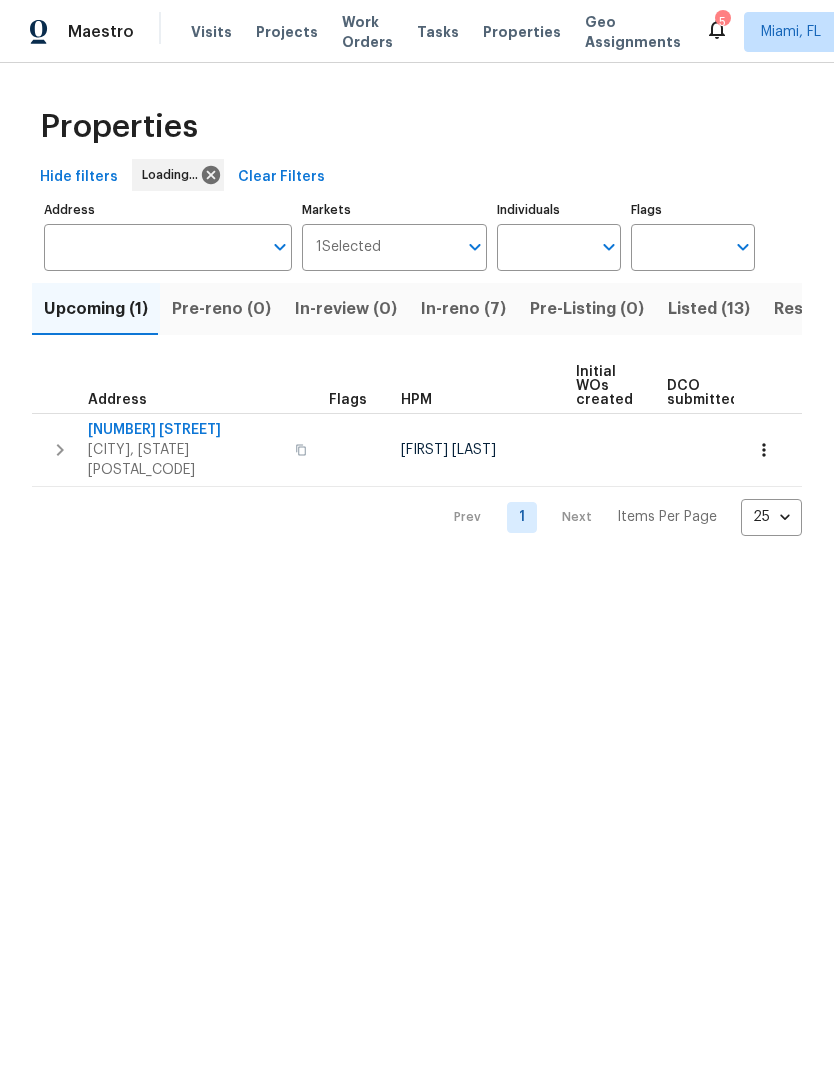 scroll, scrollTop: 0, scrollLeft: 0, axis: both 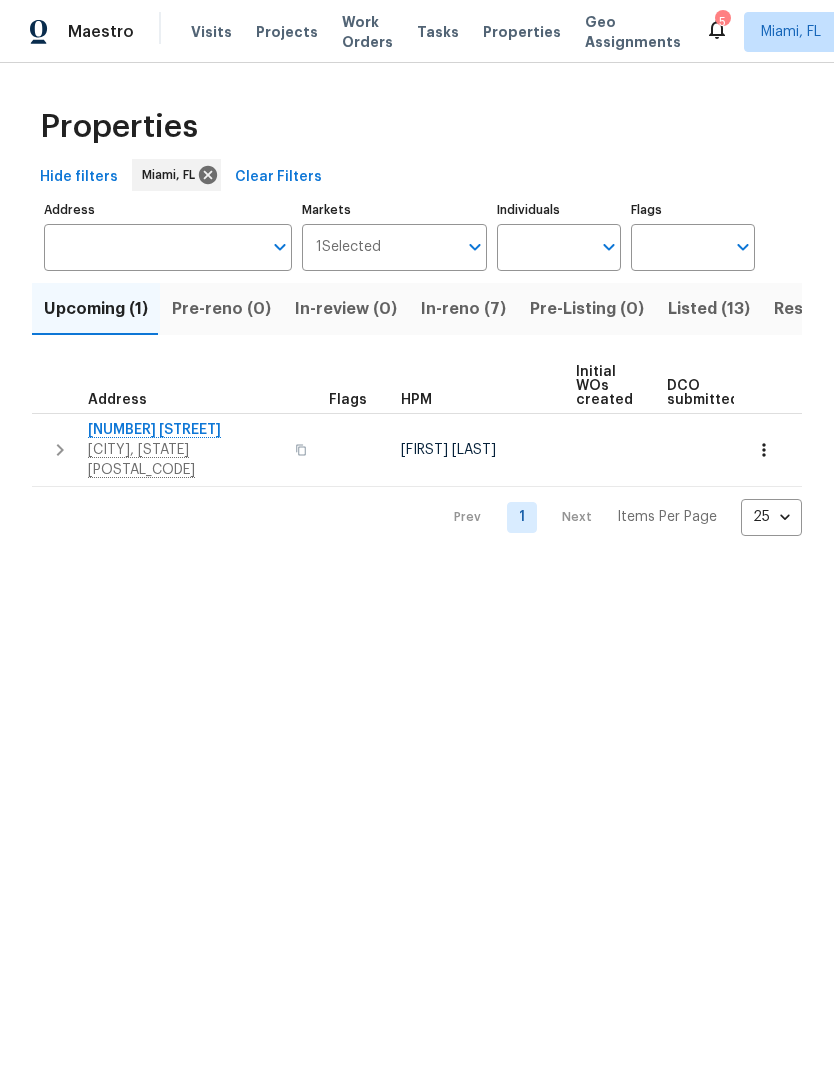click on "Pre-reno (0)" at bounding box center (221, 309) 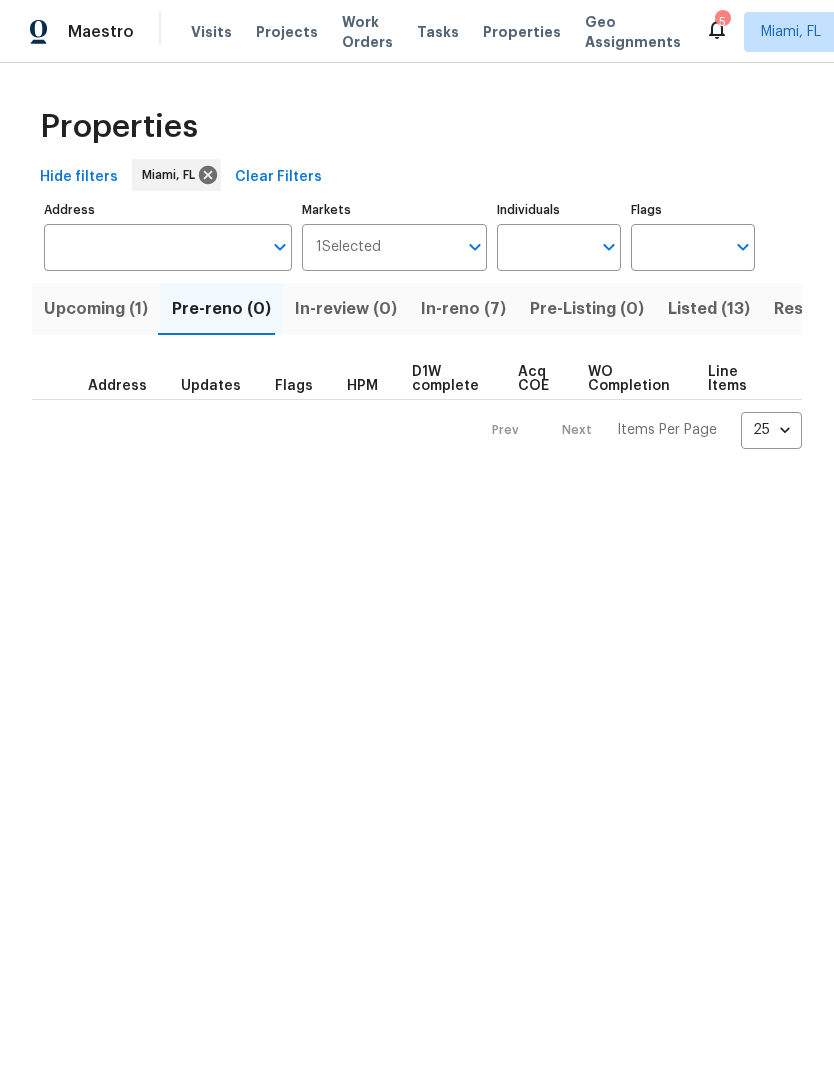 click on "In-review (0)" at bounding box center [346, 309] 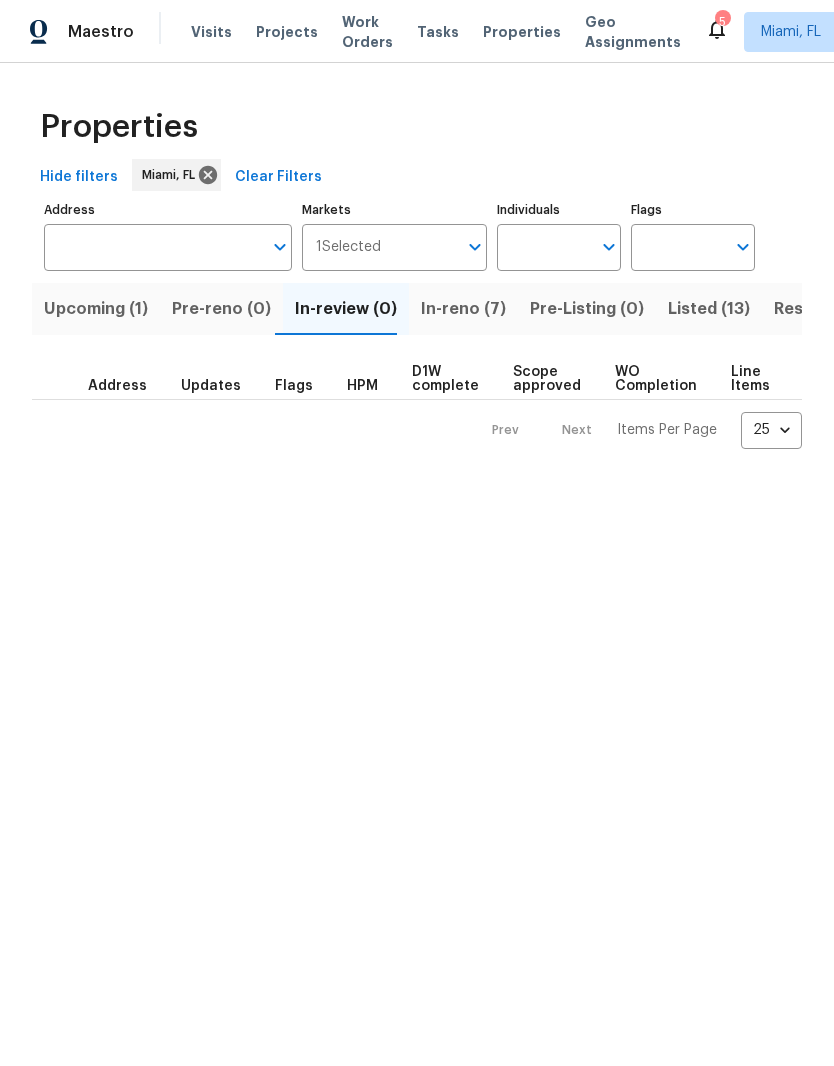 click on "In-reno (7)" at bounding box center [463, 309] 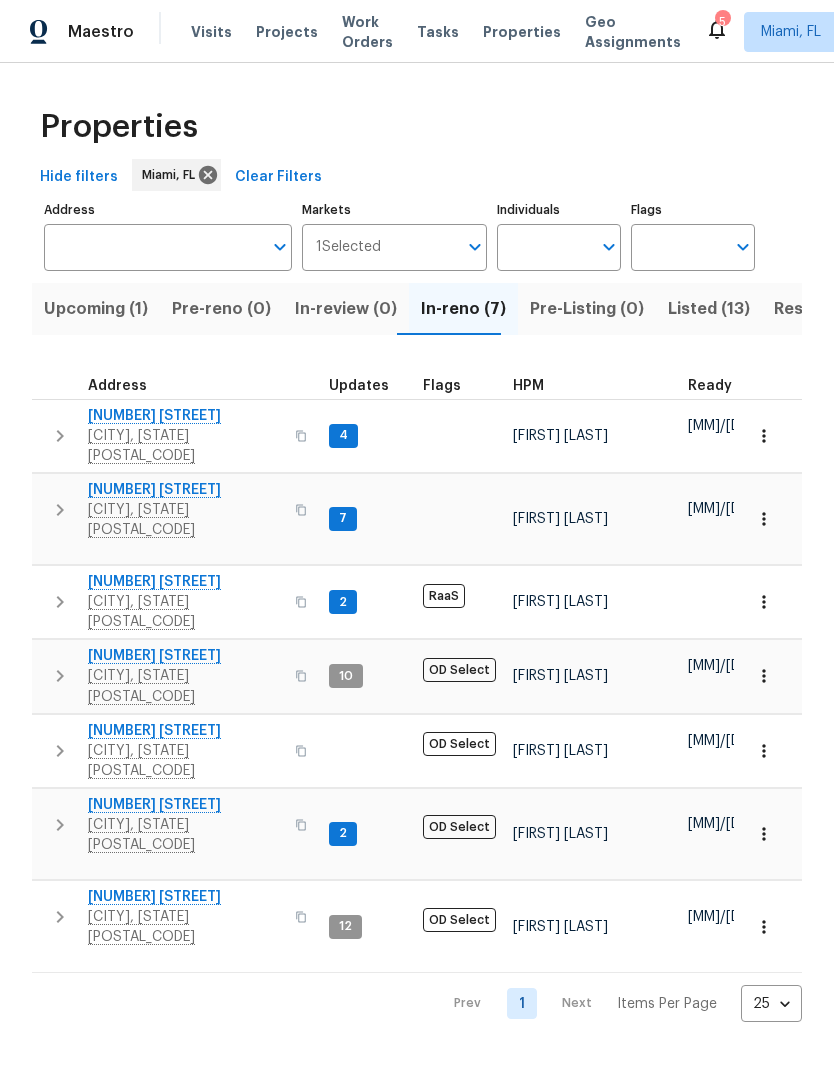 click at bounding box center [60, 436] 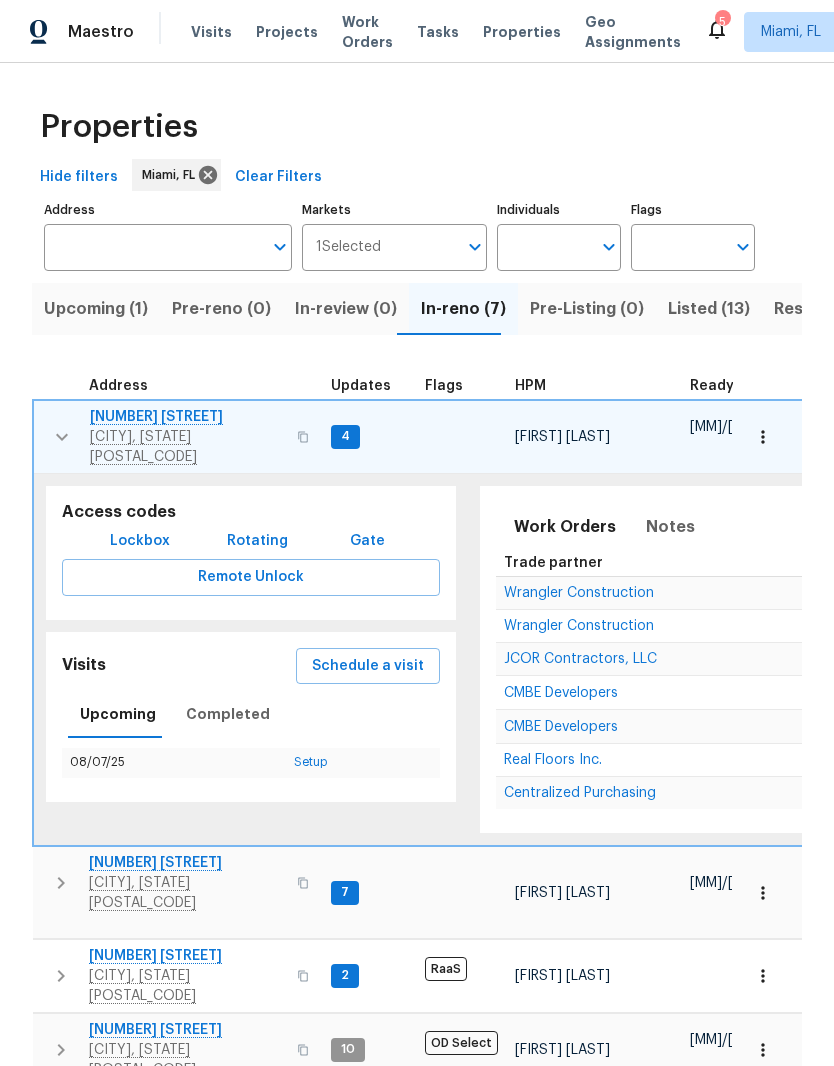 scroll, scrollTop: 16, scrollLeft: 0, axis: vertical 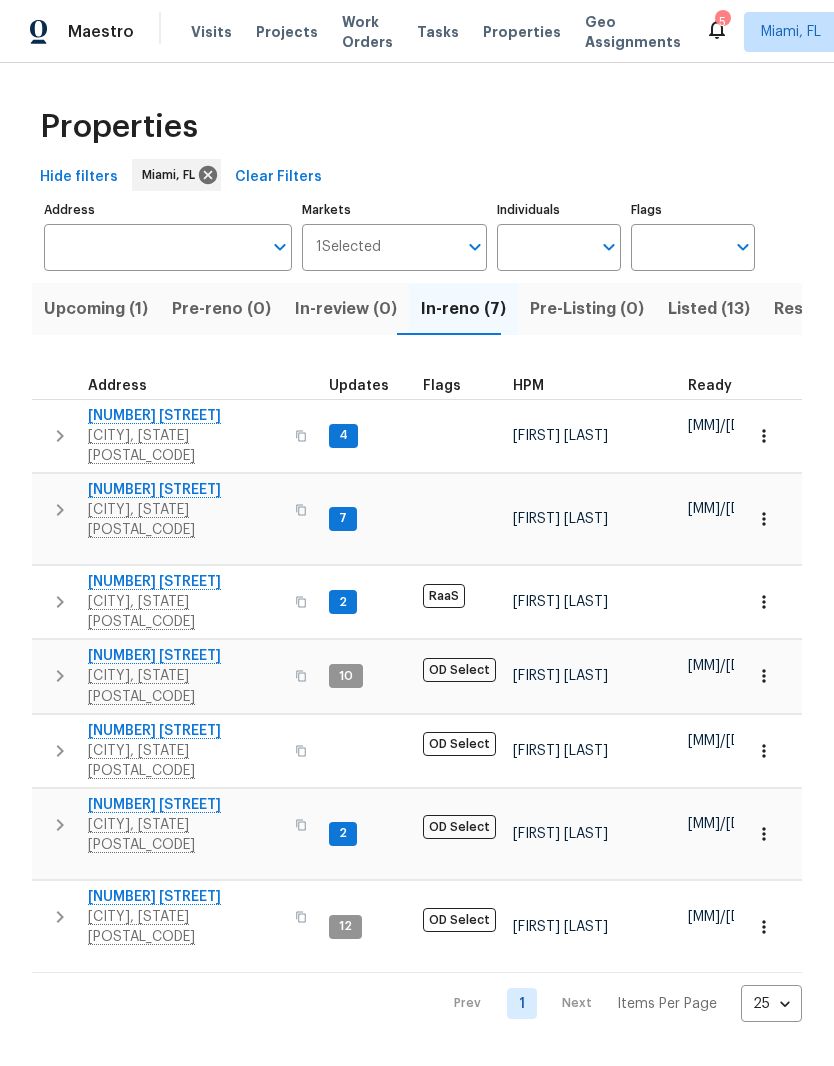 click 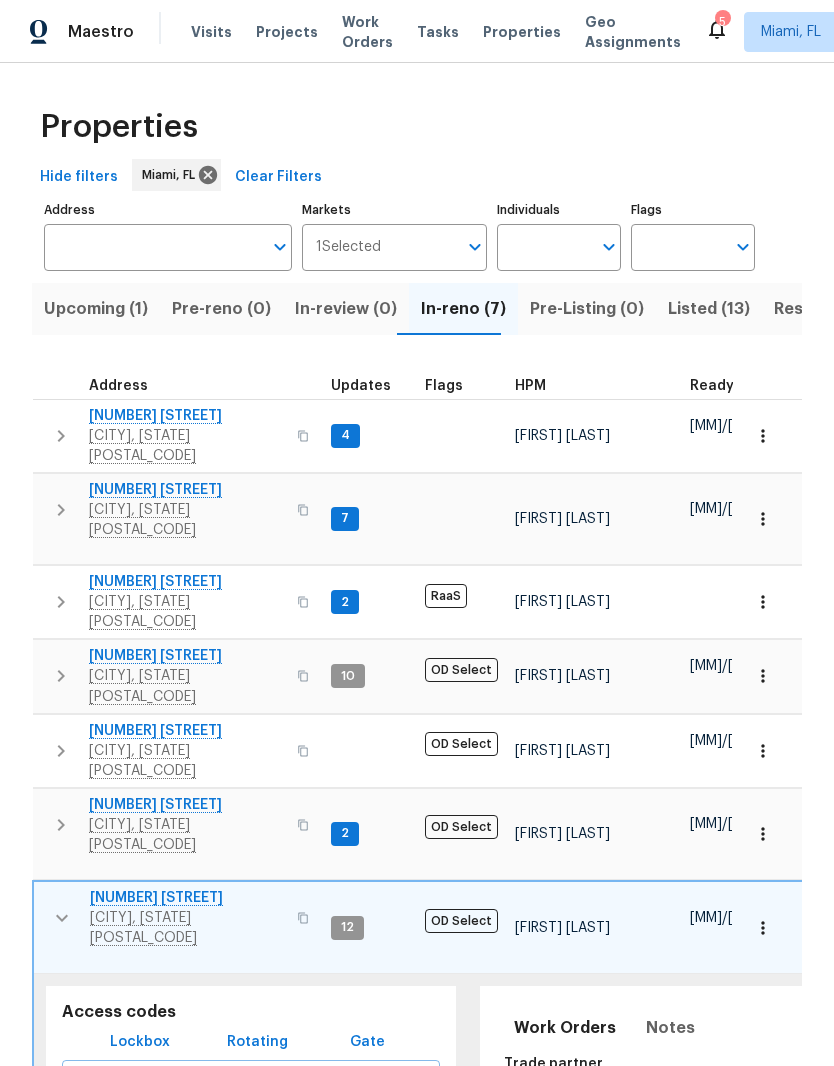 click on "20411 NW 4th St" at bounding box center (187, 898) 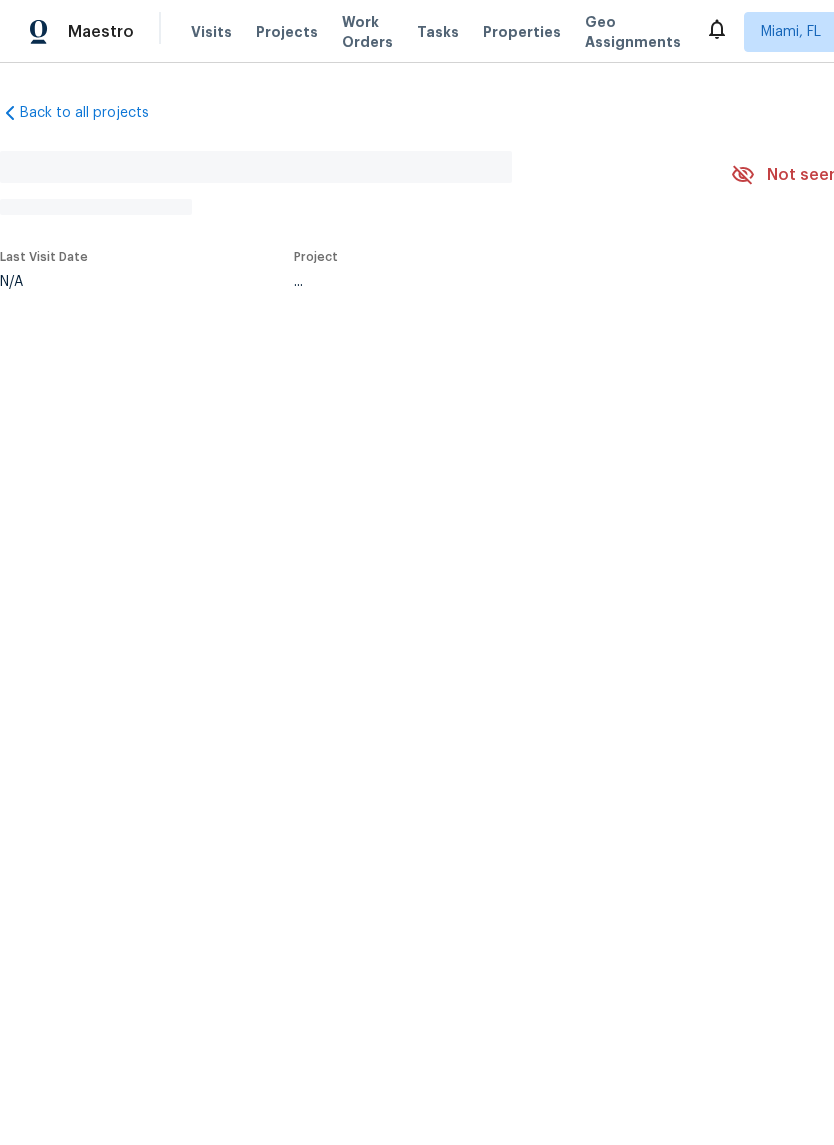 scroll, scrollTop: 0, scrollLeft: 0, axis: both 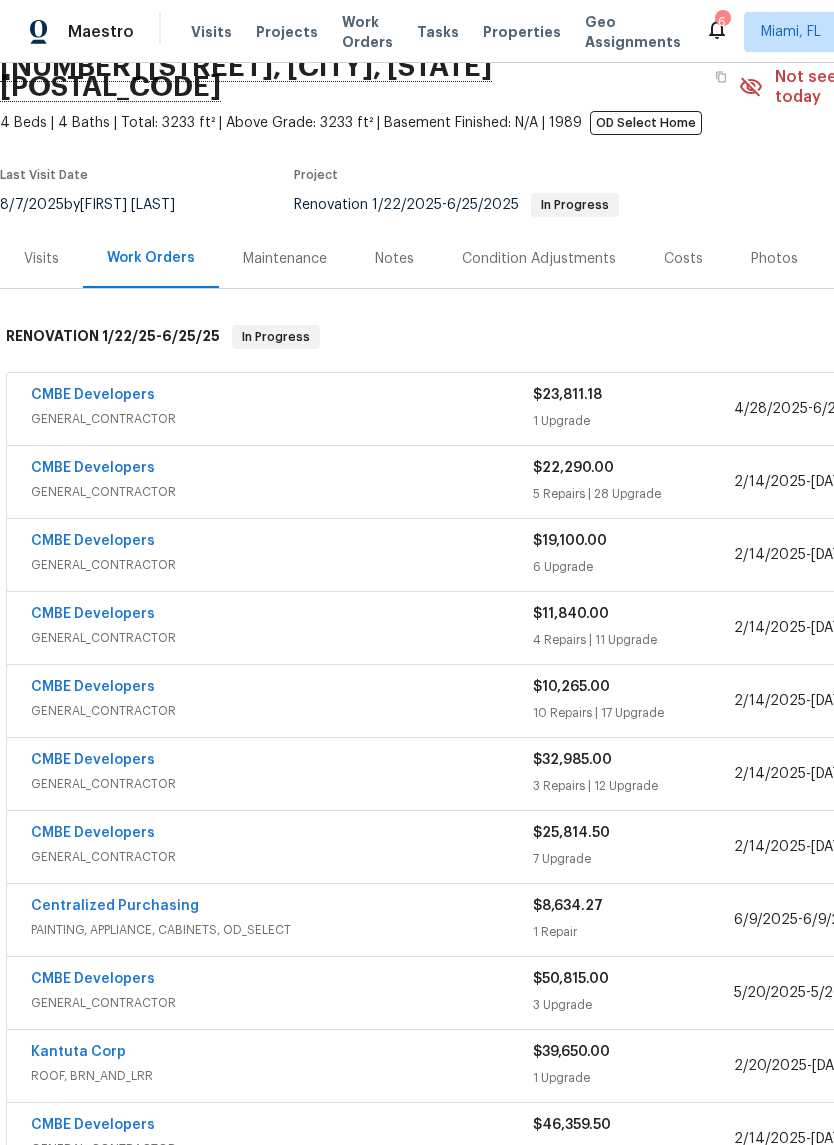 click on "GENERAL_CONTRACTOR" at bounding box center (282, 492) 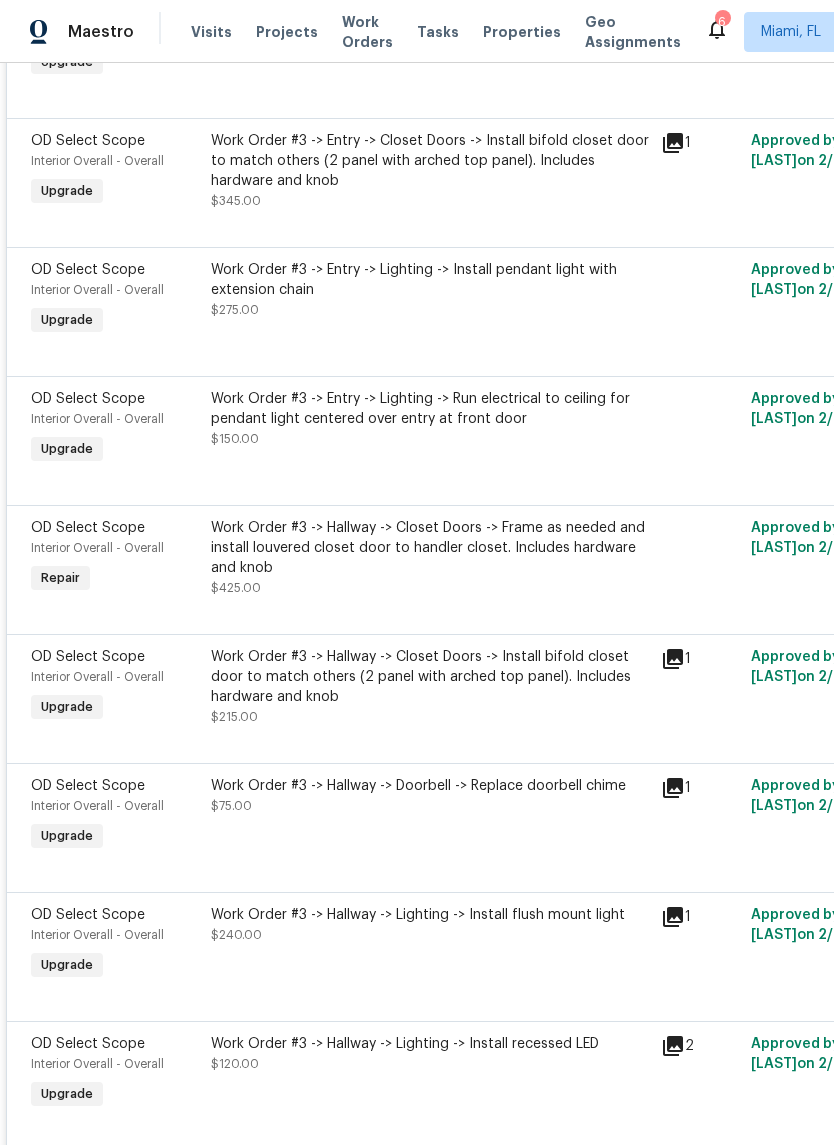 scroll, scrollTop: 954, scrollLeft: 1, axis: both 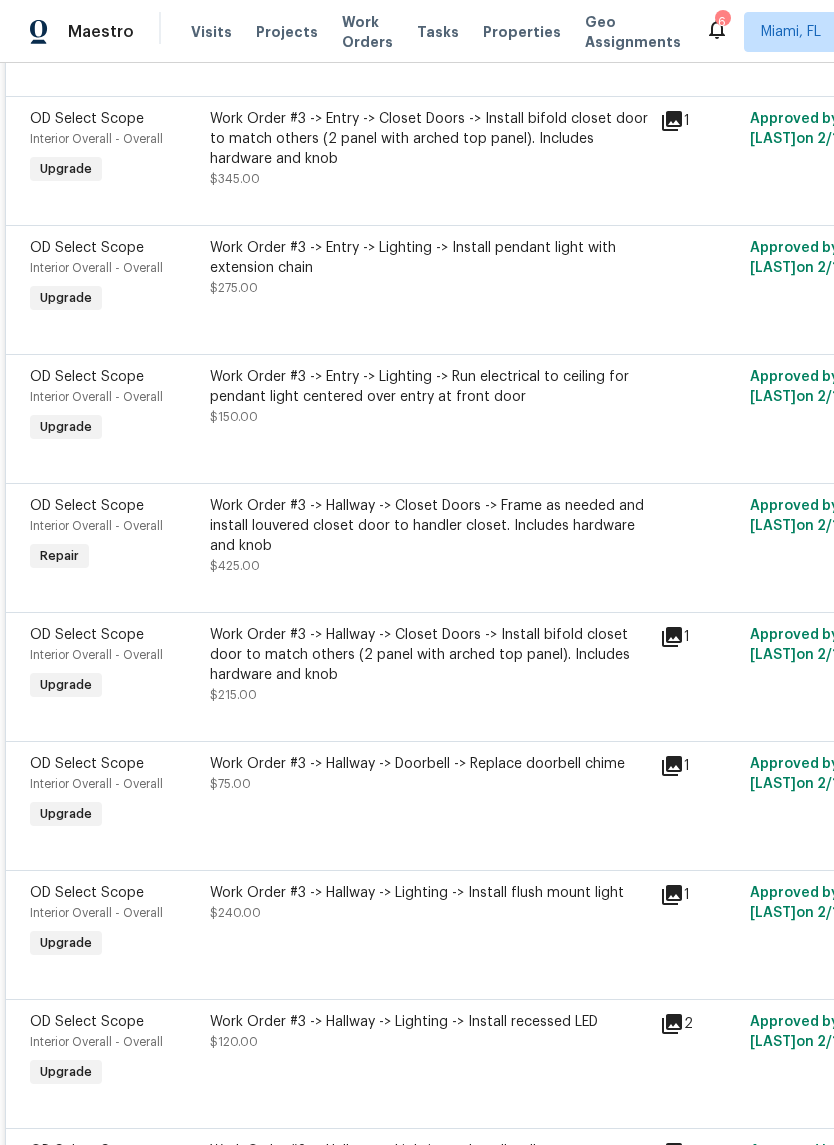 click on "Work Order #3 -> Hallway -> Closet Doors -> Frame as needed and install louvered closet door to handler closet. Includes hardware and knob" at bounding box center [429, 526] 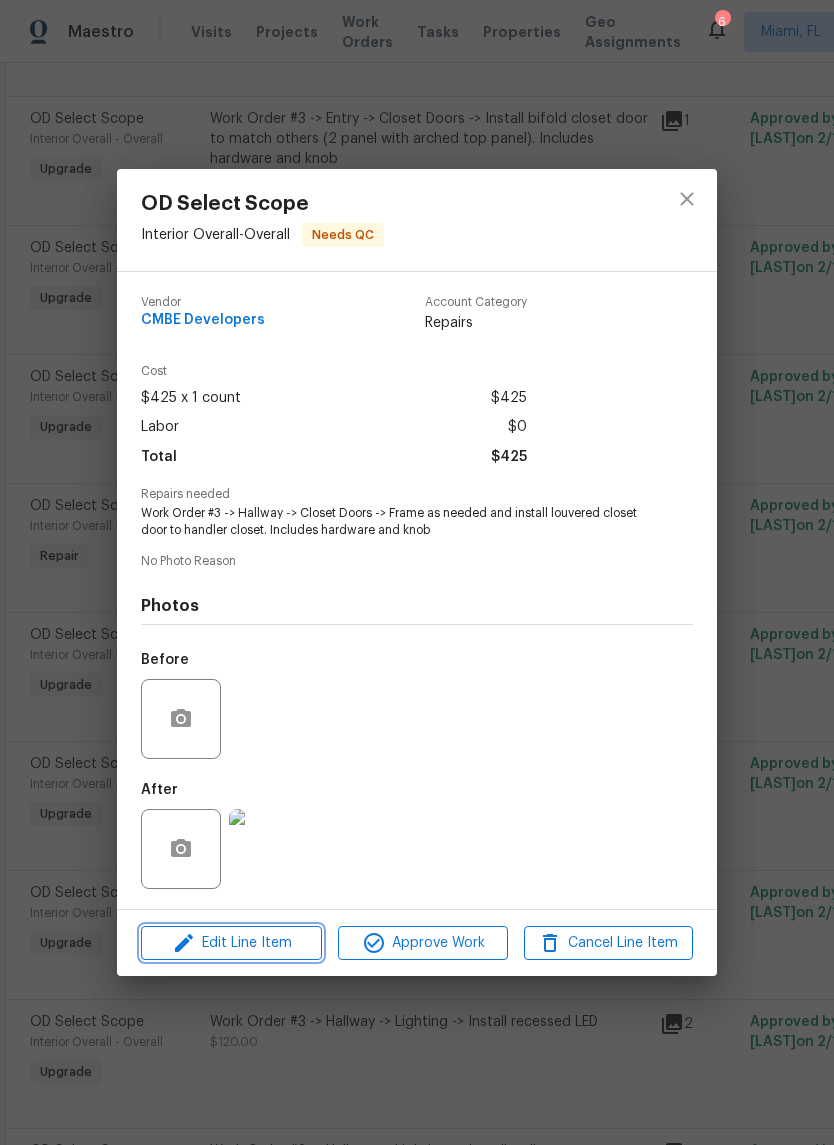 click on "Edit Line Item" at bounding box center (231, 943) 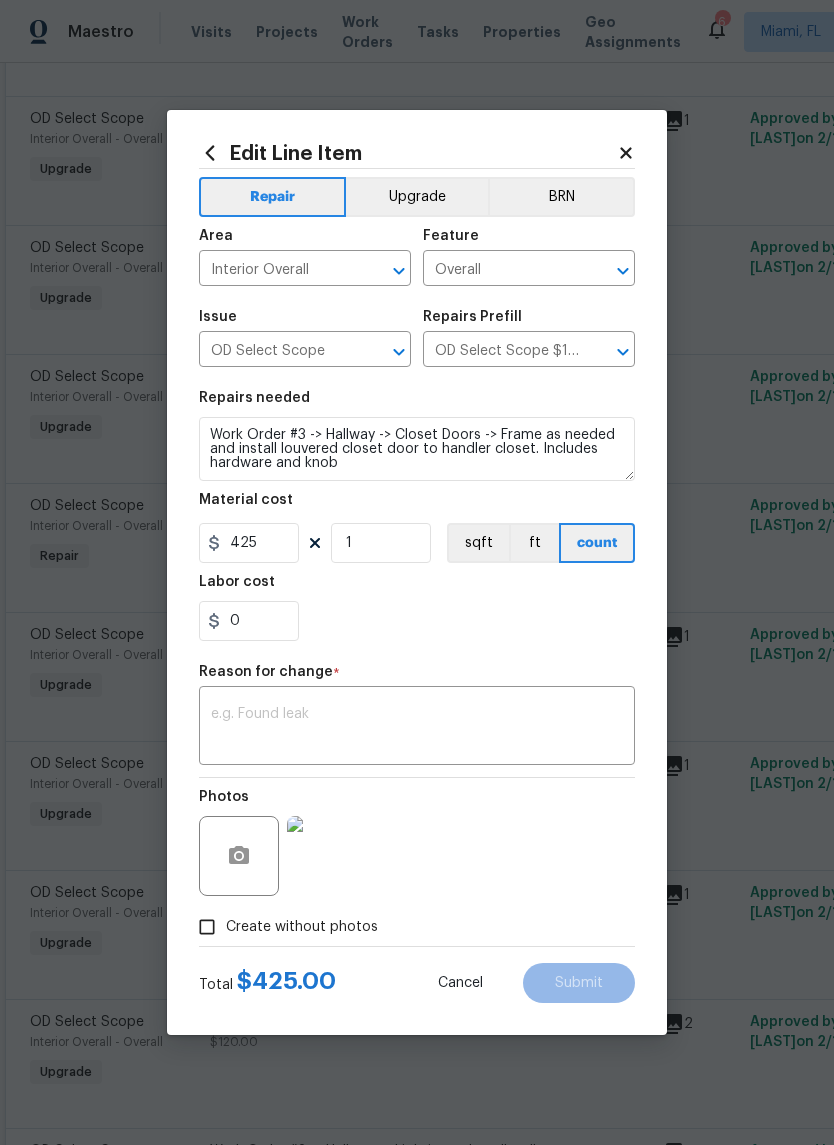 click on "Maestro Visits Projects Work Orders Tasks Properties Geo Assignments 6 Miami, FL Alex Baquerizo Back to all projects 20411 NW 4th St, Pembroke Pines, FL 33029 4 Beds | 4 Baths | Total: 3233 ft² | Above Grade: 3233 ft² | Basement Finished: N/A | 1989 OD Select Home Not seen today Mark Seen Actions Last Visit Date 8/7/2025  by  Alex Baquerizo   Project Renovation   1/22/2025  -  6/25/2025 In Progress Visits Work Orders Maintenance Notes Condition Adjustments Costs Photos Floor Plans Cases RENOVATION   1/22/25  -  6/25/25 In Progress CMBE Developers GENERAL_CONTRACTOR $23,811.18 1 Upgrade 4/28/2025  -  6/25/2025 Needs QC CMBE Developers GENERAL_CONTRACTOR $22,290.00 5 Repairs | 28 Upgrade 2/14/2025  -  5/31/2025 Needs QC Reference:  74GXJQMWW0WBB-b67be9f14 OD Select Scope Interior Overall - Overall Upgrade Work Order #3 -> Dining Nook -> Lighting -> Install flush mount light $120.00   1 Approved by  Alex Baquerizo  on   2/18/2025 Needs QC OD Select Scope Interior Overall - Overall Upgrade $210.00 Approved by" at bounding box center [417, 572] 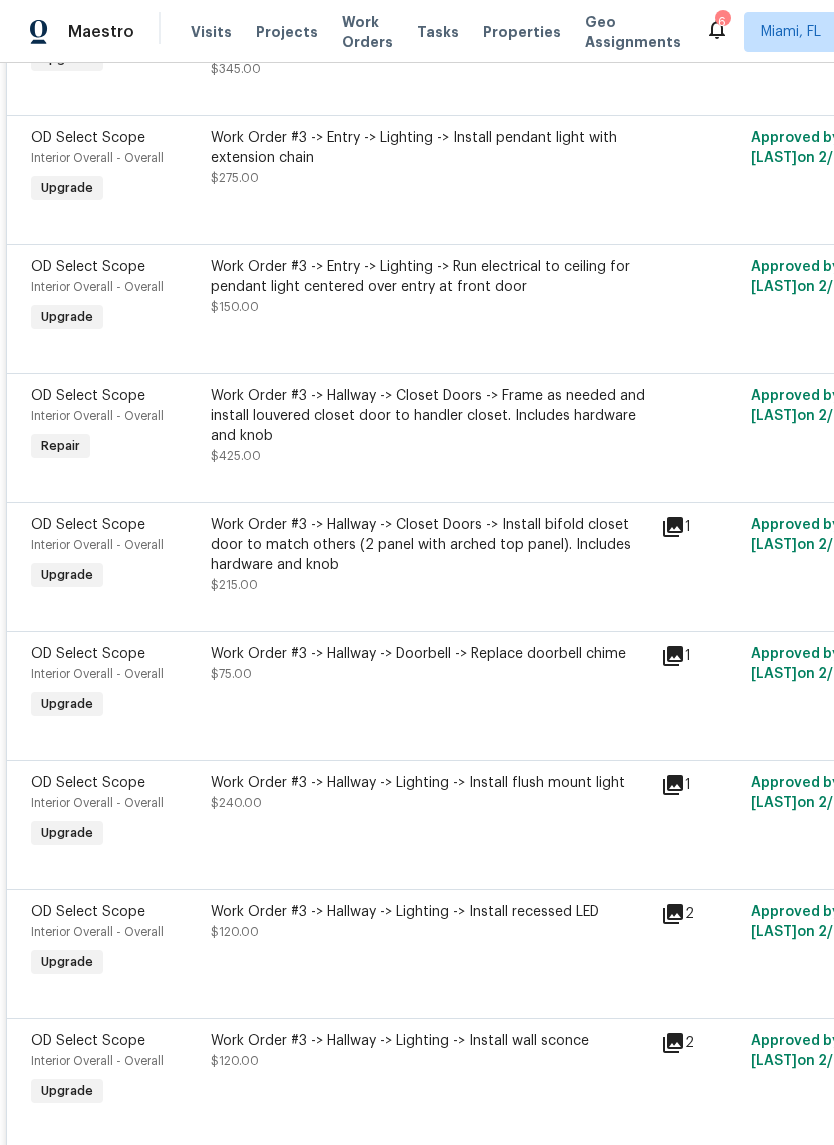 scroll, scrollTop: 1066, scrollLeft: 0, axis: vertical 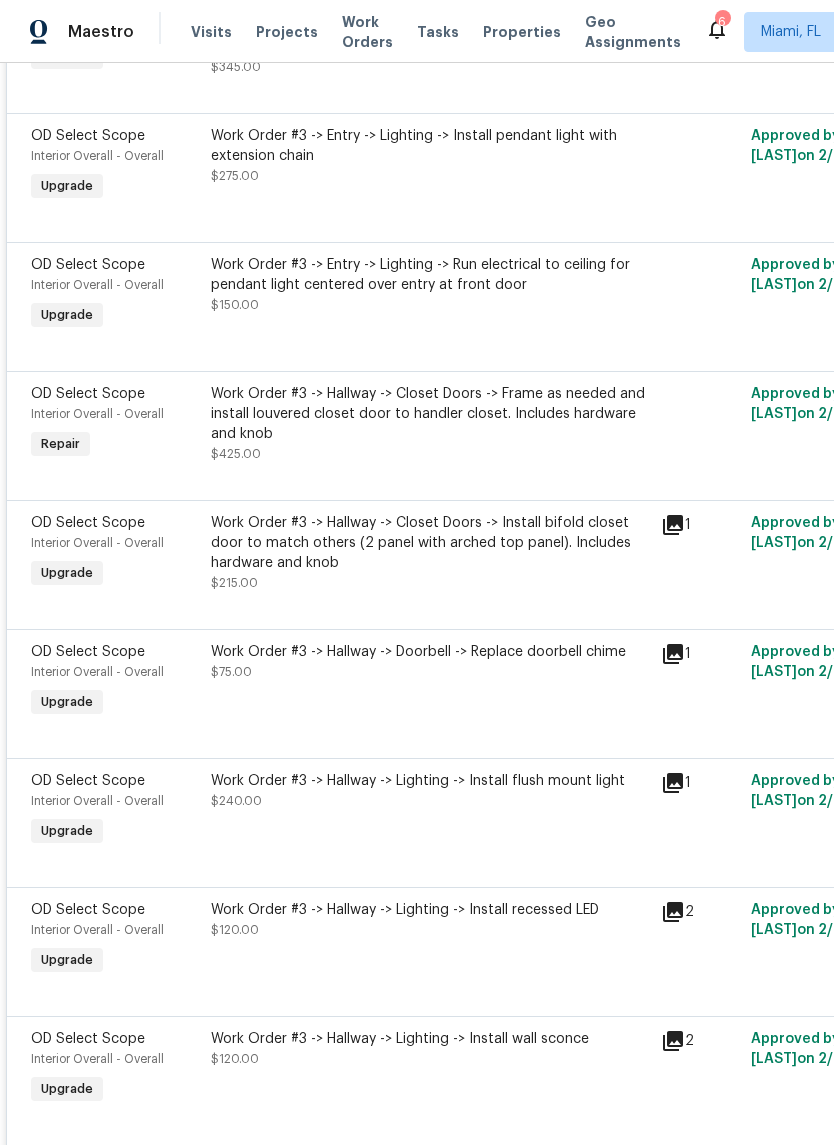 click on "Work Order #3 -> Hallway -> Closet Doors -> Frame as needed and install louvered closet door to handler closet. Includes hardware and knob" at bounding box center (430, 414) 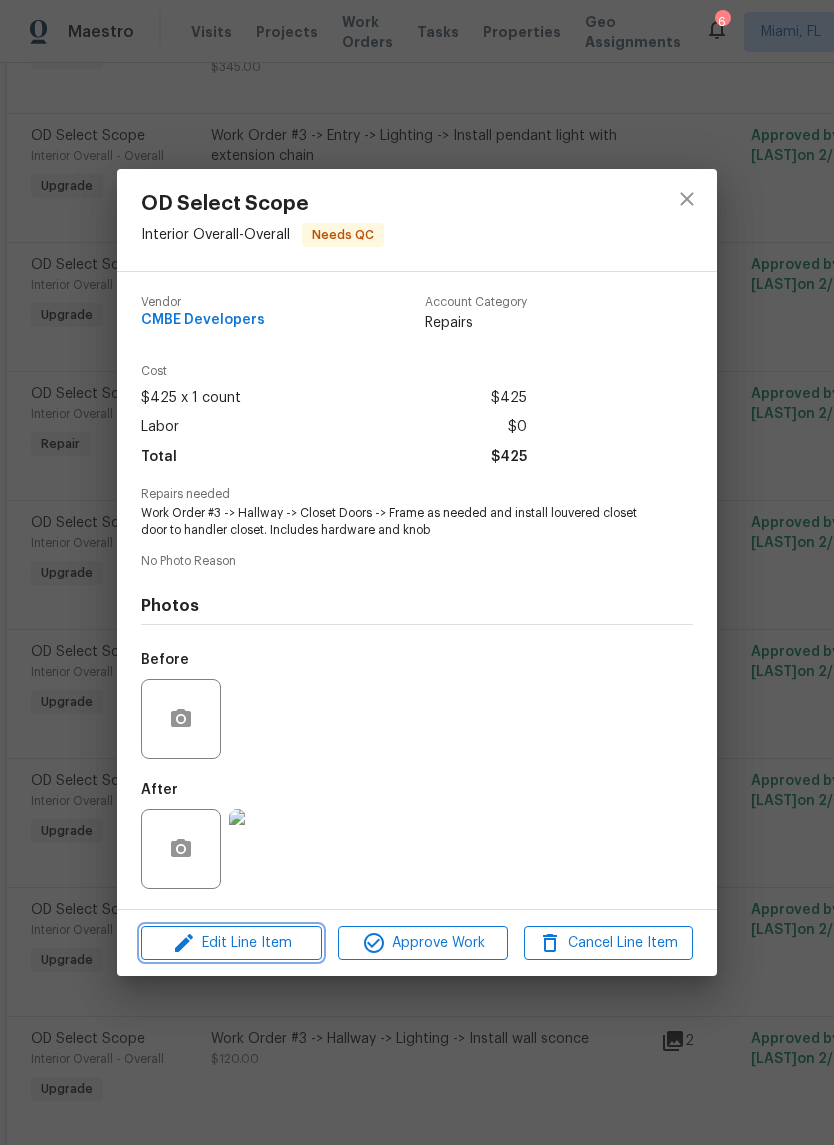 click on "Edit Line Item" at bounding box center (231, 943) 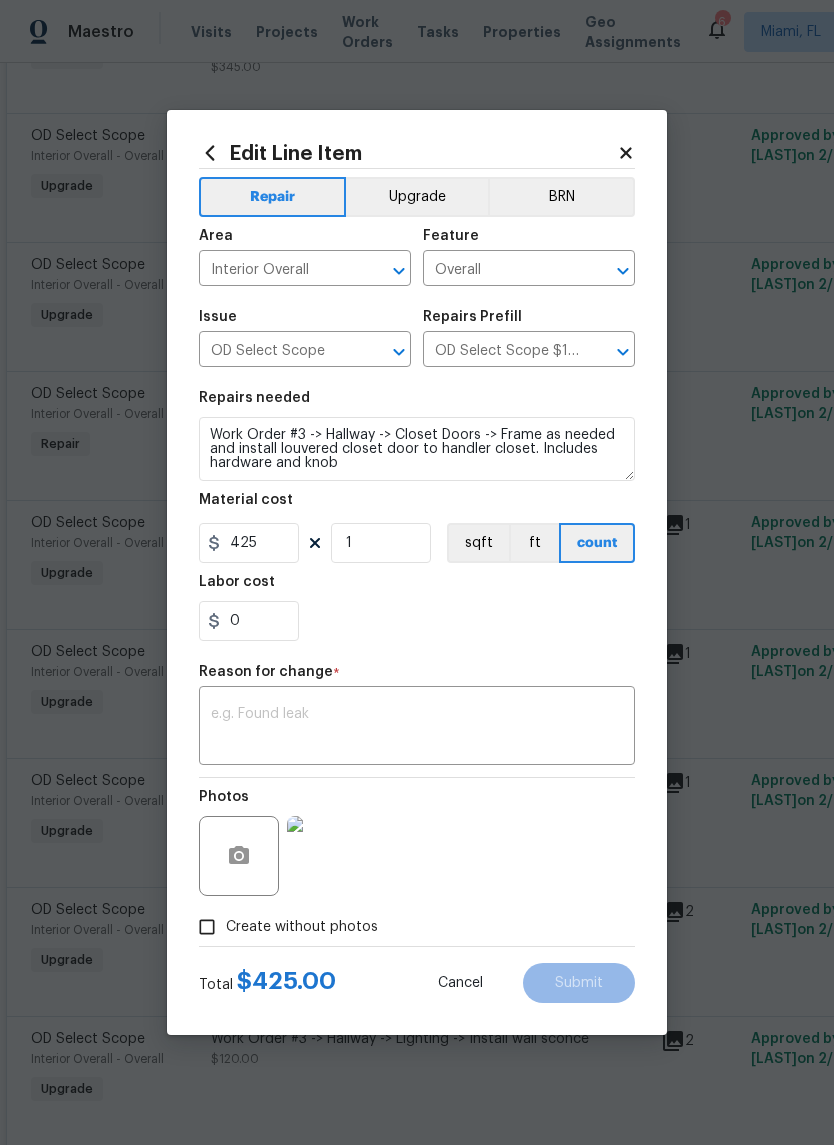 click on "Upgrade" at bounding box center [417, 197] 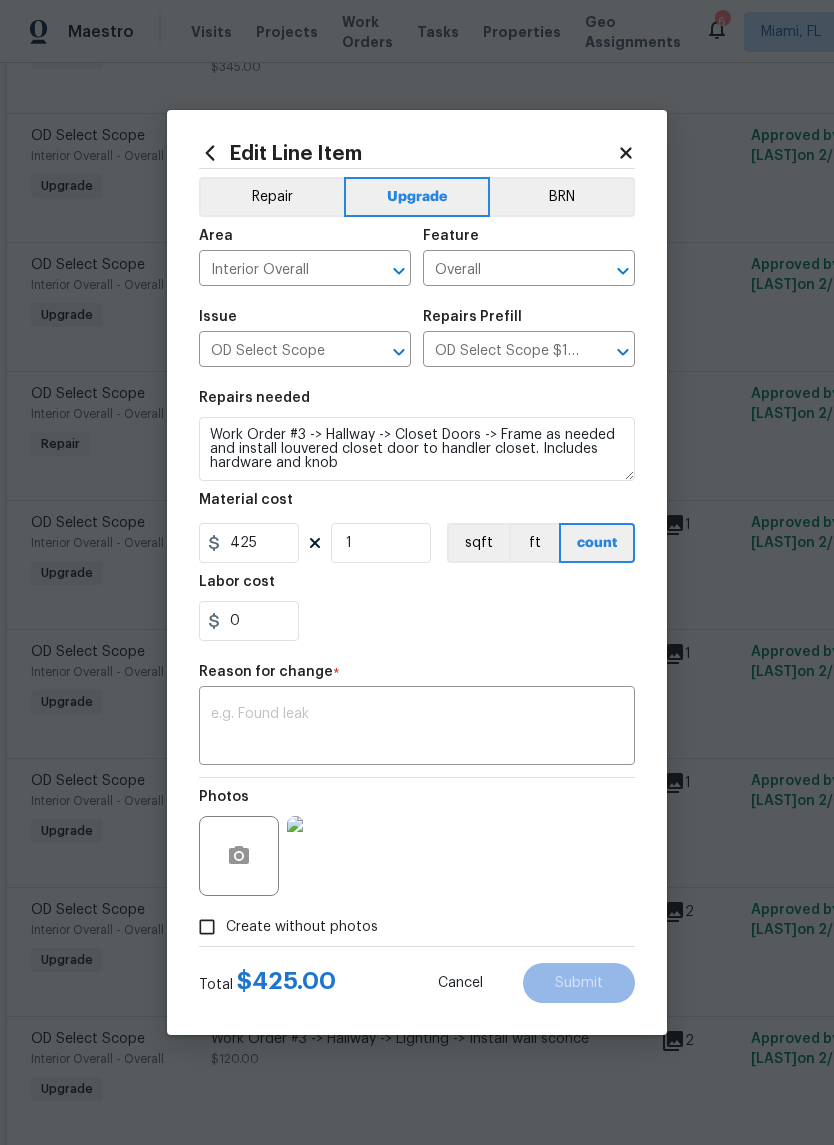 click at bounding box center [417, 728] 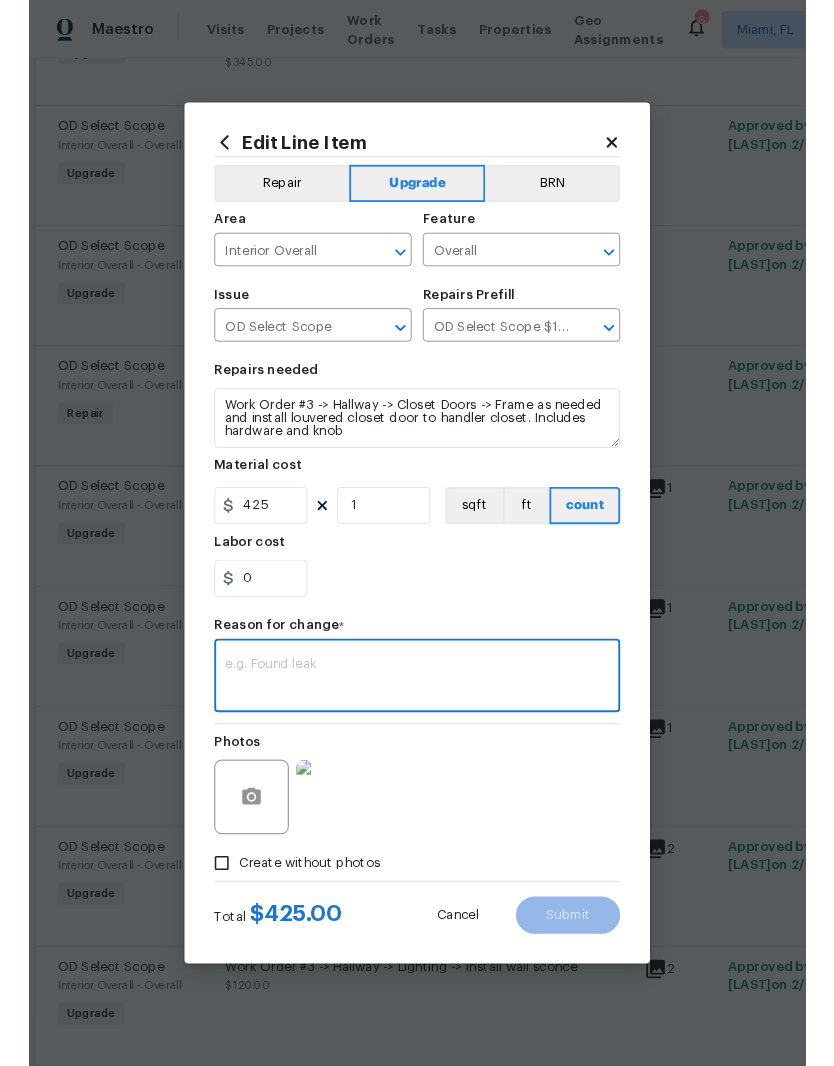 scroll, scrollTop: 5, scrollLeft: 0, axis: vertical 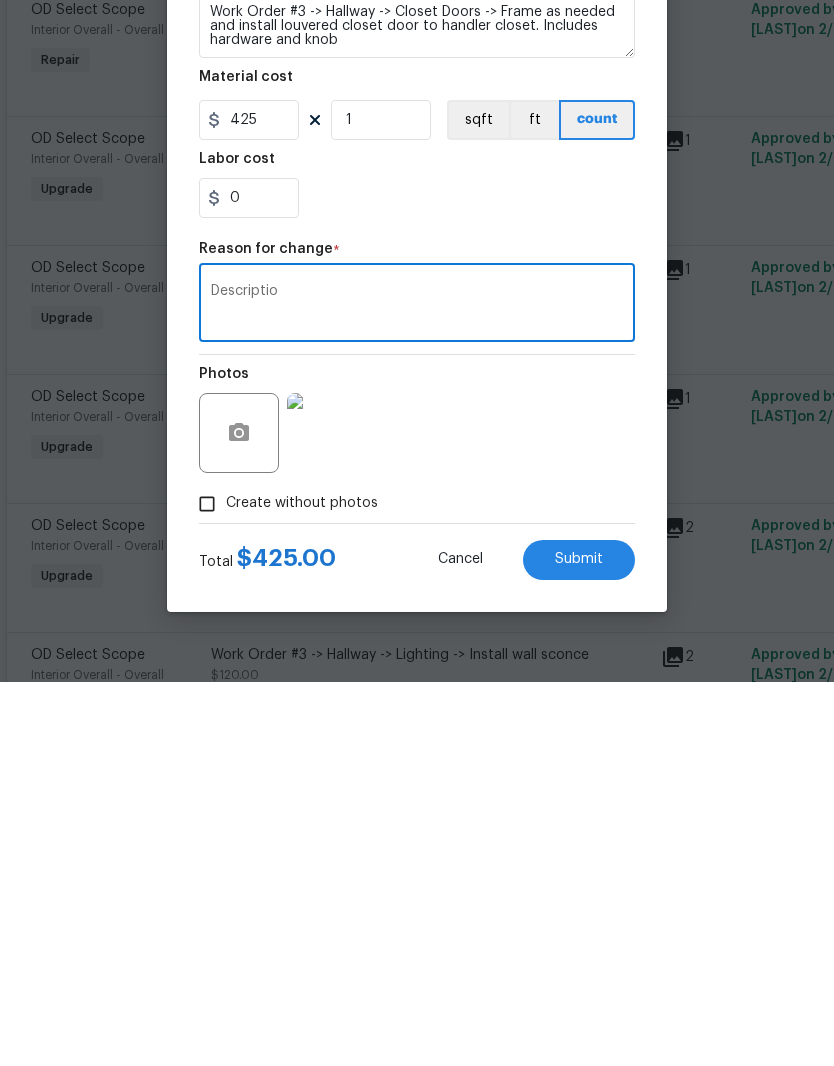 type on "Descriptio" 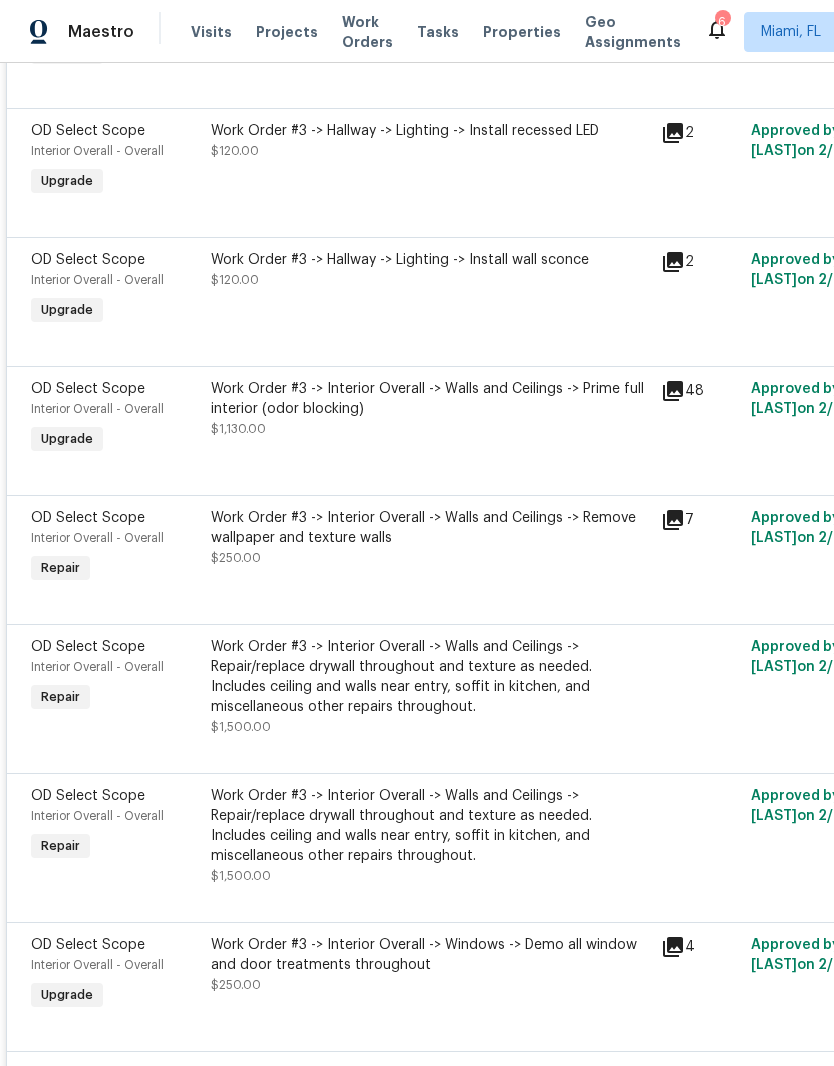scroll, scrollTop: 1968, scrollLeft: 0, axis: vertical 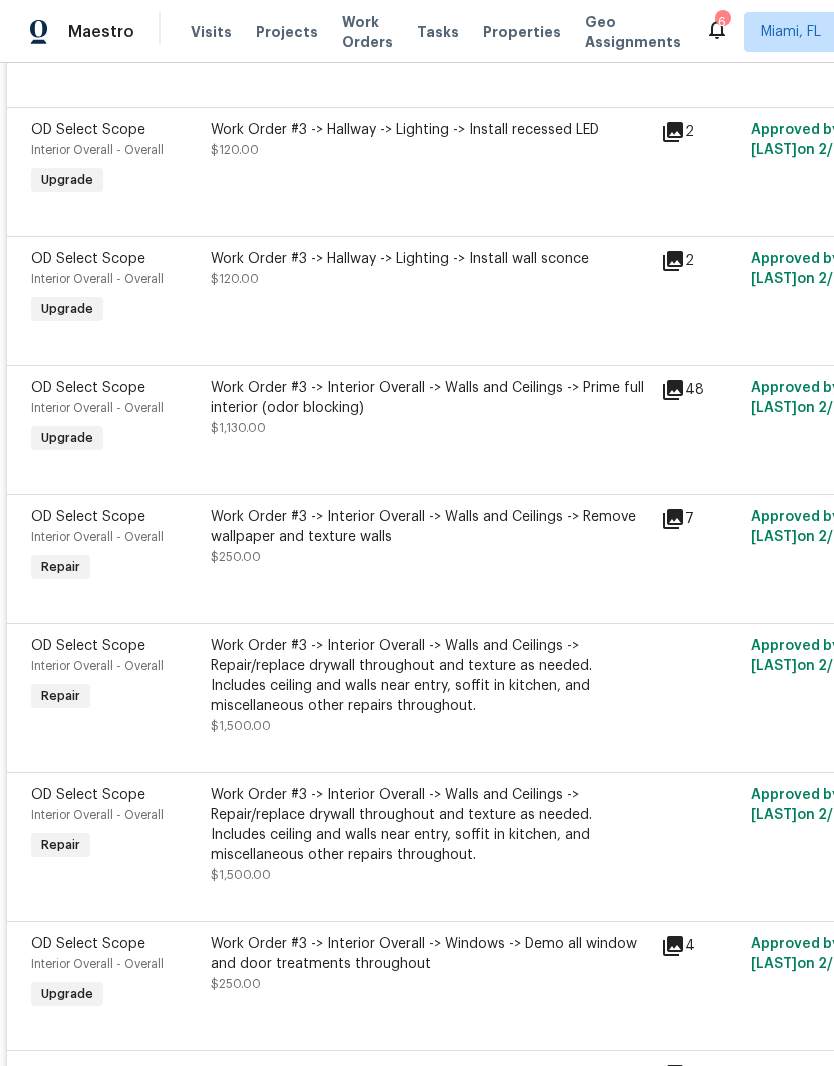 click on "Work Order #3 -> Interior Overall -> Walls and Ceilings -> Repair/replace drywall throughout and texture as needed. Includes ceiling and walls near entry, soffit in kitchen, and miscellaneous other repairs throughout." at bounding box center [430, 676] 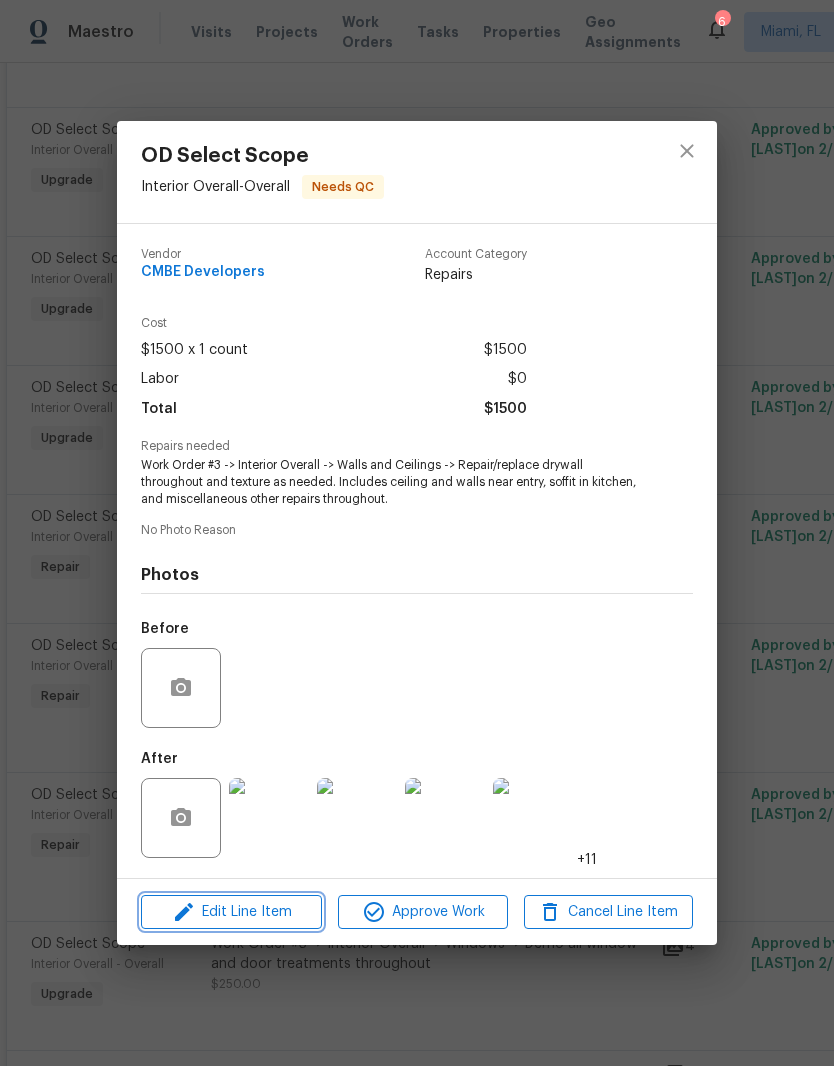 click on "Edit Line Item" at bounding box center (231, 912) 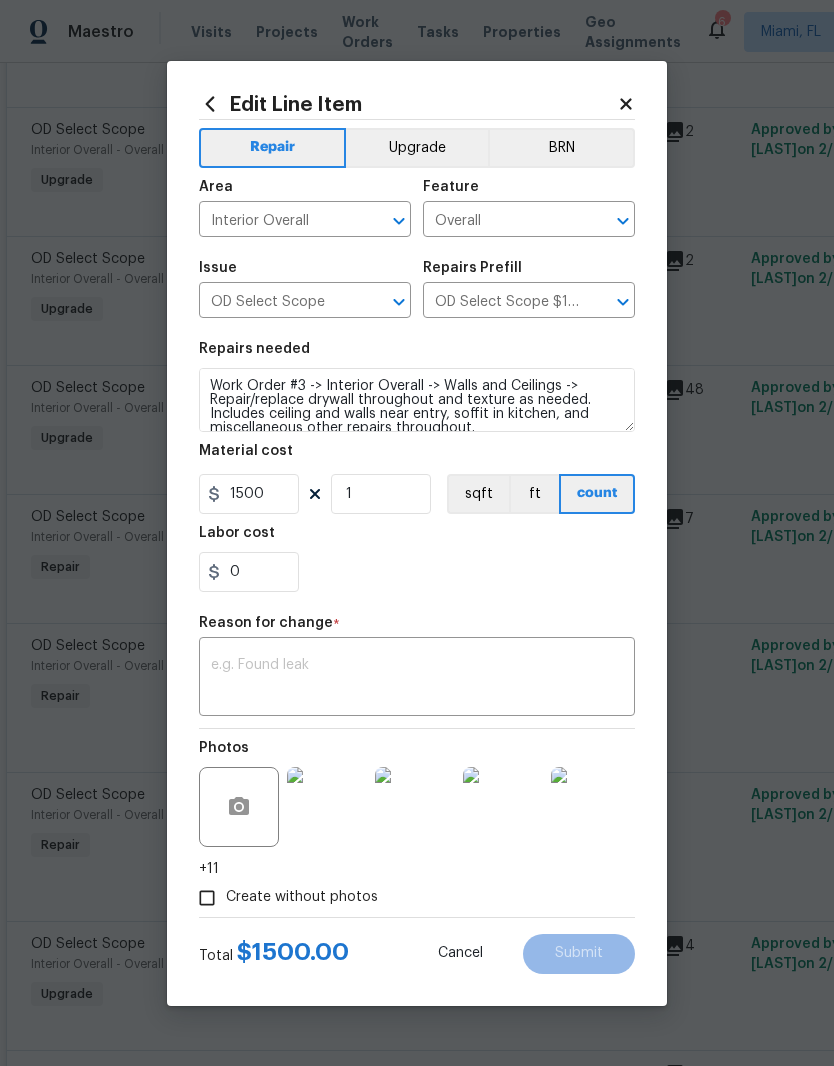 click on "Upgrade" at bounding box center (417, 148) 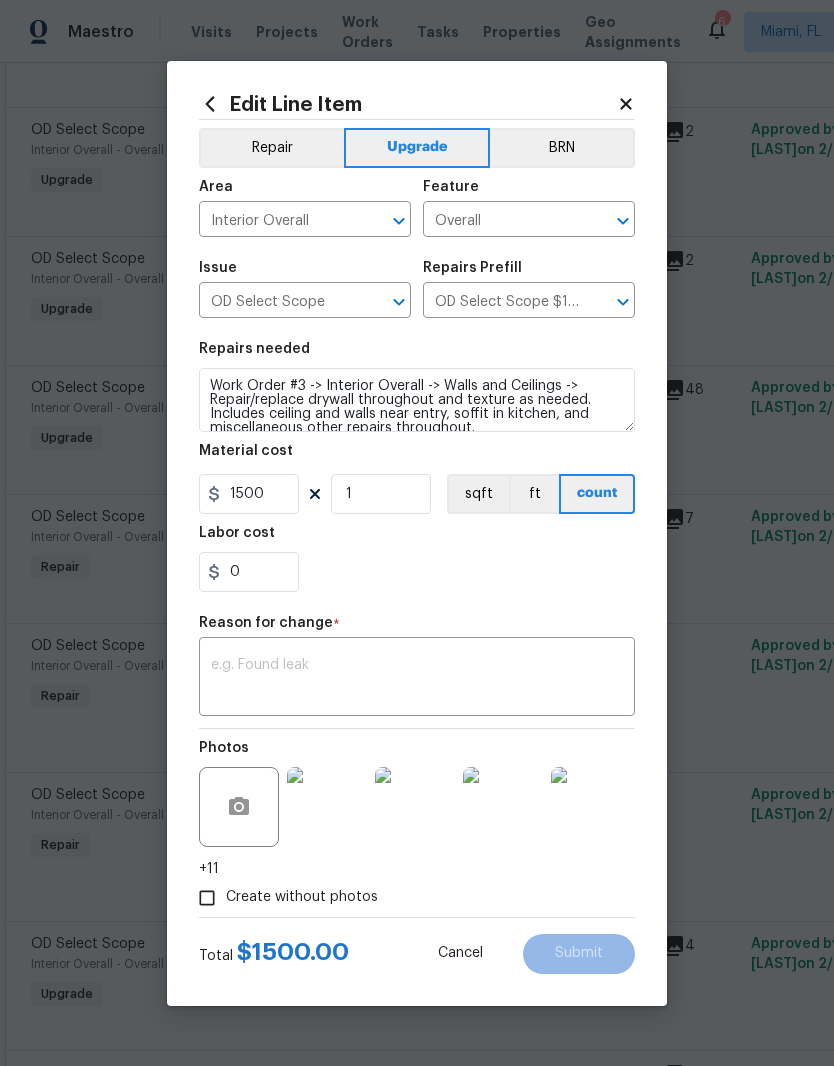 click at bounding box center (417, 679) 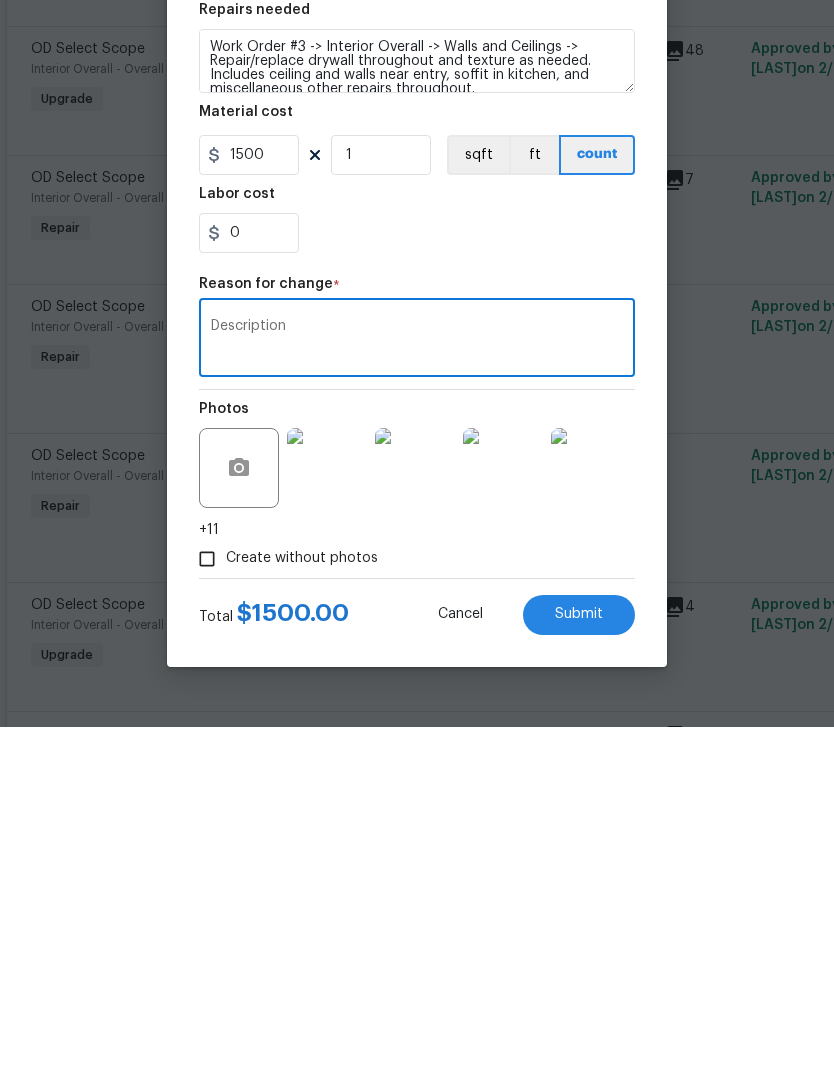 type on "Description" 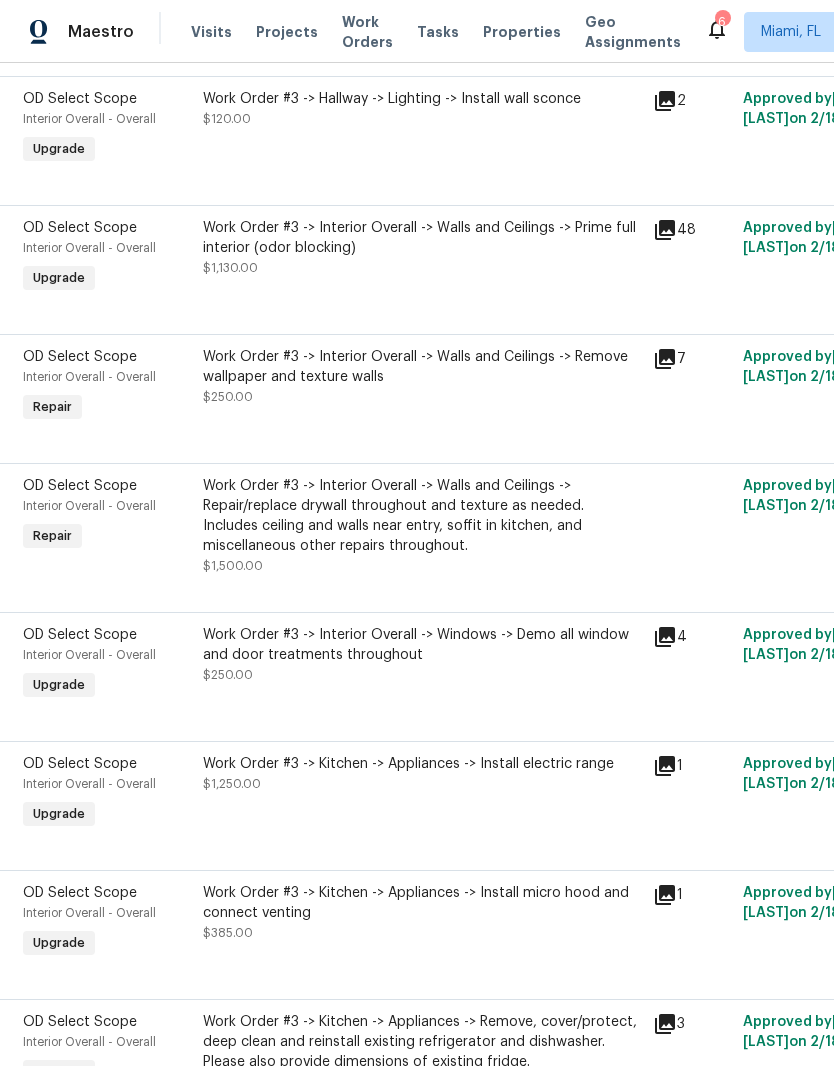 scroll, scrollTop: 2416, scrollLeft: 7, axis: both 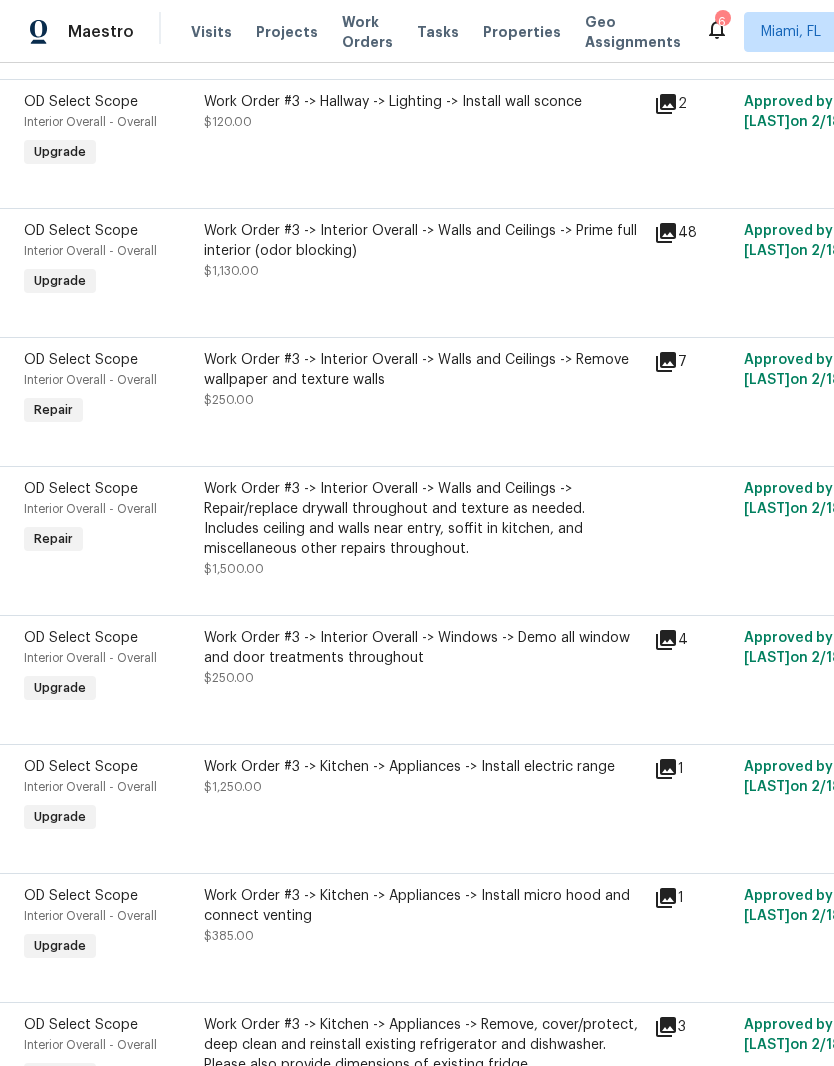 click on "Work Order #3 -> Interior Overall -> Windows -> Demo all window and door treatments throughout" at bounding box center (423, 648) 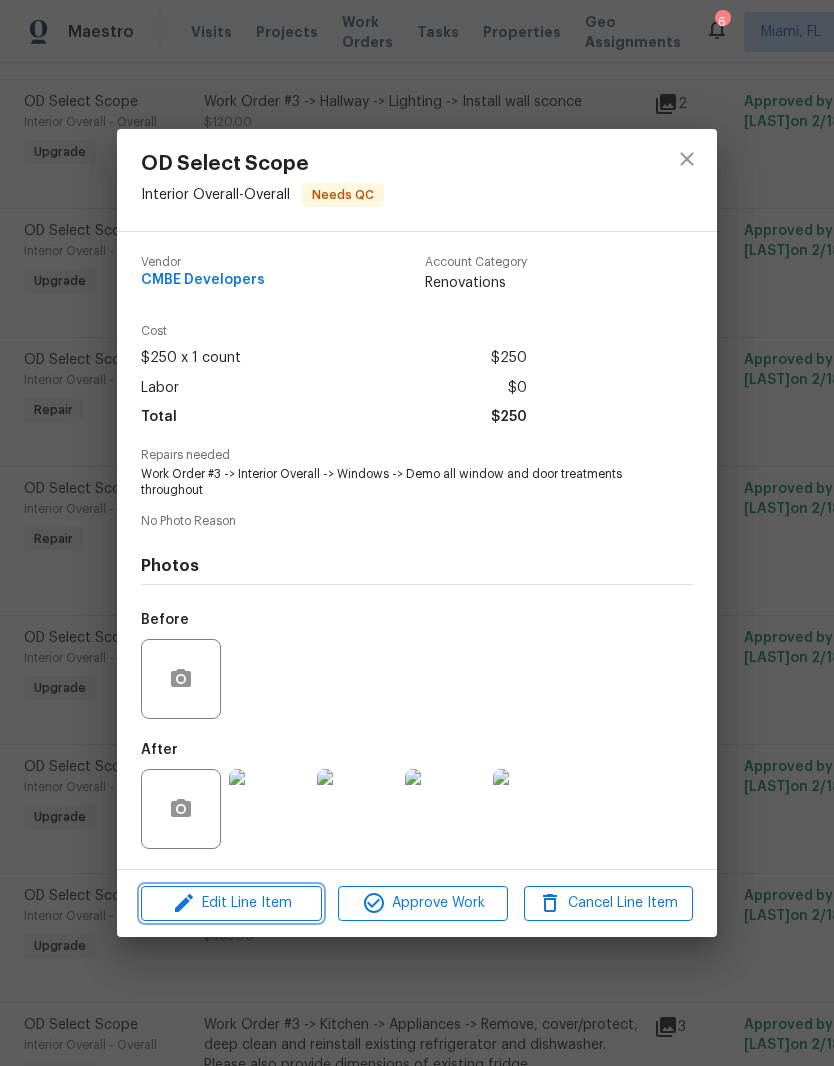 click on "Edit Line Item" at bounding box center [231, 903] 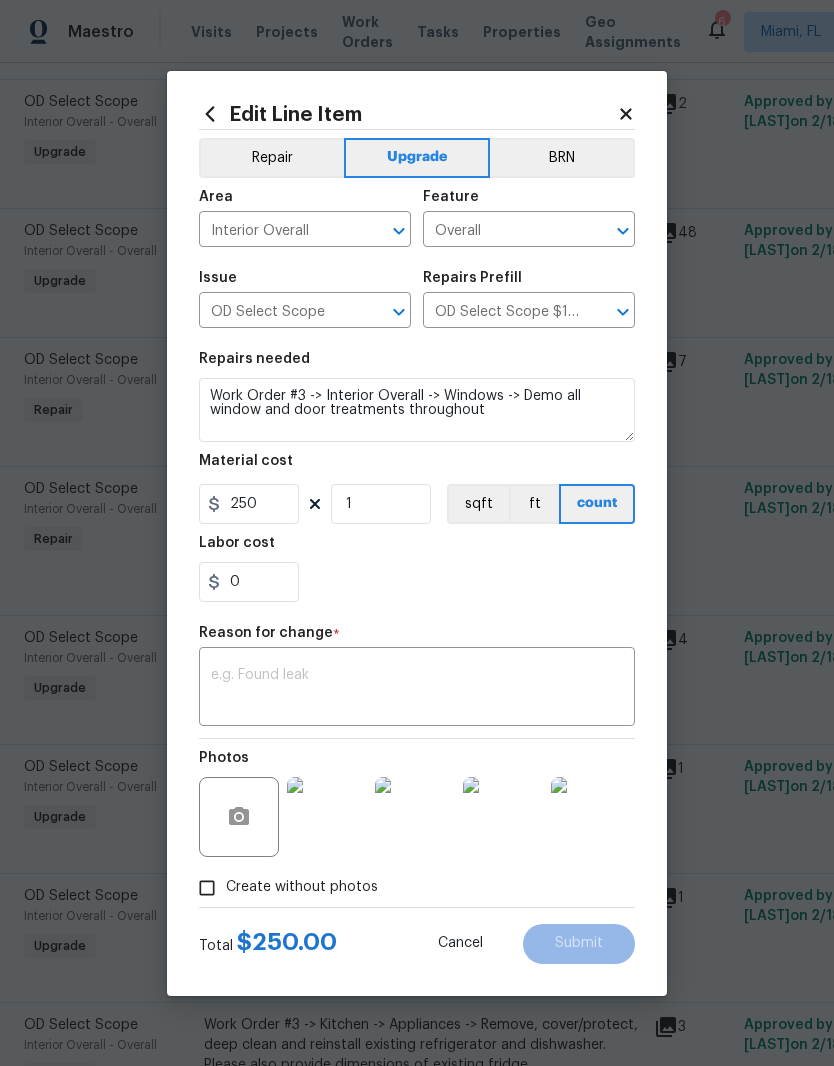 click 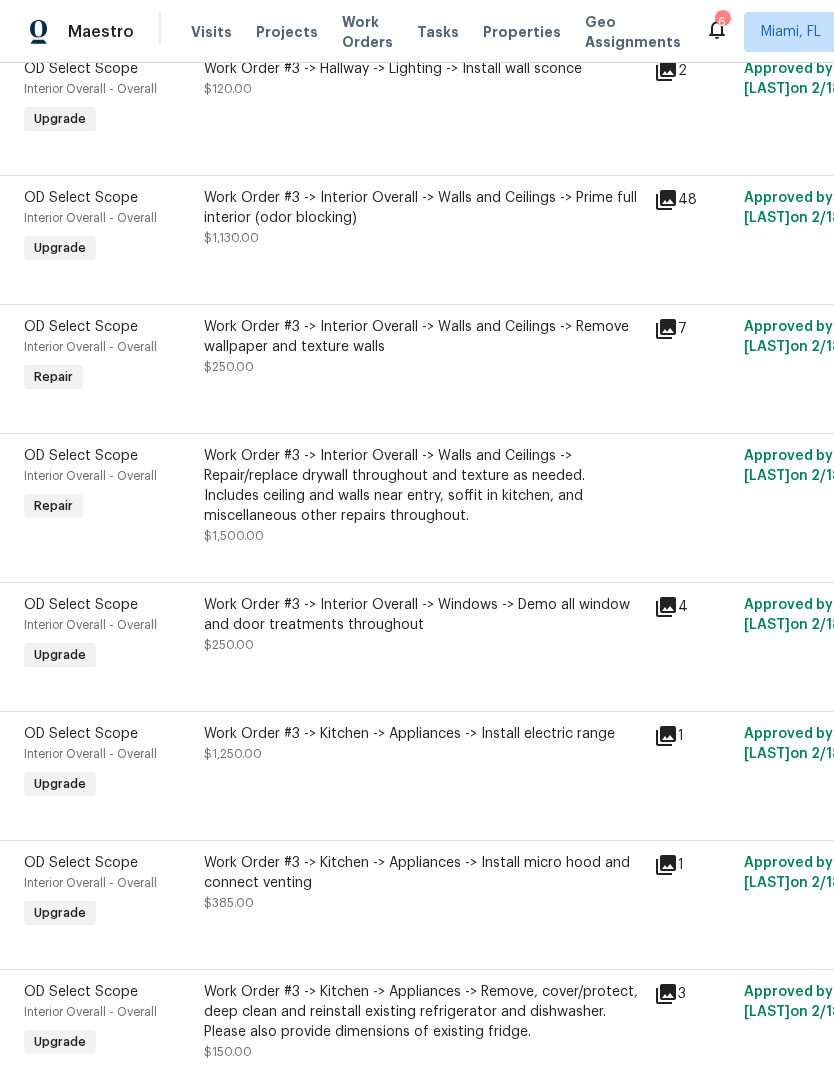 scroll, scrollTop: 2458, scrollLeft: 7, axis: both 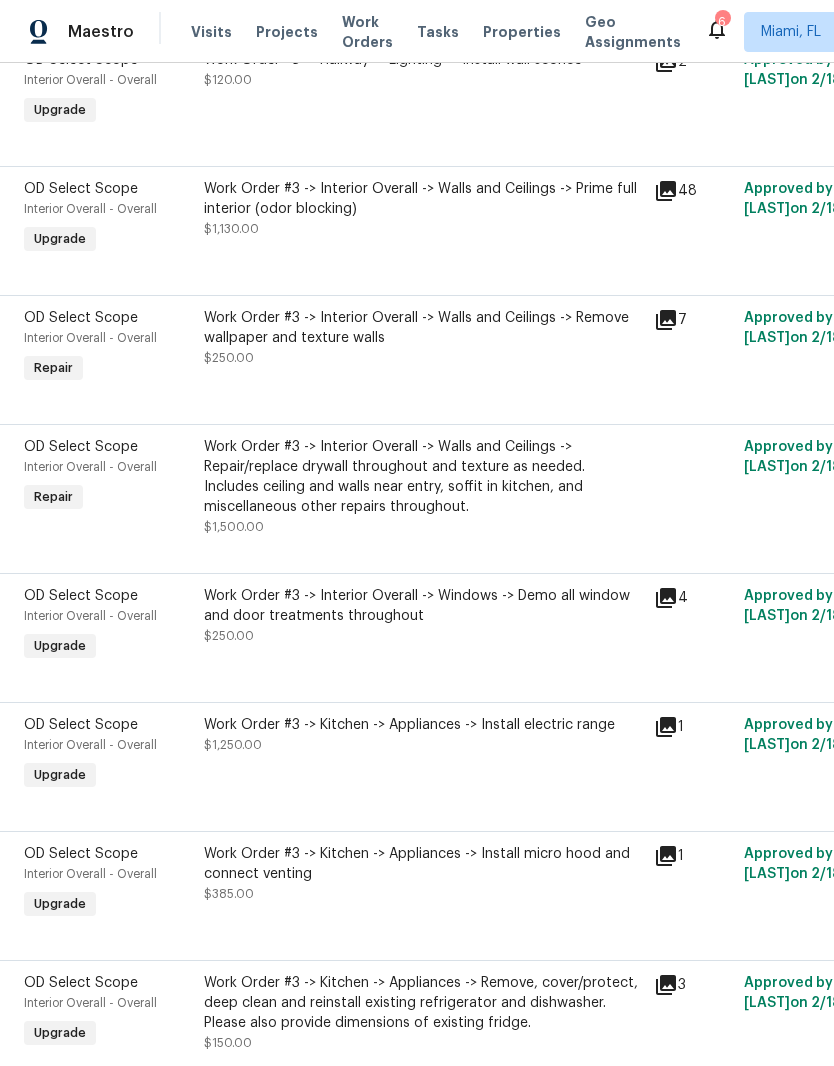 click on "Work Order #3 -> Interior Overall -> Walls and Ceilings -> Repair/replace drywall throughout and texture as needed. Includes ceiling and walls near entry, soffit in kitchen, and miscellaneous other repairs throughout." at bounding box center [423, 477] 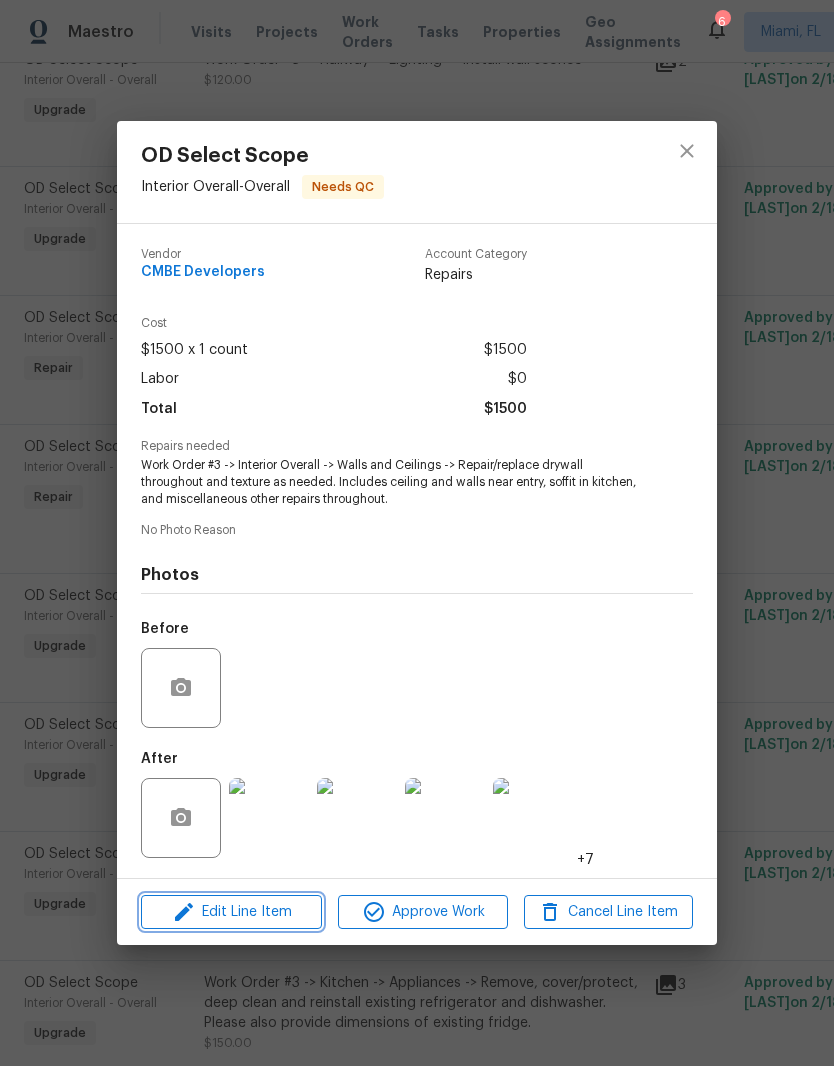 click on "Edit Line Item" at bounding box center [231, 912] 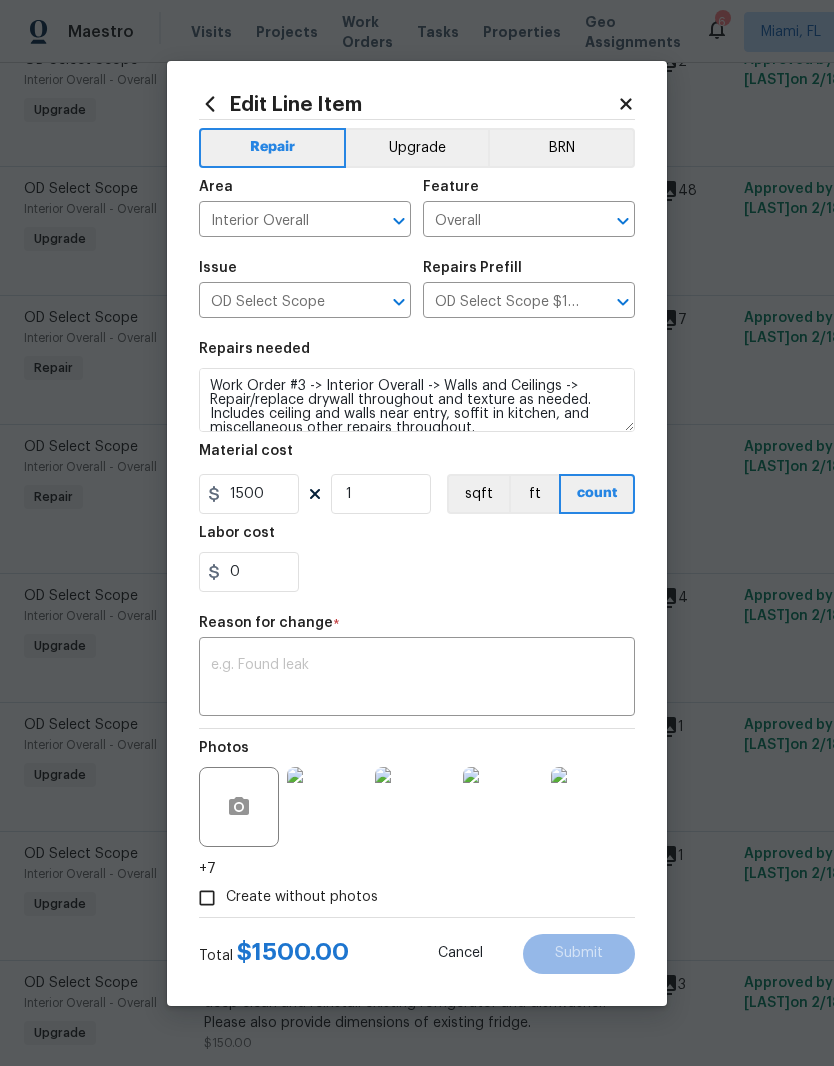 click on "Upgrade" at bounding box center (417, 148) 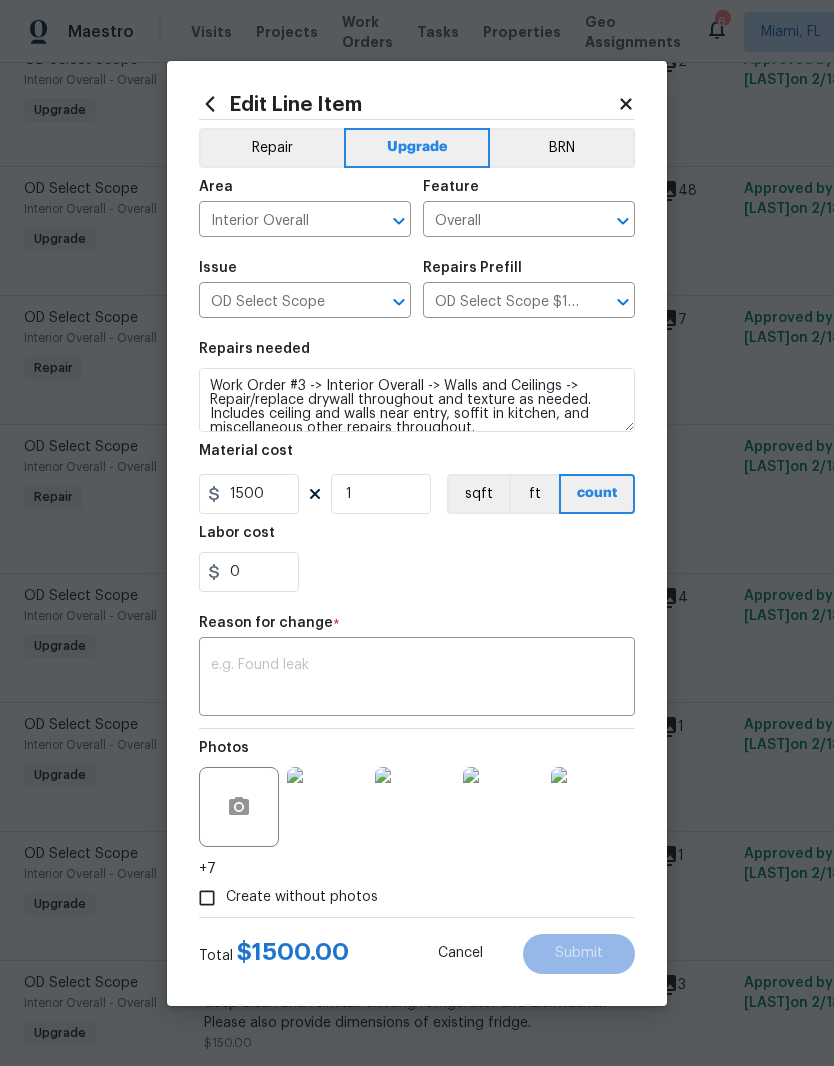 click at bounding box center (417, 679) 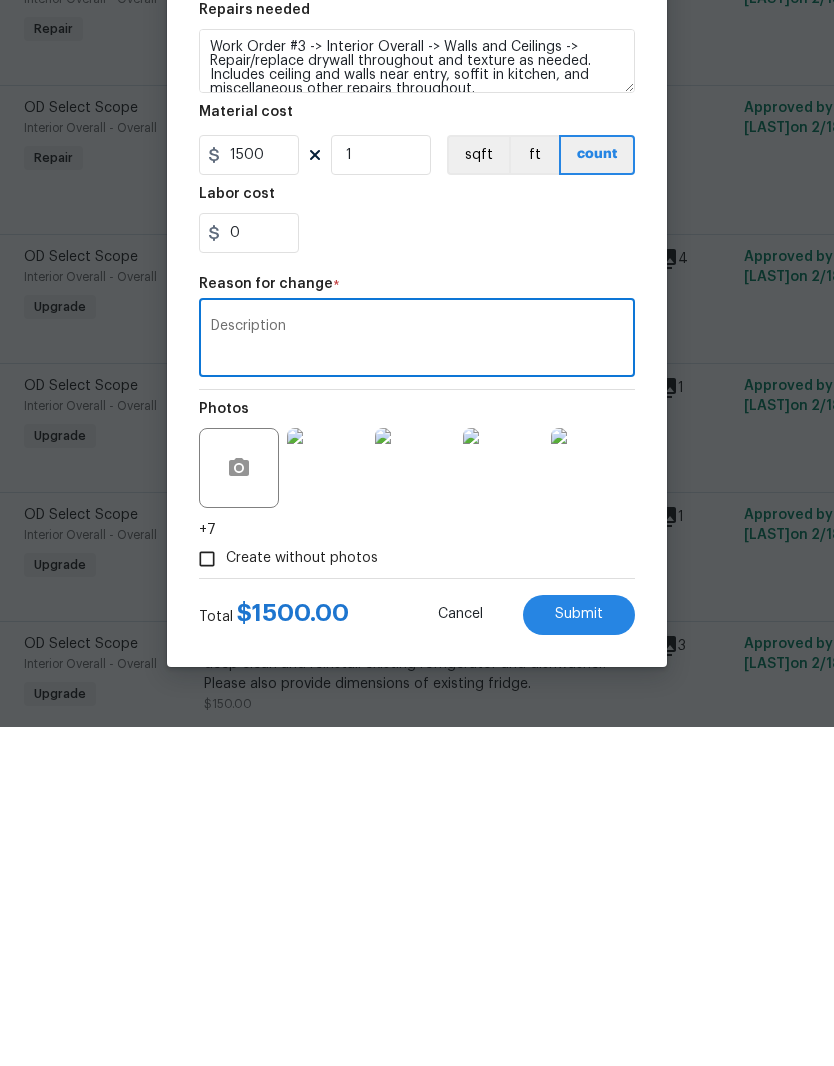 type on "Description" 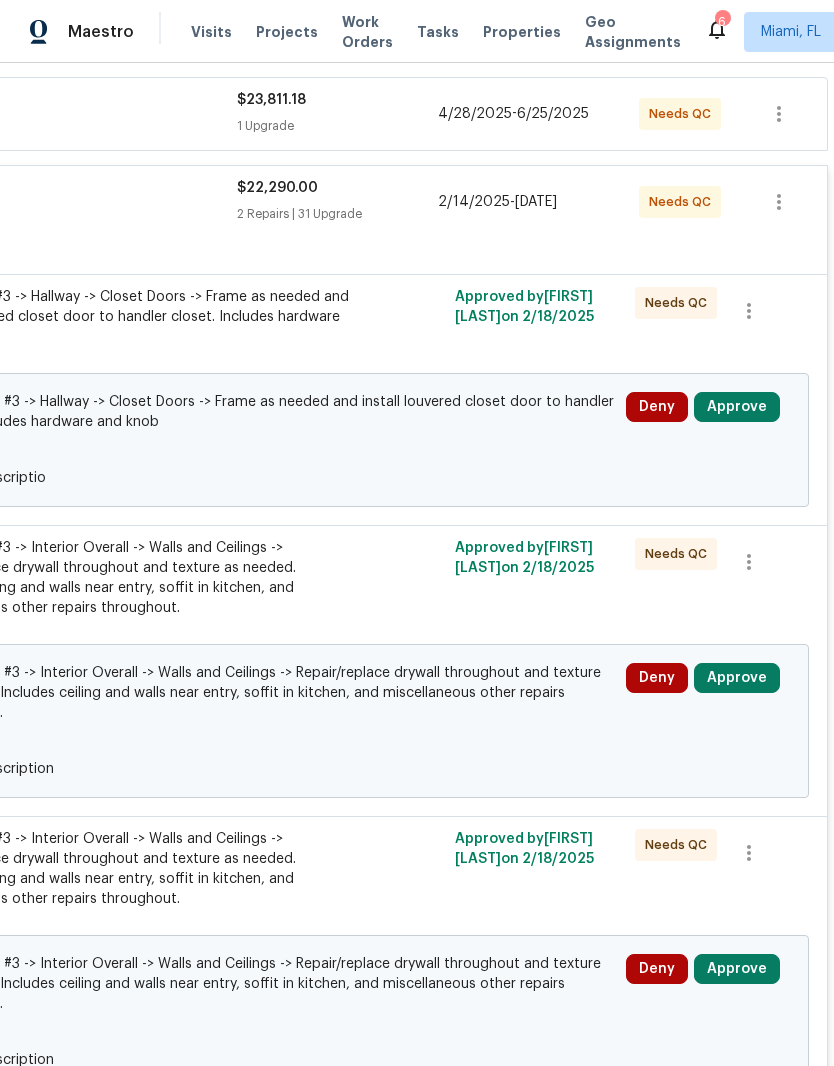 scroll, scrollTop: 388, scrollLeft: 296, axis: both 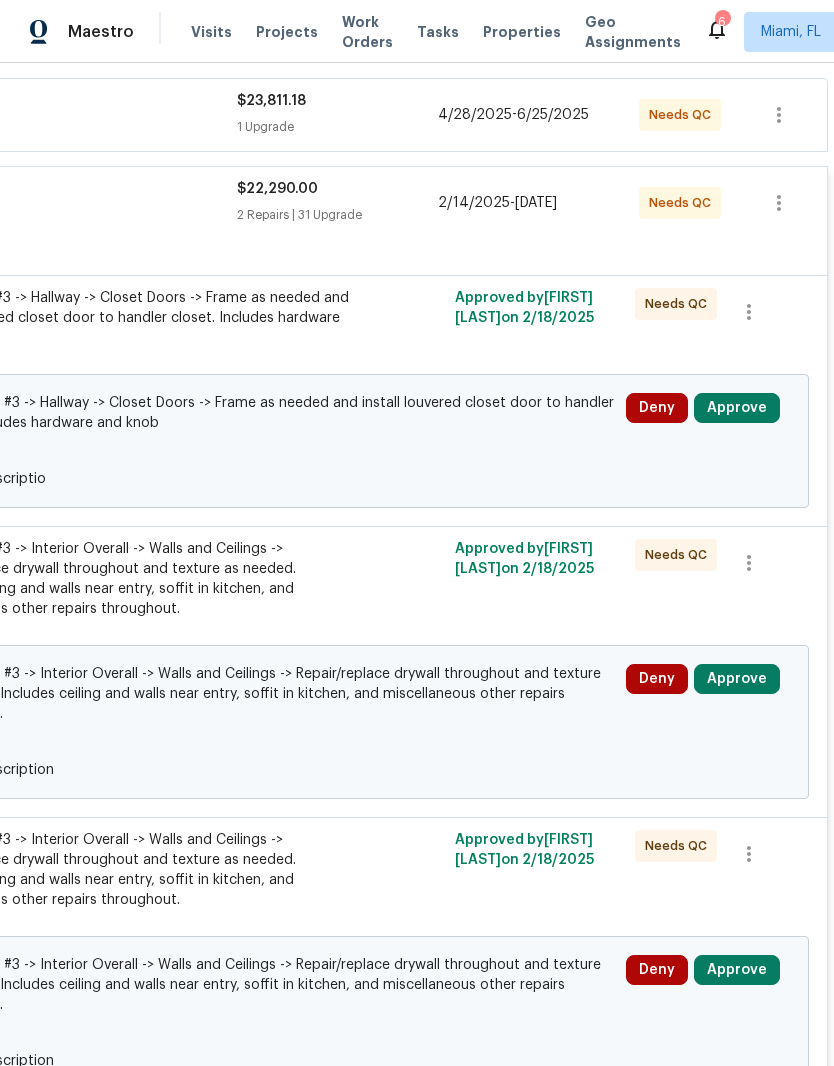 click on "Approve" at bounding box center [737, 408] 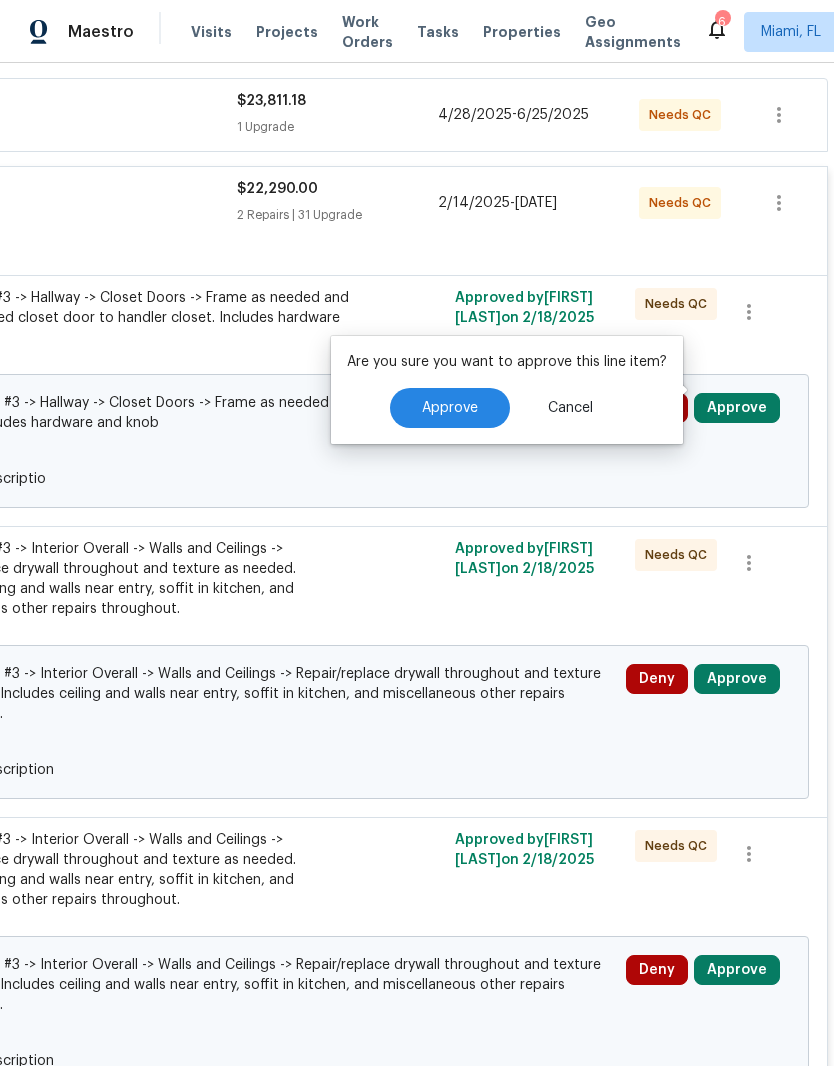 click on "Approve" at bounding box center (450, 408) 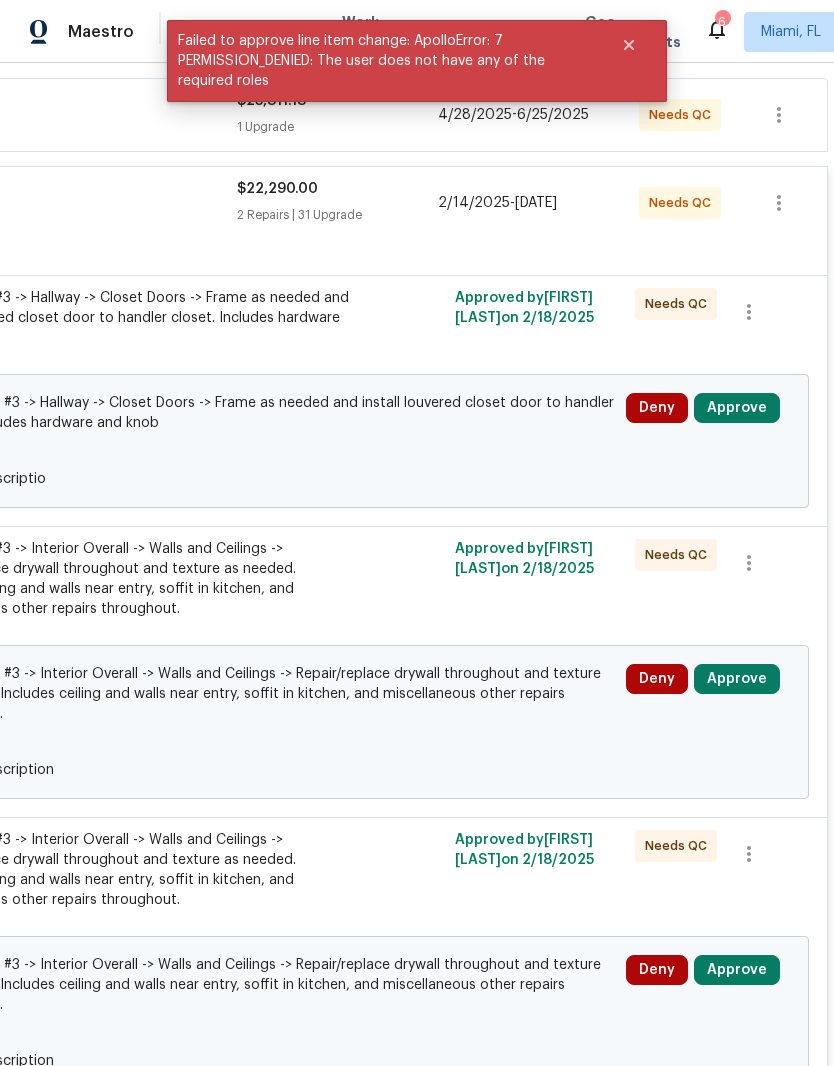 click on "4/28/2025  -  6/25/2025" at bounding box center (513, 115) 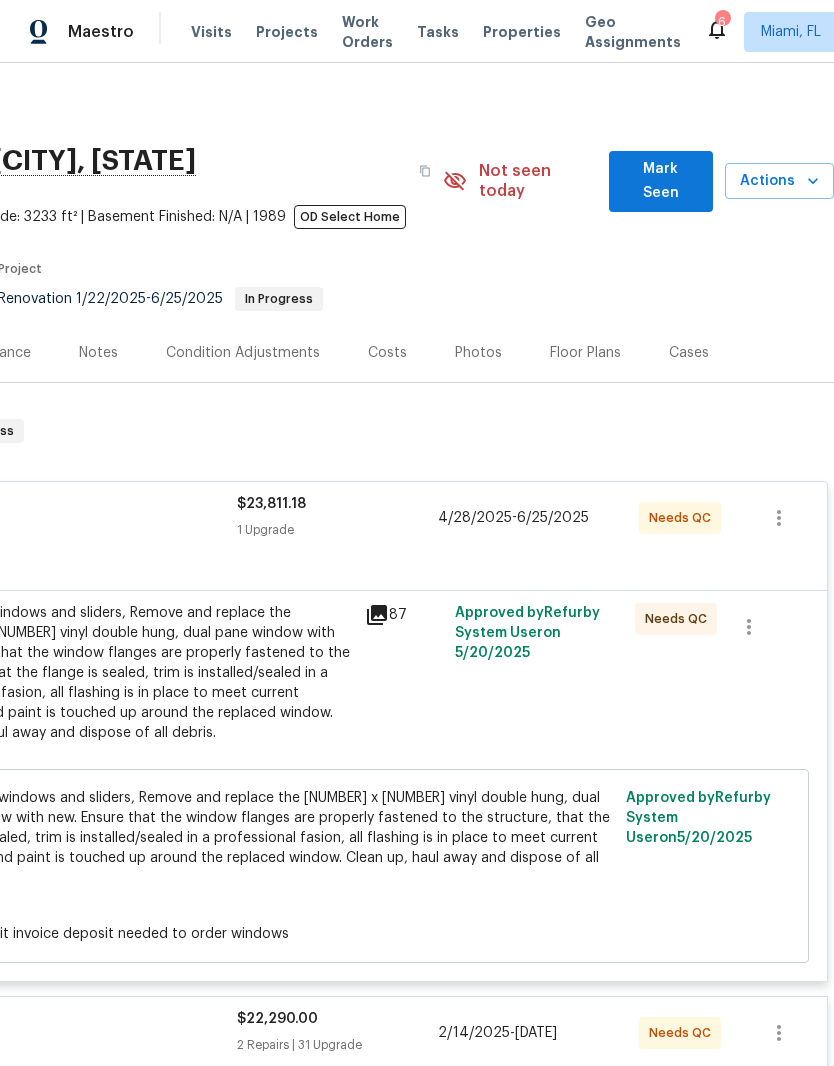 scroll, scrollTop: 0, scrollLeft: 296, axis: horizontal 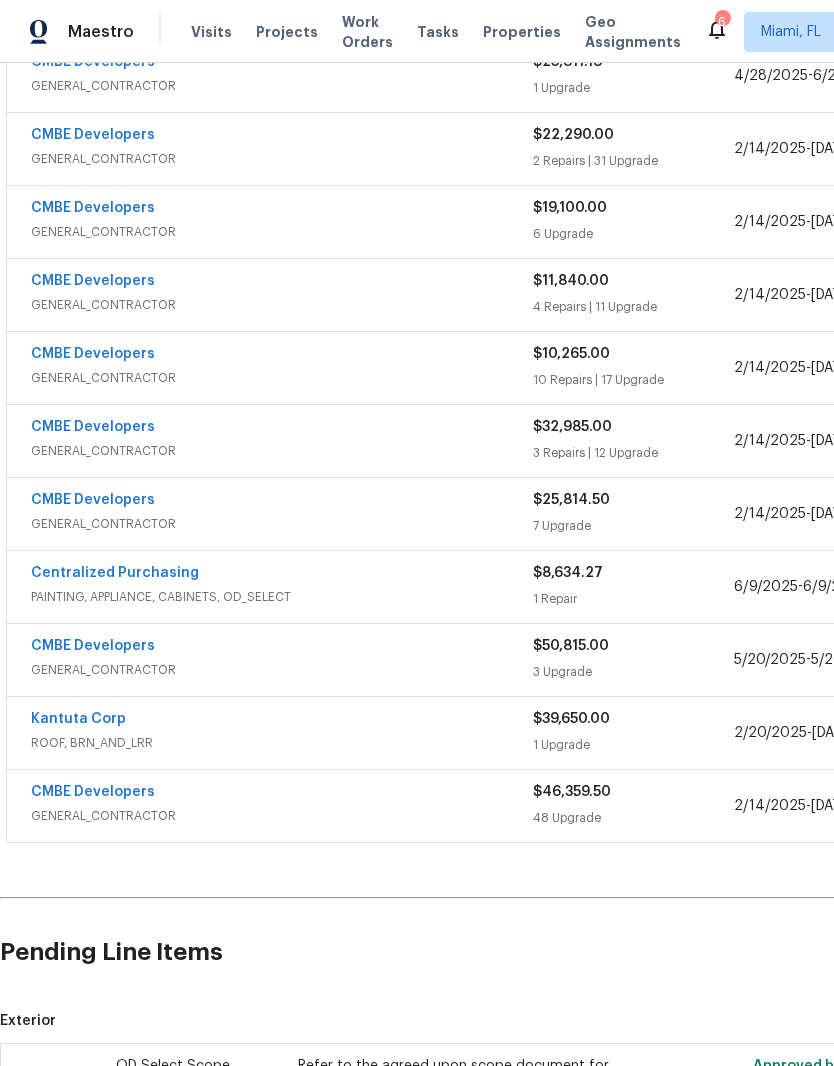 click on "CMBE Developers GENERAL_CONTRACTOR" at bounding box center (282, 368) 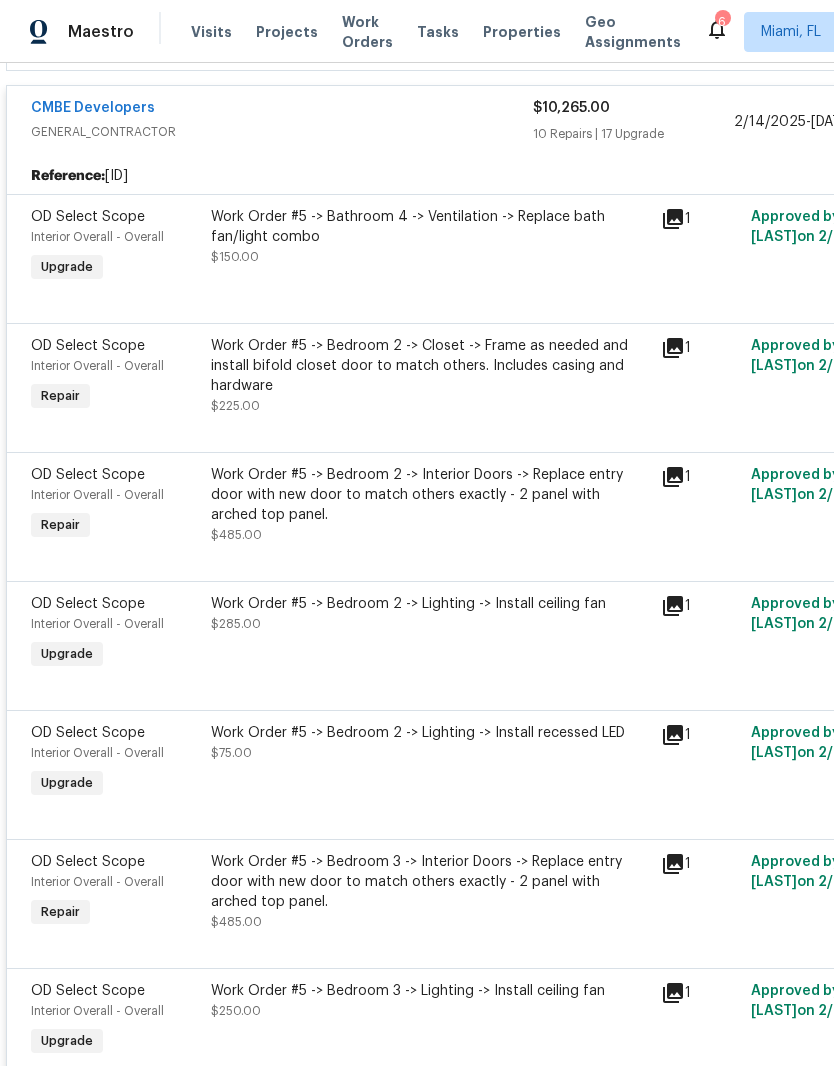scroll, scrollTop: 669, scrollLeft: 0, axis: vertical 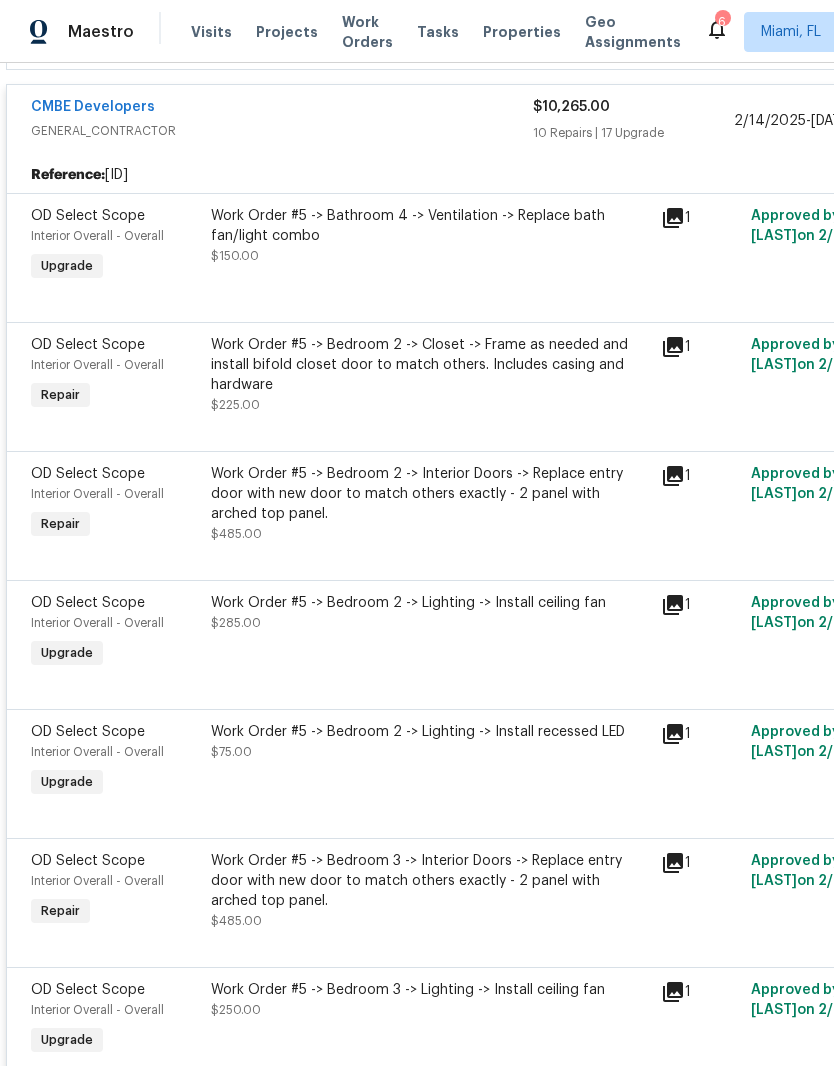 click on "Work Order #5 -> Bedroom 2 -> Interior Doors -> Replace entry door with new door to match others exactly - 2 panel with arched top panel." at bounding box center (430, 494) 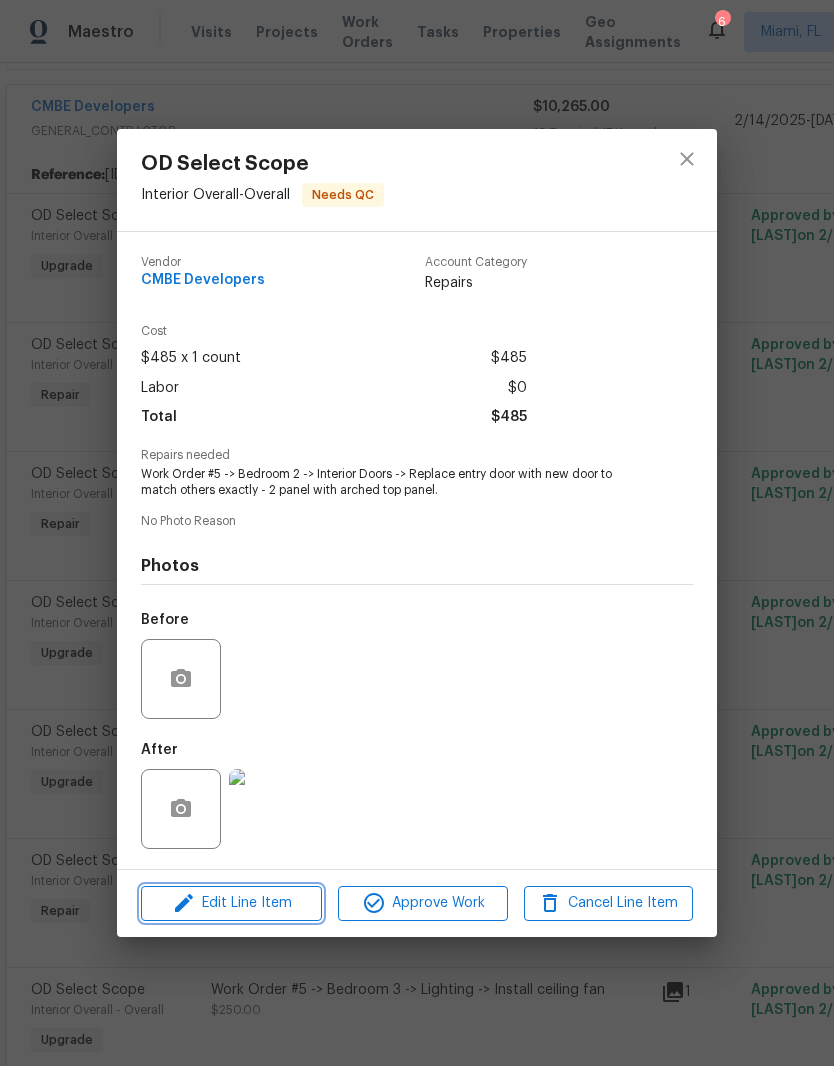 click on "Edit Line Item" at bounding box center [231, 903] 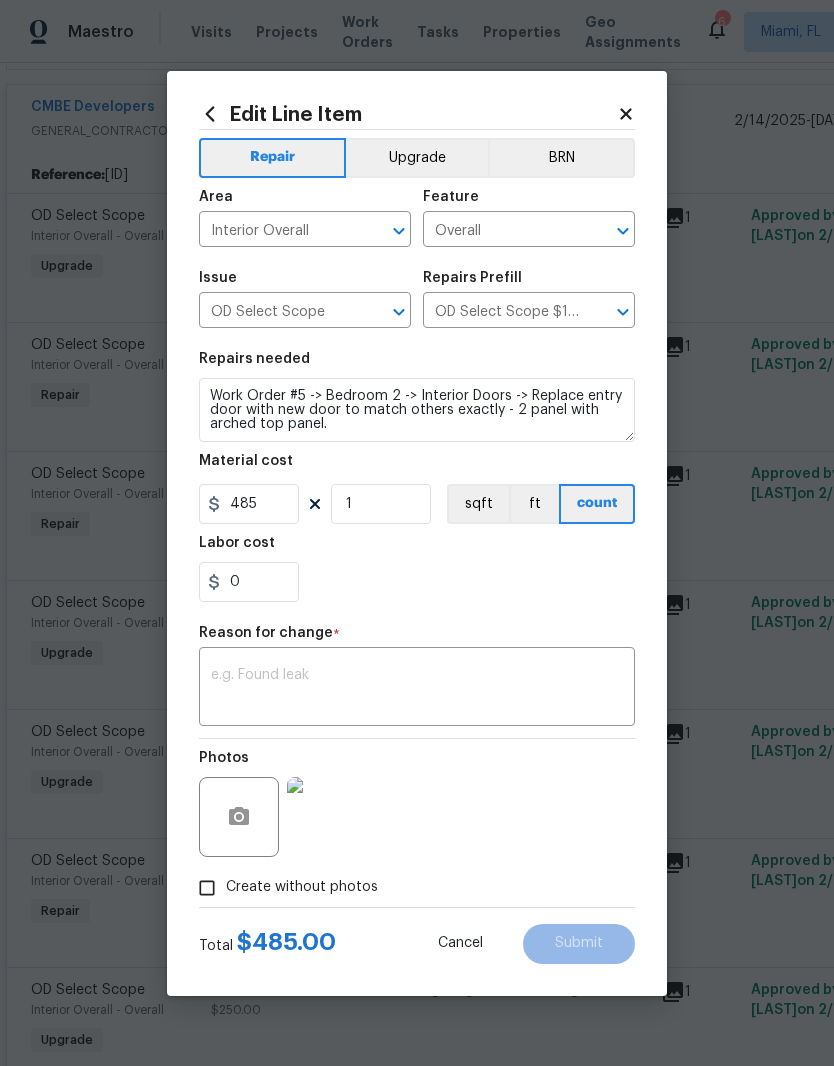 click on "Upgrade" at bounding box center [417, 158] 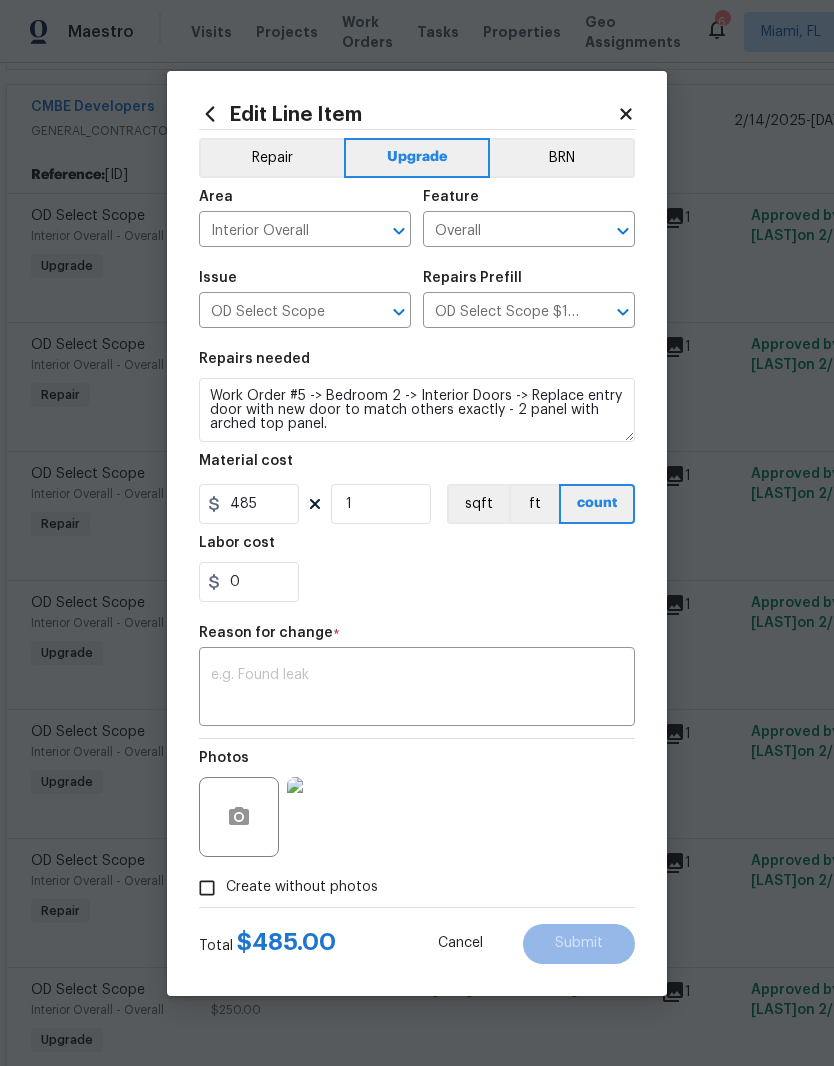 click at bounding box center (417, 689) 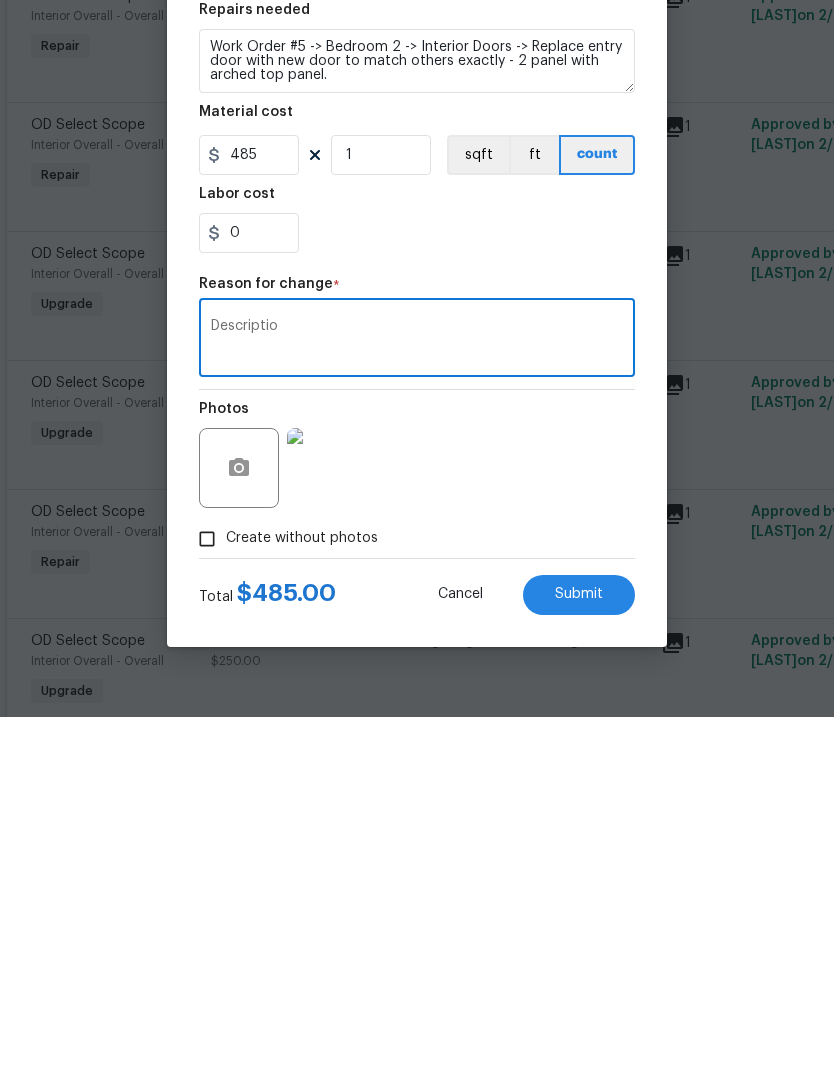 type on "Descriptio" 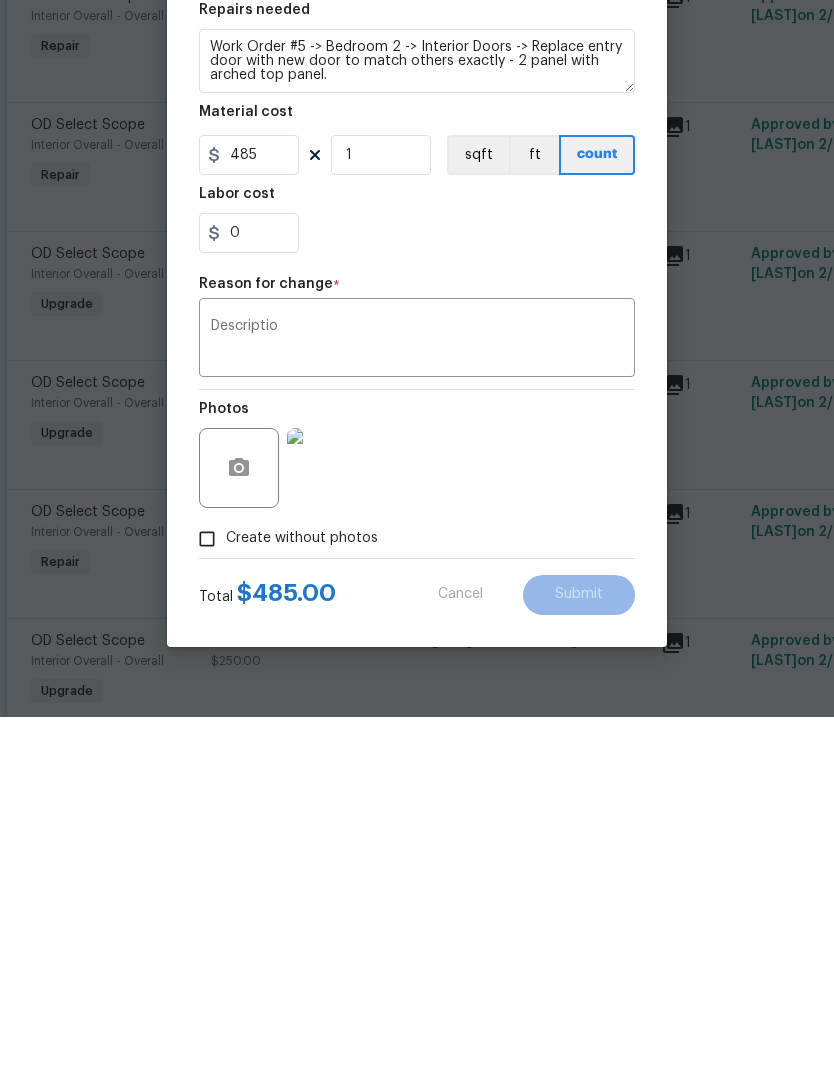 scroll, scrollTop: 82, scrollLeft: 0, axis: vertical 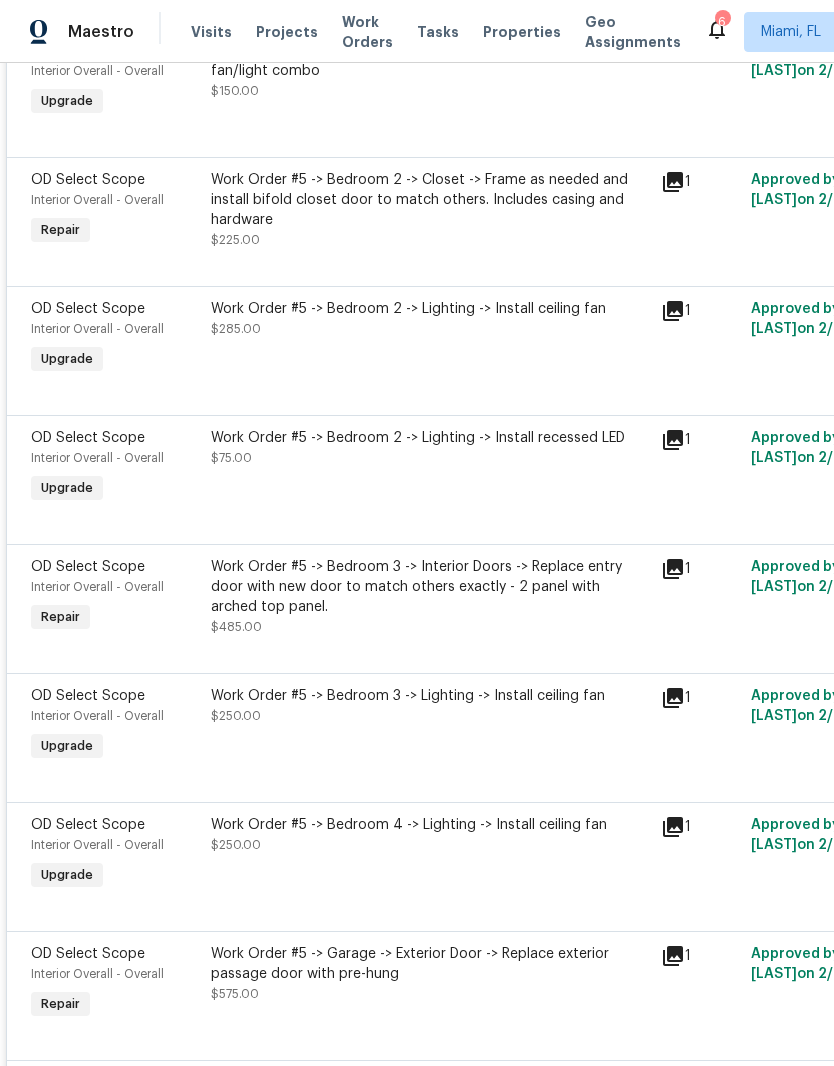 click on "Work Order #5 -> Bedroom 3 -> Interior Doors -> Replace entry door with new door to match others exactly - 2 panel with arched top panel." at bounding box center (430, 587) 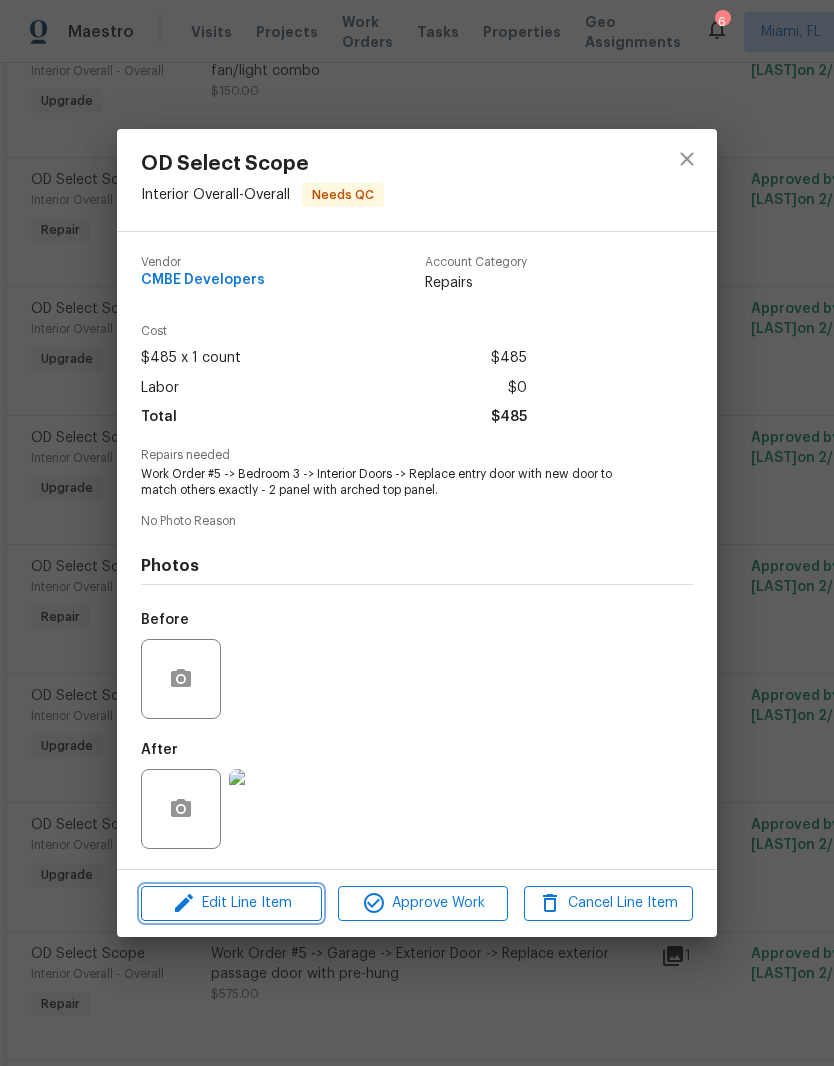 click on "Edit Line Item" at bounding box center (231, 903) 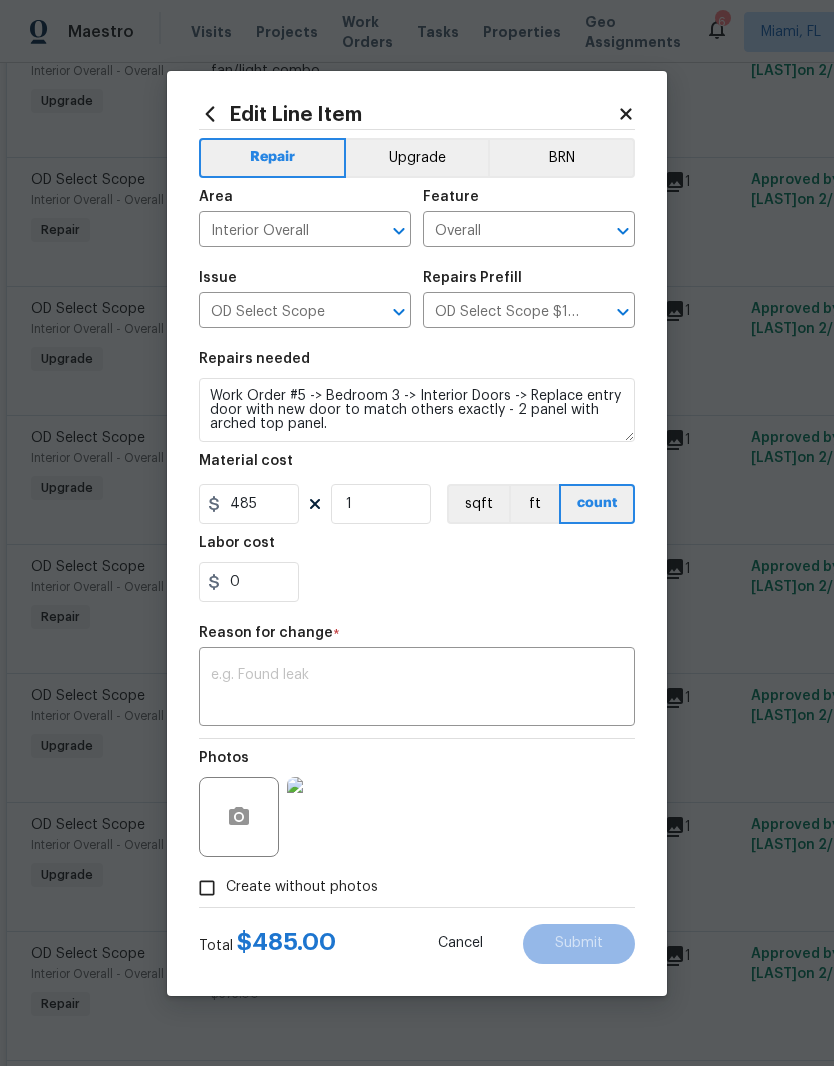 click on "Upgrade" at bounding box center (417, 158) 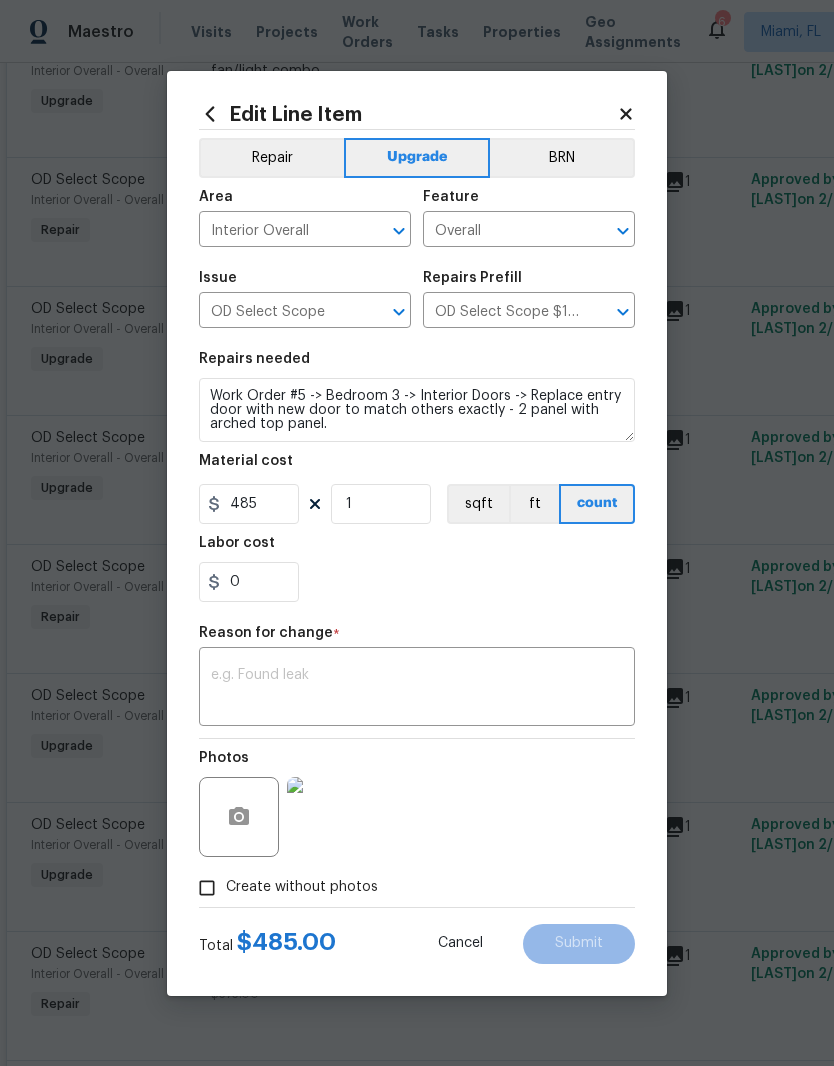 click on "x ​" at bounding box center [417, 689] 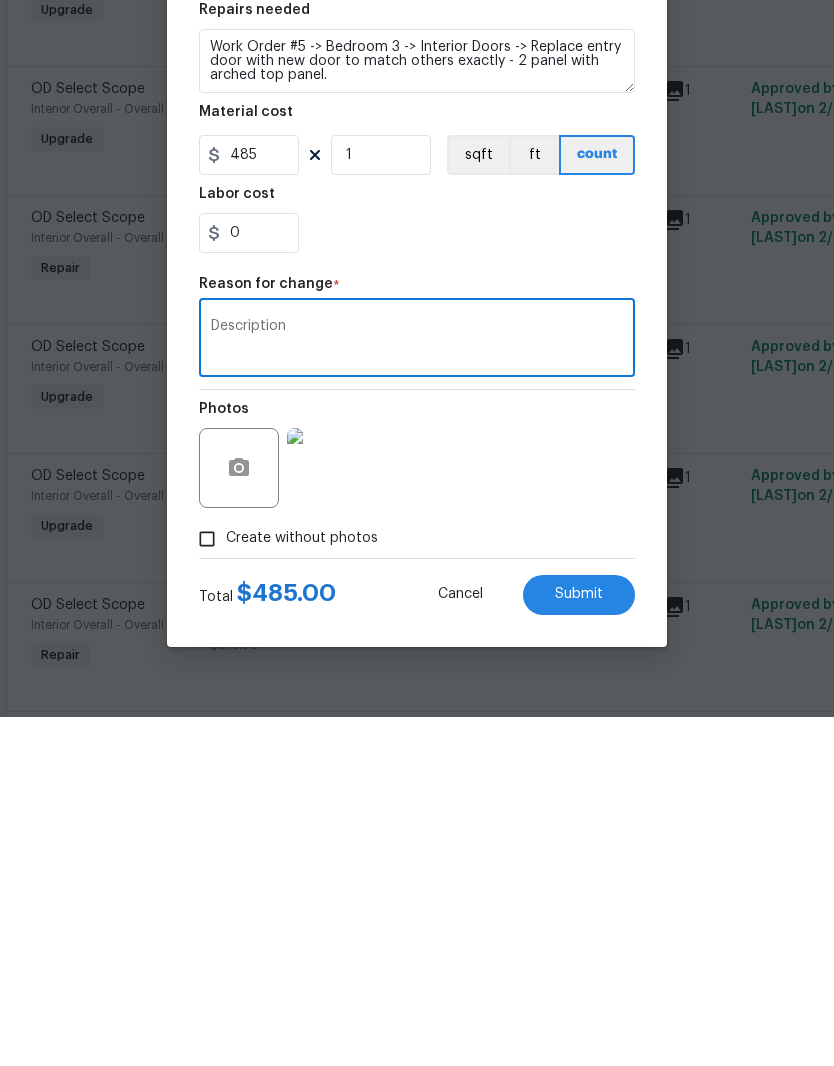 type on "Description" 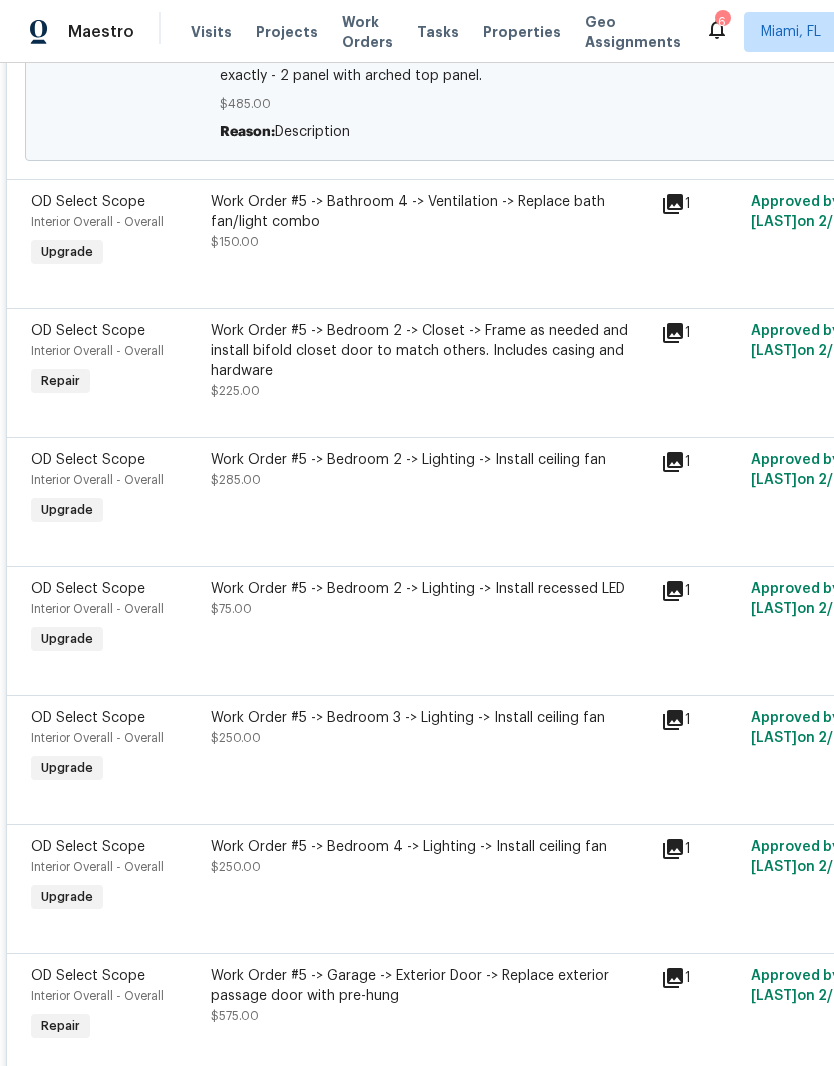 scroll, scrollTop: 1186, scrollLeft: 0, axis: vertical 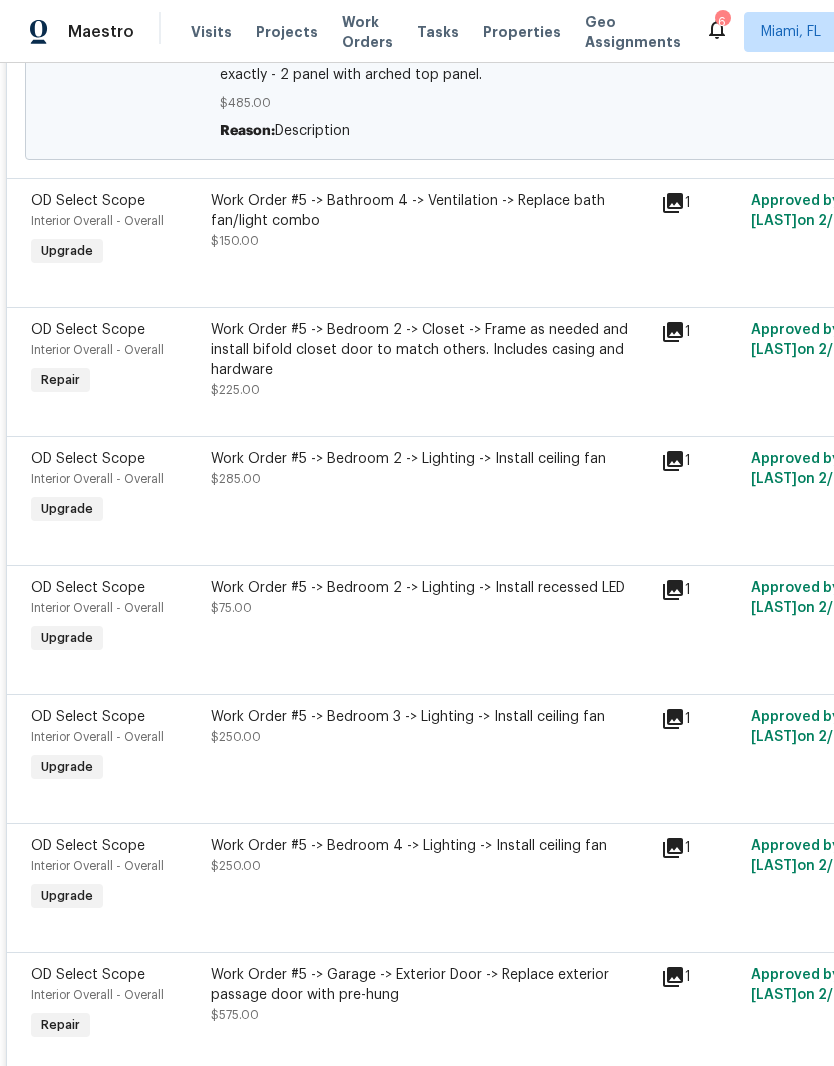 click on "Work Order #5 -> Bedroom 2 -> Closet -> Frame as needed and install bifold closet door to match others. Includes casing and hardware" at bounding box center (430, 350) 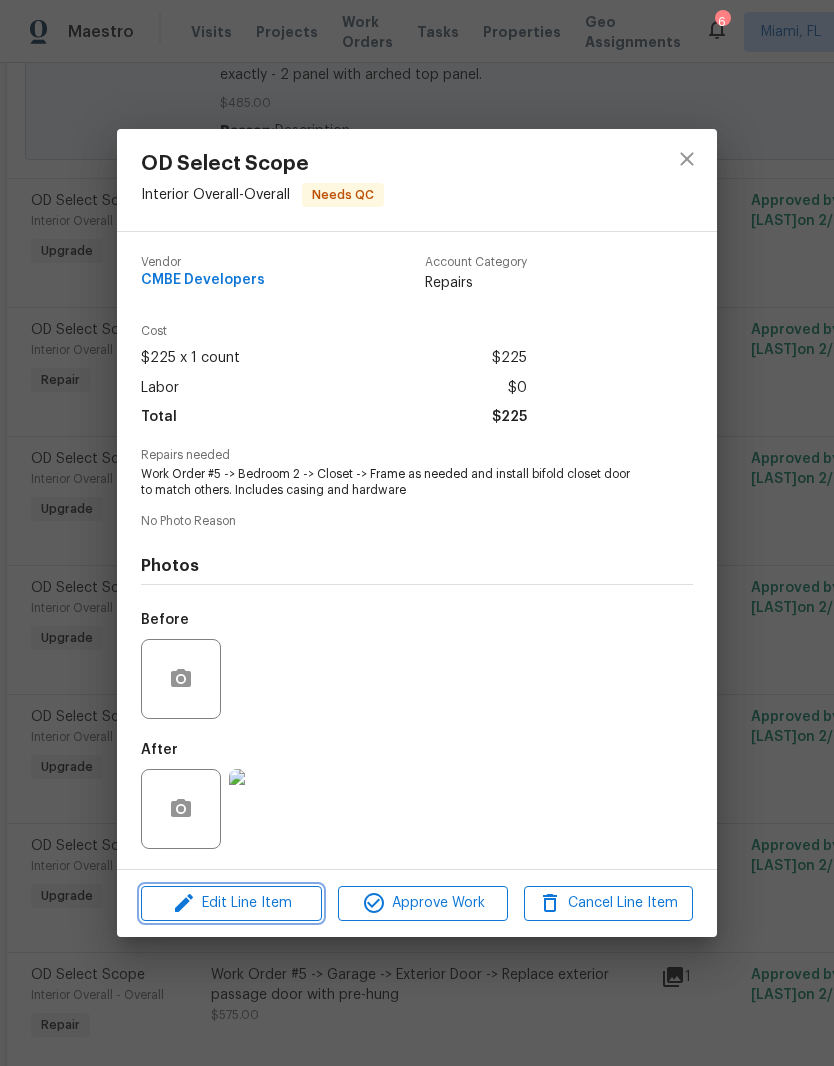 click on "Edit Line Item" at bounding box center [231, 903] 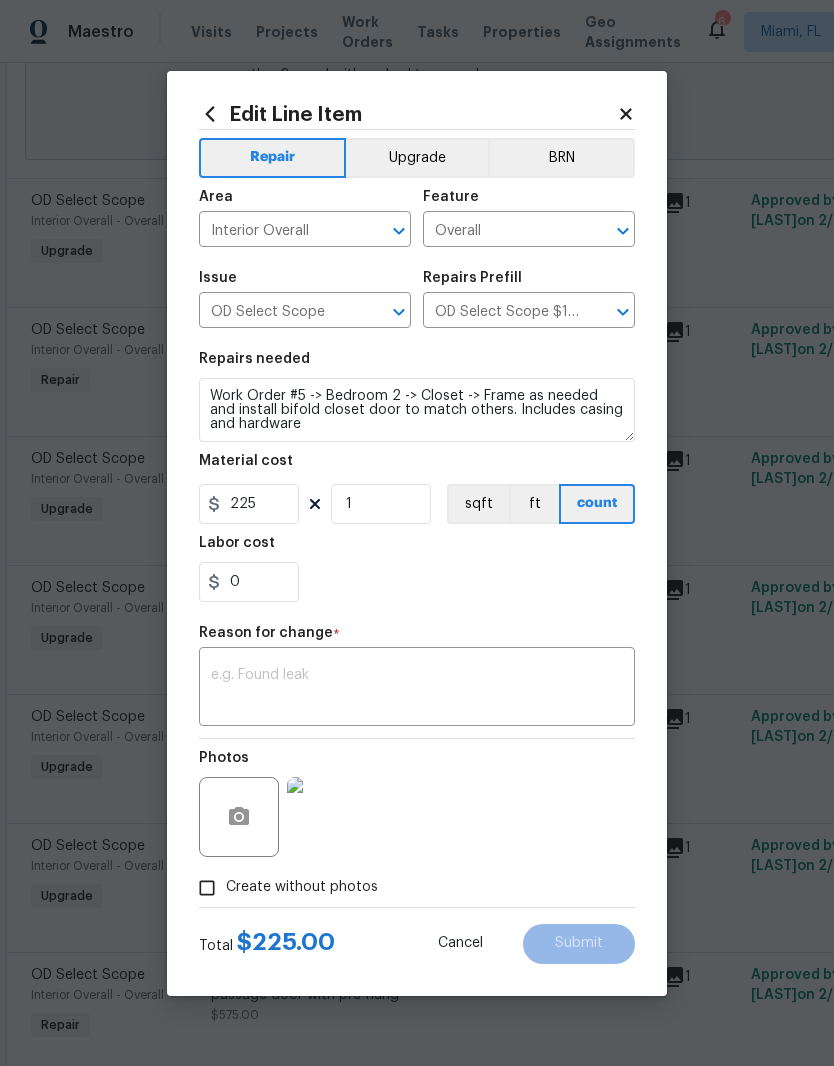 click on "Upgrade" at bounding box center (417, 158) 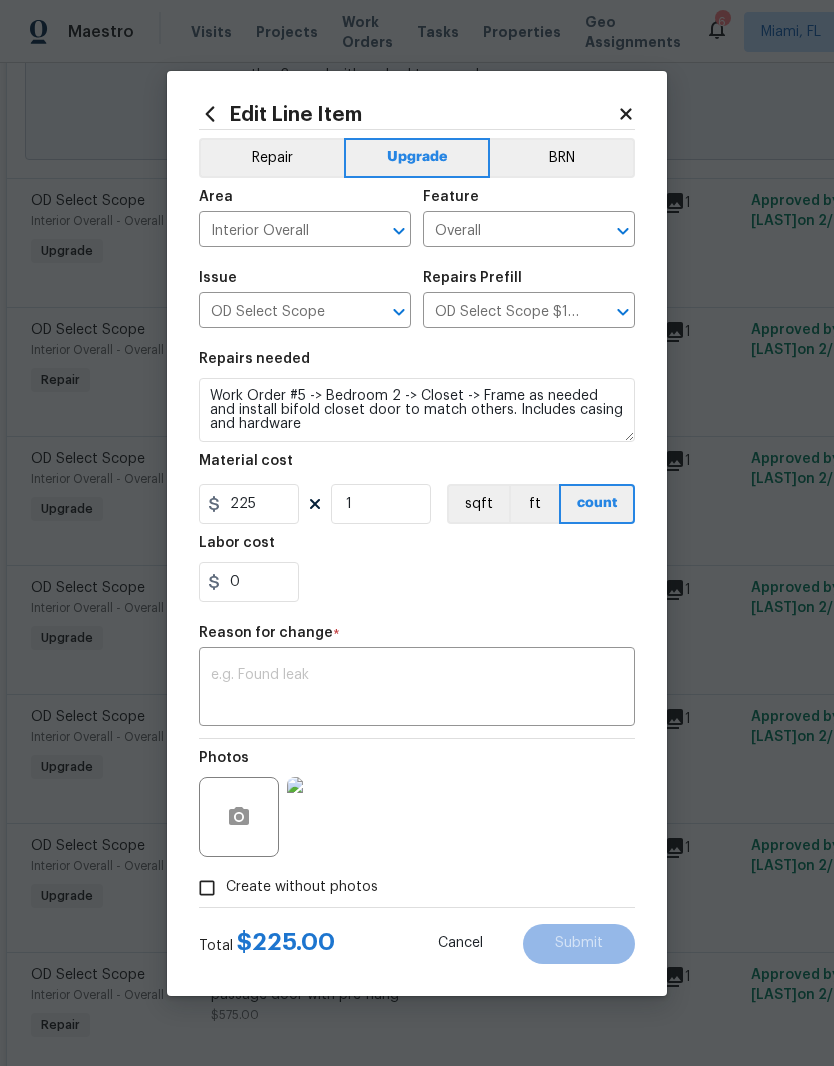 click on "x ​" at bounding box center [417, 689] 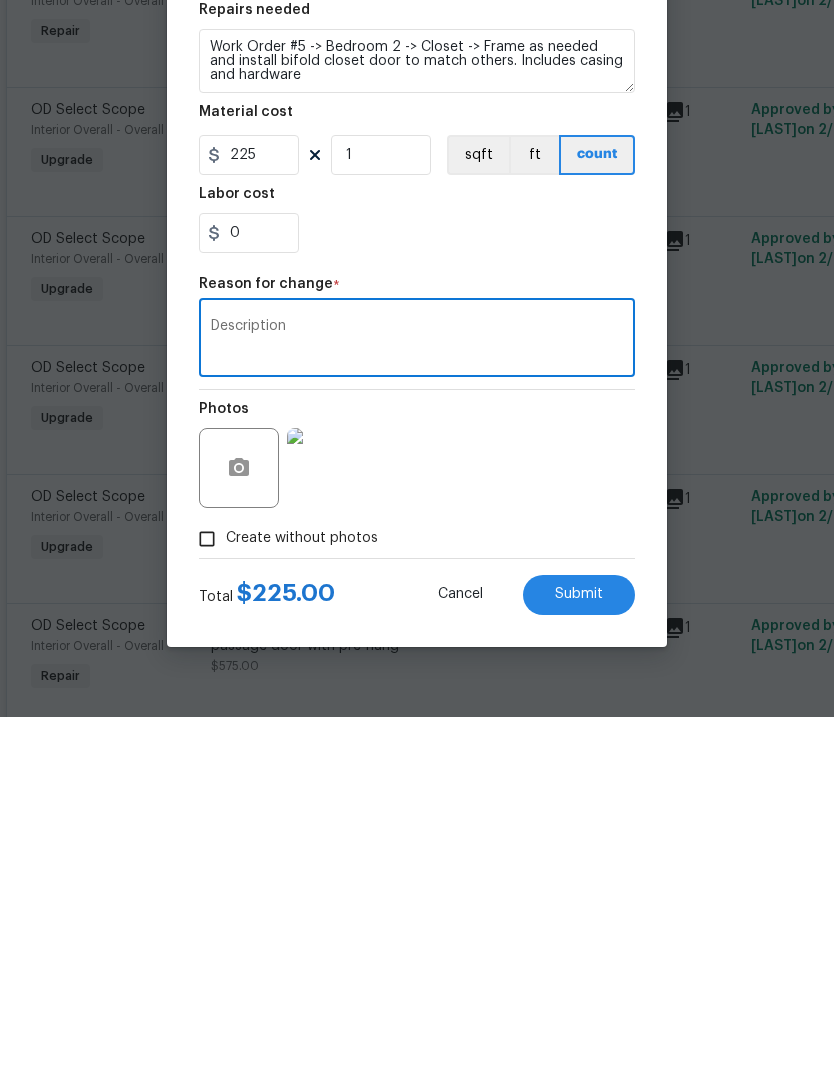 type on "Description" 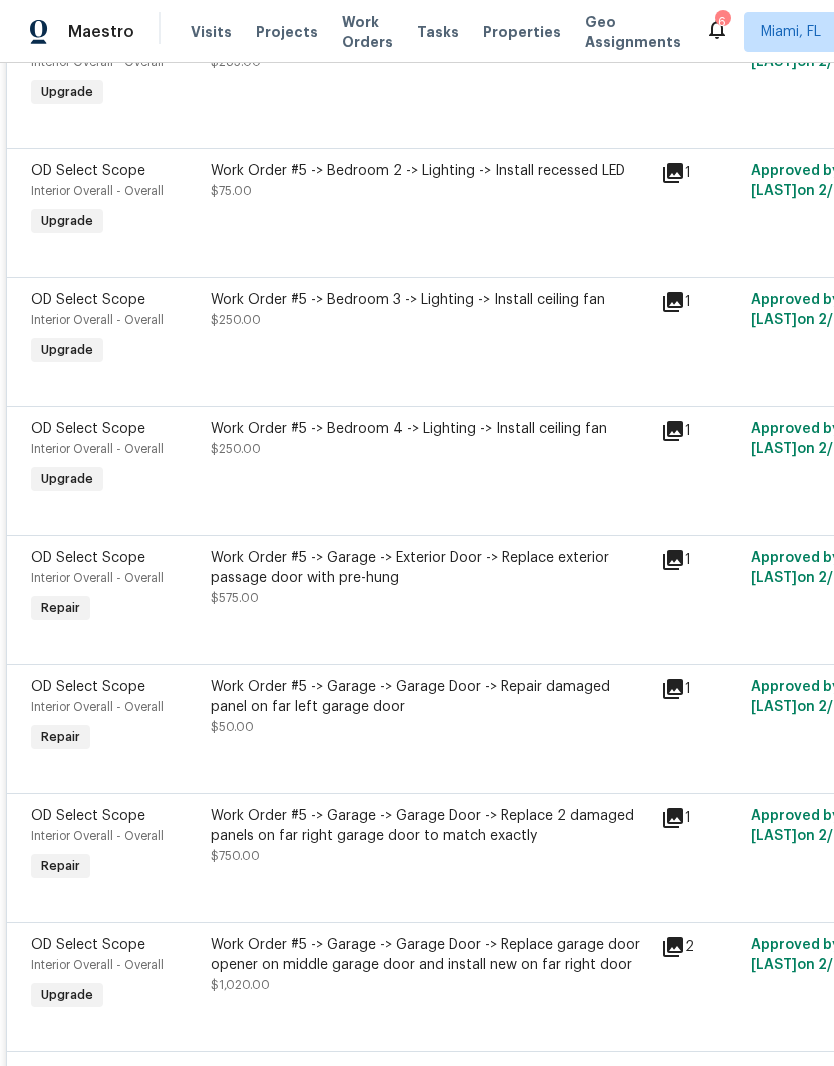 scroll, scrollTop: 1725, scrollLeft: 0, axis: vertical 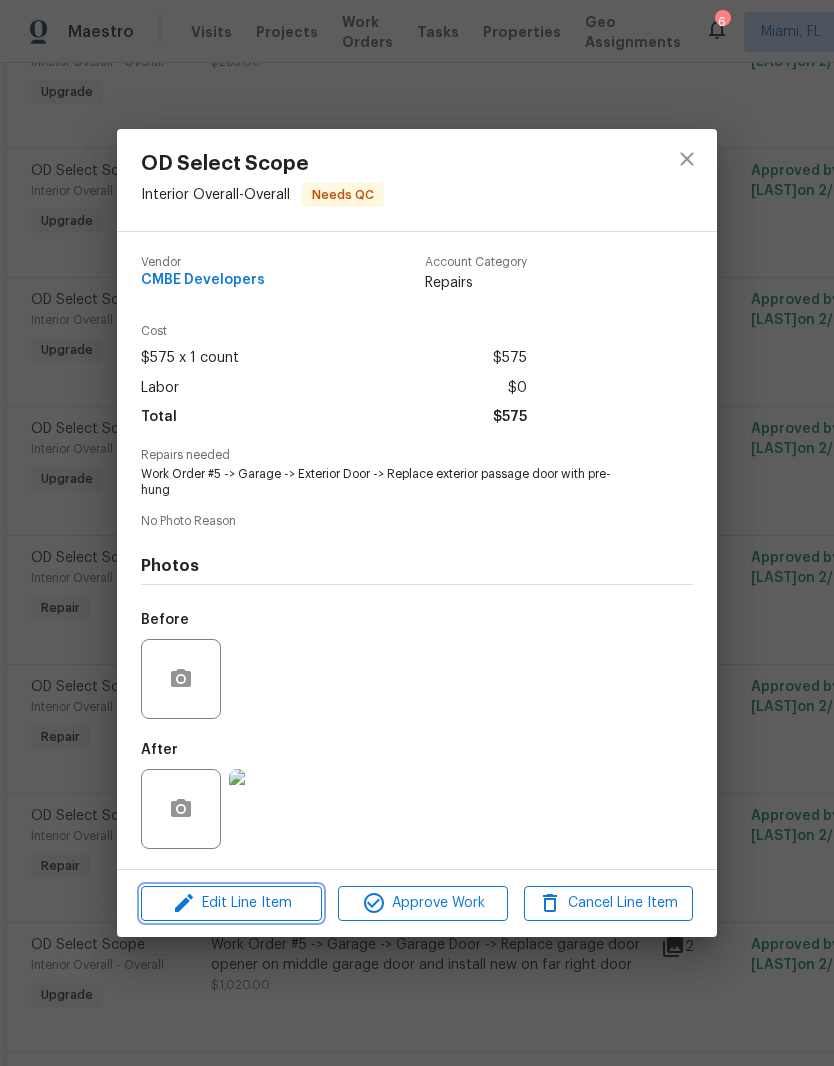 click on "Edit Line Item" at bounding box center (231, 903) 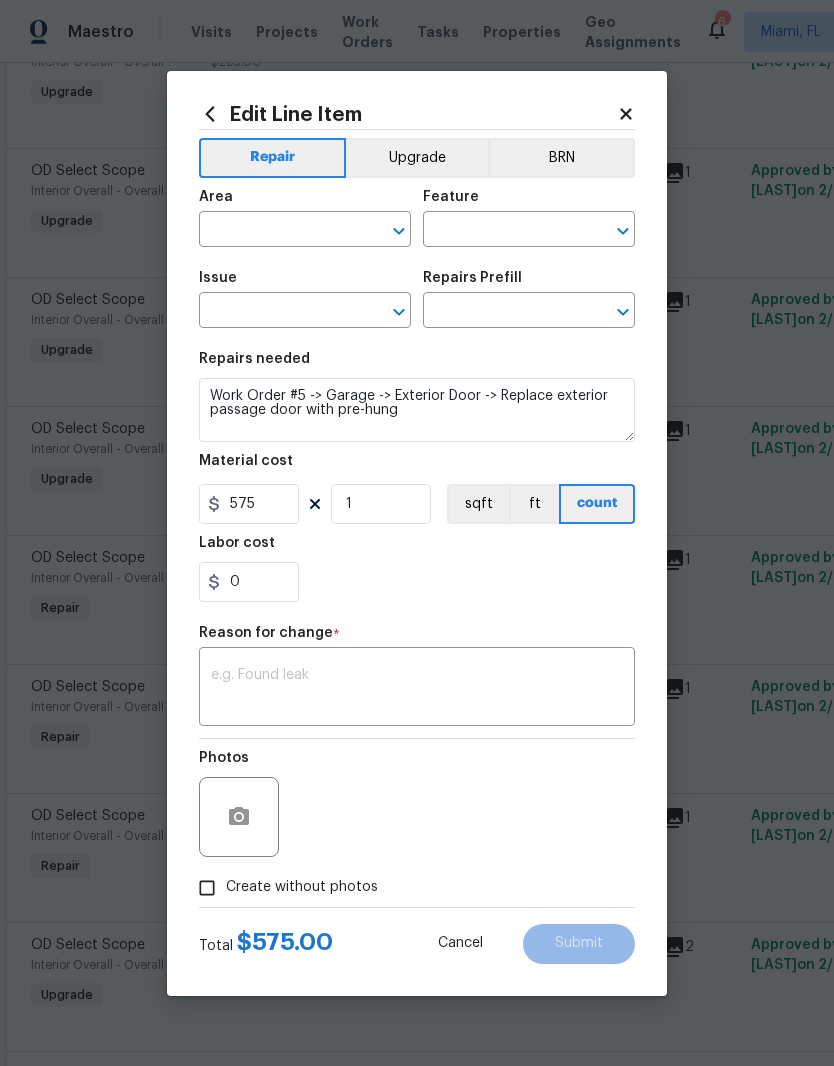 type on "Interior Overall" 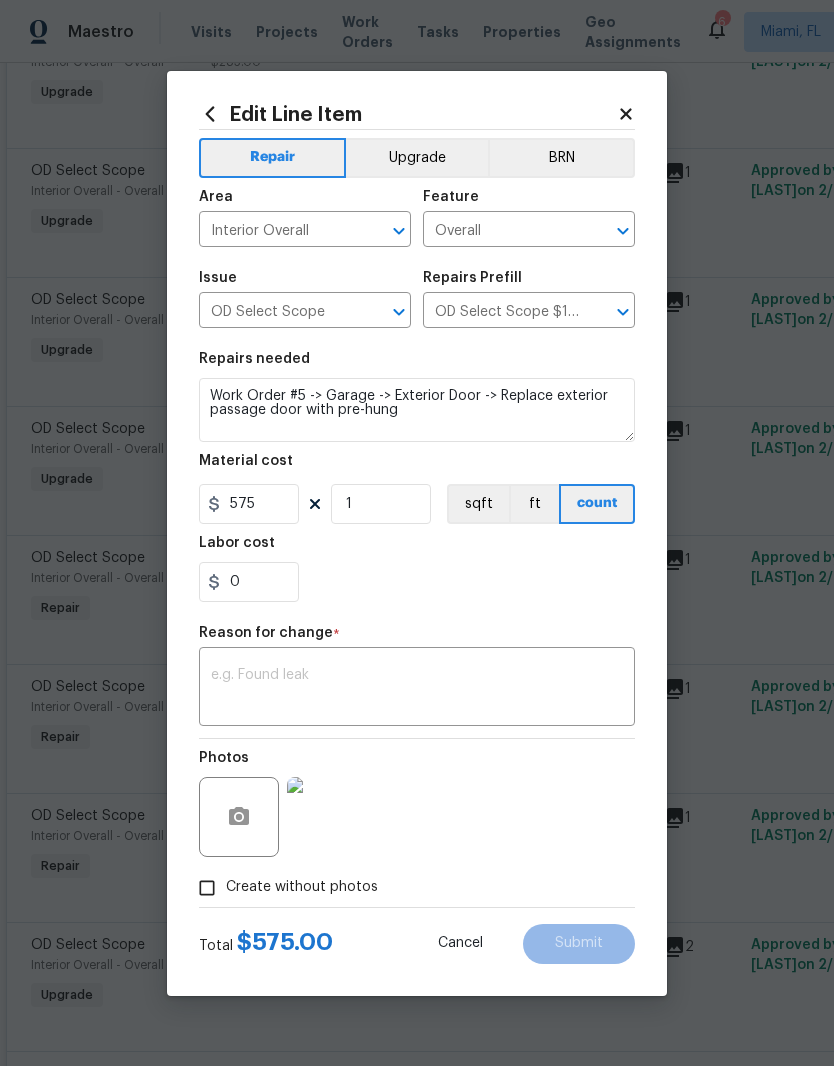 click on "Upgrade" at bounding box center (417, 158) 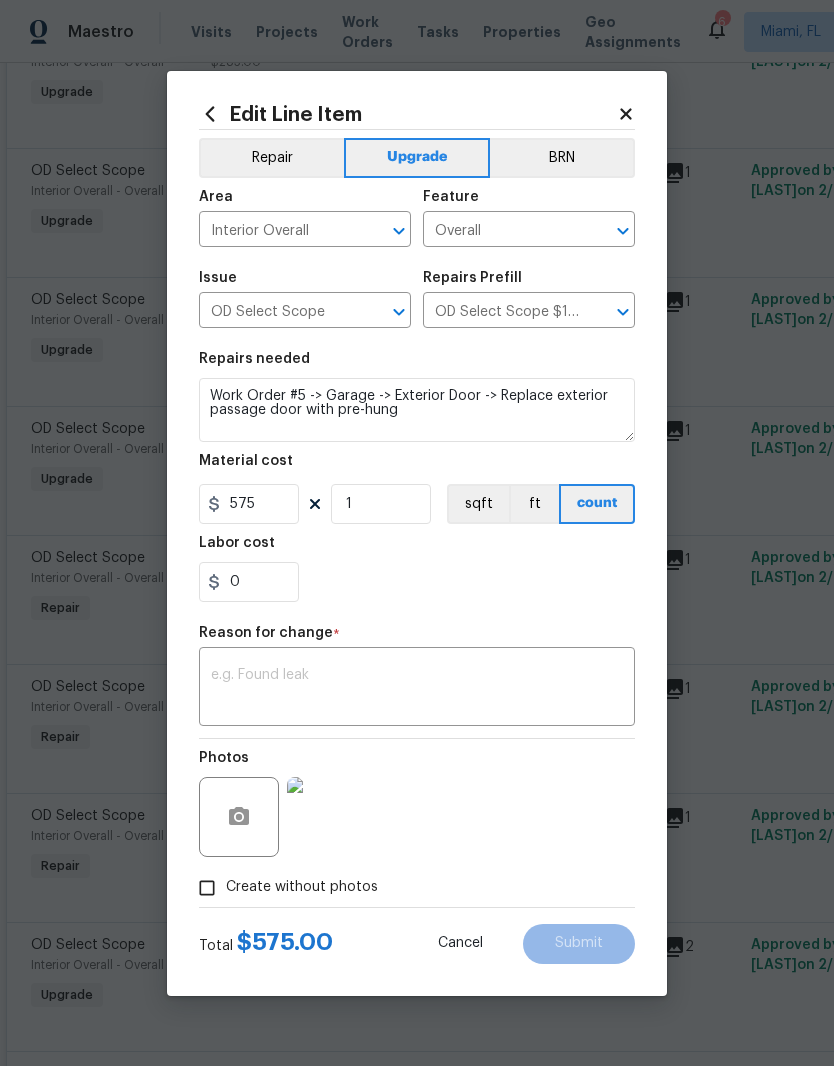 click at bounding box center (417, 689) 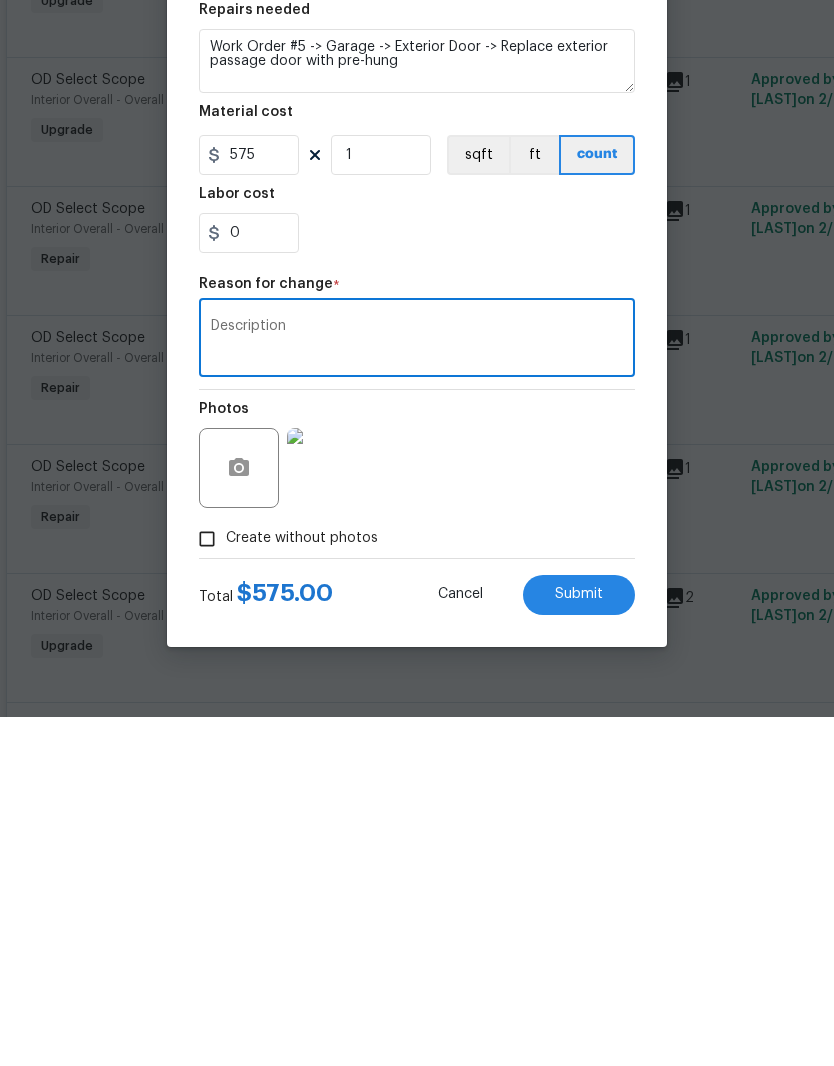 type on "Description" 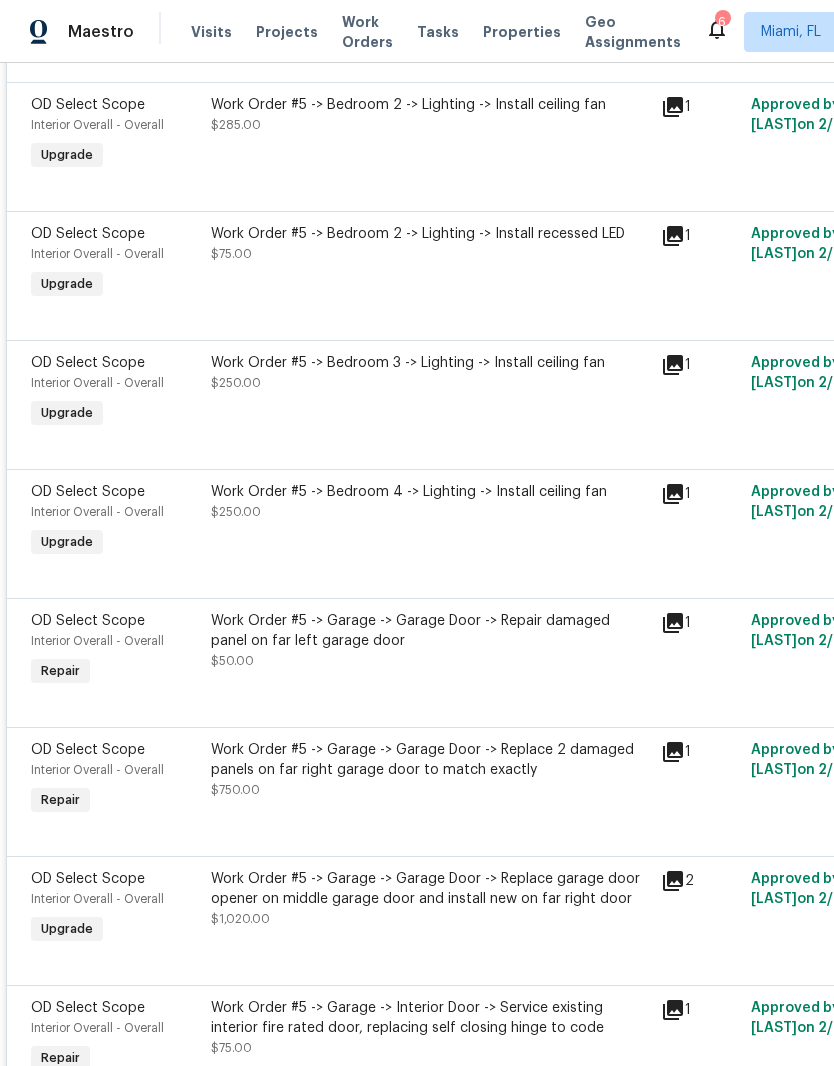 scroll, scrollTop: 1894, scrollLeft: 0, axis: vertical 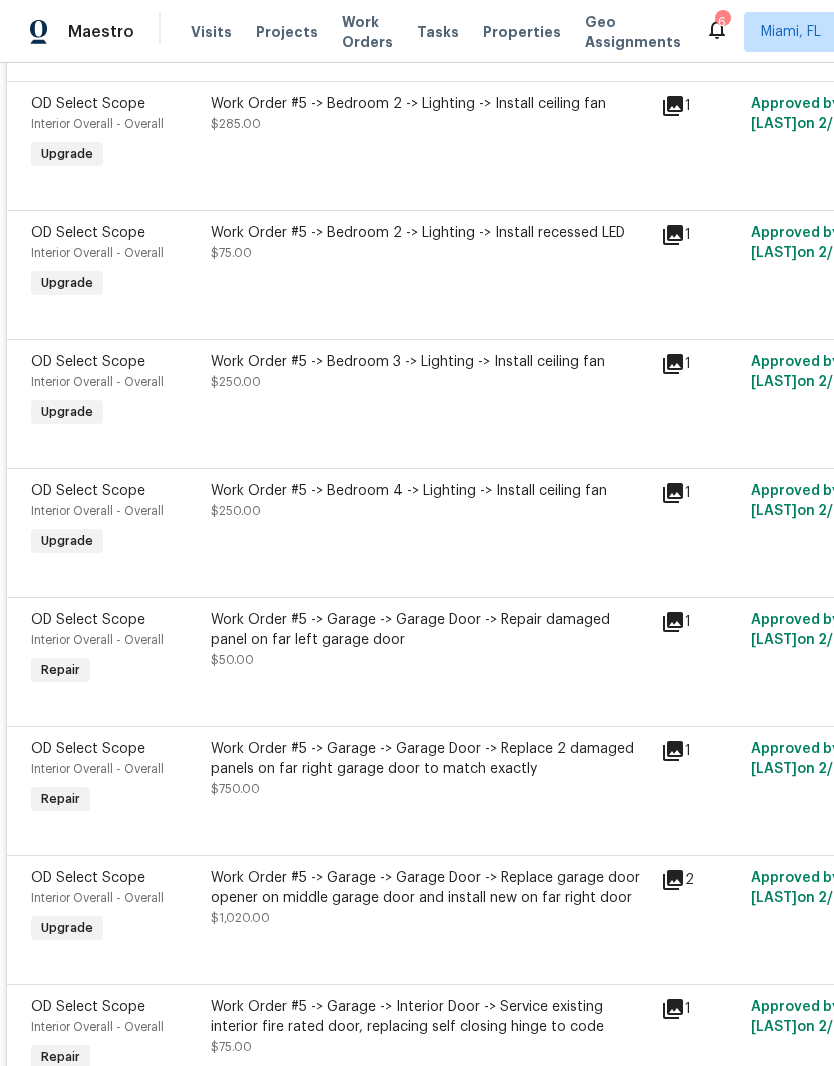 click on "Work Order #5 -> Garage -> Garage Door -> Replace 2 damaged panels on far right garage door to match exactly $750.00" at bounding box center (430, 769) 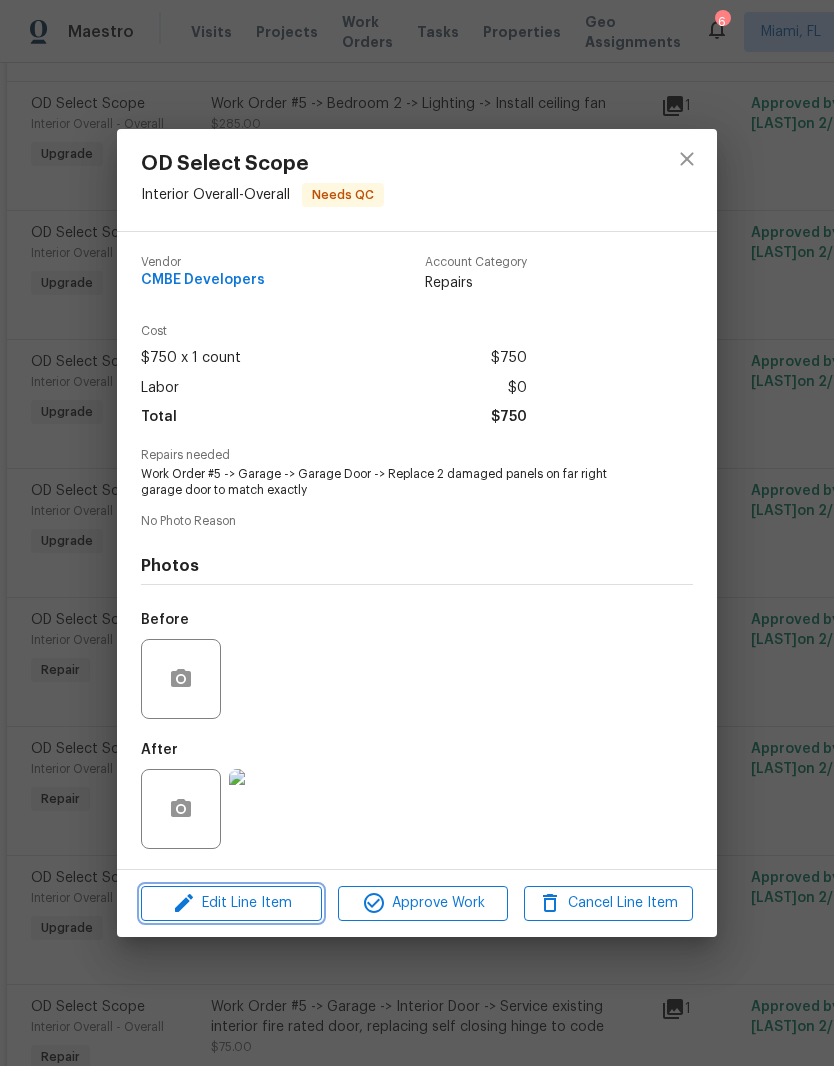 click on "Edit Line Item" at bounding box center [231, 903] 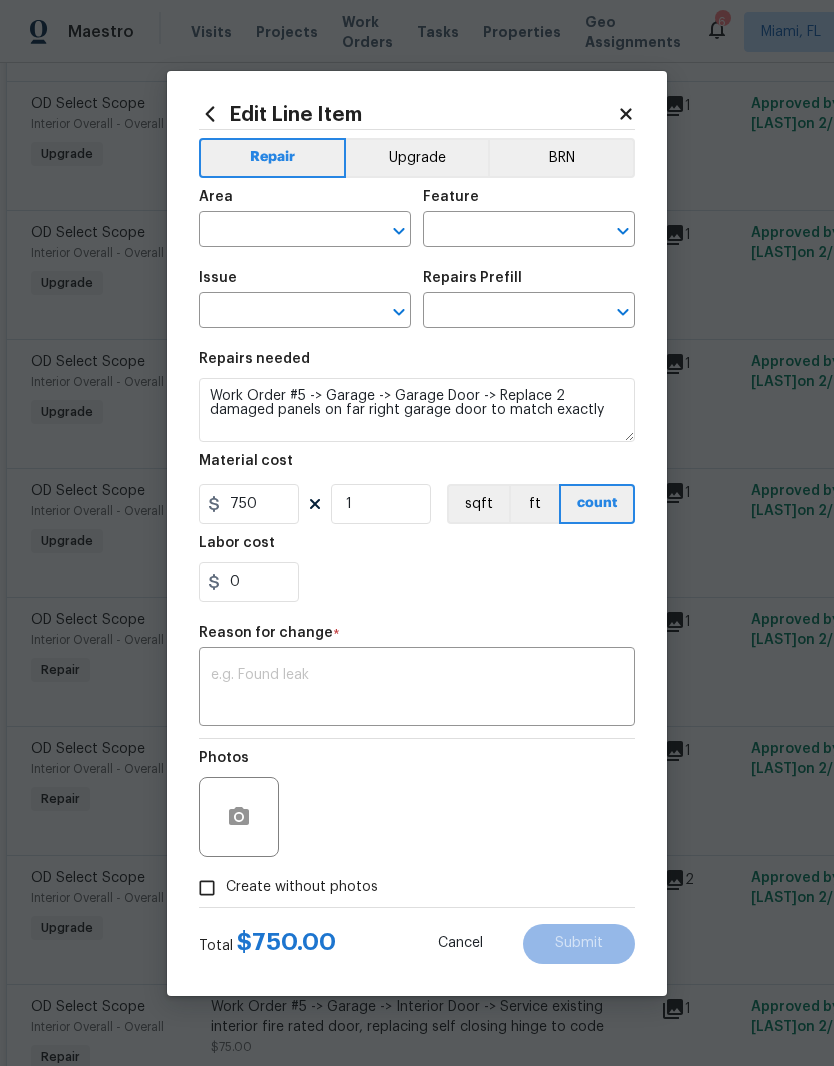 type on "Interior Overall" 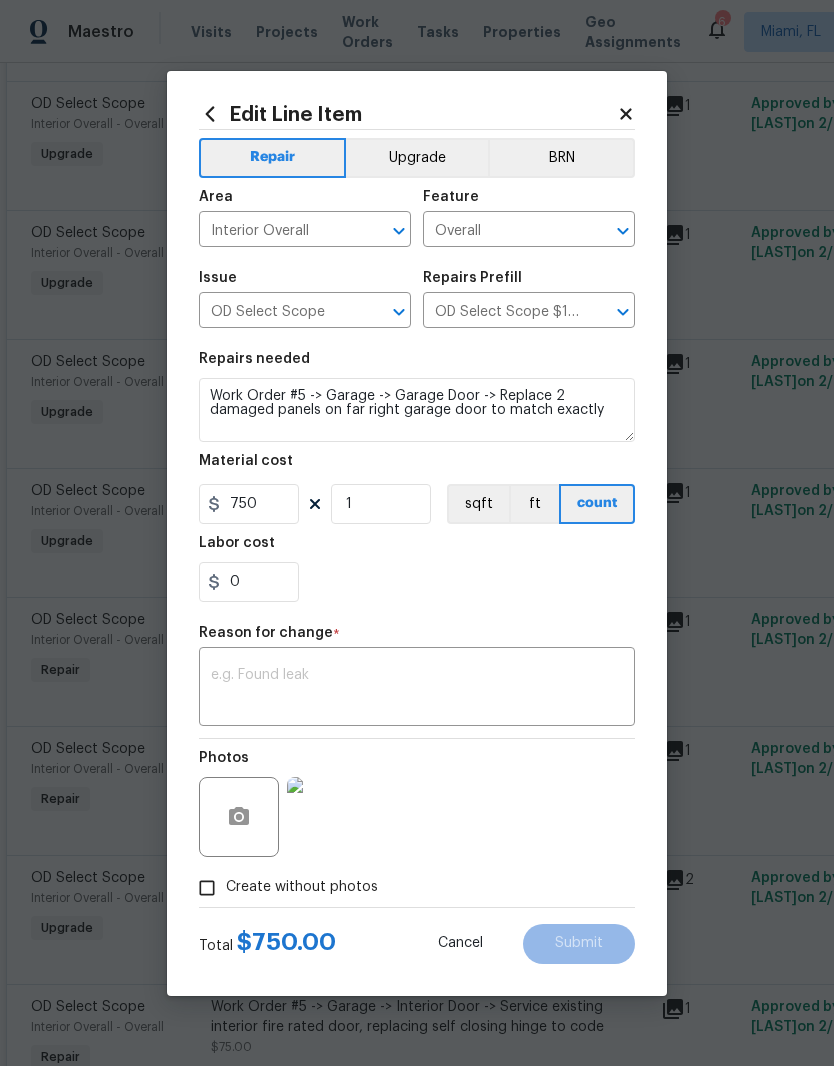 click on "Upgrade" at bounding box center [417, 158] 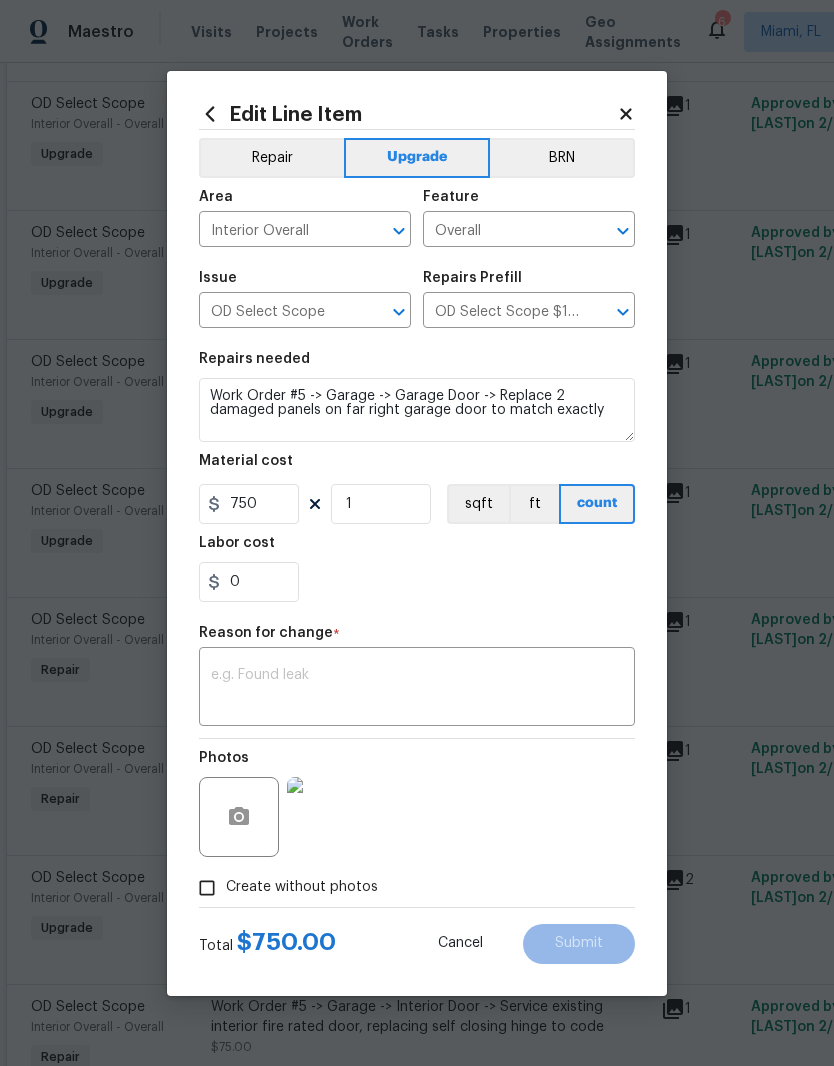 click at bounding box center (417, 689) 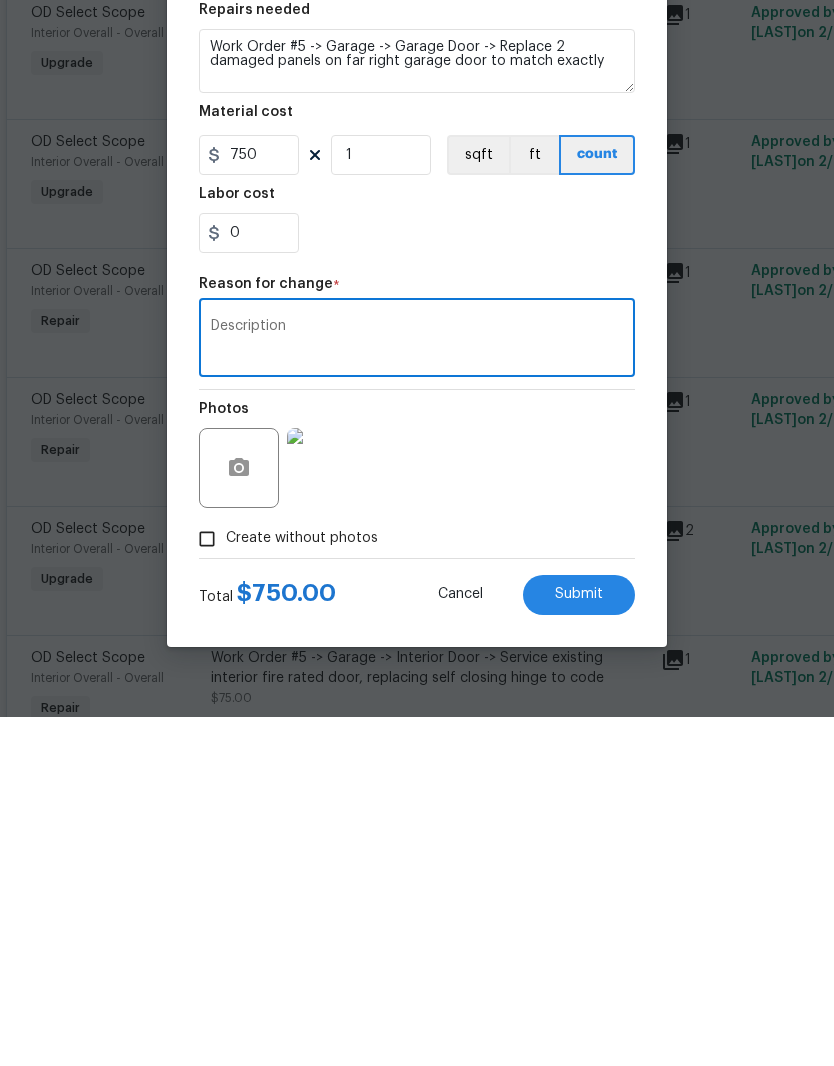 type on "Description" 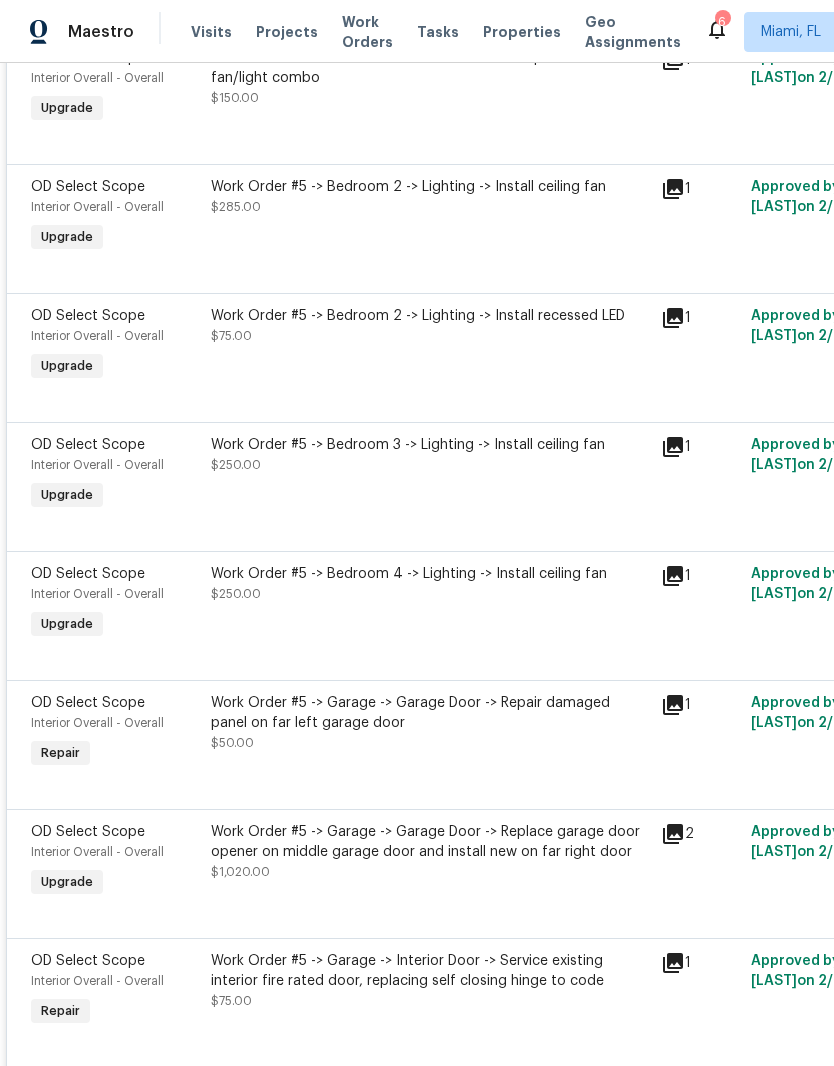 scroll, scrollTop: 2064, scrollLeft: 0, axis: vertical 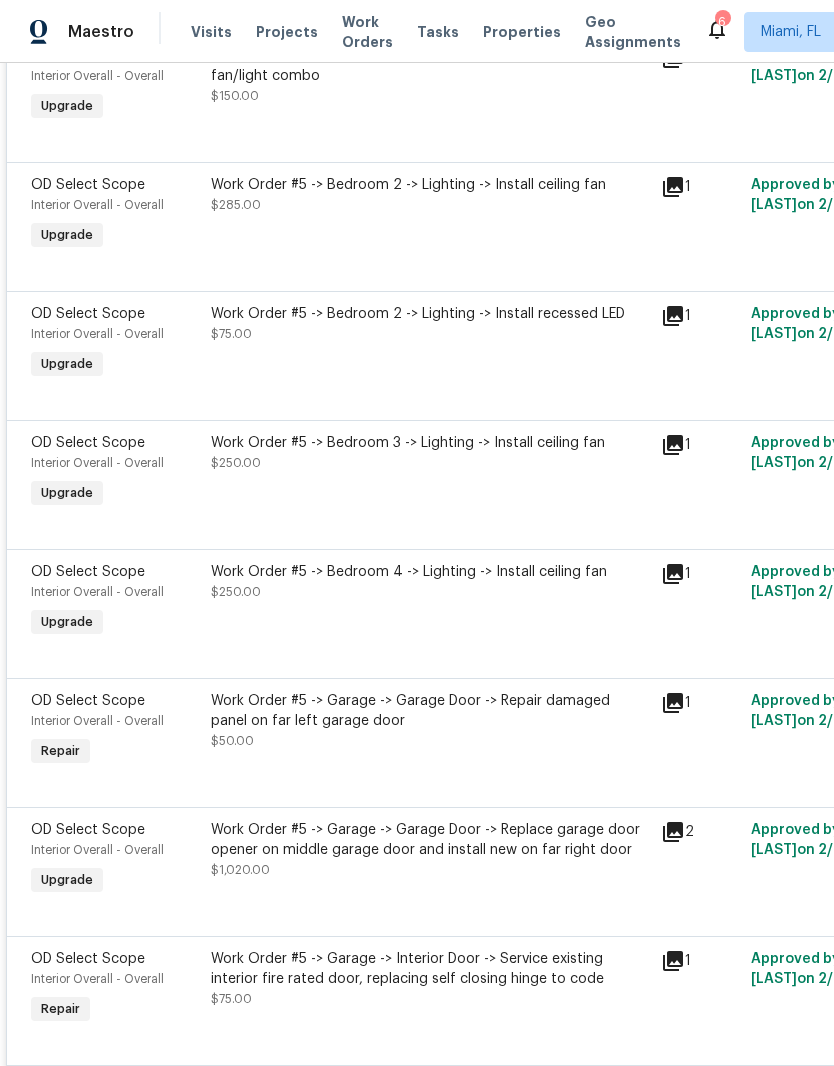 click on "Work Order #5 -> Garage -> Garage Door -> Repair damaged panel on far left garage door" at bounding box center [430, 711] 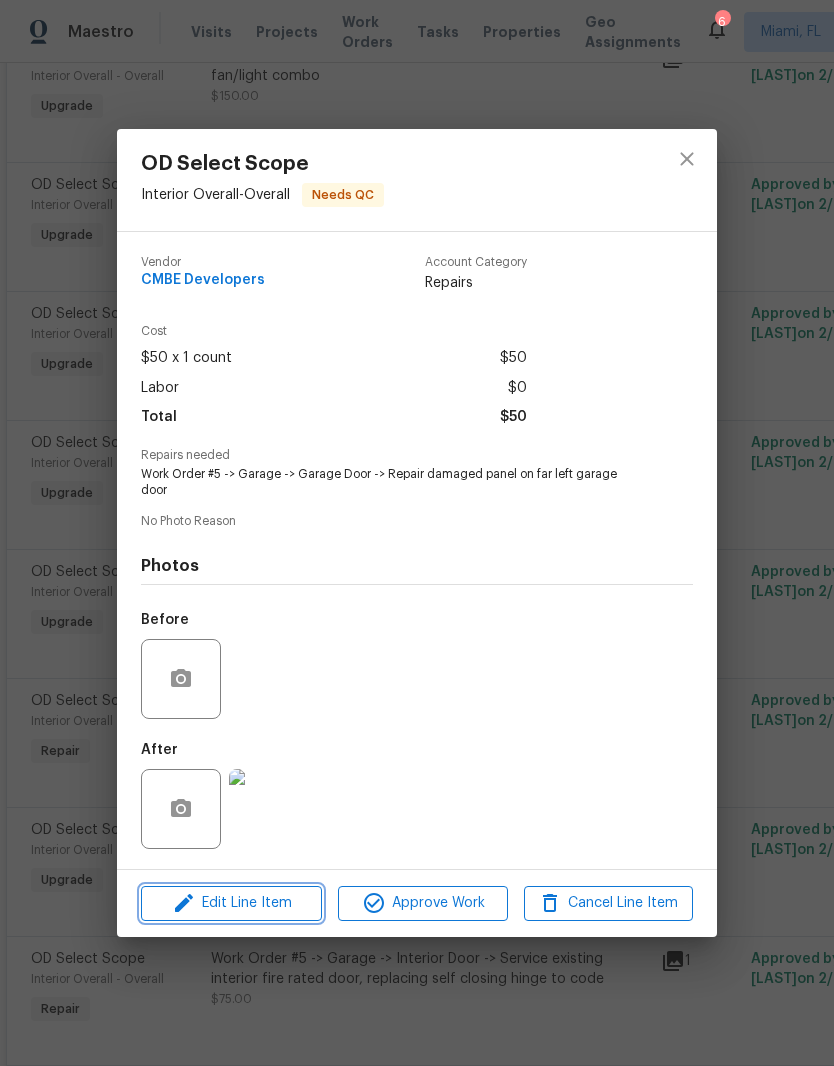 click on "Edit Line Item" at bounding box center [231, 903] 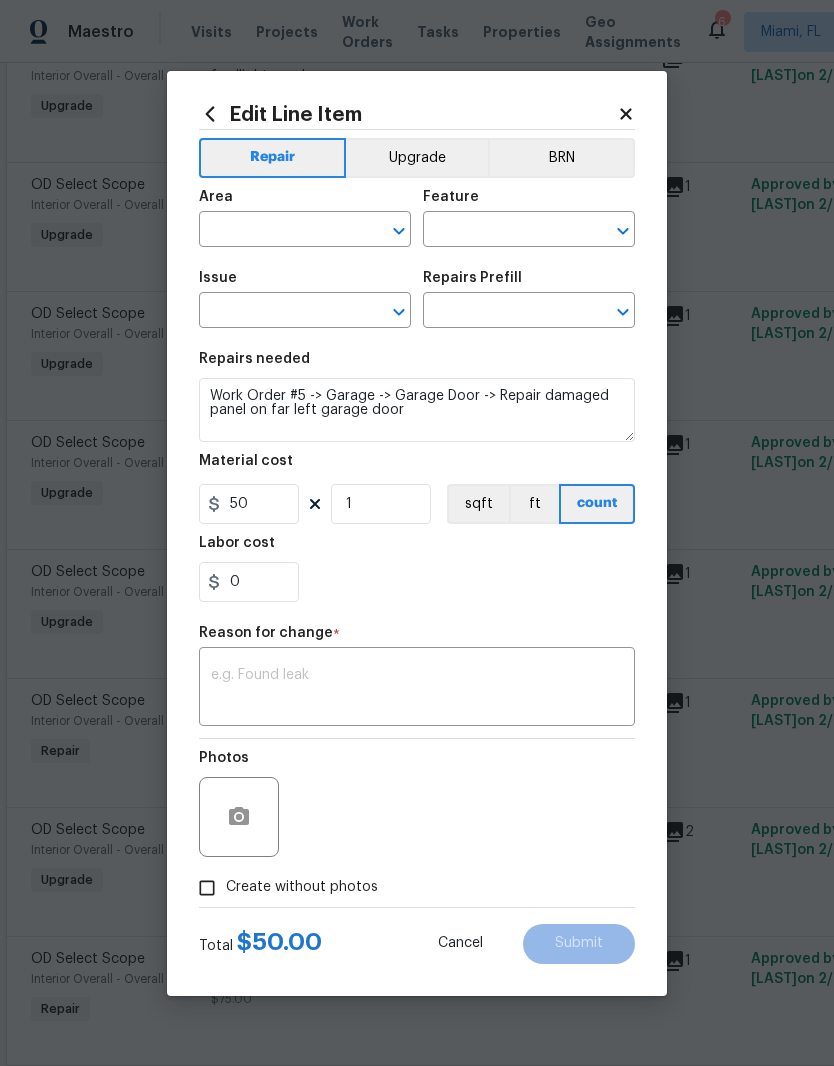 type on "Interior Overall" 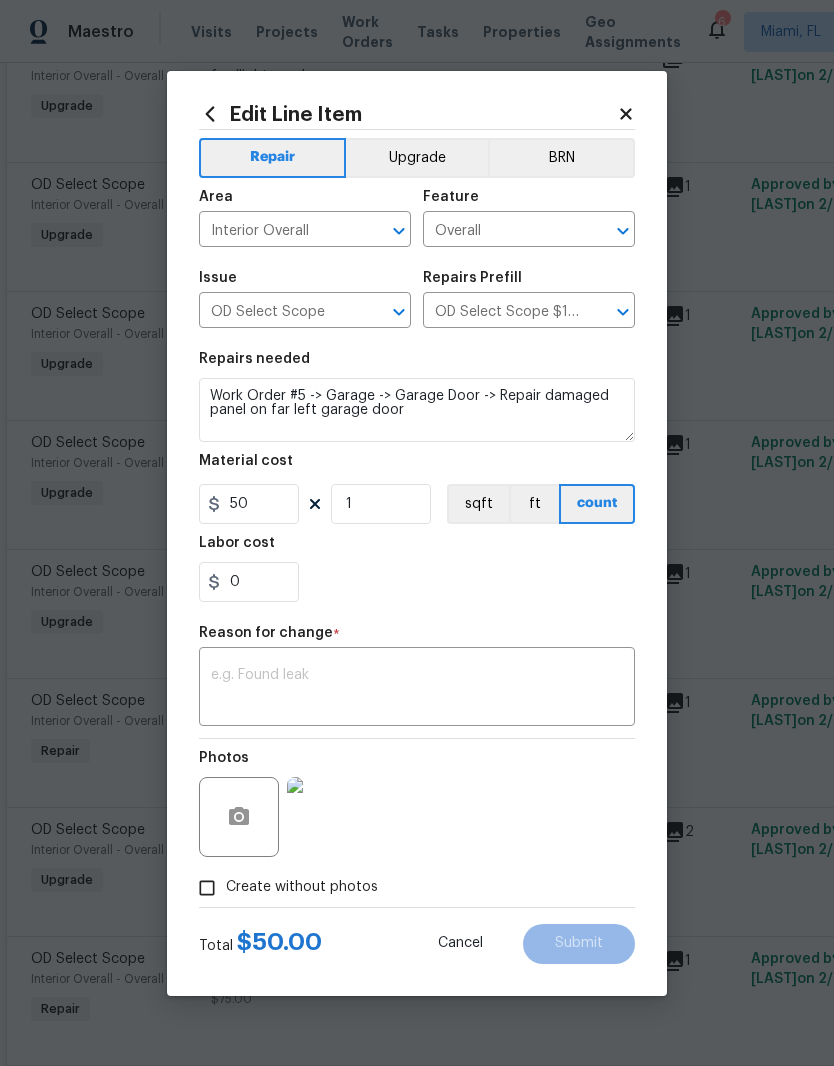 click on "Upgrade" at bounding box center (417, 158) 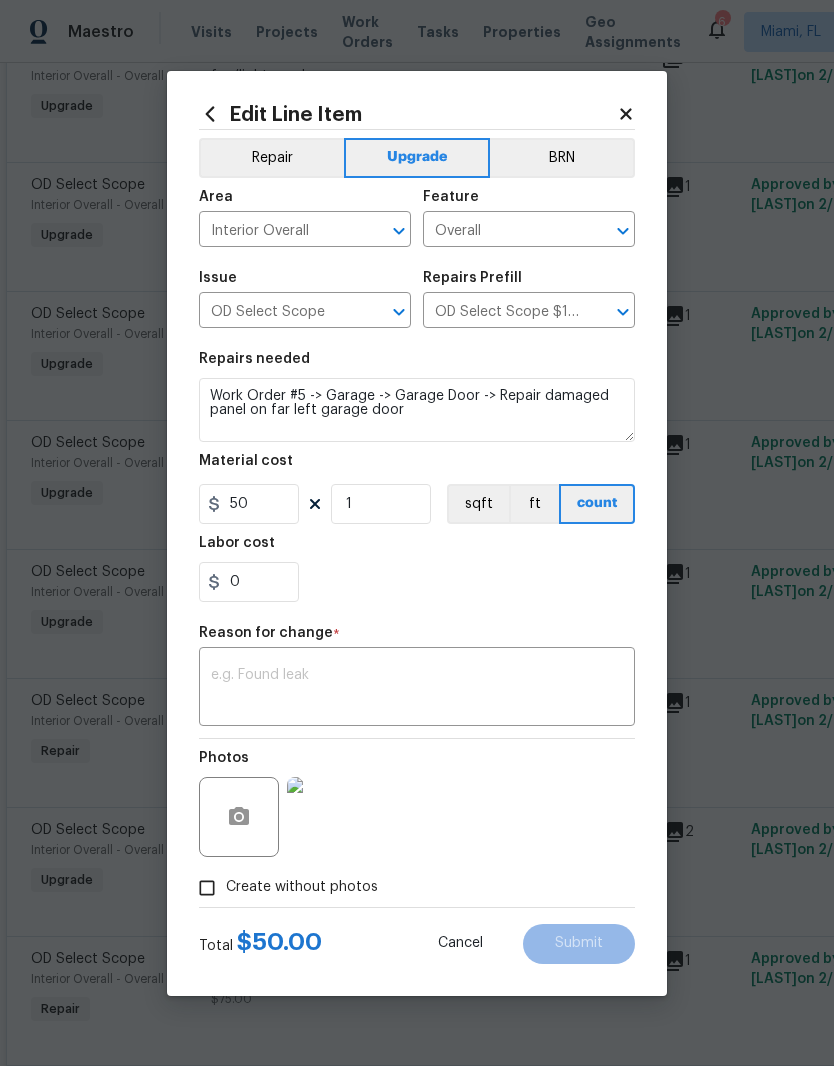 click at bounding box center [417, 689] 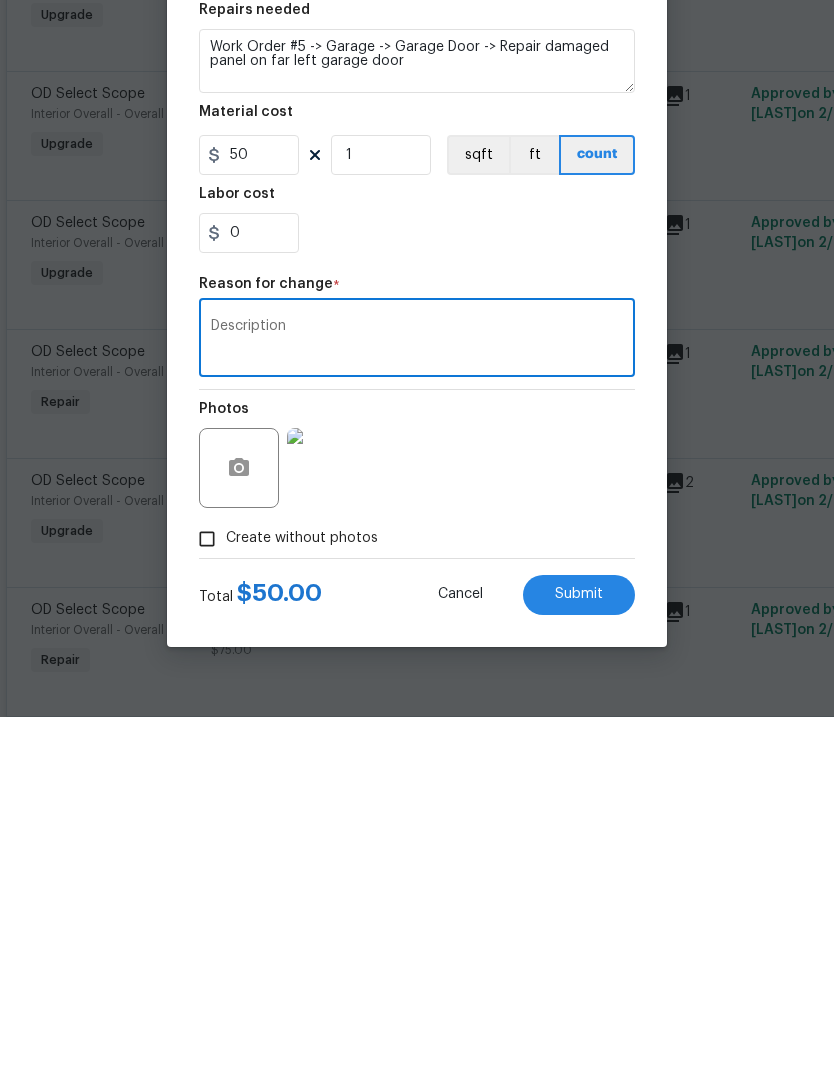 type on "Description" 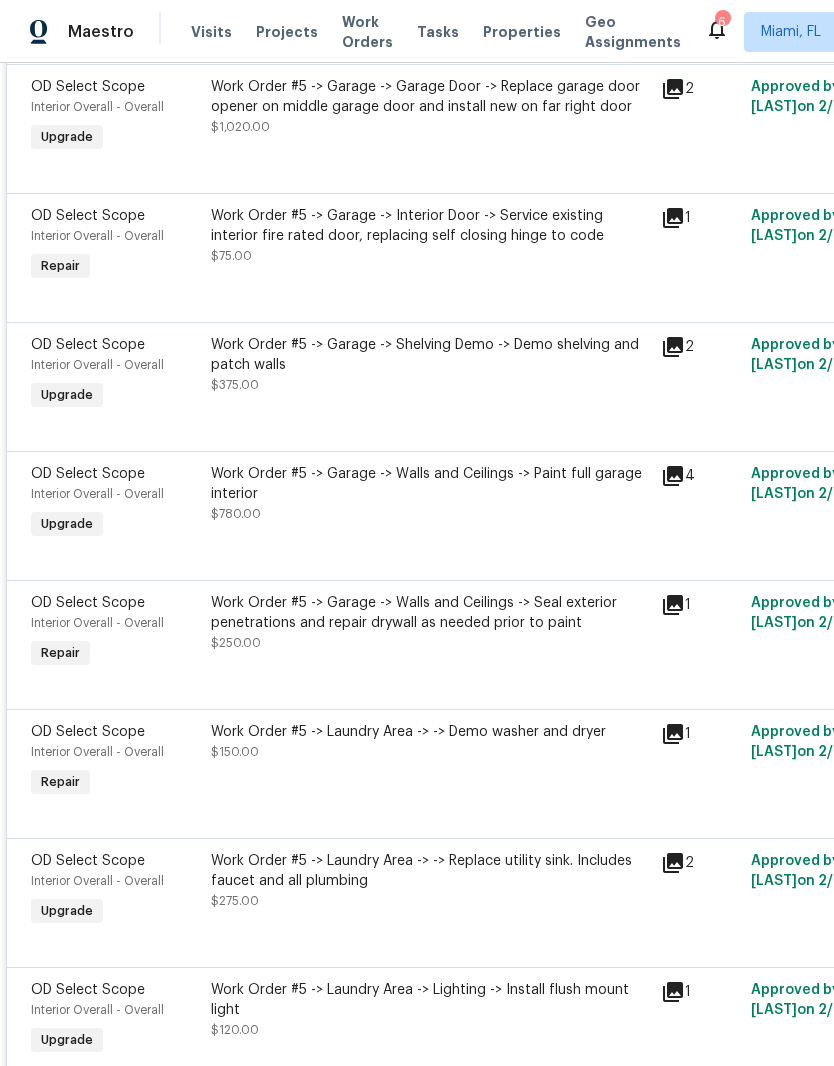 scroll, scrollTop: 2909, scrollLeft: 0, axis: vertical 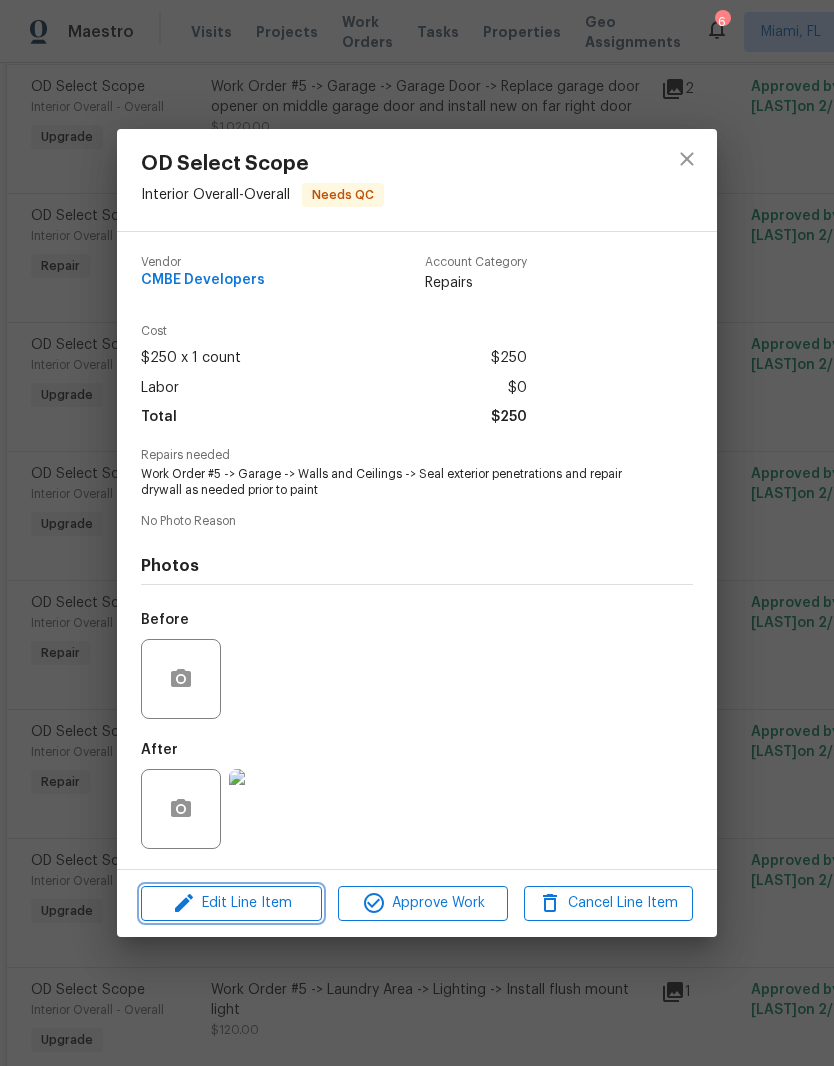click on "Edit Line Item" at bounding box center (231, 903) 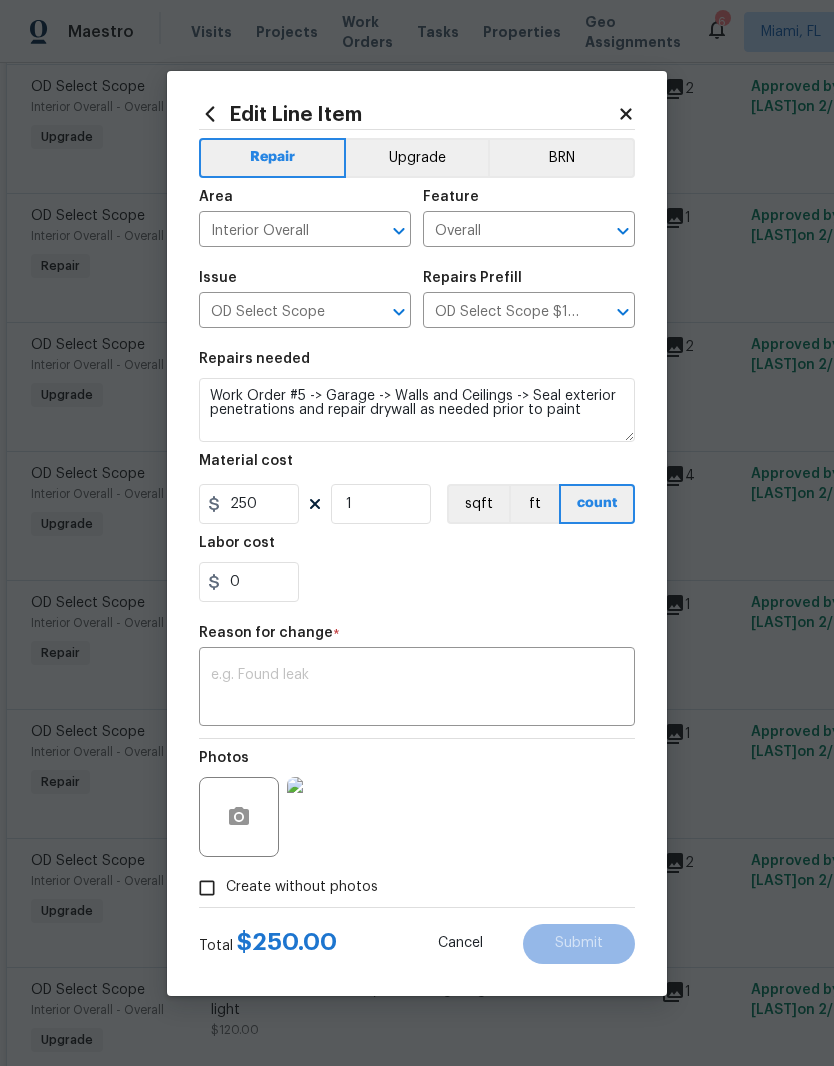 click on "Upgrade" at bounding box center (417, 158) 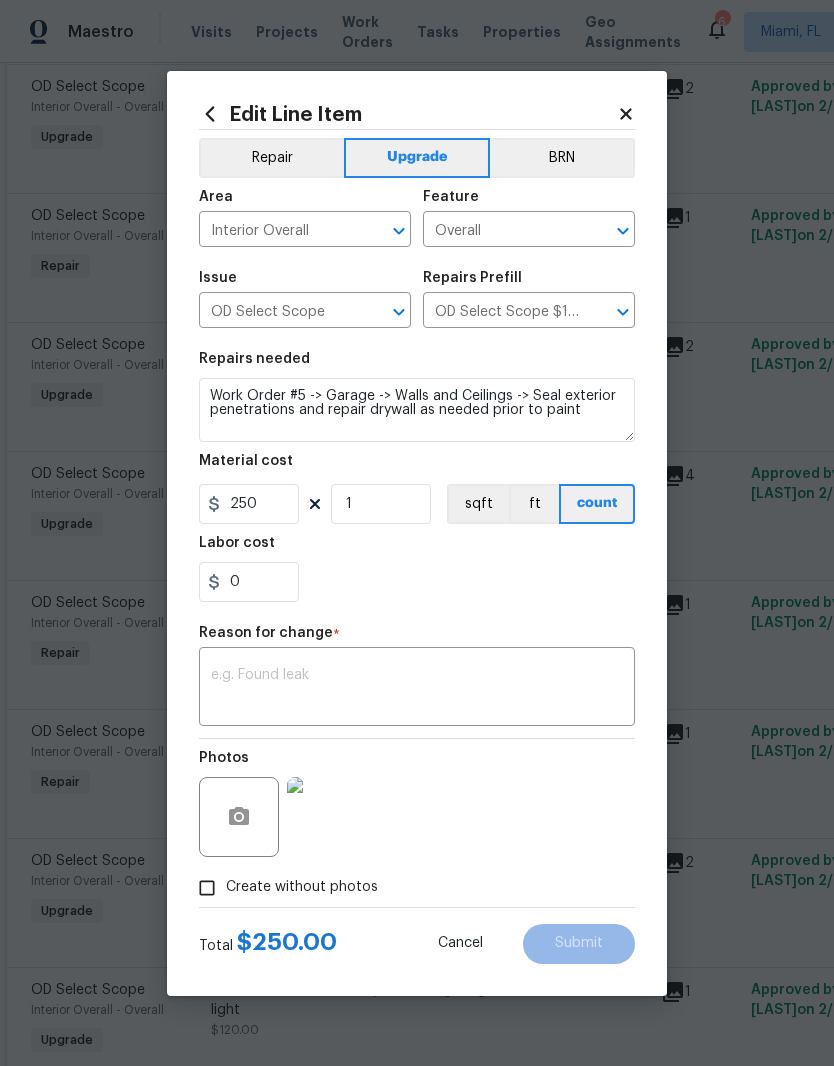 click at bounding box center [417, 689] 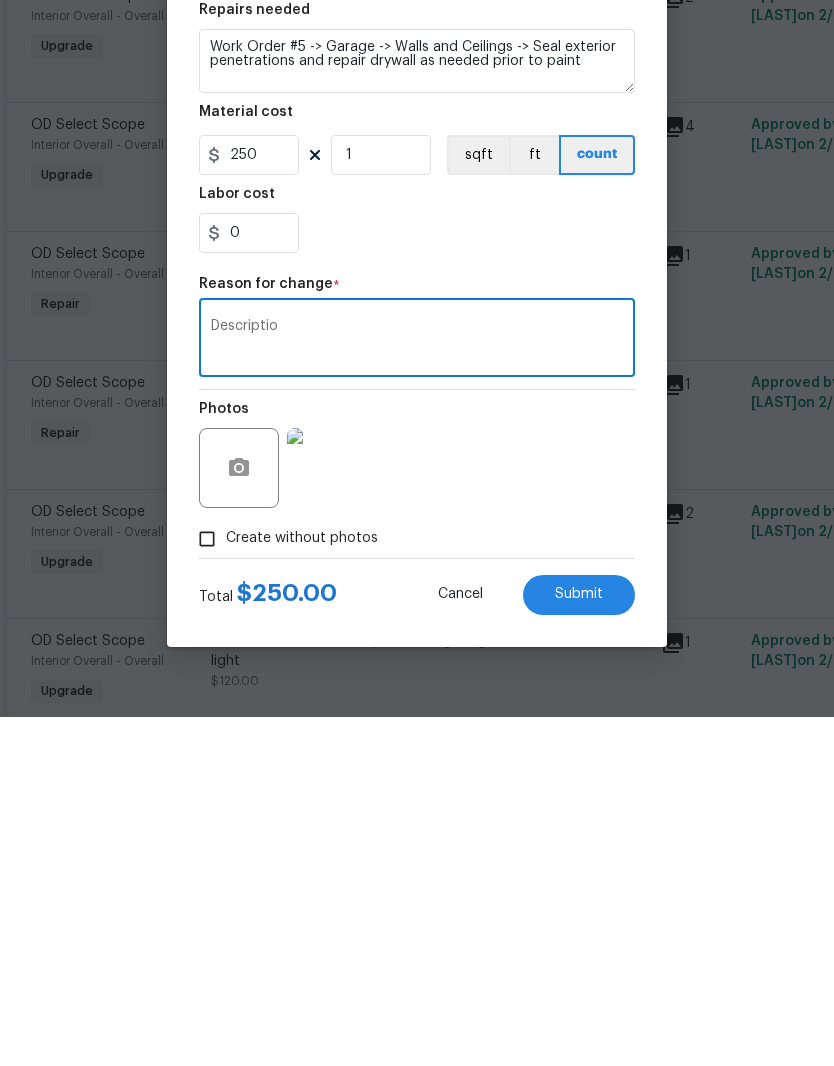 type on "Descriptio" 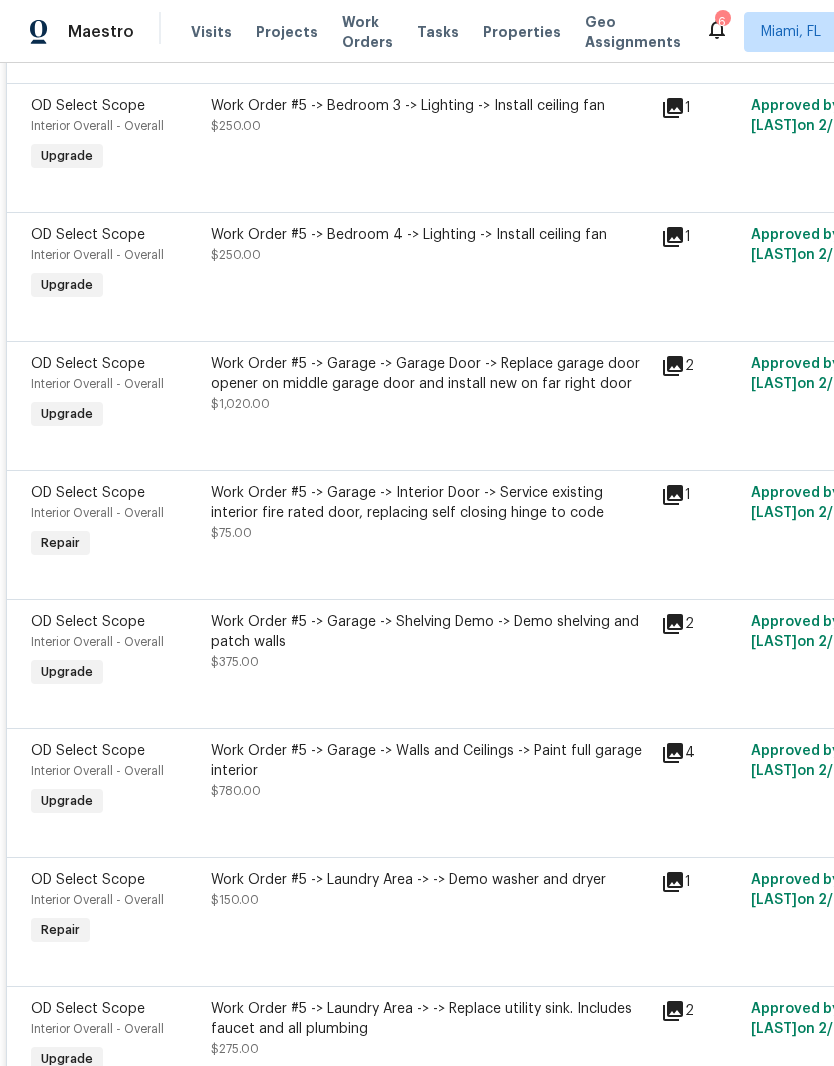 scroll, scrollTop: 2883, scrollLeft: 0, axis: vertical 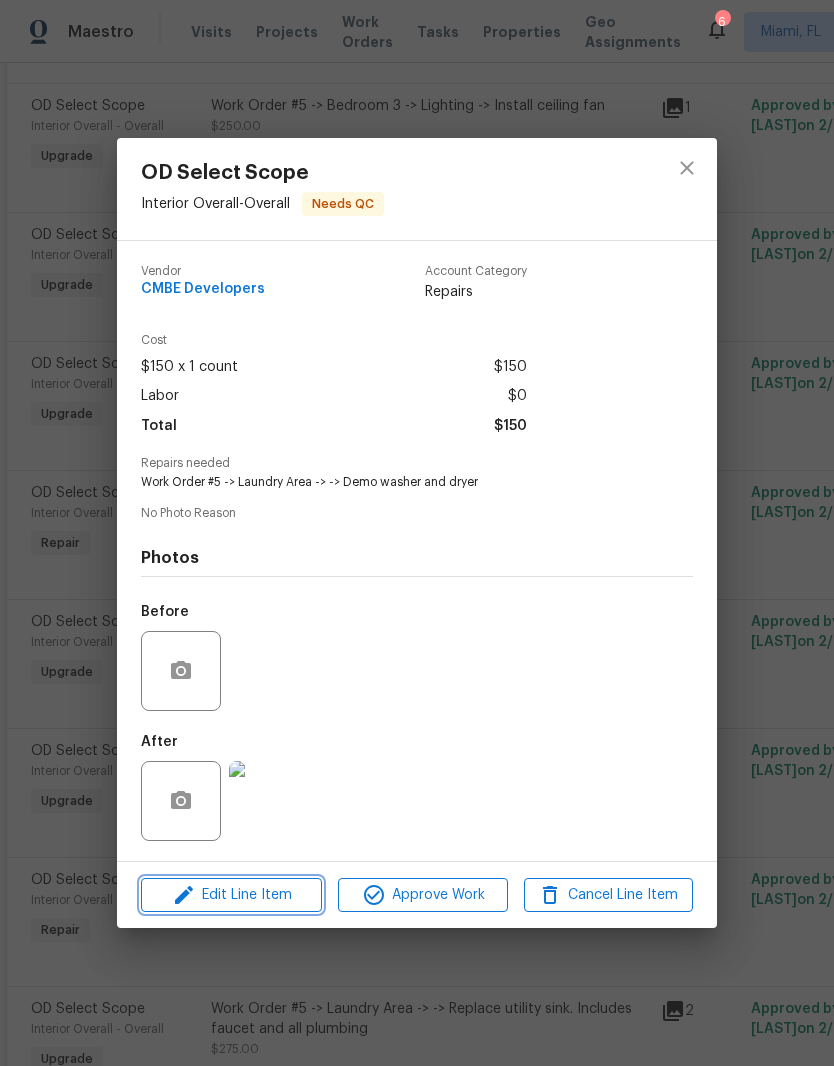 click on "Edit Line Item" at bounding box center (231, 895) 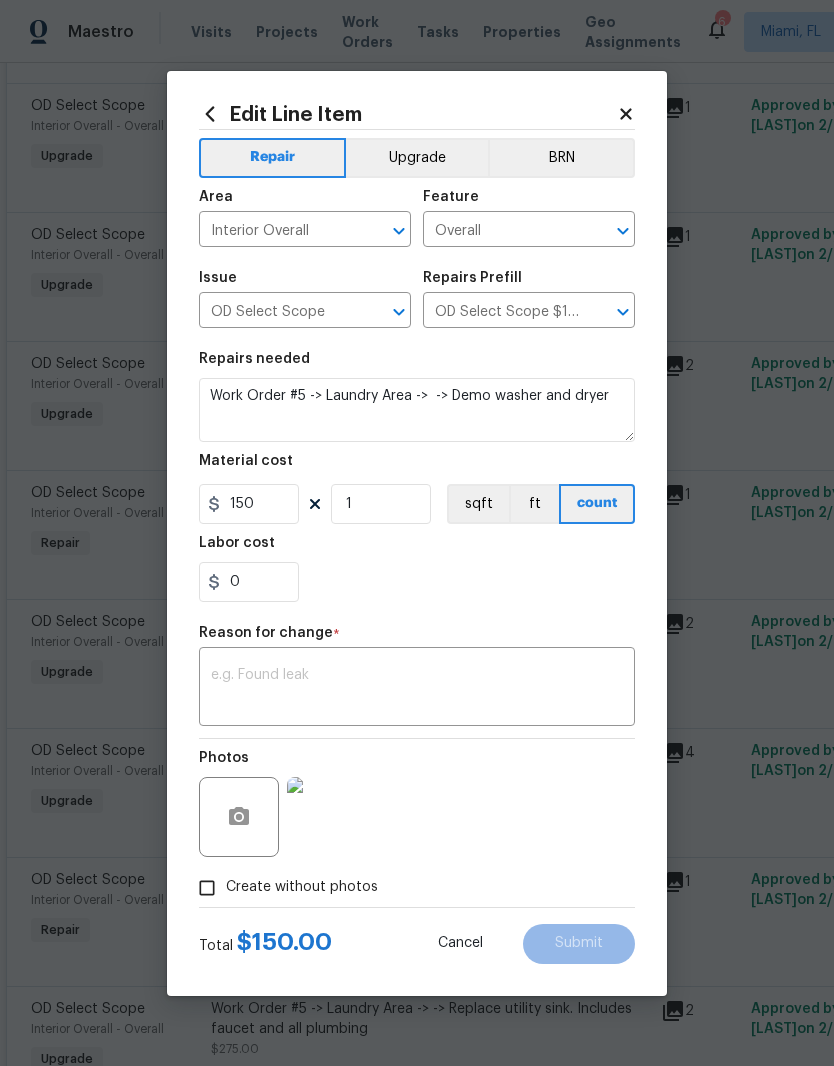 click on "Upgrade" at bounding box center (417, 158) 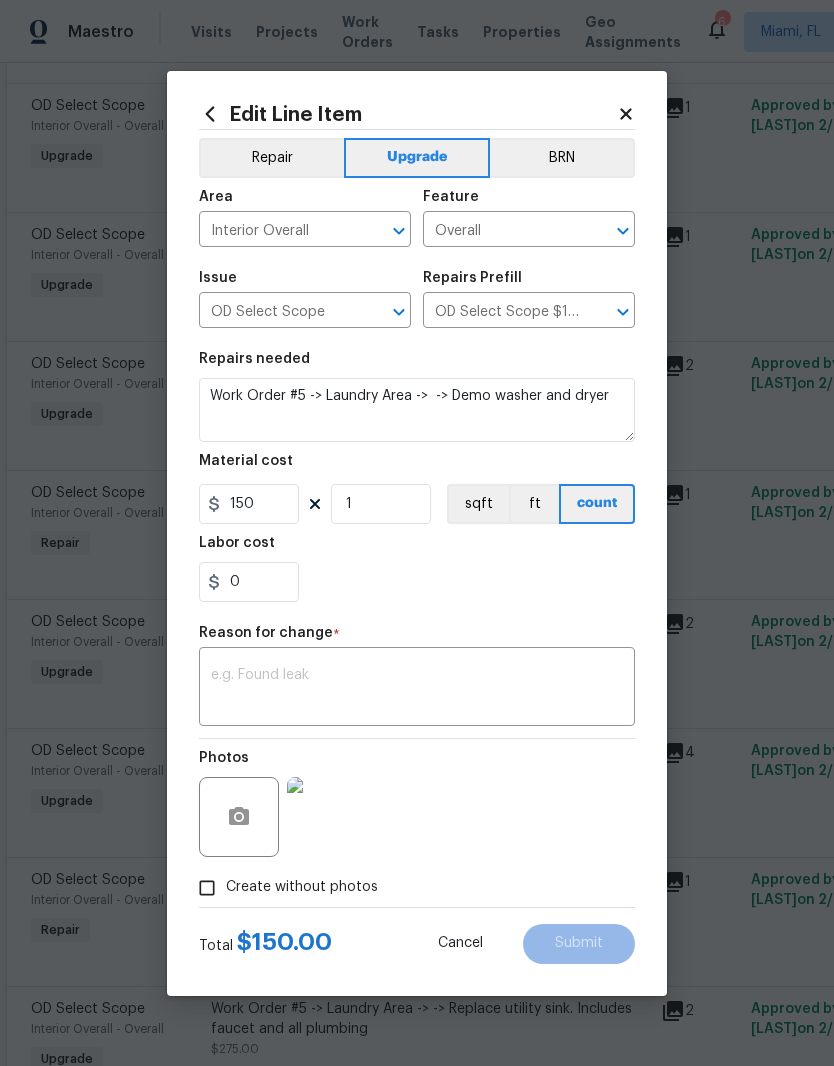 click at bounding box center [417, 689] 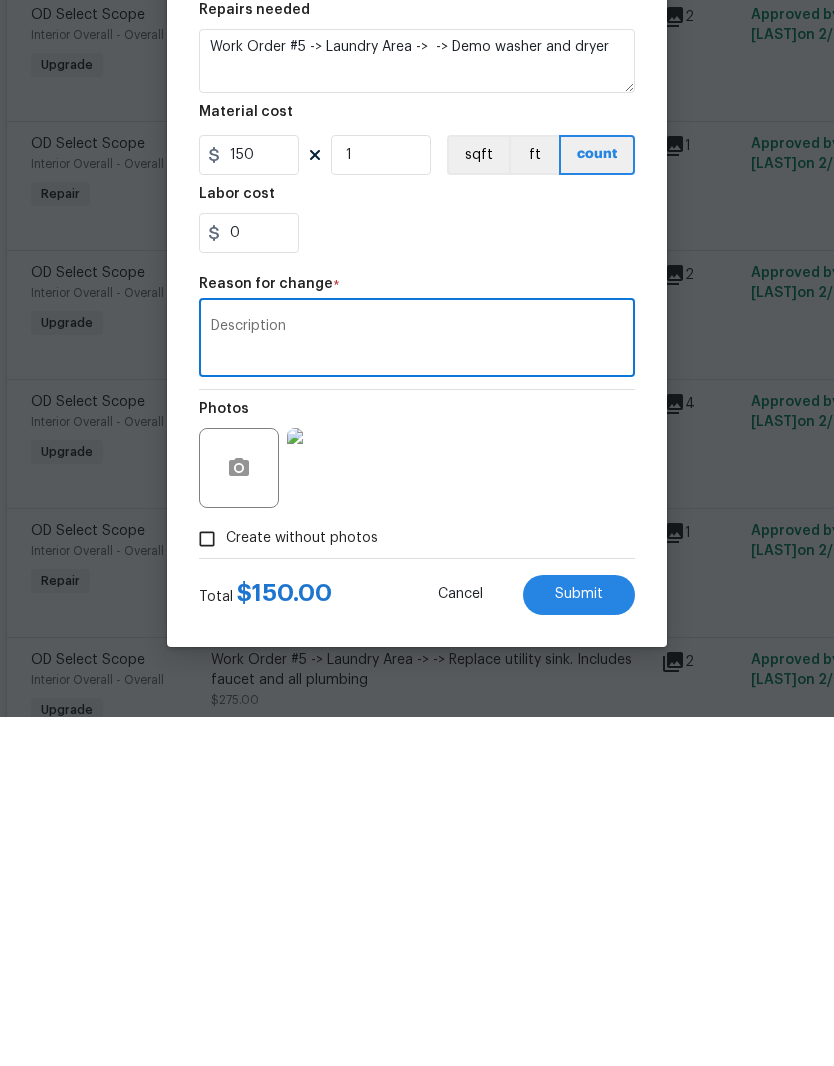 type on "Description" 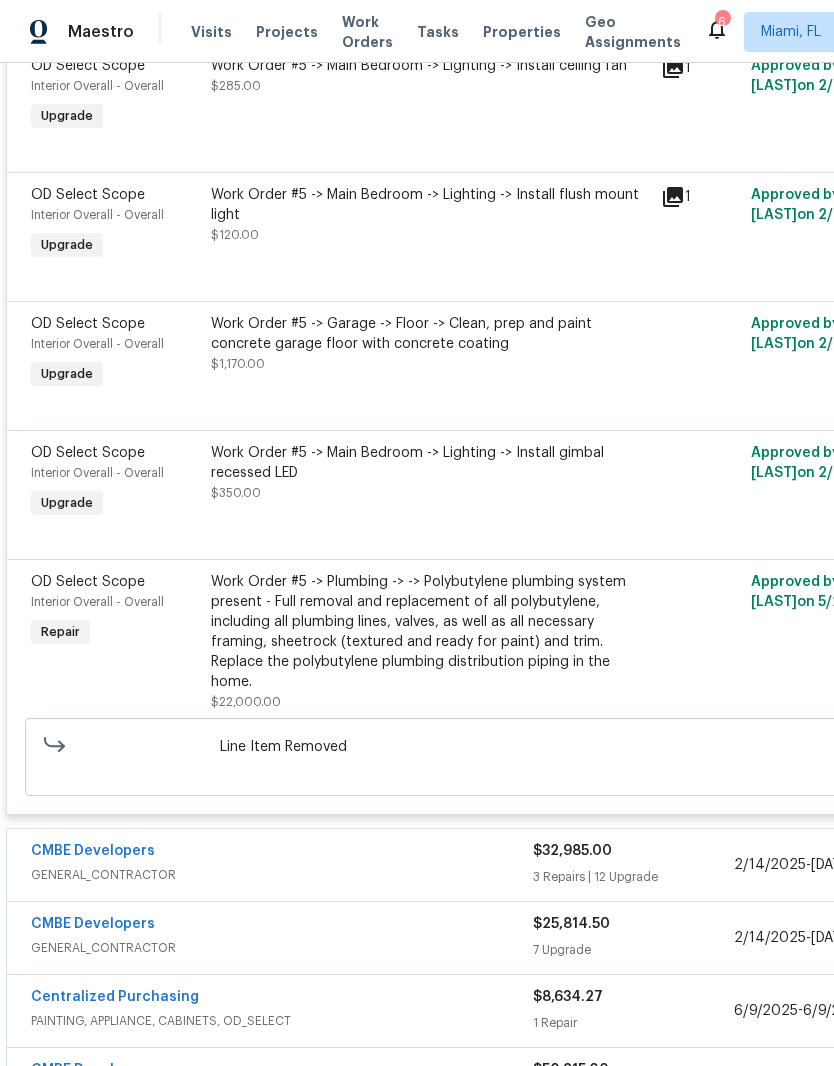 scroll, scrollTop: 4574, scrollLeft: 0, axis: vertical 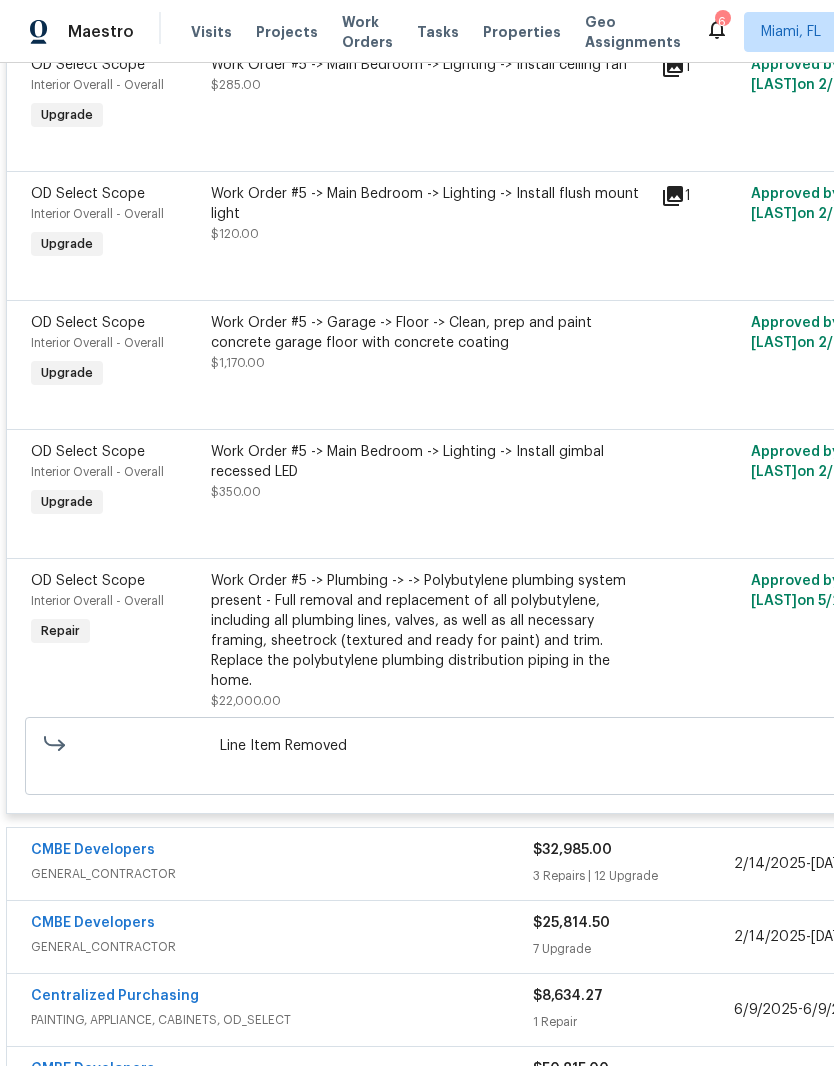 click on "Work Order #5 -> Plumbing ->  -> Polybutylene plumbing system present - Full removal and replacement of all polybutylene, including all plumbing lines, valves, as well as all necessary framing, sheetrock (textured and ready for paint) and trim. Replace the polybutylene plumbing distribution piping in the home." at bounding box center [430, 631] 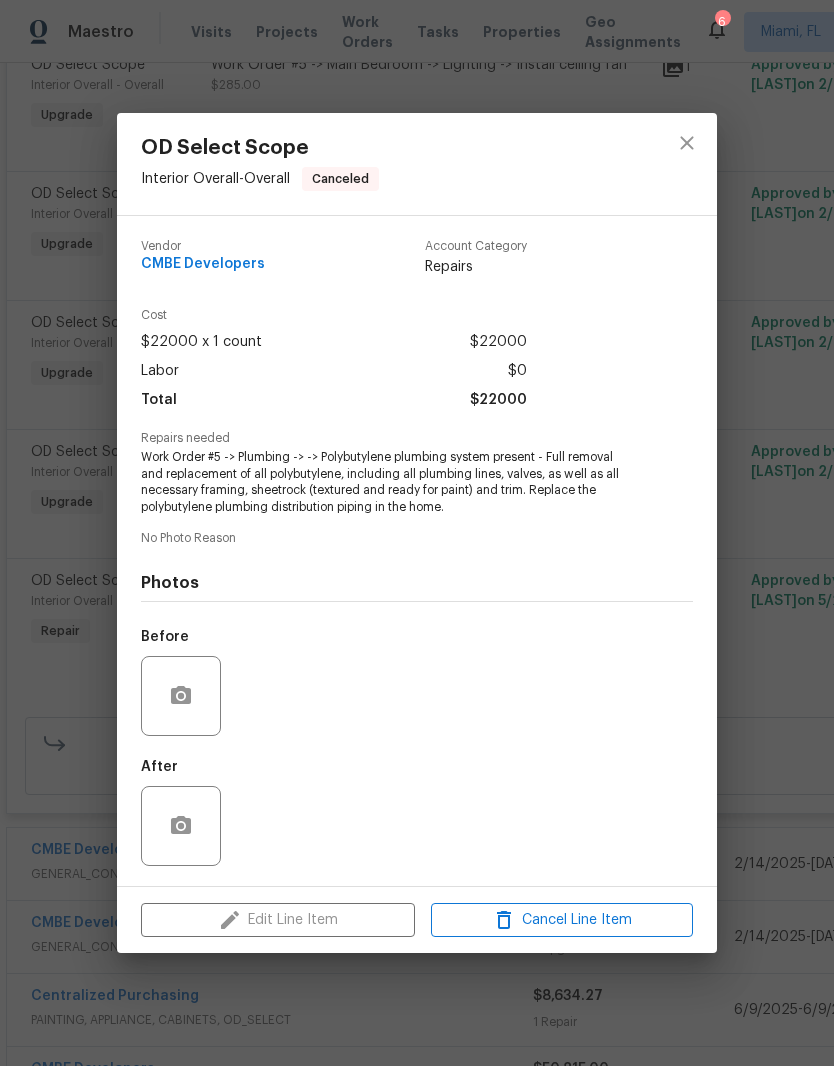 click on "Edit Line Item  Cancel Line Item" at bounding box center [417, 920] 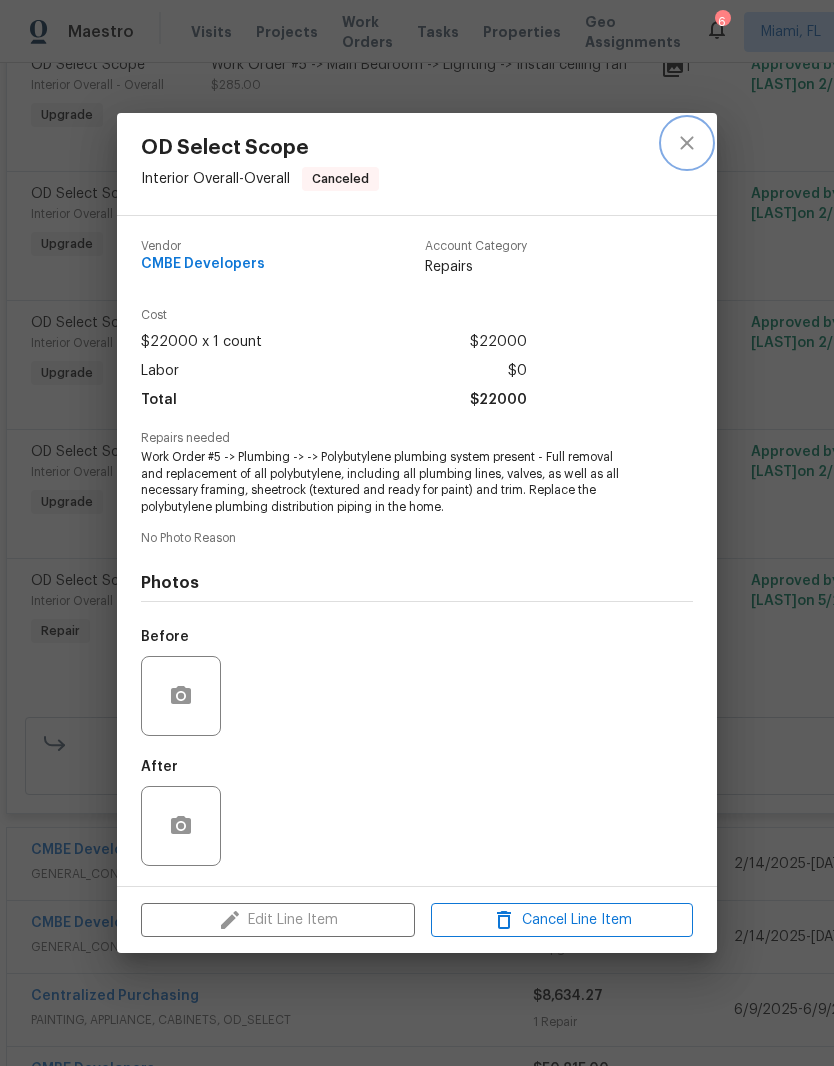 click 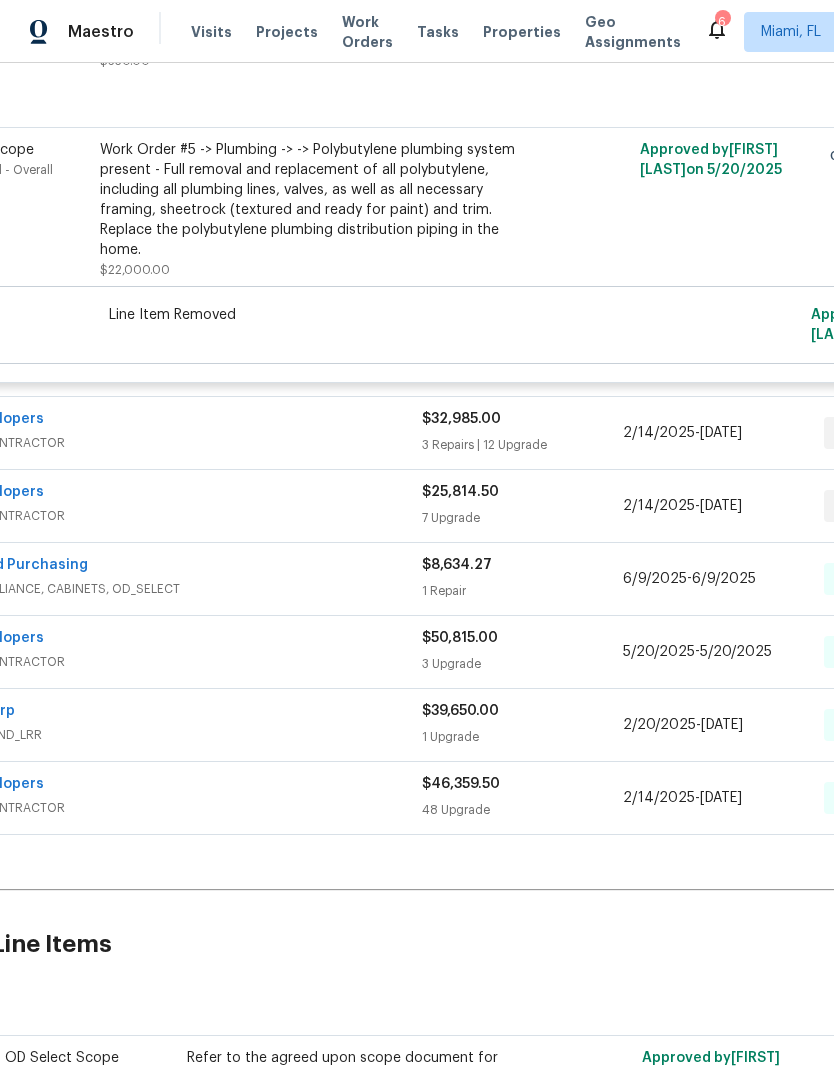 scroll, scrollTop: 5006, scrollLeft: 111, axis: both 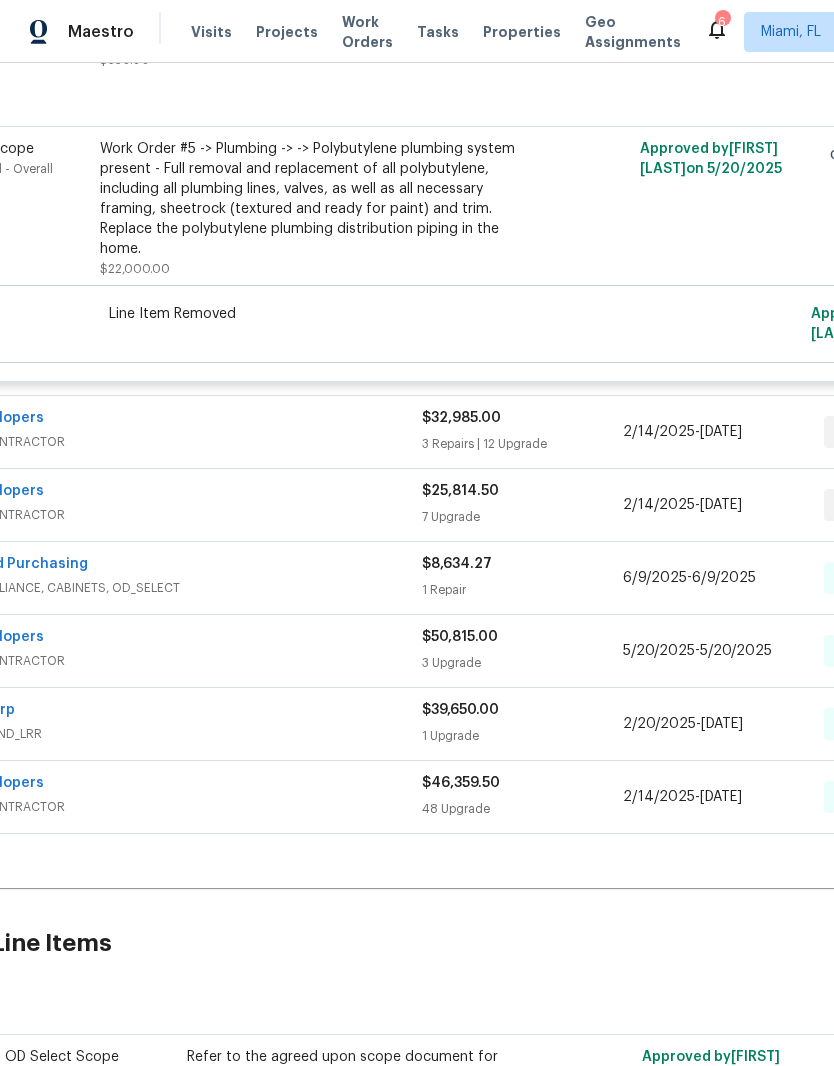 click on "GENERAL_CONTRACTOR" at bounding box center [171, 442] 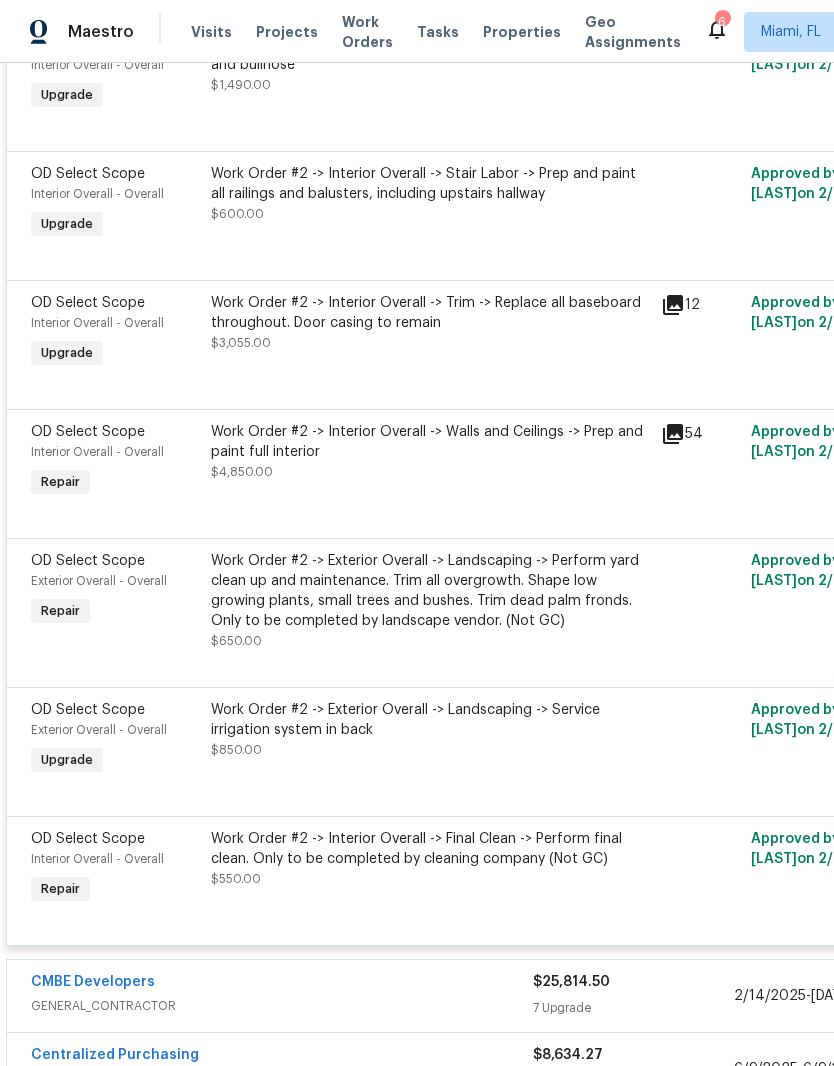 scroll, scrollTop: 6704, scrollLeft: 0, axis: vertical 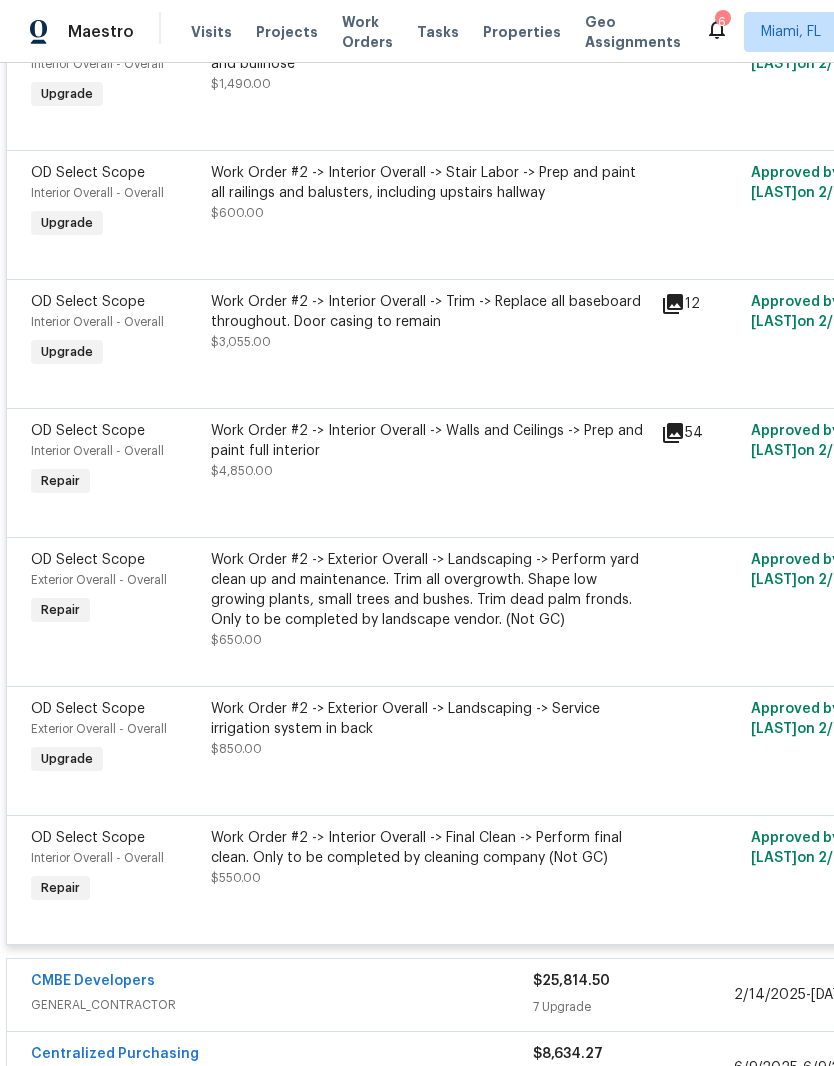click on "Work Order #2 -> Interior Overall -> Walls and Ceilings -> Prep and paint full interior" at bounding box center [430, 441] 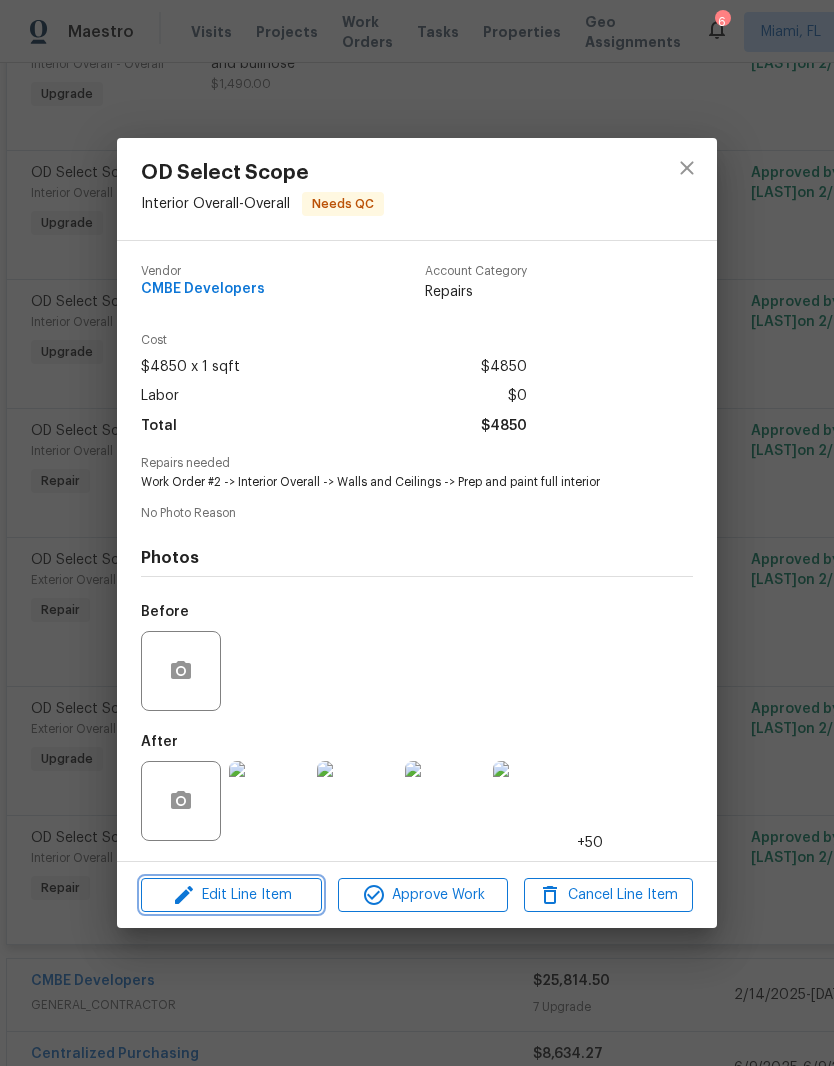 click on "Edit Line Item" at bounding box center (231, 895) 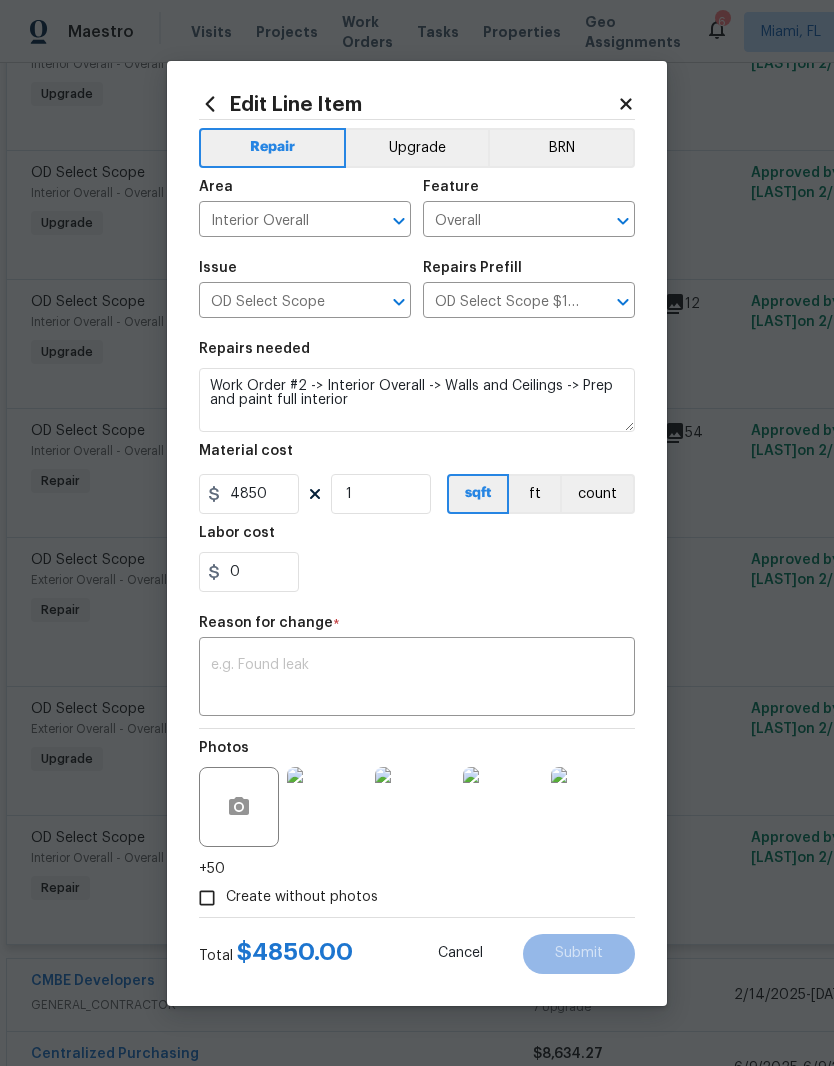 click on "Upgrade" at bounding box center (417, 148) 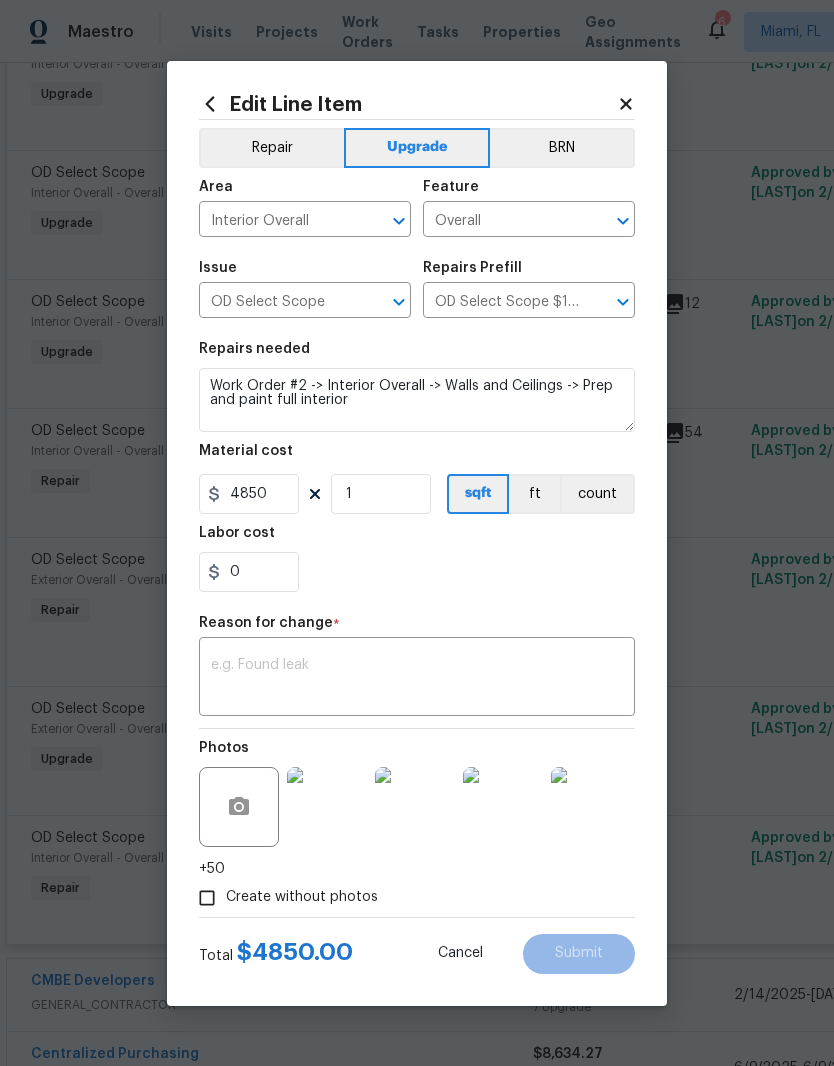 click at bounding box center [417, 679] 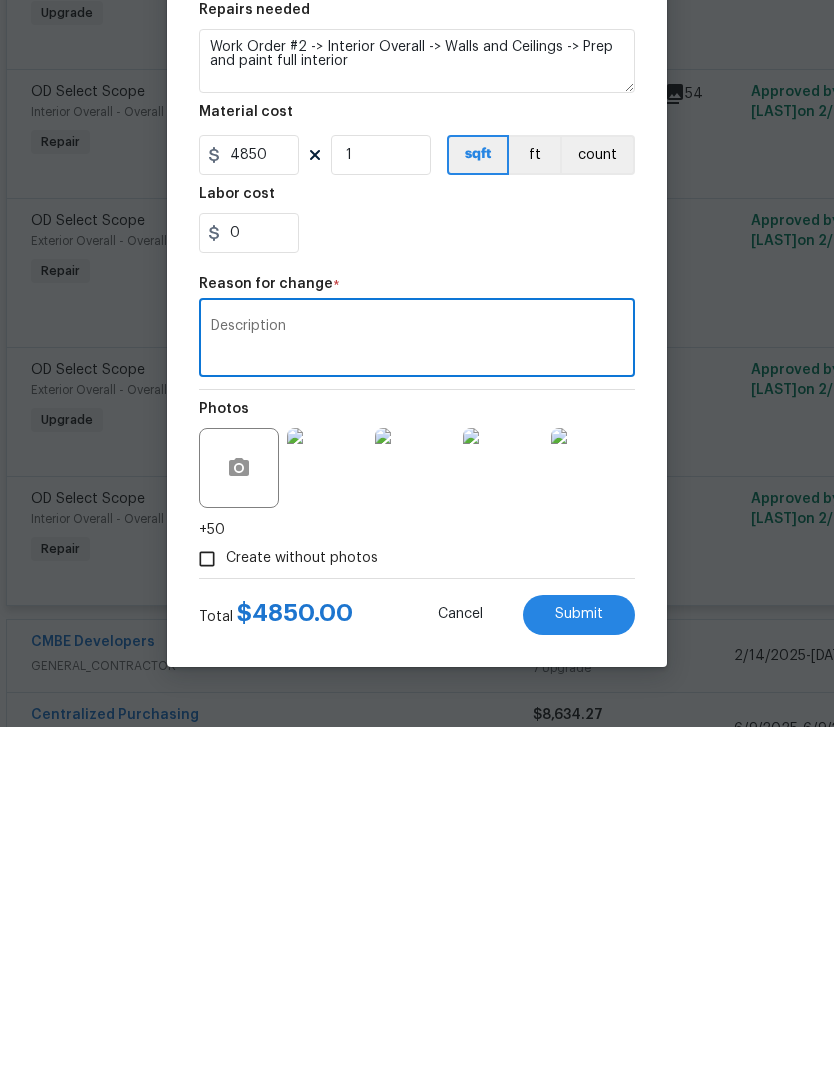 type on "Description" 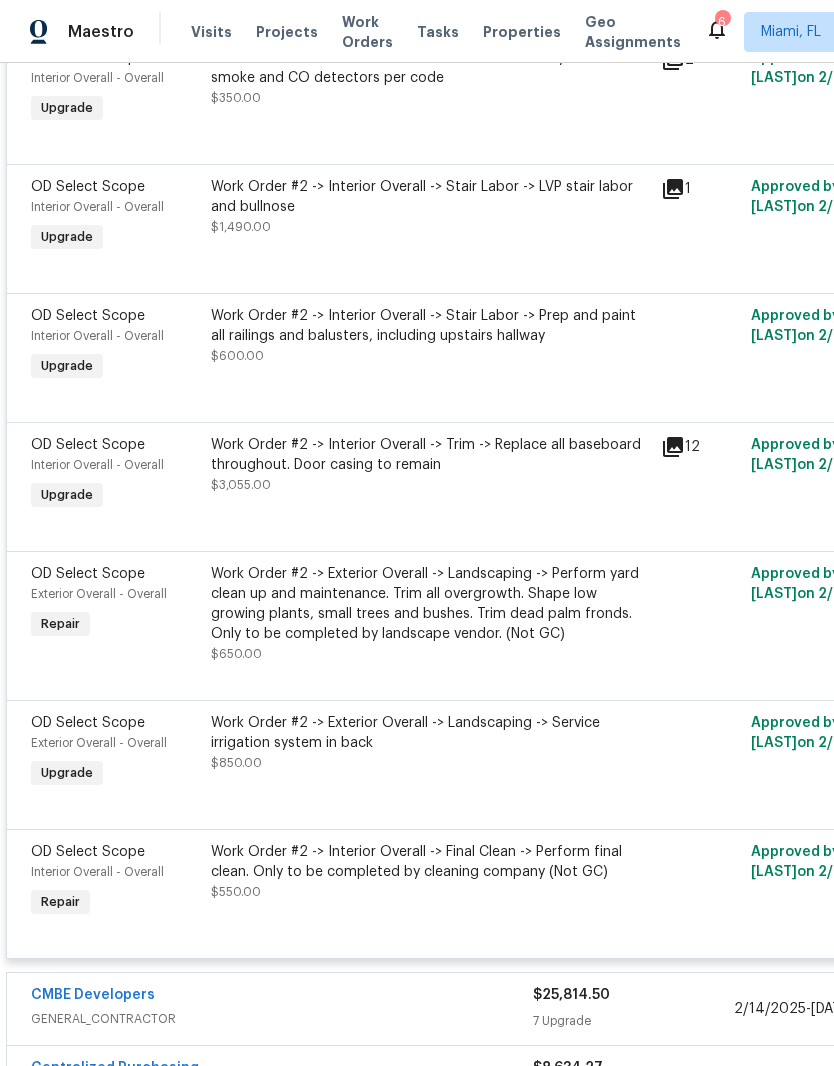 scroll, scrollTop: 6794, scrollLeft: 0, axis: vertical 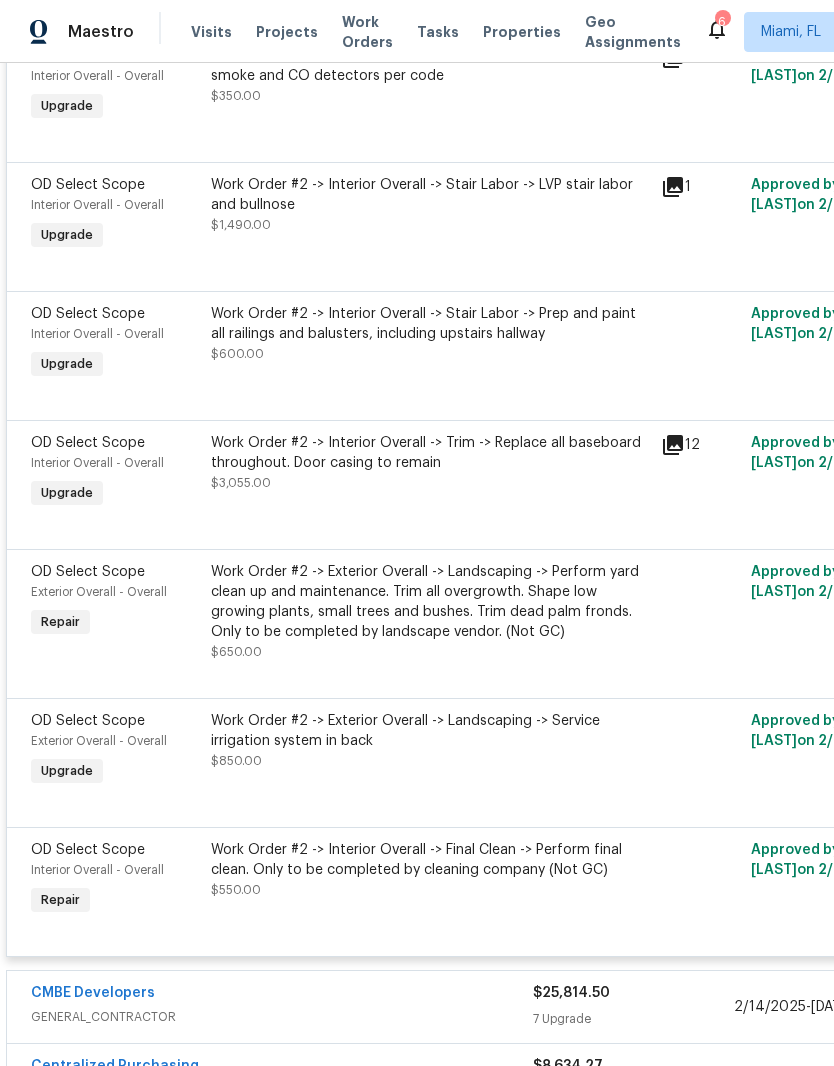 click on "Work Order #2 -> Exterior Overall -> Landscaping -> Perform yard clean up and maintenance. Trim all overgrowth. Shape low growing plants, small trees and bushes. Trim dead palm fronds. Only to be completed by landscape vendor. (Not GC)" at bounding box center [430, 602] 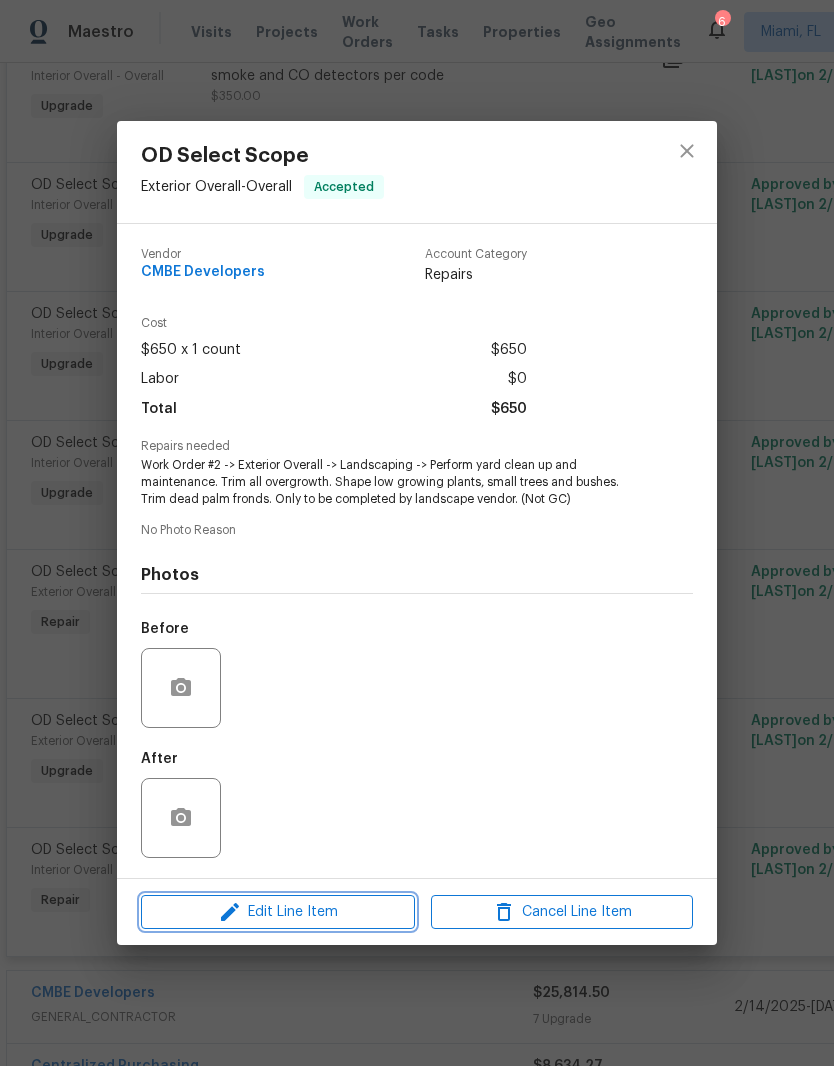 click on "Edit Line Item" at bounding box center (278, 912) 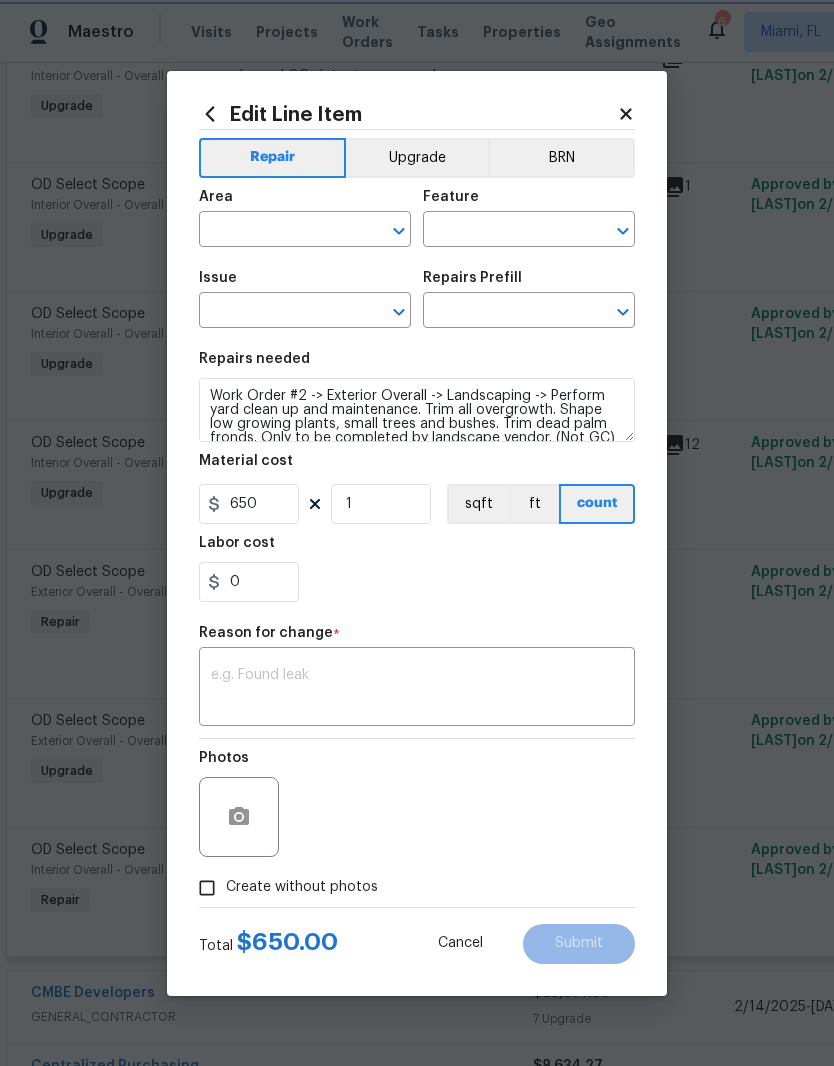 type on "Exterior Overall" 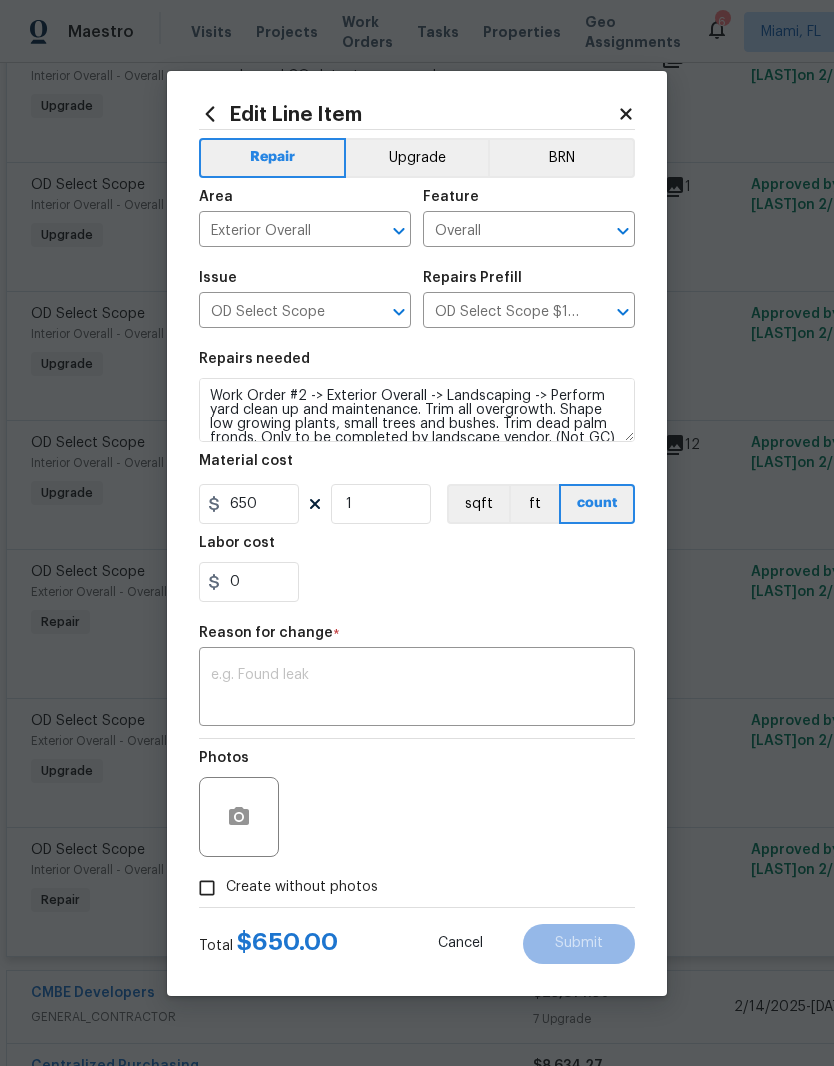 click on "Upgrade" at bounding box center [417, 158] 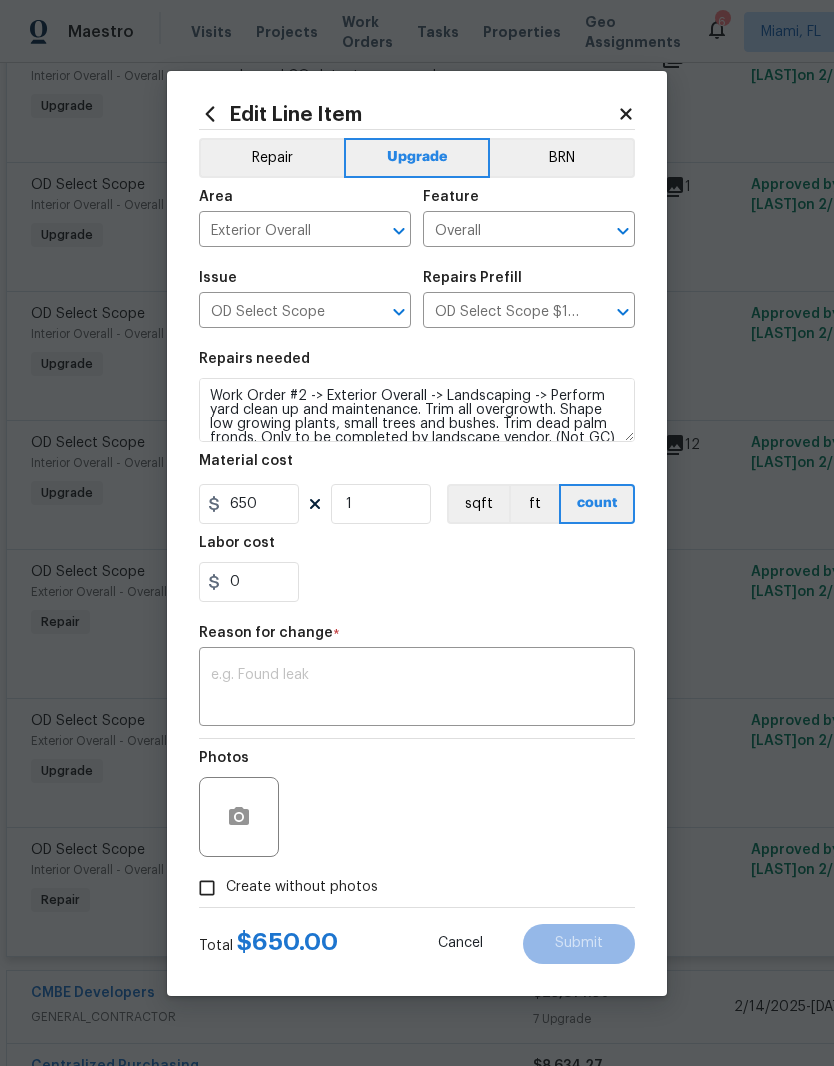 click on "x ​" at bounding box center [417, 689] 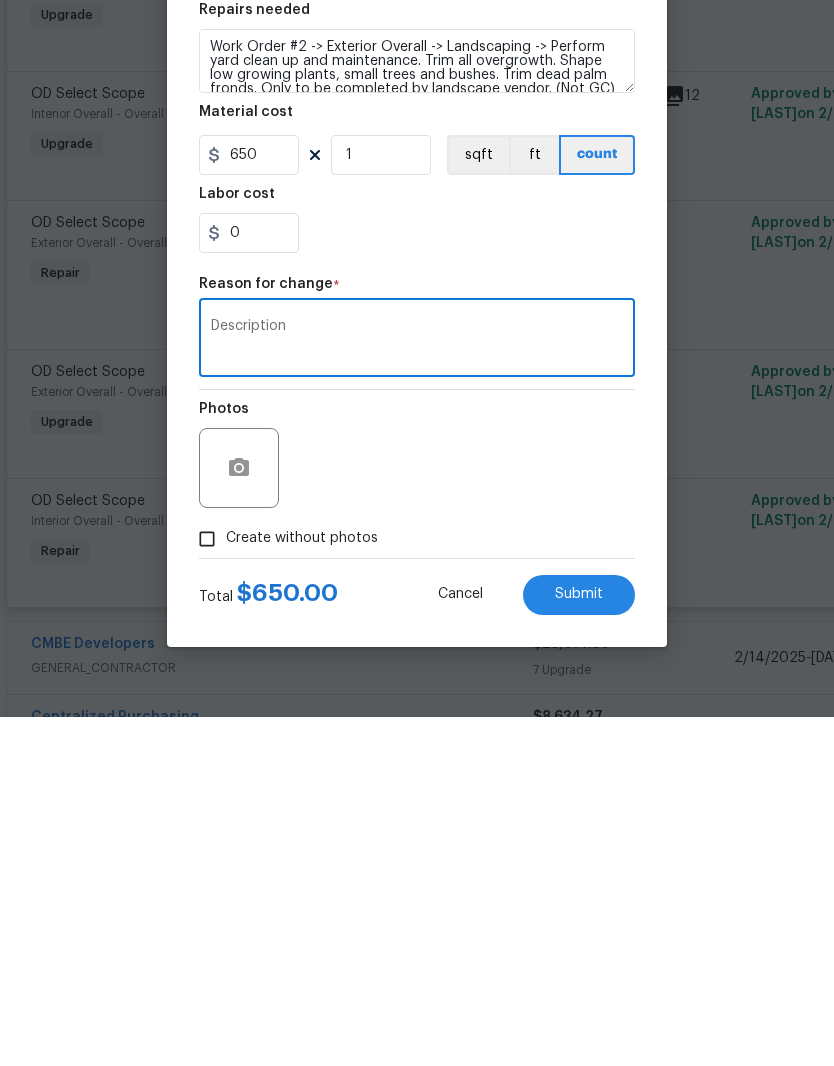 type on "Description" 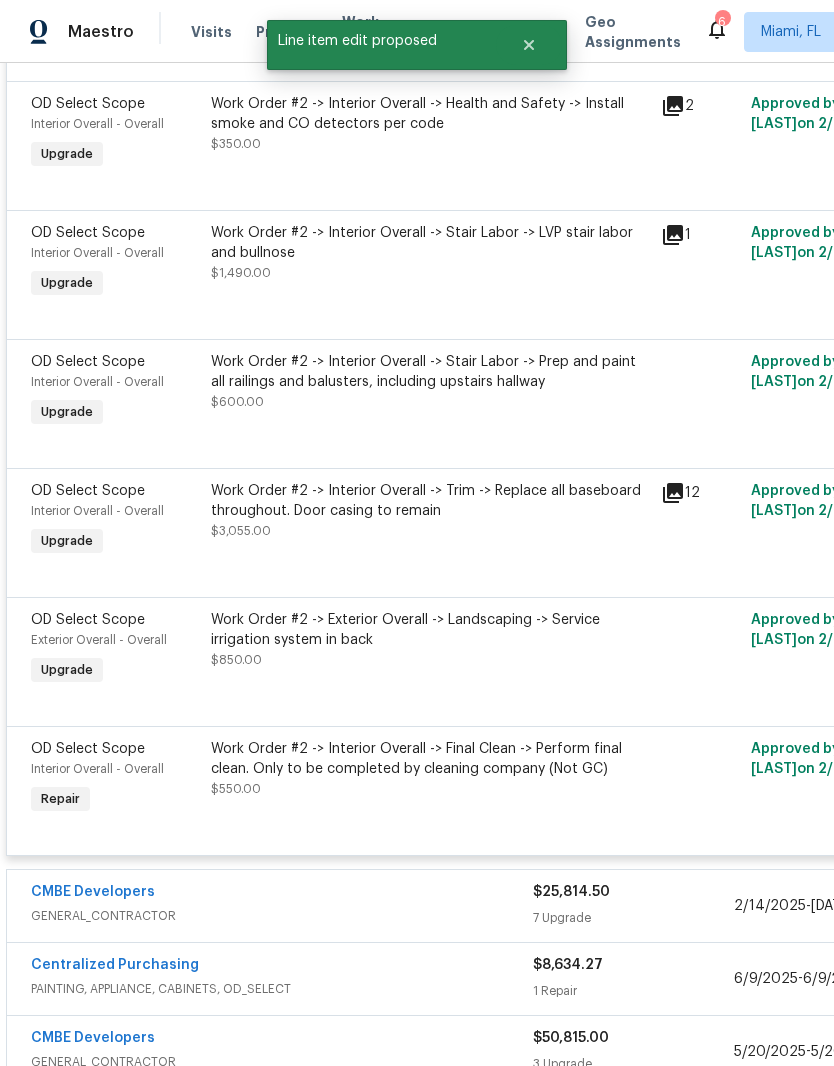 scroll, scrollTop: 7037, scrollLeft: 0, axis: vertical 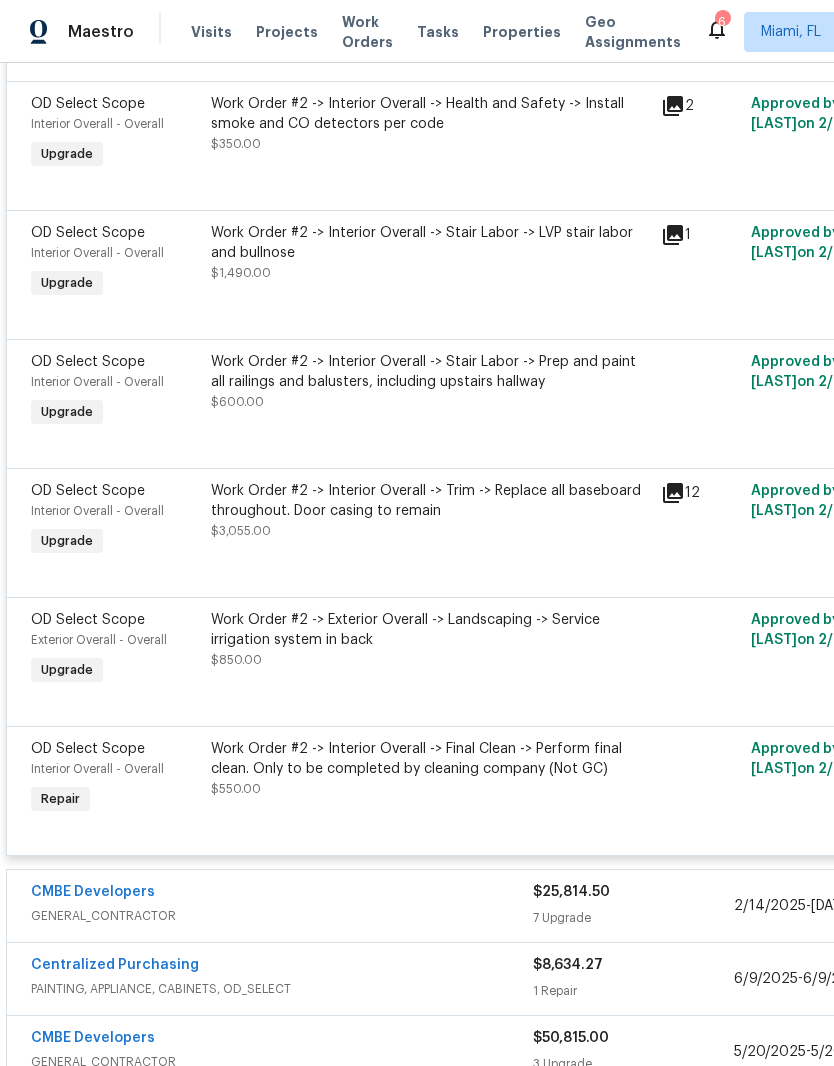 click on "Work Order #2 -> Interior Overall -> Final Clean -> Perform final clean. Only to be completed by cleaning company (Not GC)" at bounding box center (430, 759) 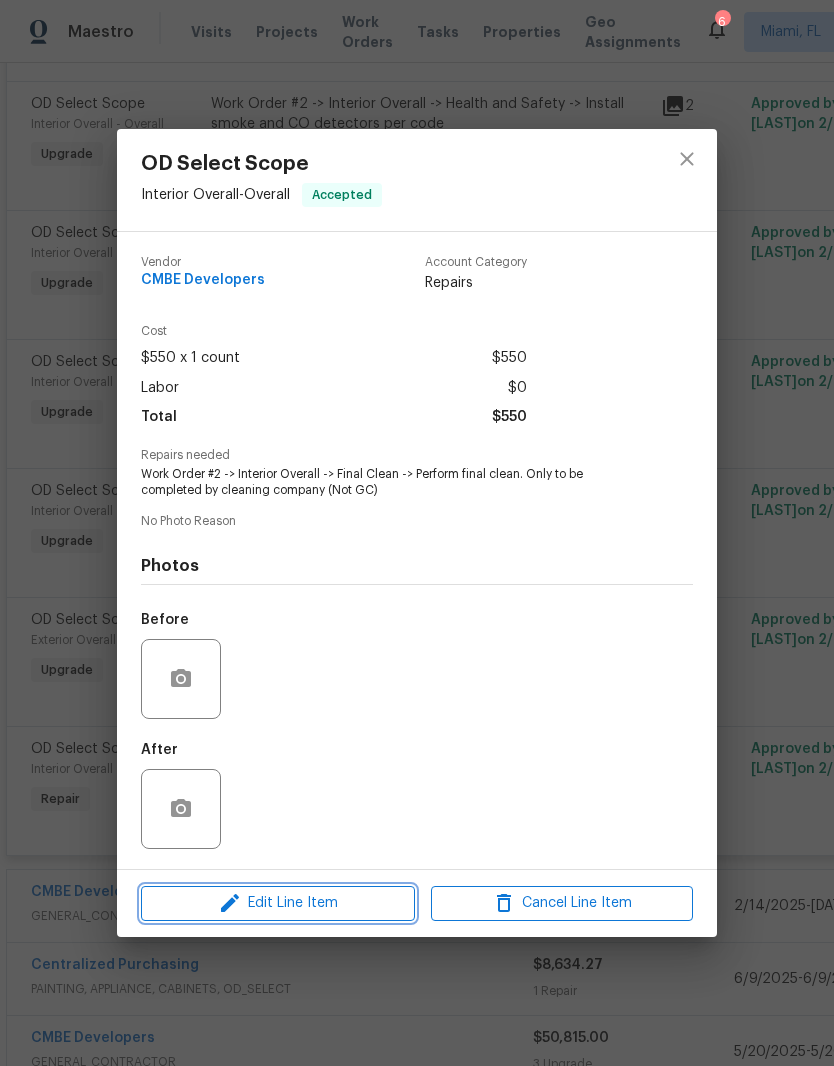 click on "Edit Line Item" at bounding box center [278, 903] 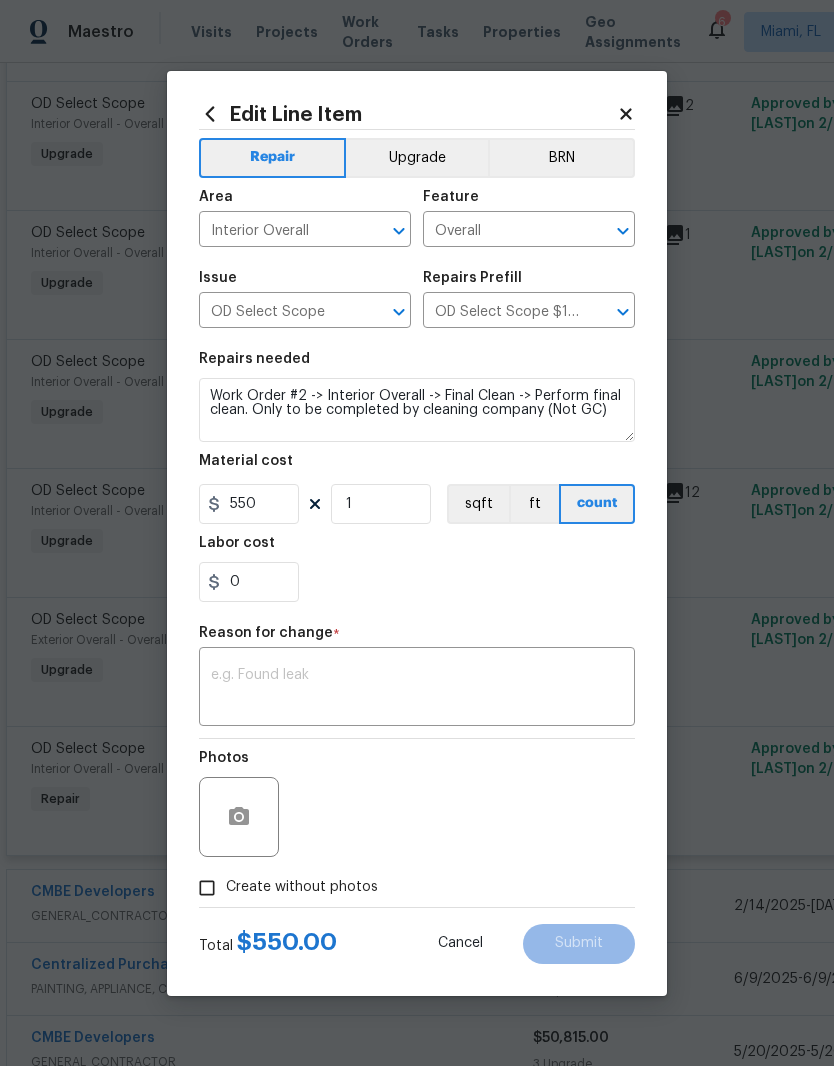 click on "Upgrade" at bounding box center (417, 158) 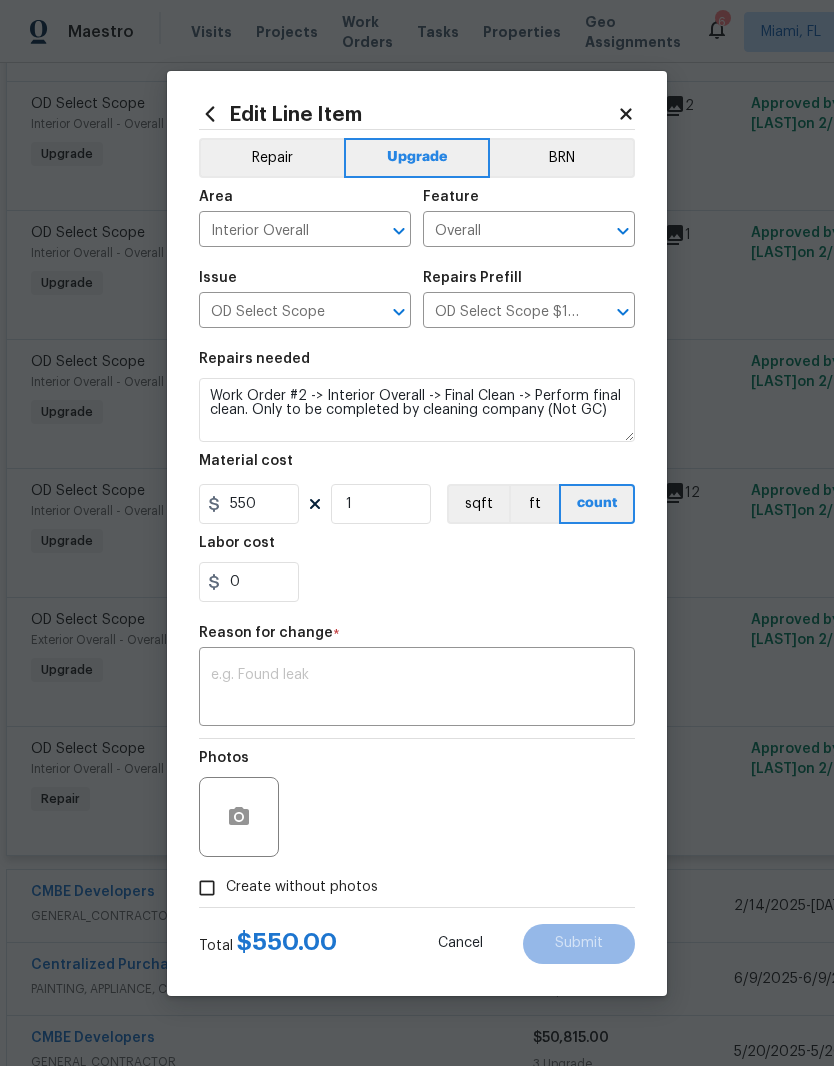 click at bounding box center [417, 689] 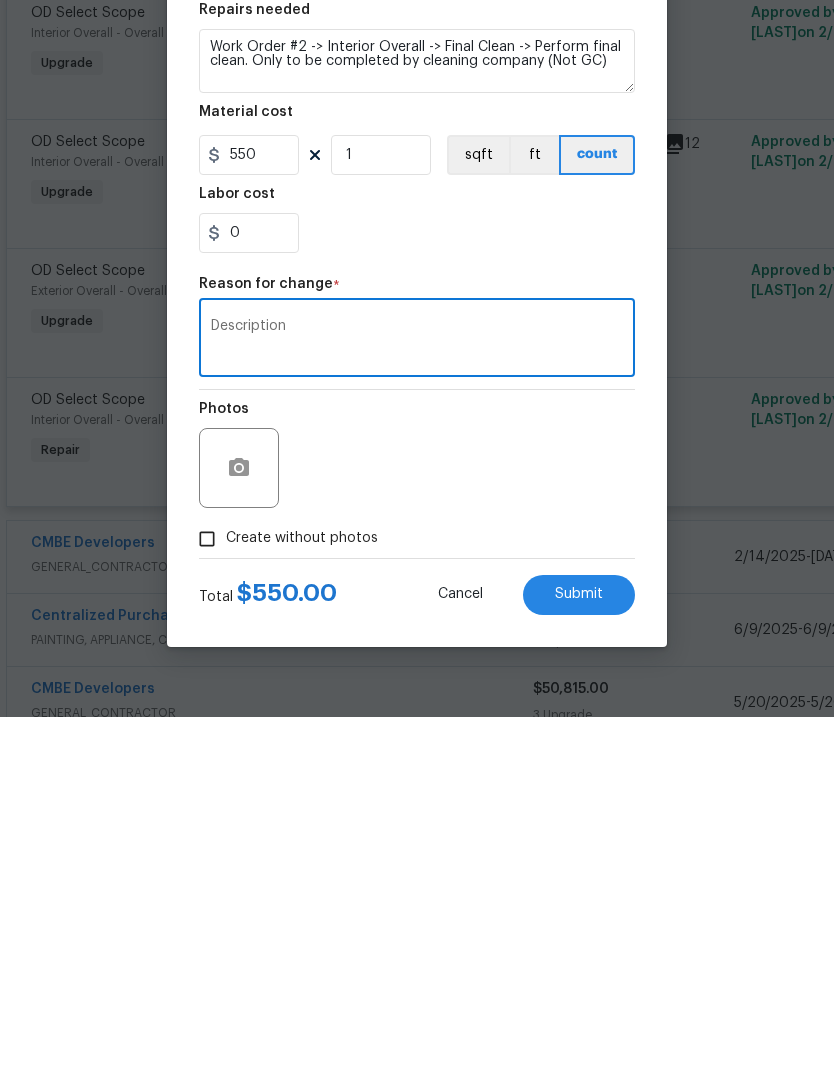type on "Description" 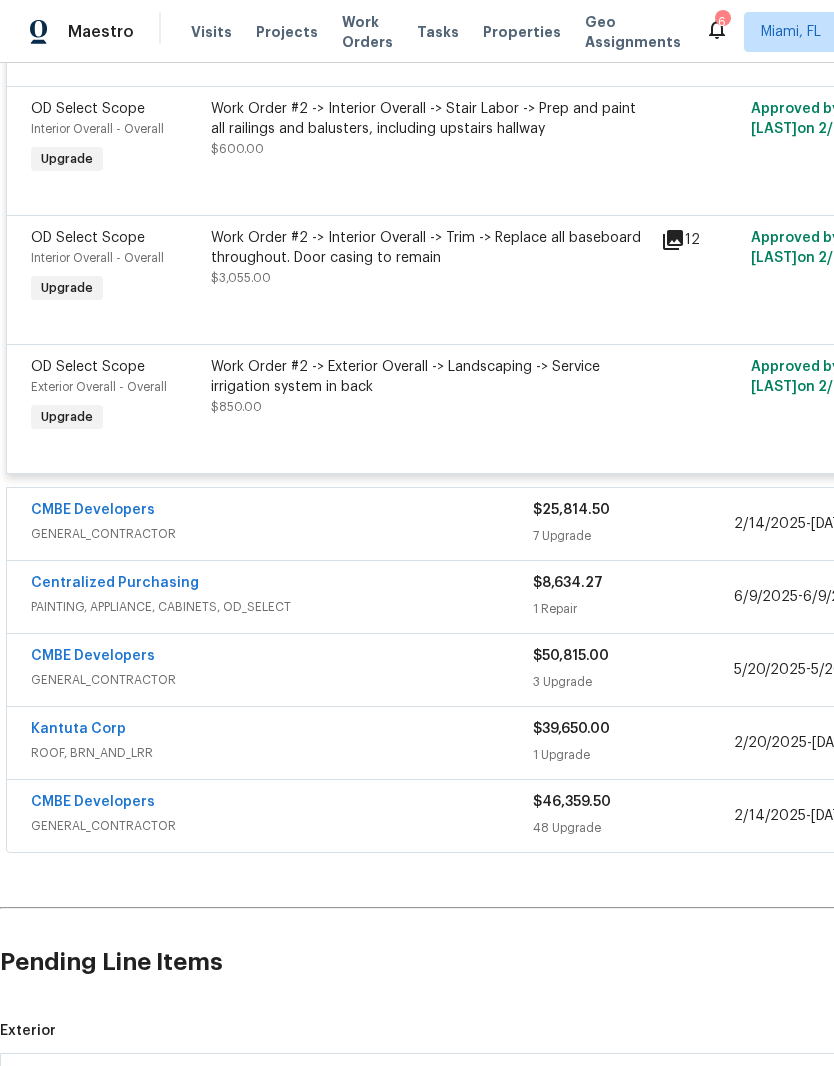 scroll, scrollTop: 7542, scrollLeft: 0, axis: vertical 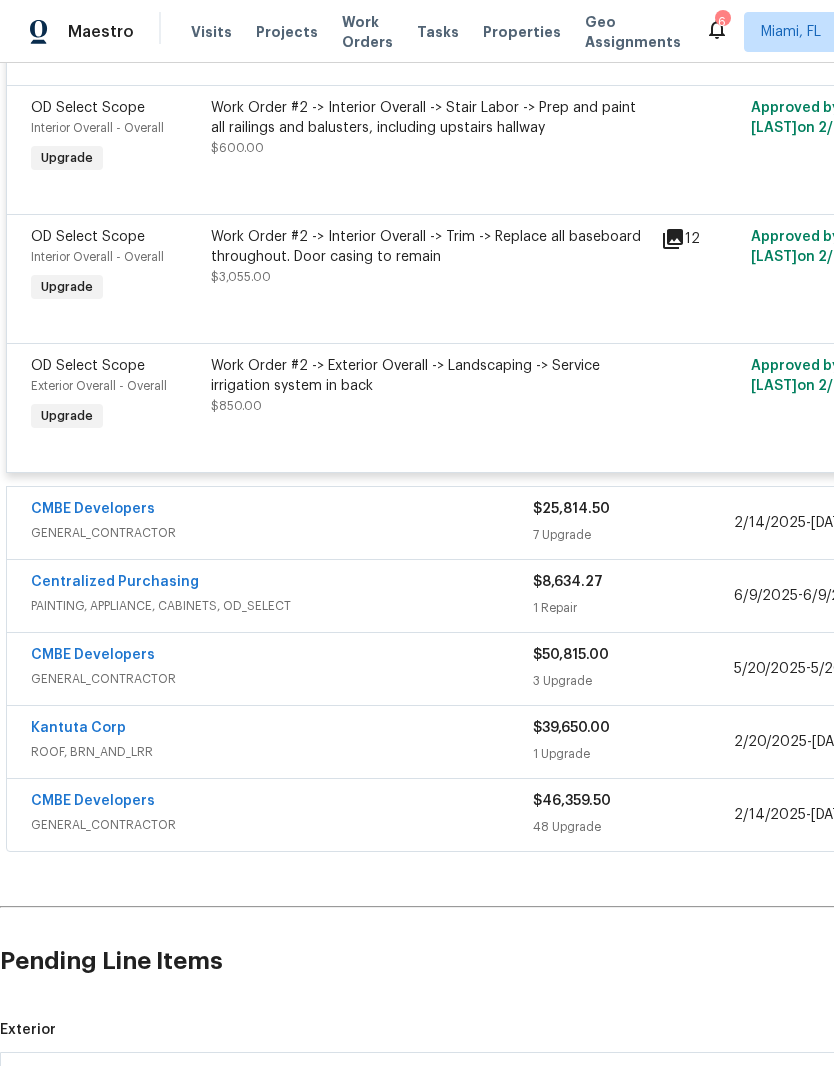 click on "Centralized Purchasing" at bounding box center (282, 584) 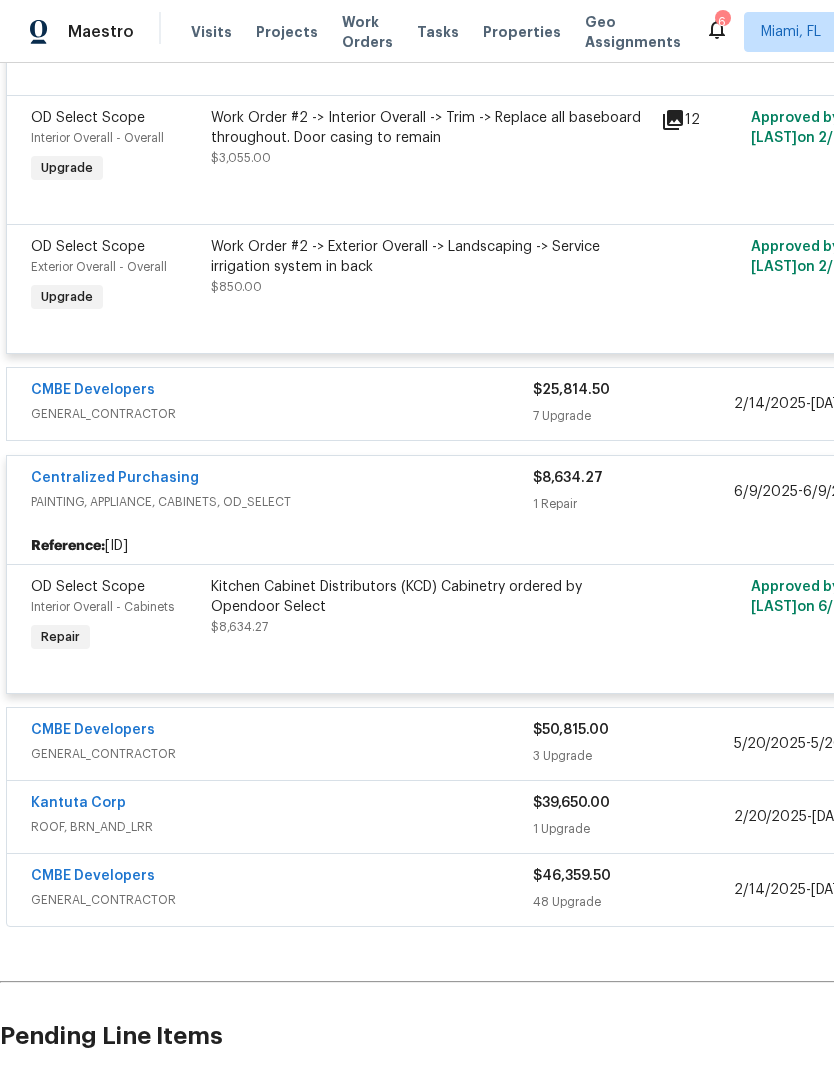 scroll, scrollTop: 7661, scrollLeft: 0, axis: vertical 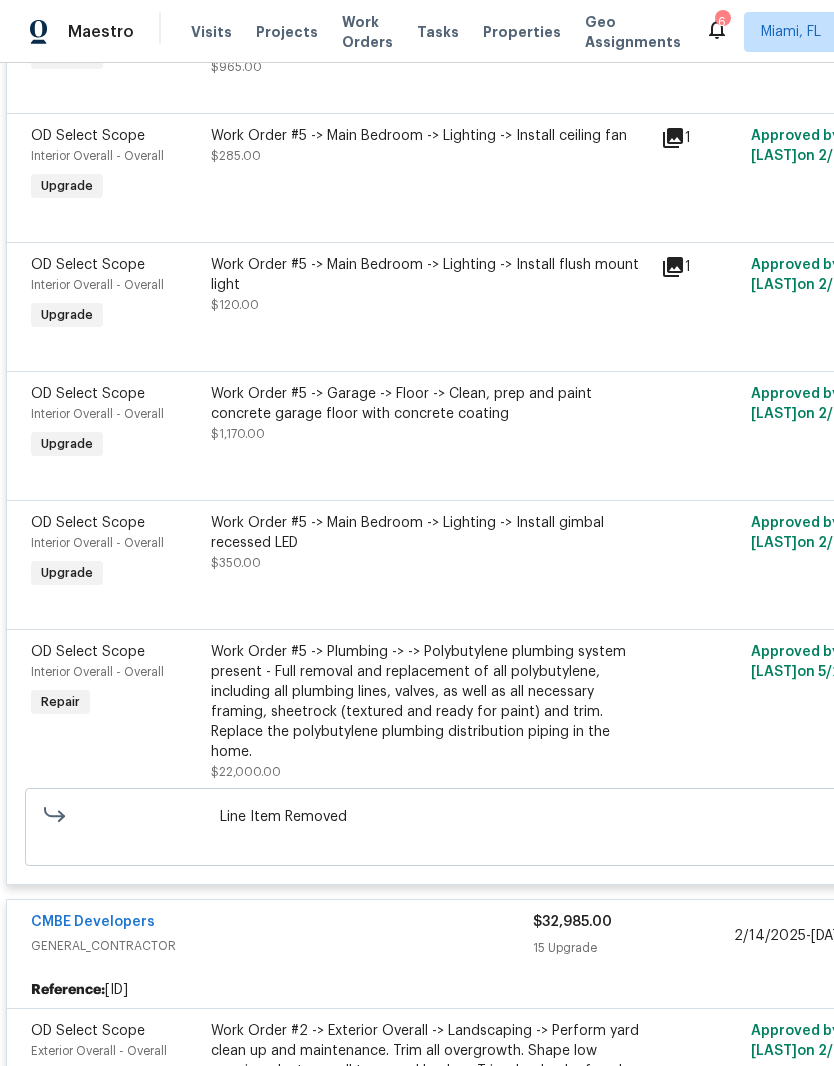 click on "Work Order #5 -> Plumbing ->  -> Polybutylene plumbing system present - Full removal and replacement of all polybutylene, including all plumbing lines, valves, as well as all necessary framing, sheetrock (textured and ready for paint) and trim. Replace the polybutylene plumbing distribution piping in the home." at bounding box center (430, 702) 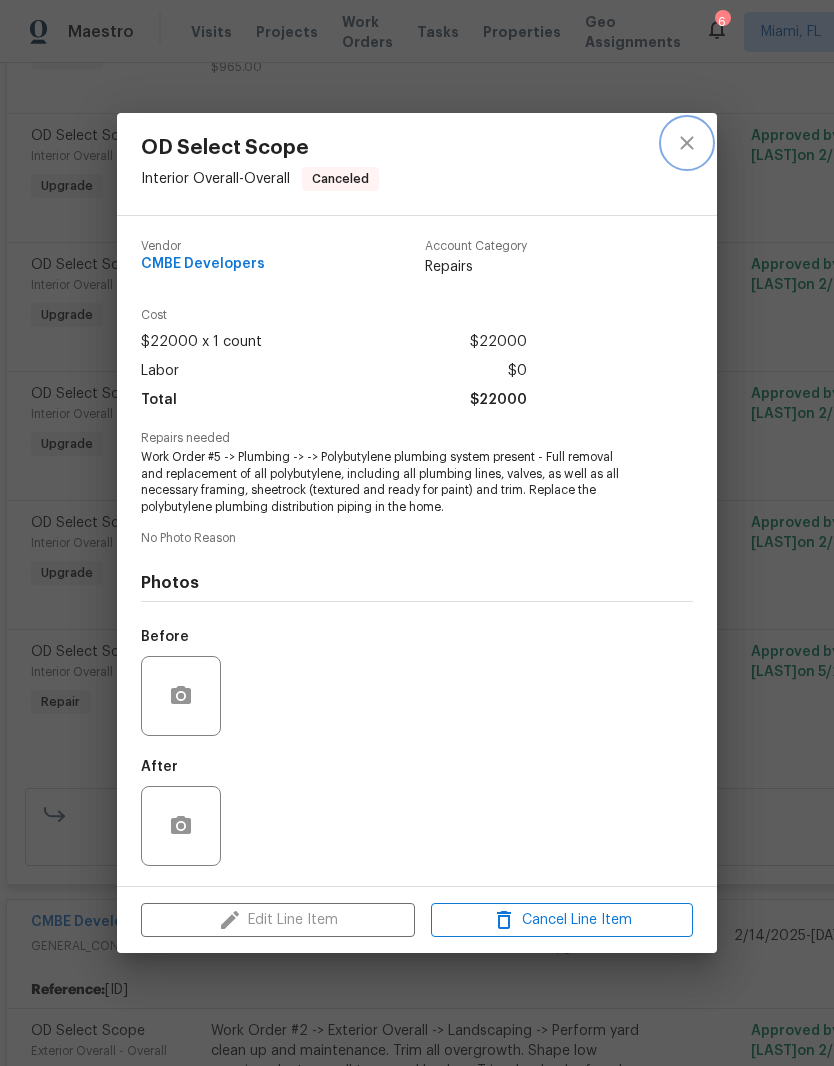 click at bounding box center [687, 143] 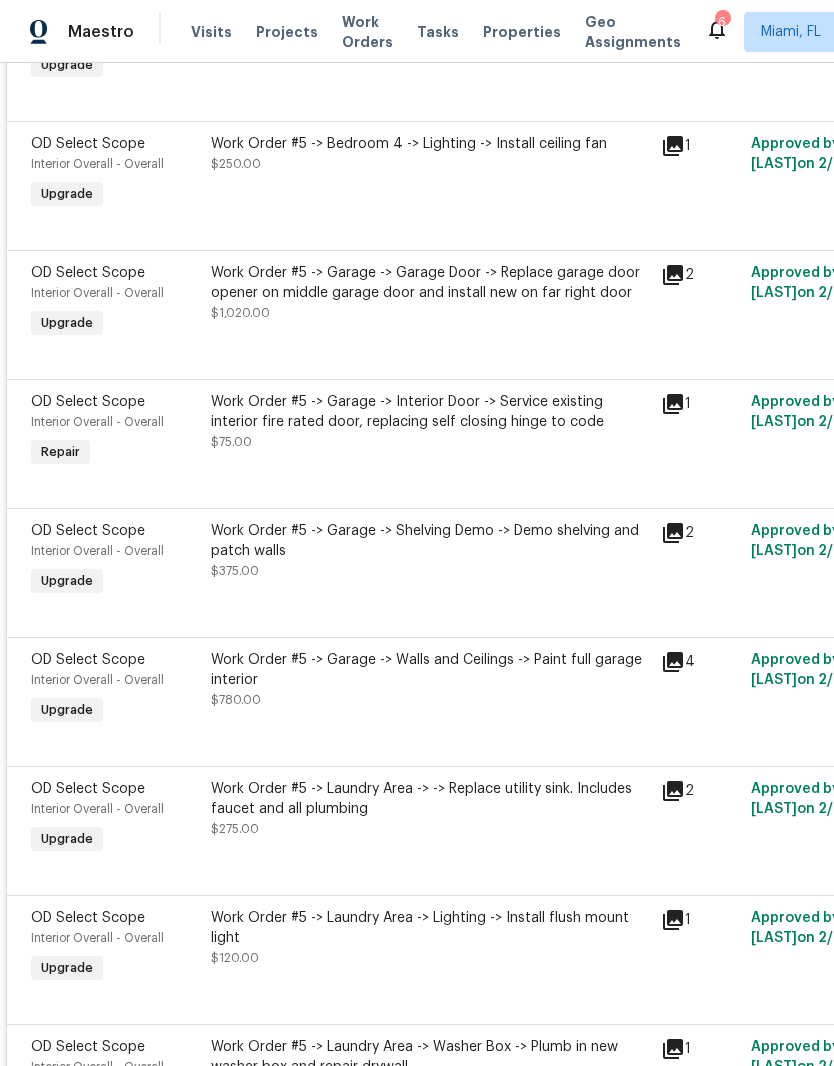 scroll, scrollTop: 3202, scrollLeft: 0, axis: vertical 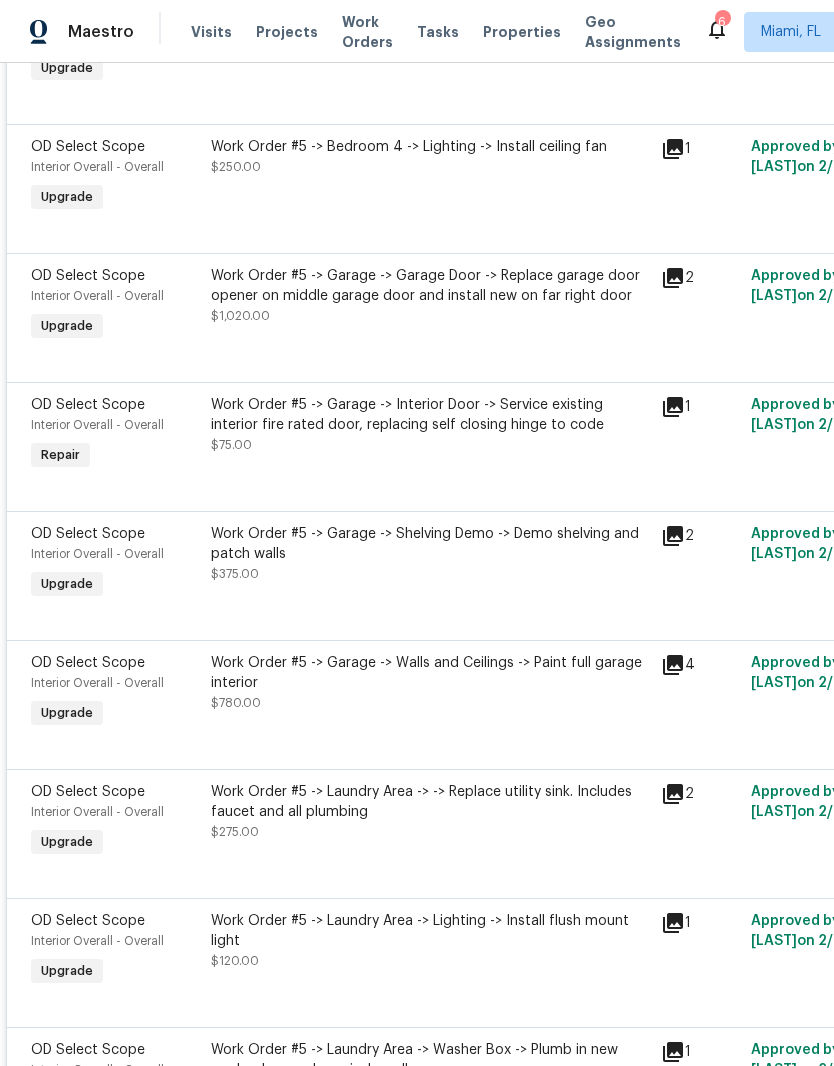click on "Work Order #5 -> Garage -> Interior Door -> Service existing interior fire rated door, replacing self closing hinge to code" at bounding box center [430, 415] 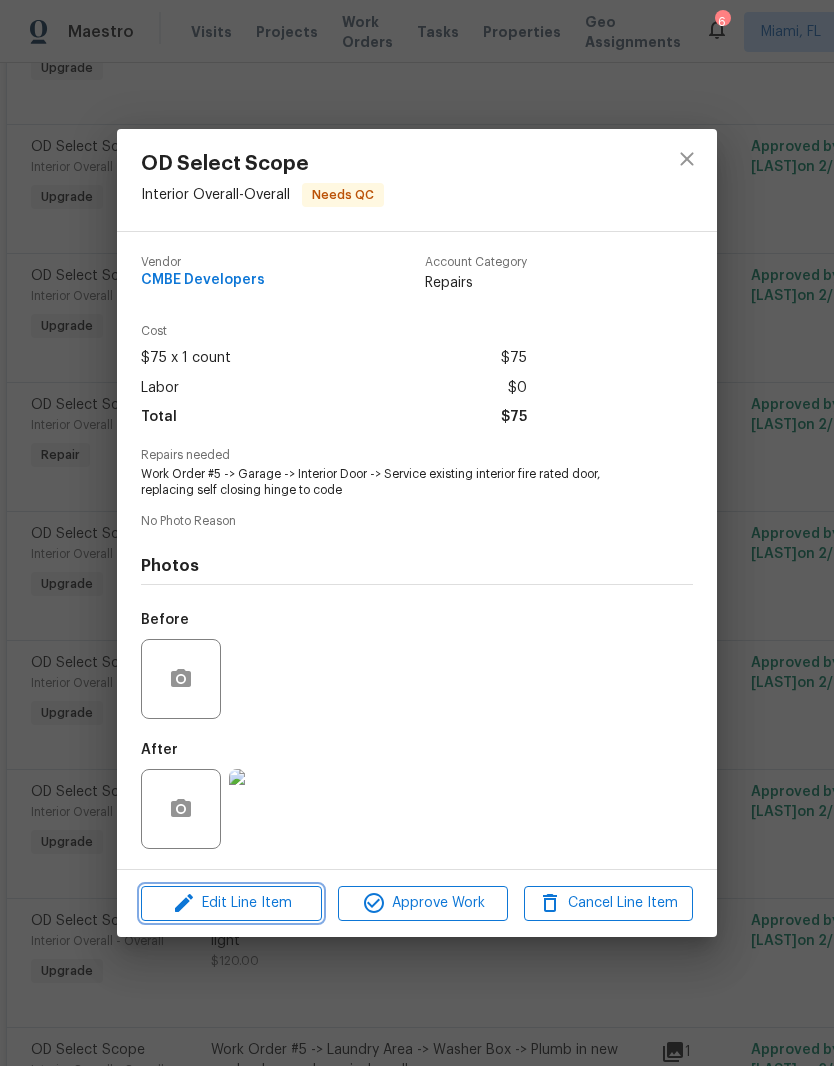 click on "Edit Line Item" at bounding box center (231, 903) 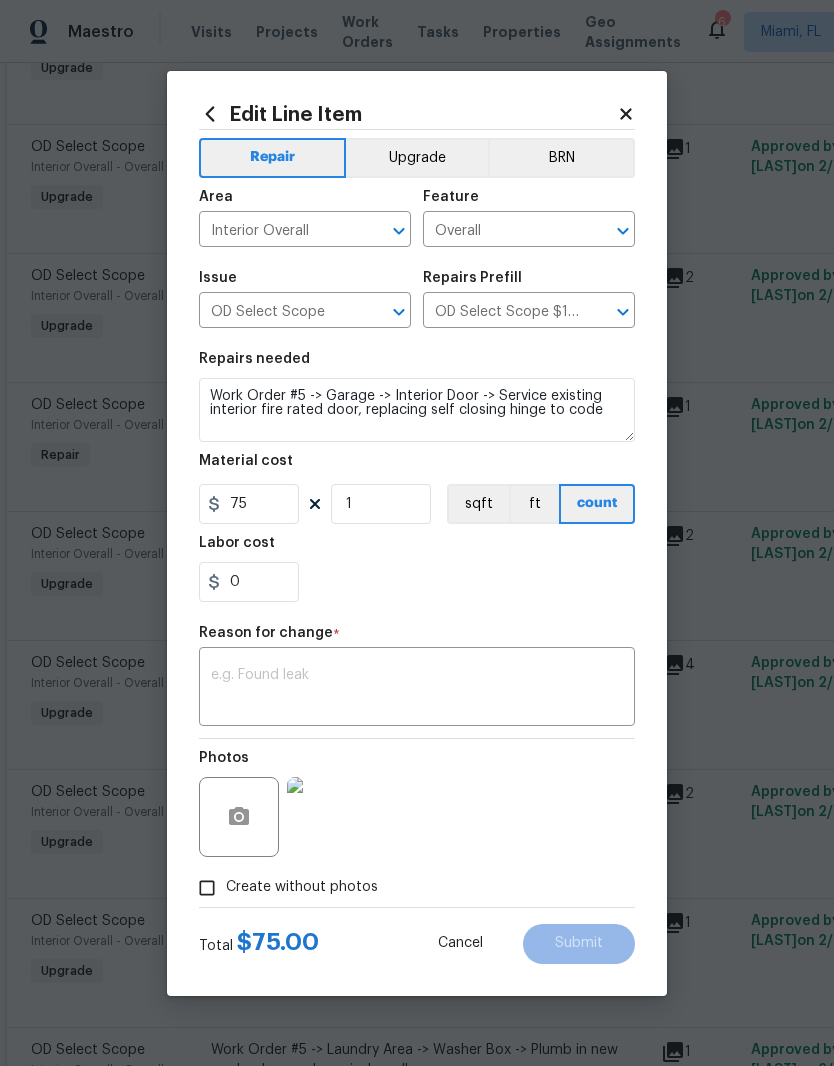 click on "Upgrade" at bounding box center [417, 158] 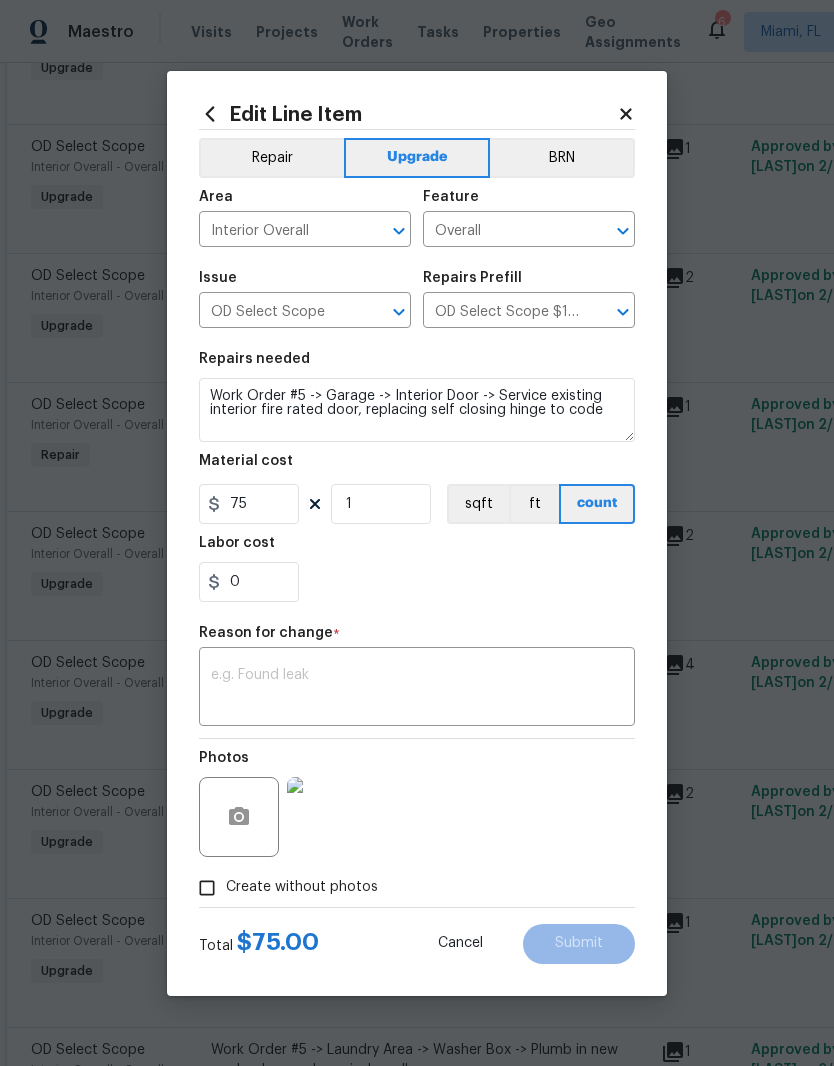 click on "x ​" at bounding box center [417, 689] 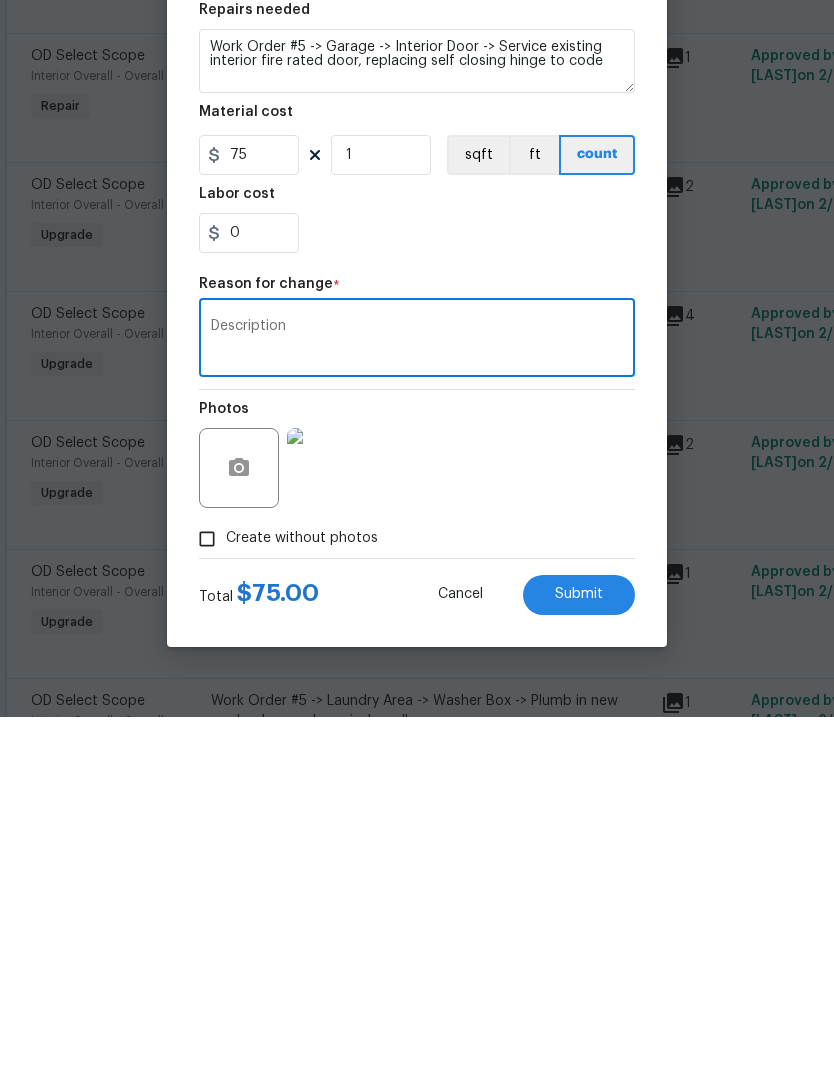 type on "Description" 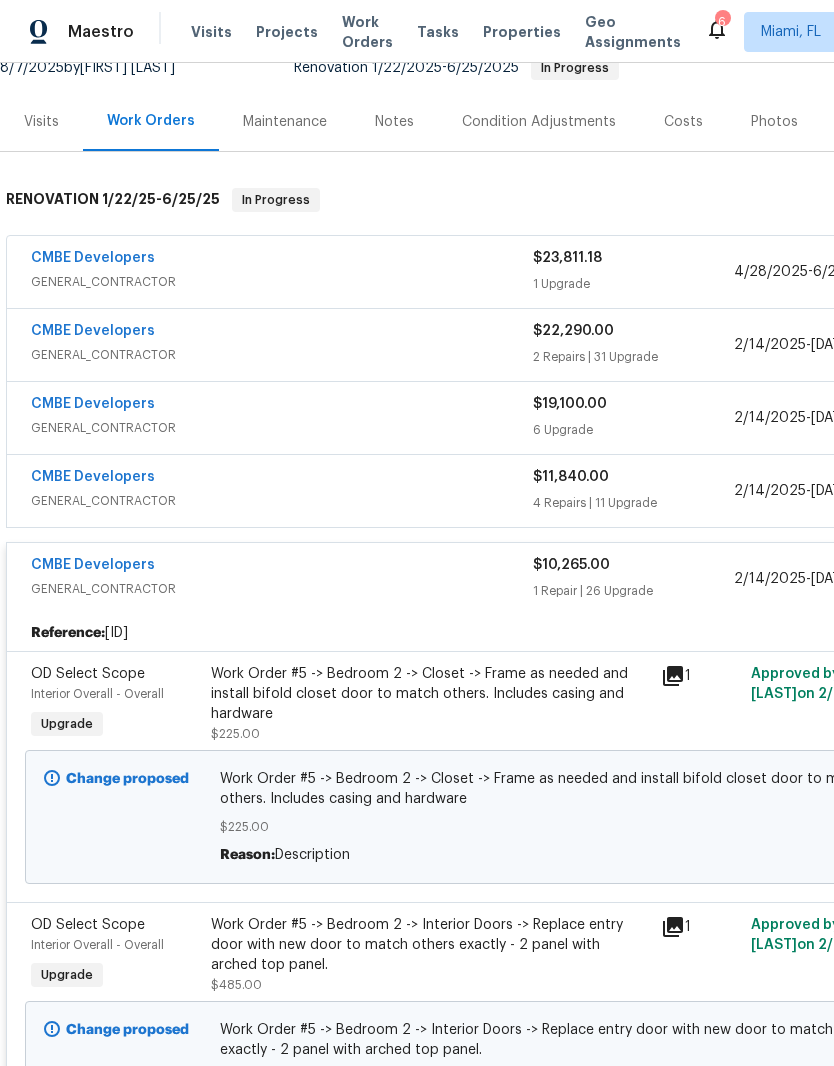 scroll, scrollTop: 211, scrollLeft: 0, axis: vertical 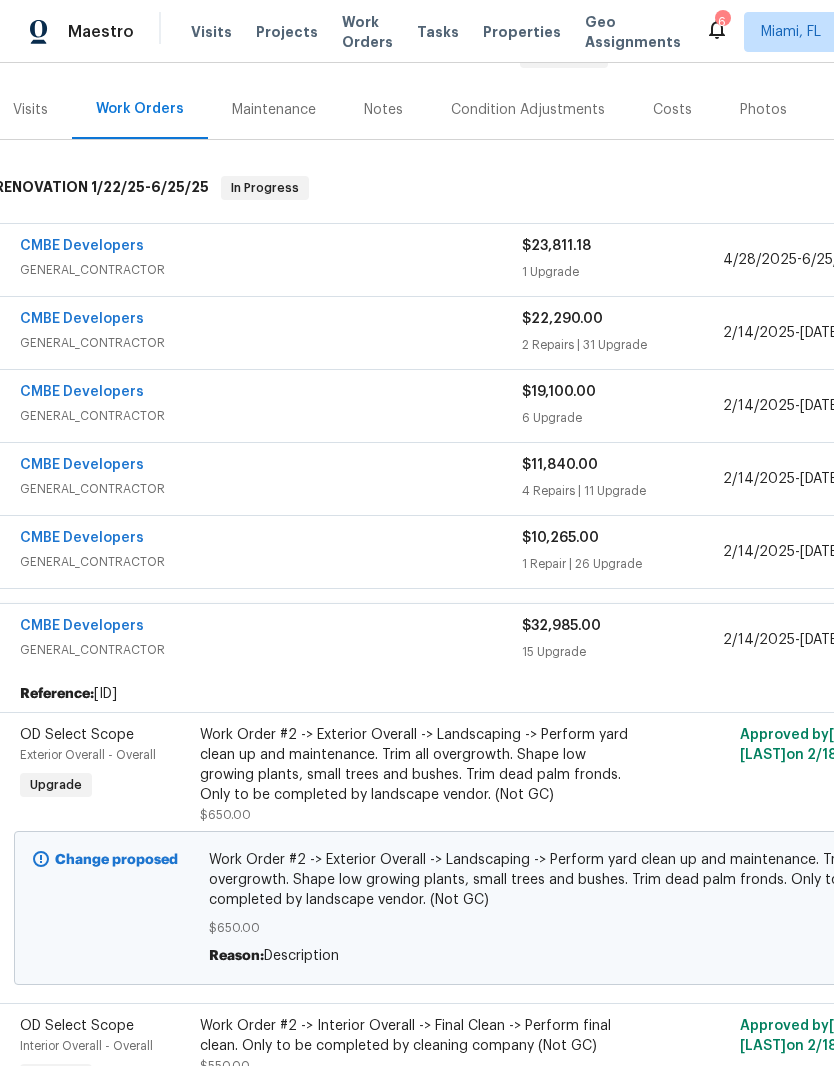 click on "CMBE Developers" at bounding box center (271, 540) 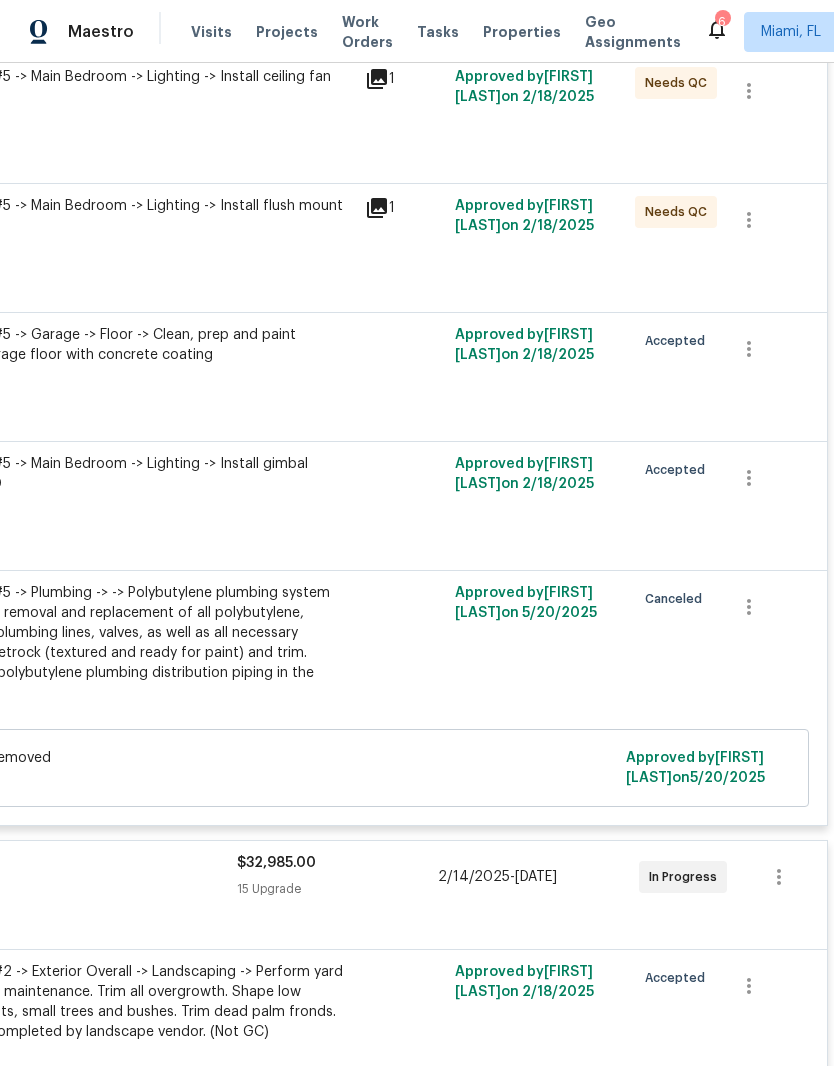 scroll, scrollTop: 4684, scrollLeft: 296, axis: both 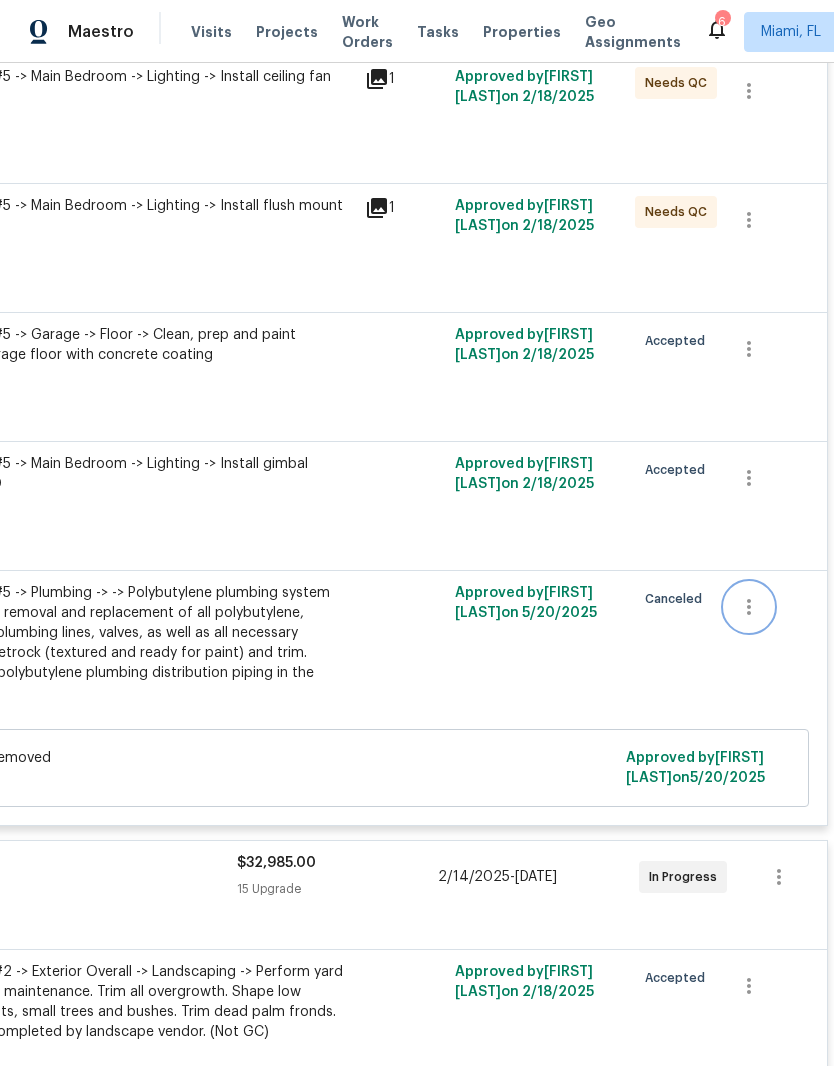 click 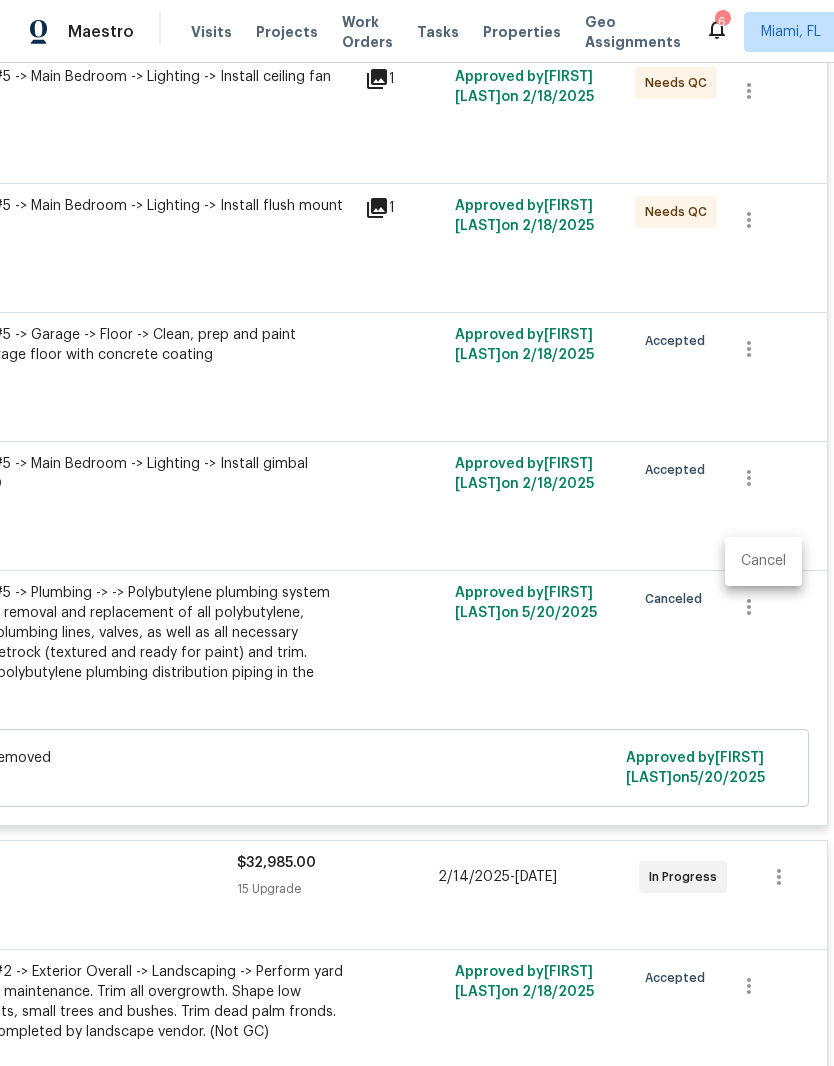 click on "Cancel" at bounding box center (763, 561) 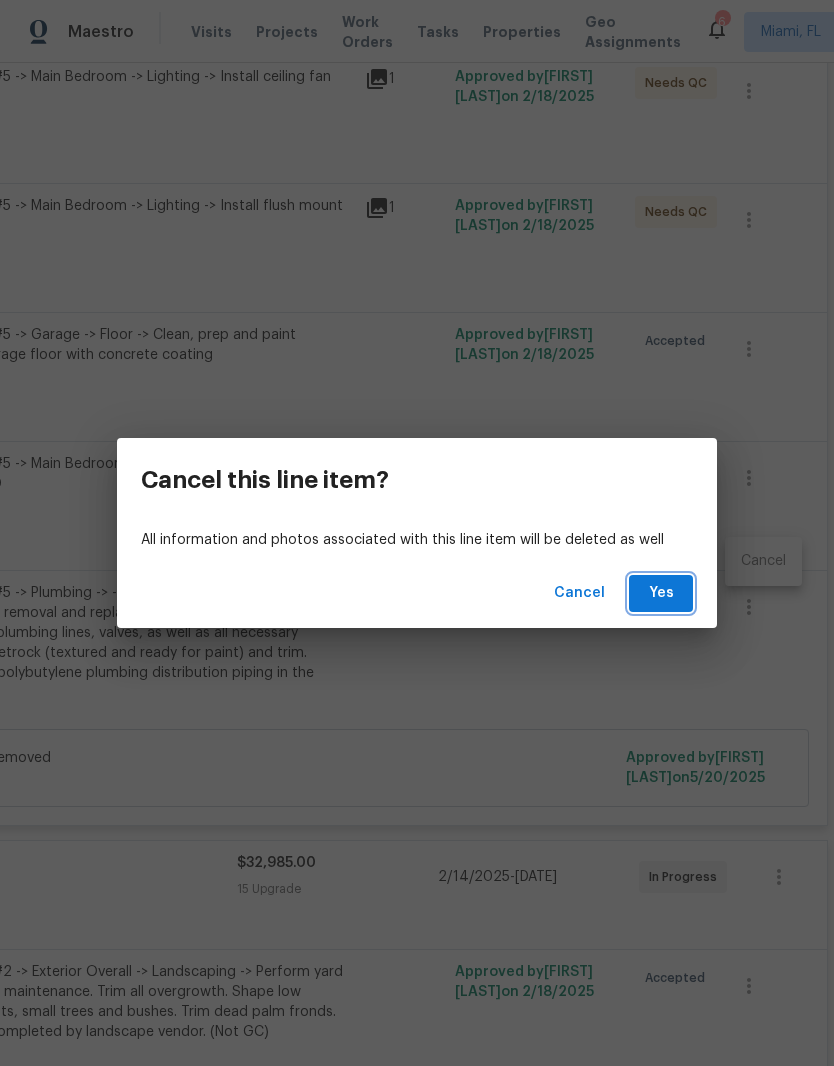 click on "Yes" at bounding box center [661, 593] 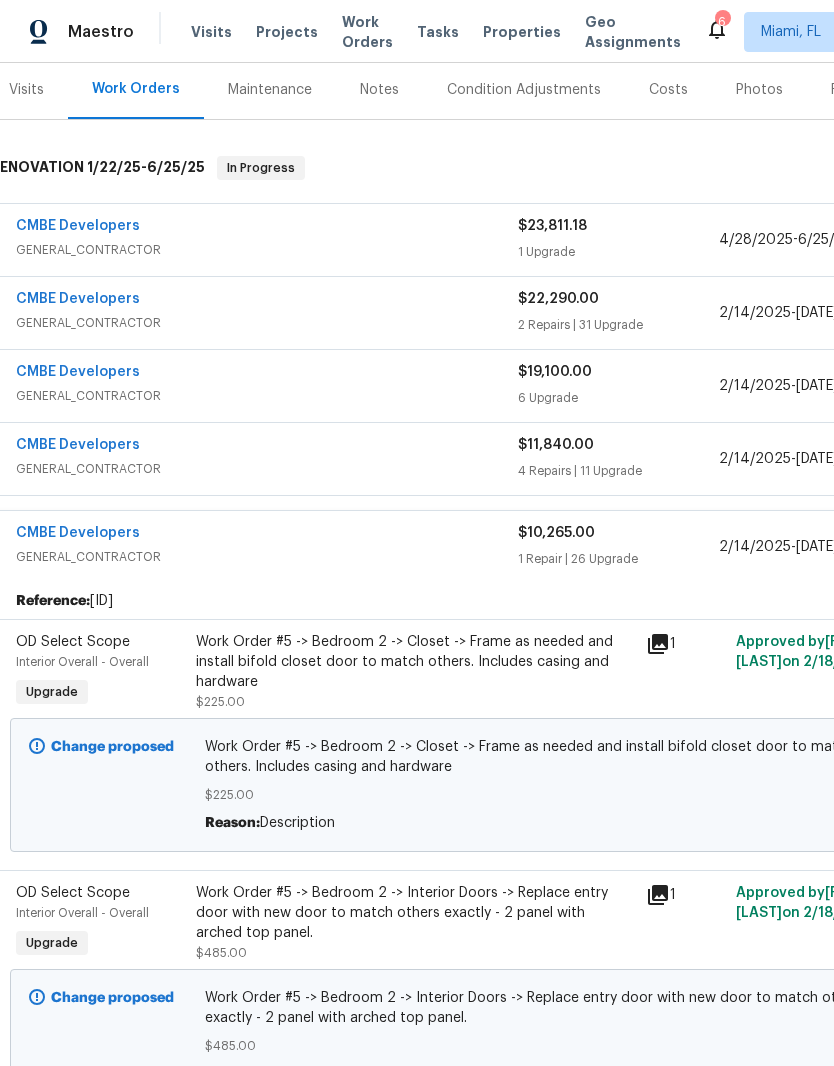 scroll, scrollTop: 235, scrollLeft: 4, axis: both 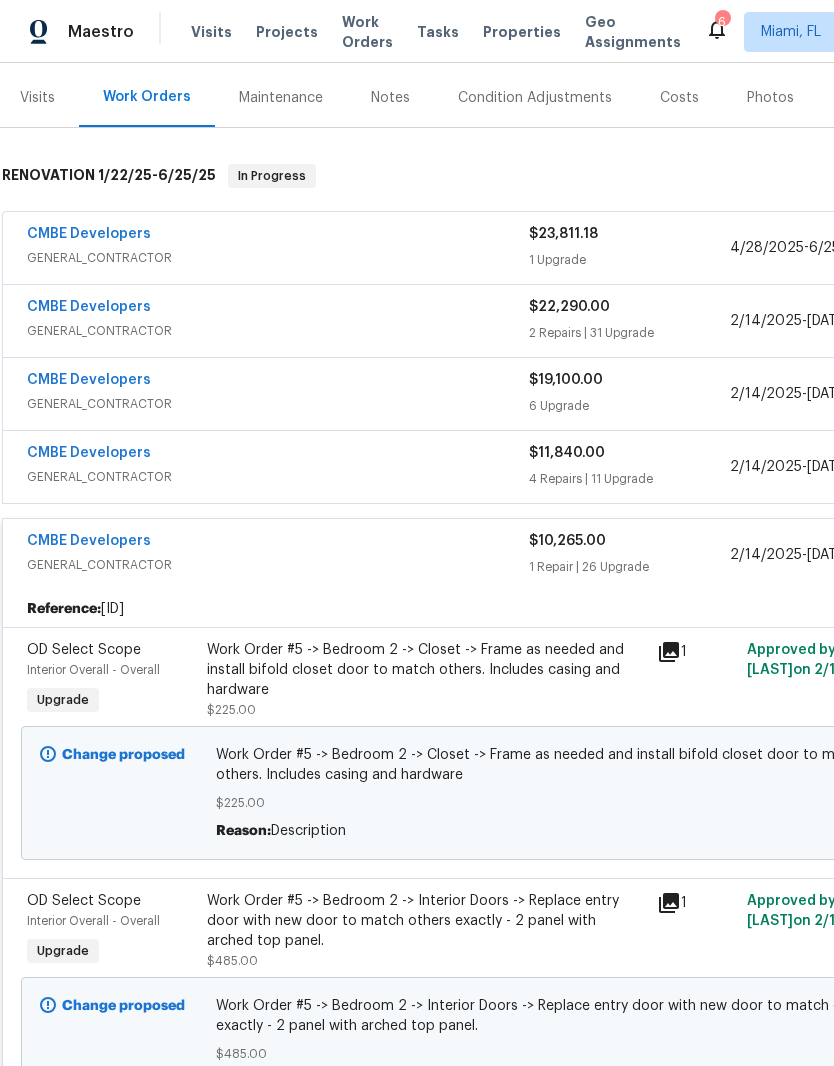 click on "CMBE Developers" at bounding box center (278, 455) 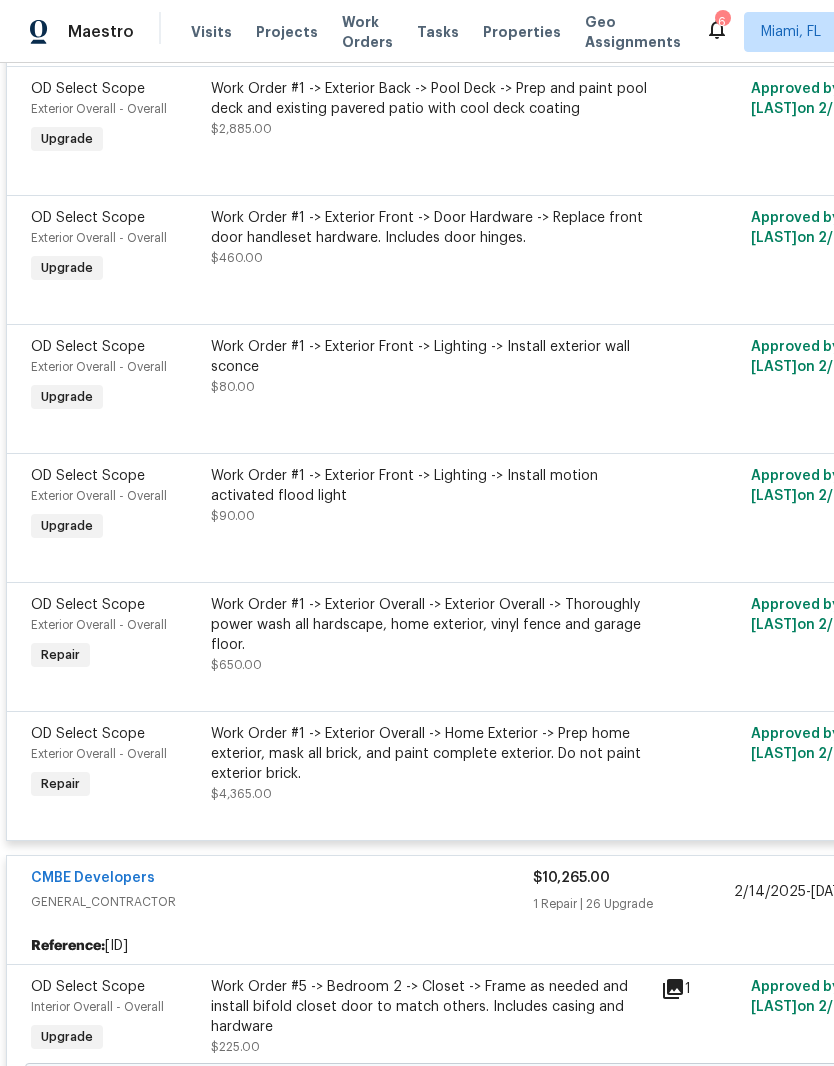 scroll, scrollTop: 1885, scrollLeft: 0, axis: vertical 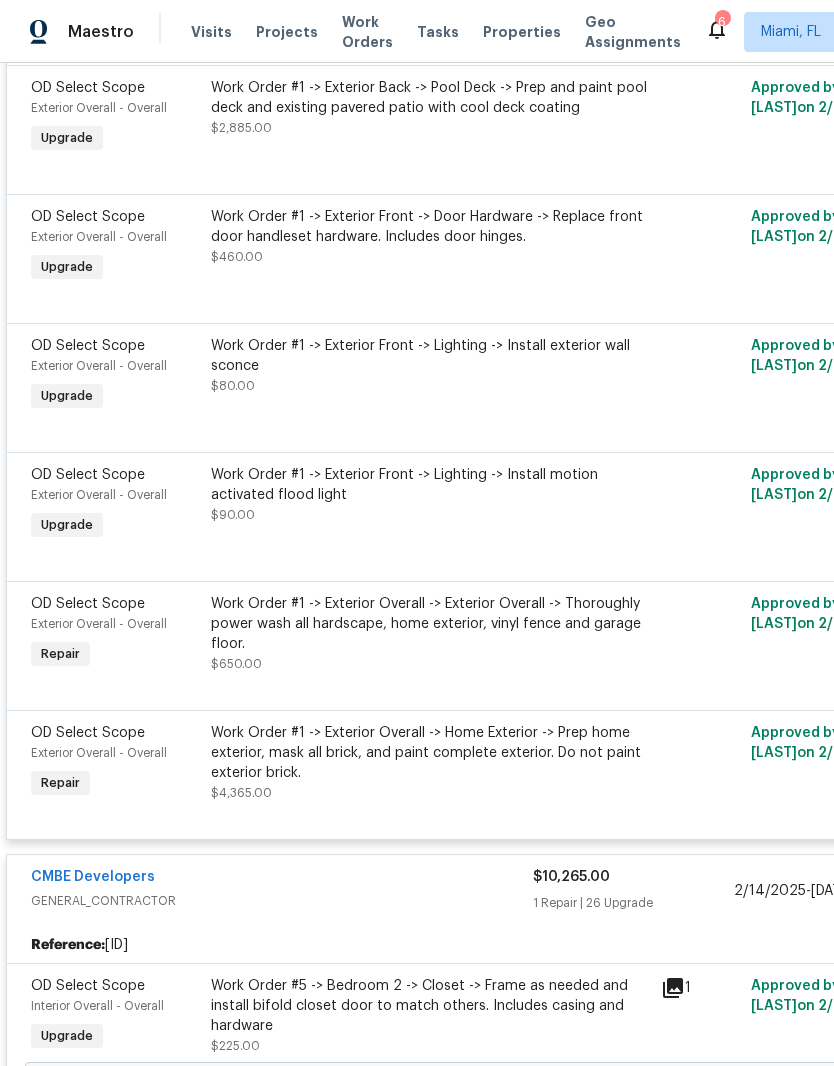 click on "Work Order #1 -> Exterior Overall -> Exterior Overall -> Thoroughly power wash all hardscape, home exterior, vinyl fence and garage floor." at bounding box center [430, 624] 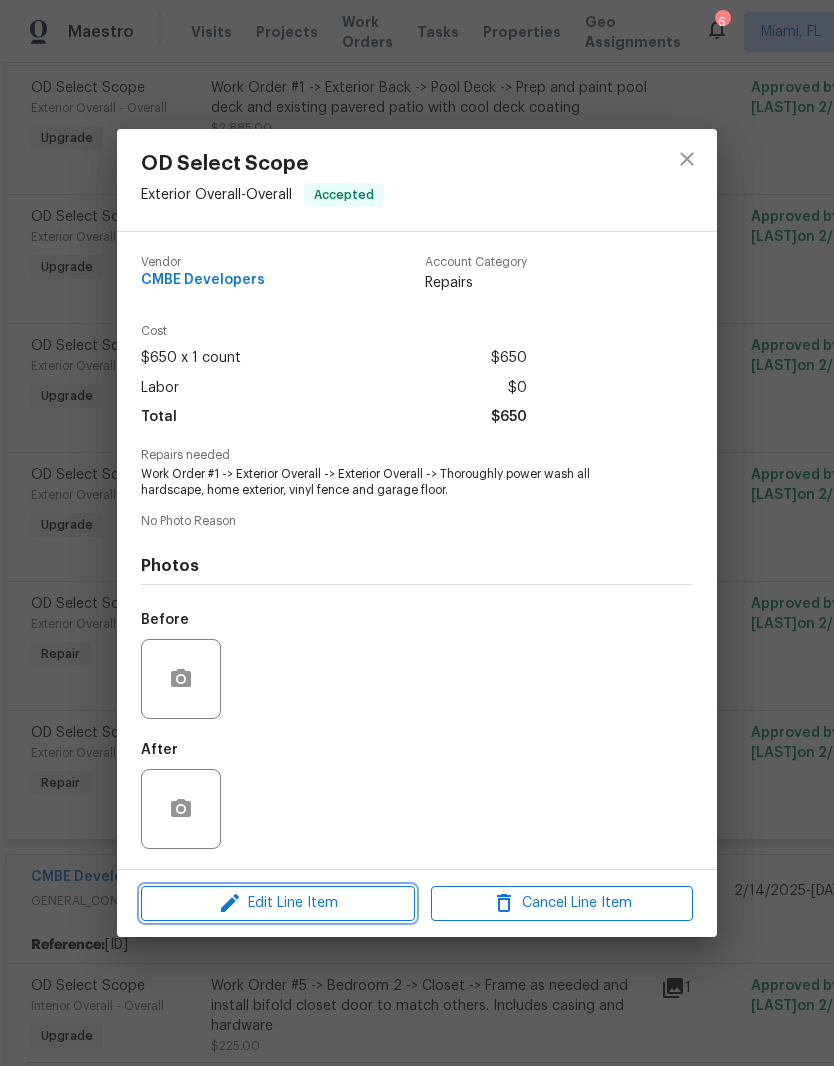 click on "Edit Line Item" at bounding box center (278, 903) 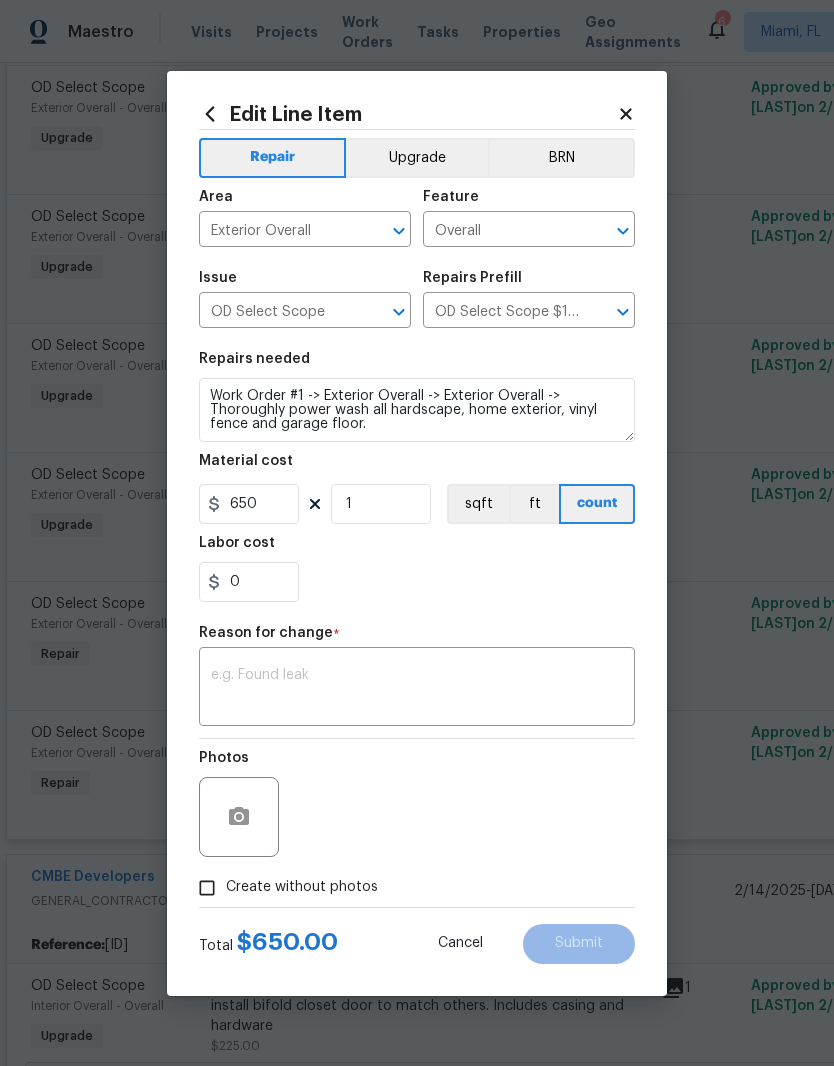 click on "Upgrade" at bounding box center (417, 158) 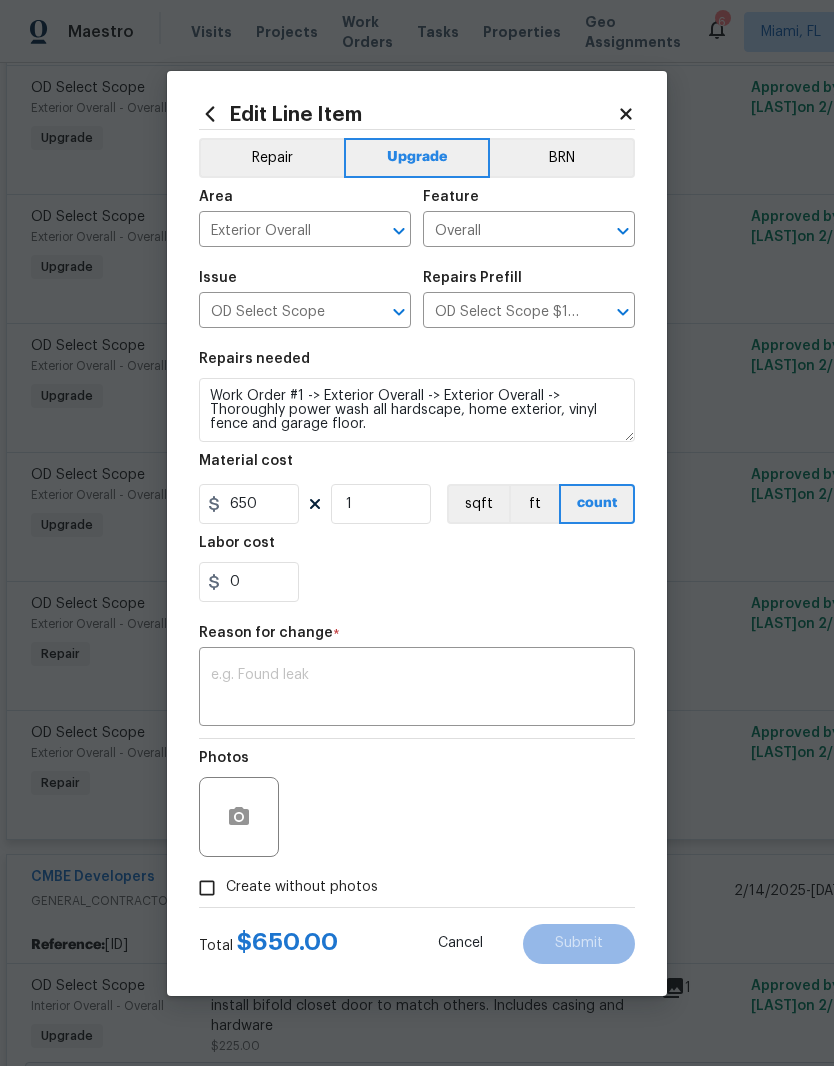 click at bounding box center [417, 689] 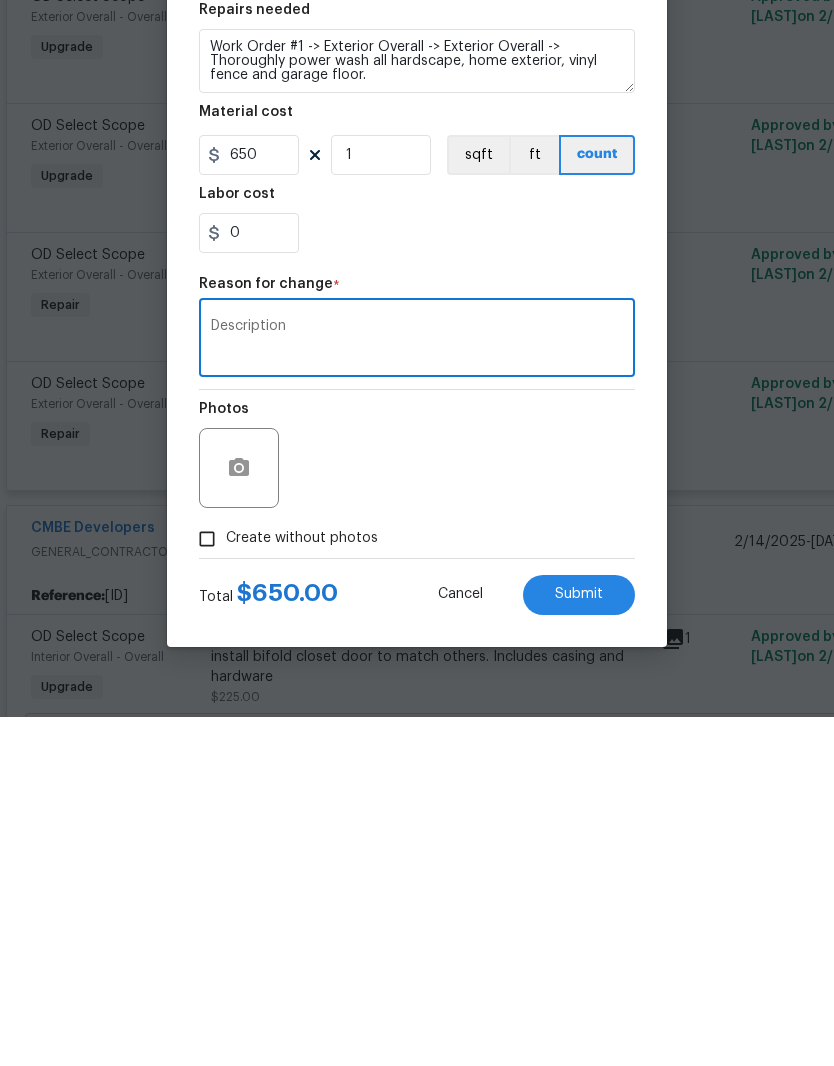 type on "Description" 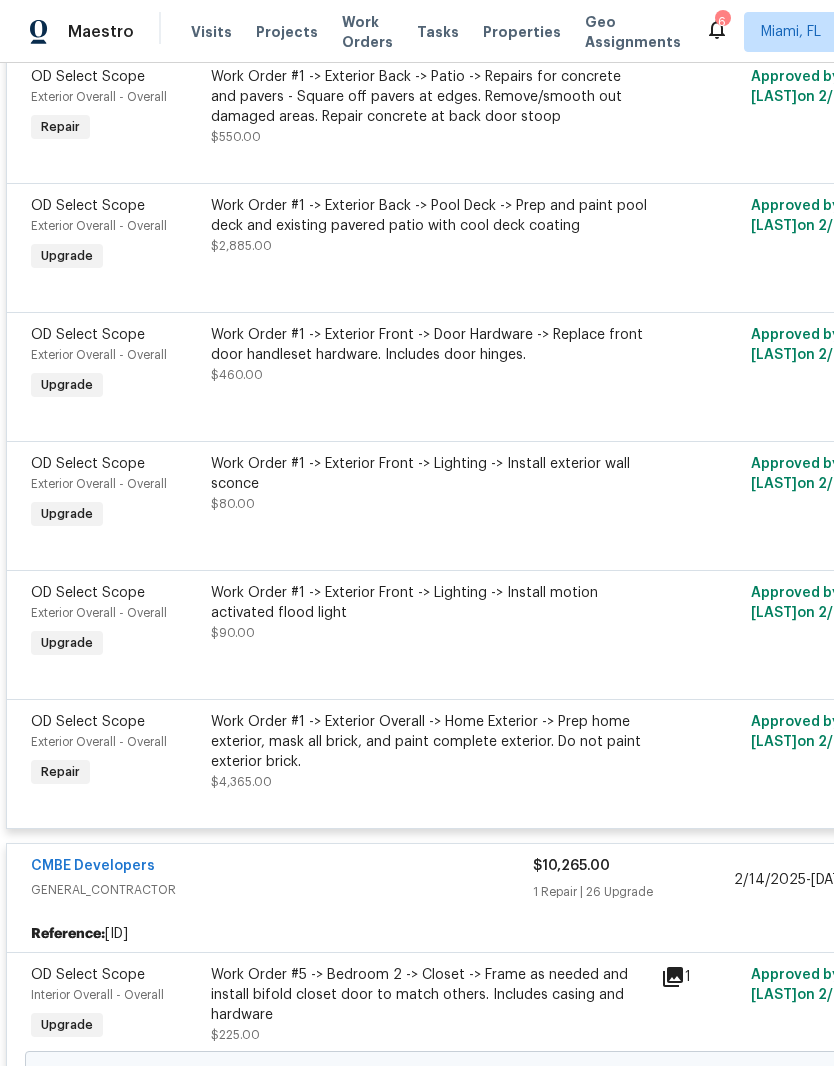 scroll, scrollTop: 2018, scrollLeft: 0, axis: vertical 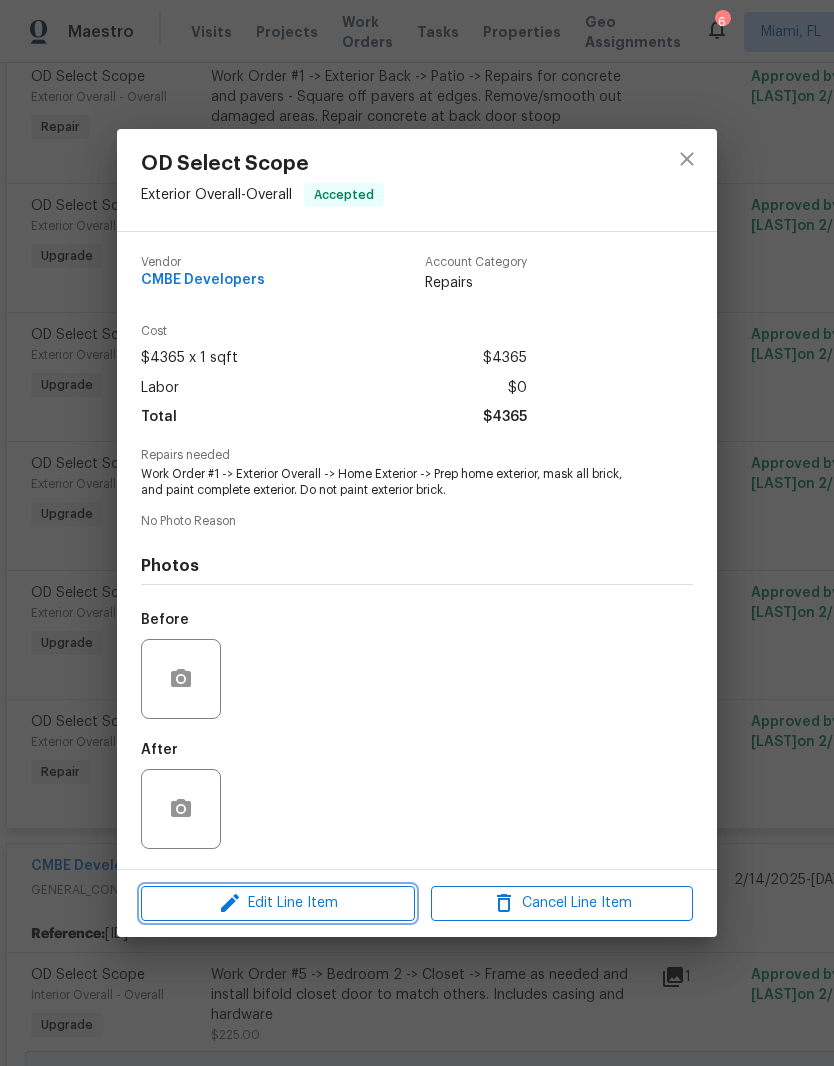 click on "Edit Line Item" at bounding box center (278, 903) 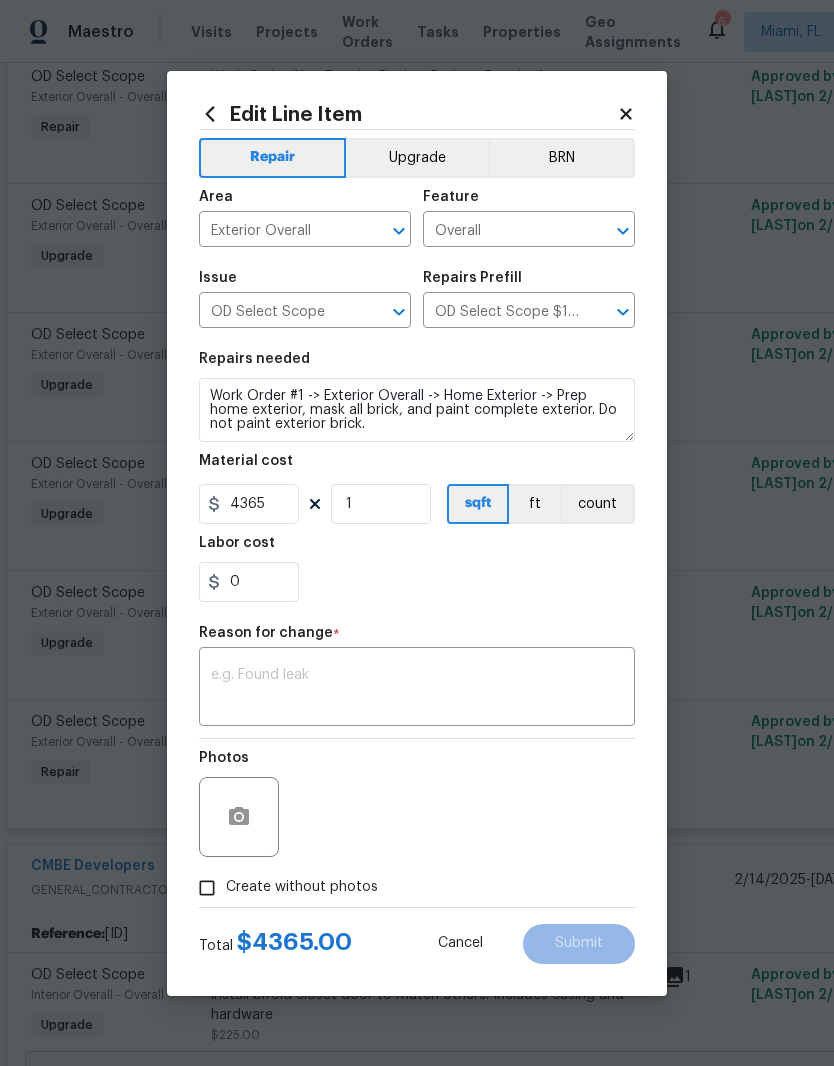 click on "Upgrade" at bounding box center (417, 158) 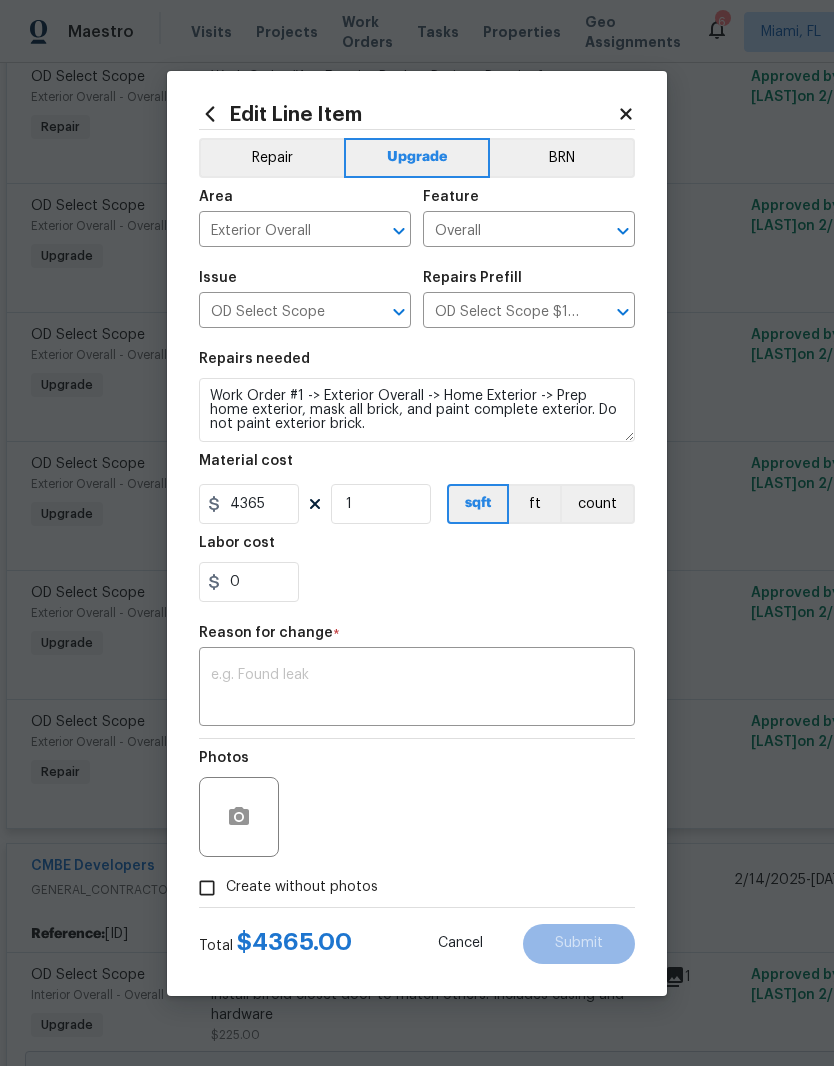 click at bounding box center [417, 689] 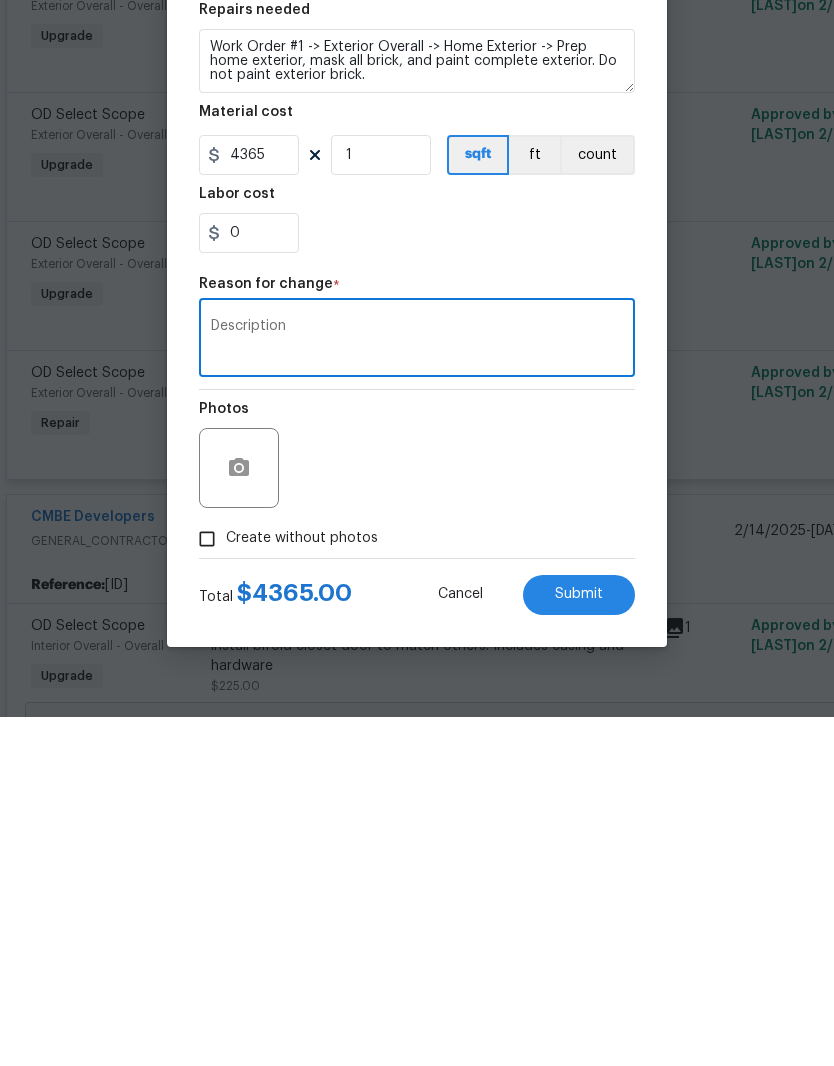 type on "Description" 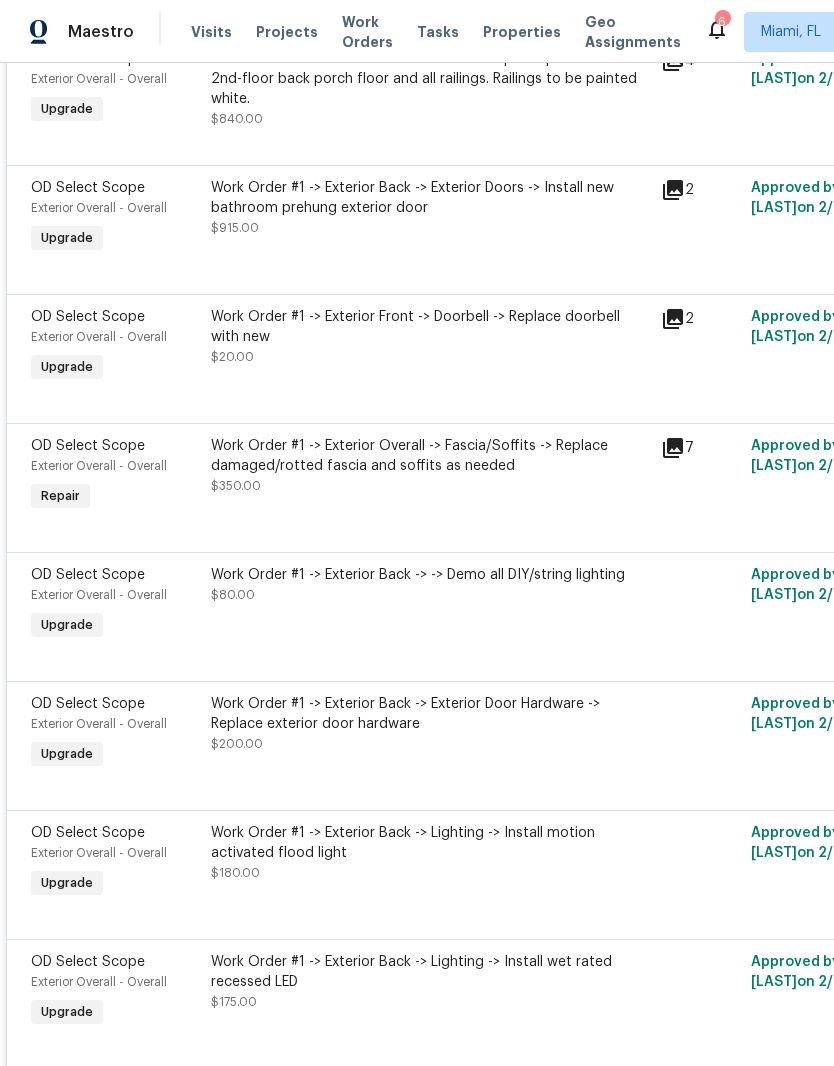 scroll, scrollTop: 1256, scrollLeft: 0, axis: vertical 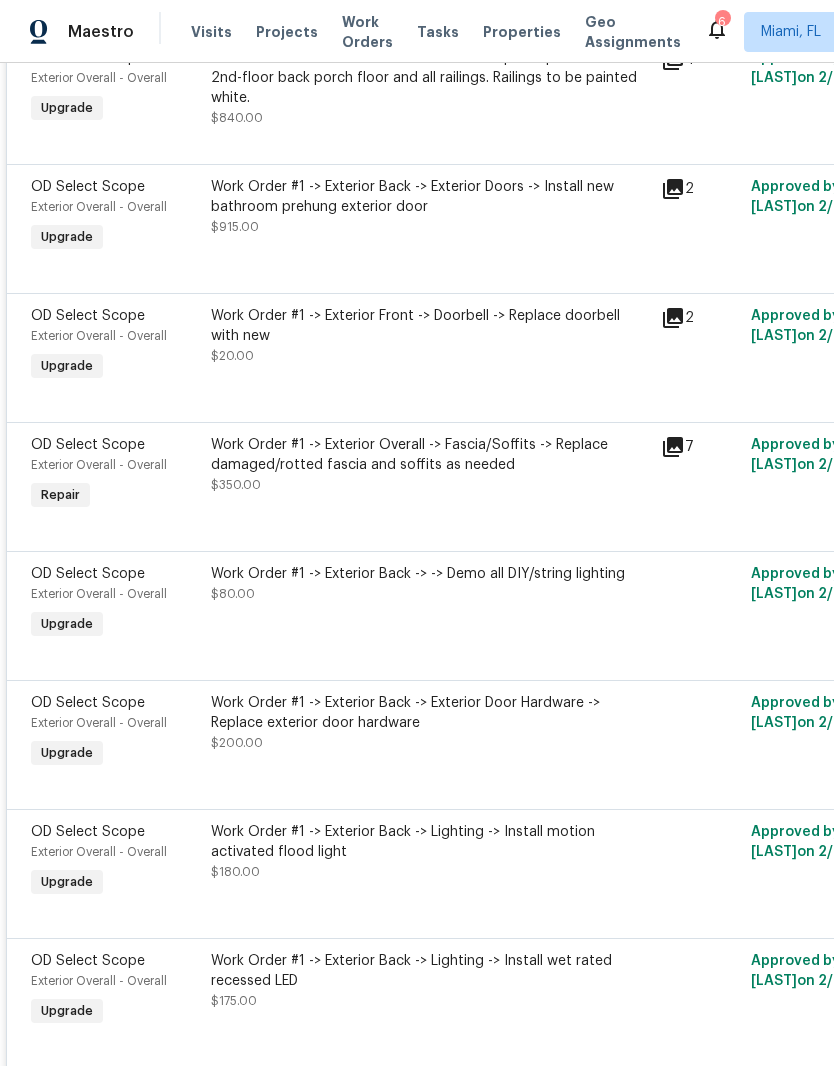 click on "Work Order #1 -> Exterior Overall -> Fascia/Soffits -> Replace damaged/rotted fascia and soffits as needed" at bounding box center [430, 455] 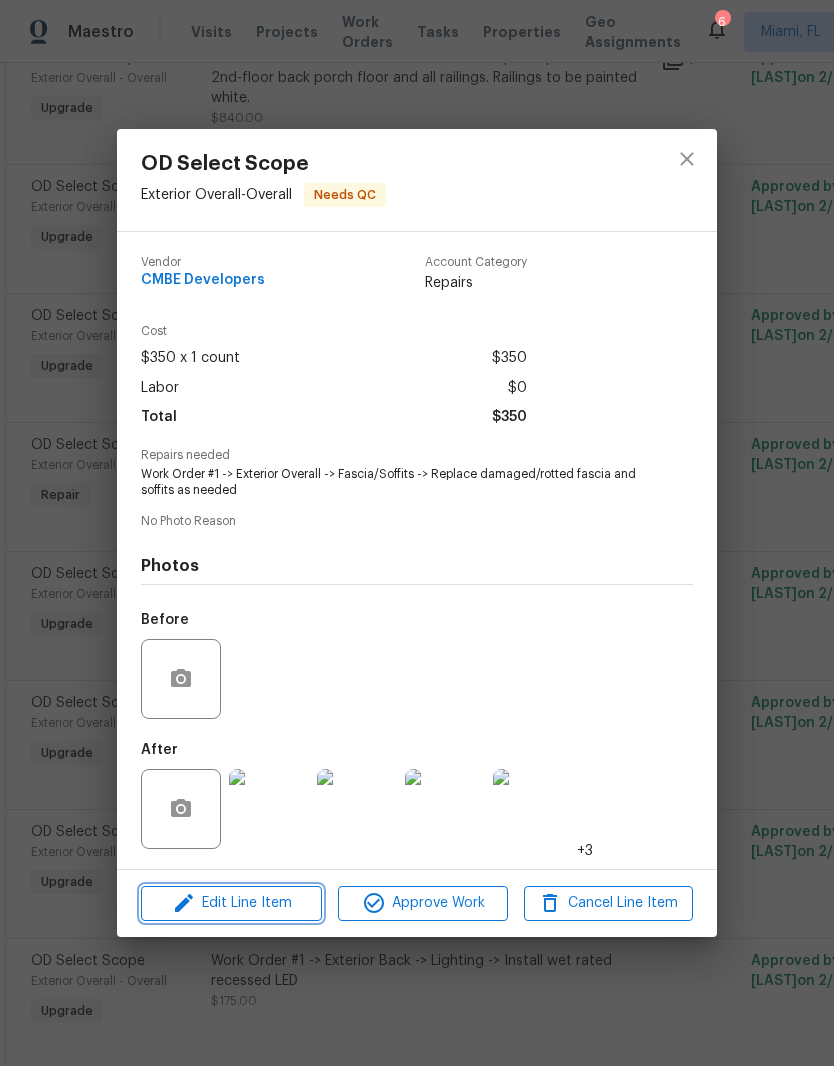 click on "Edit Line Item" at bounding box center [231, 903] 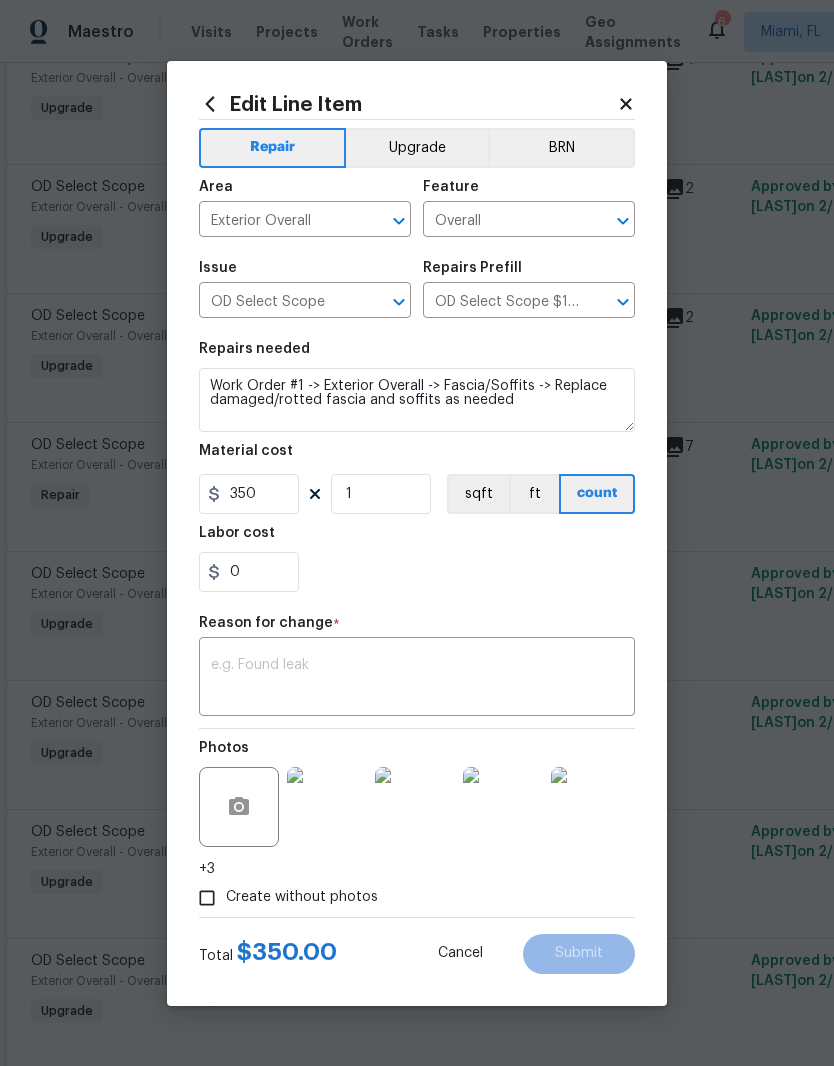 click on "Upgrade" at bounding box center [417, 148] 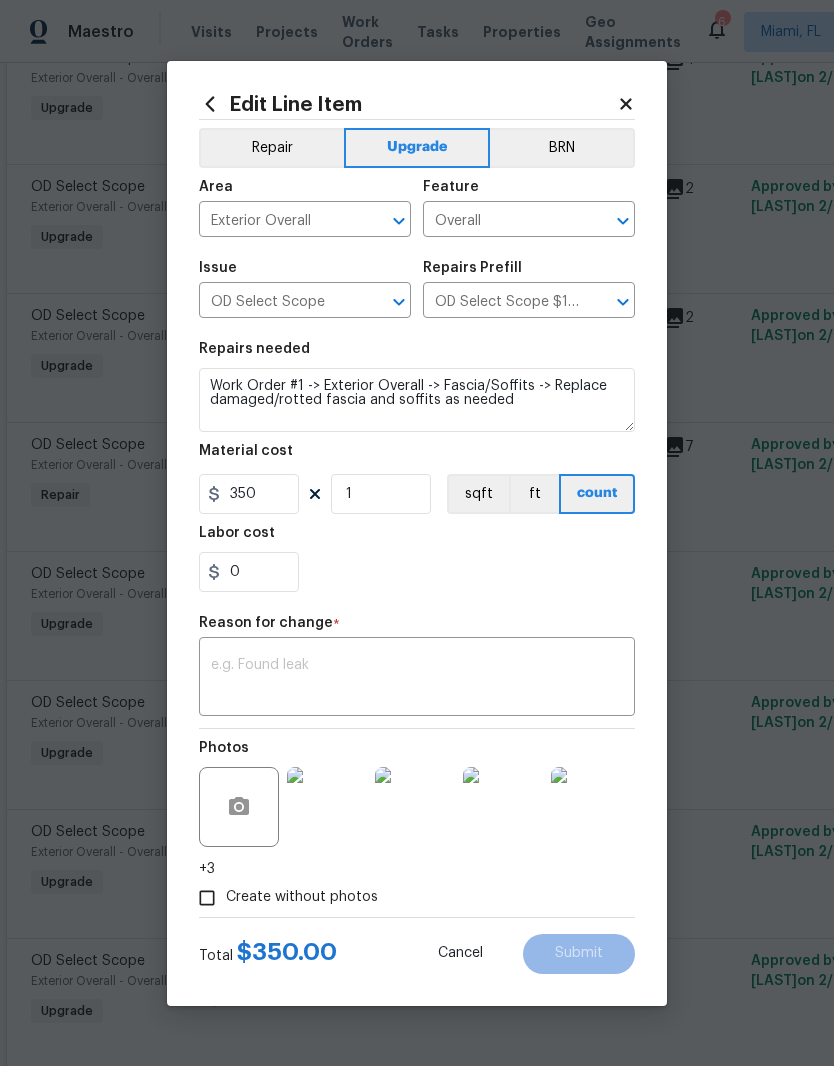 click at bounding box center [417, 679] 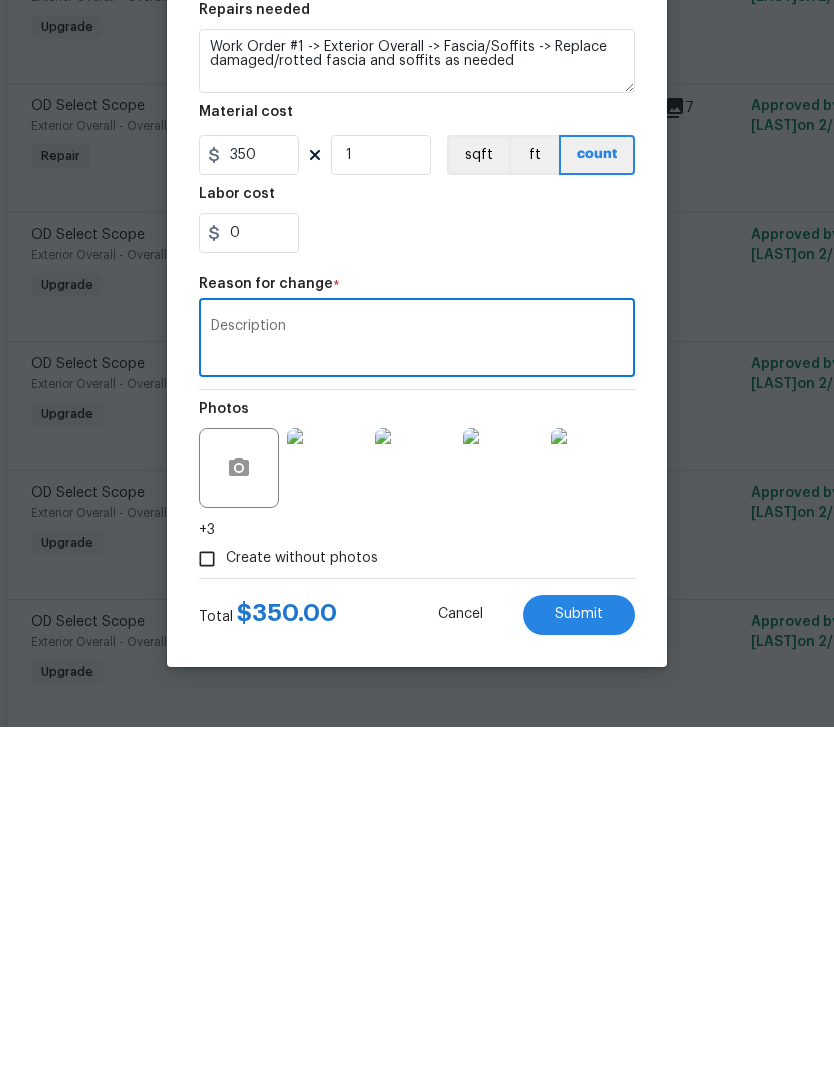 type on "Description" 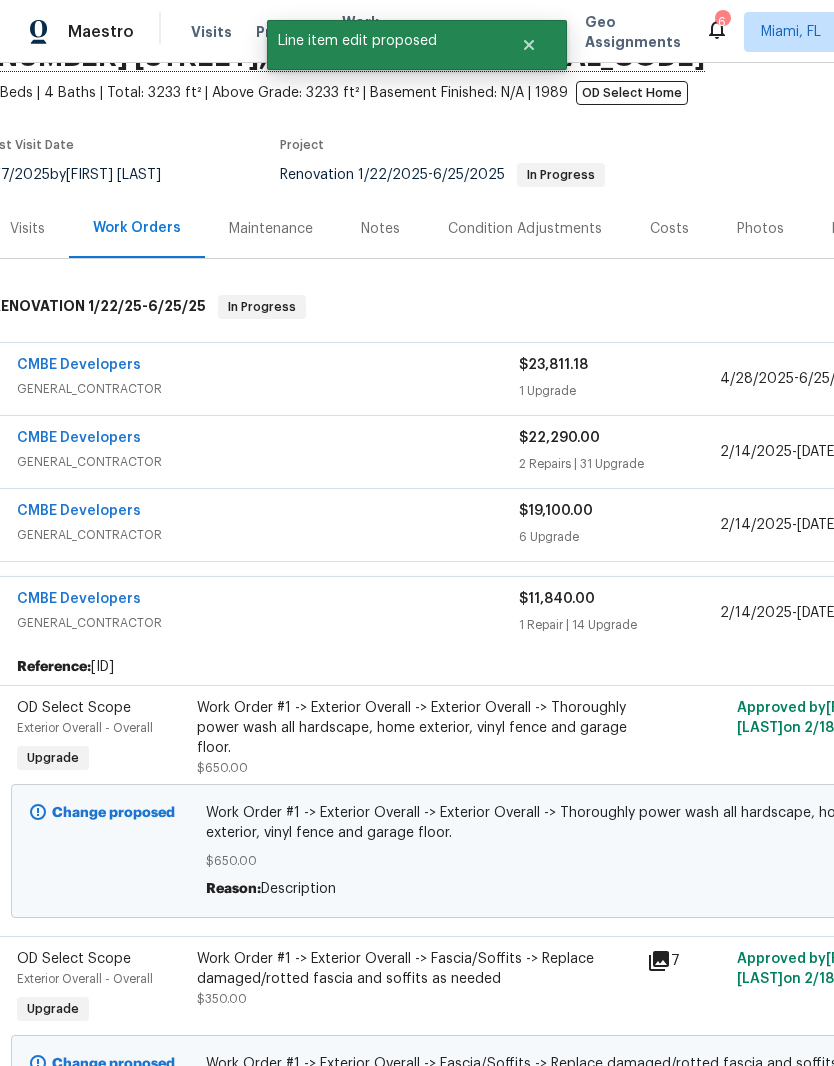 scroll, scrollTop: 104, scrollLeft: 15, axis: both 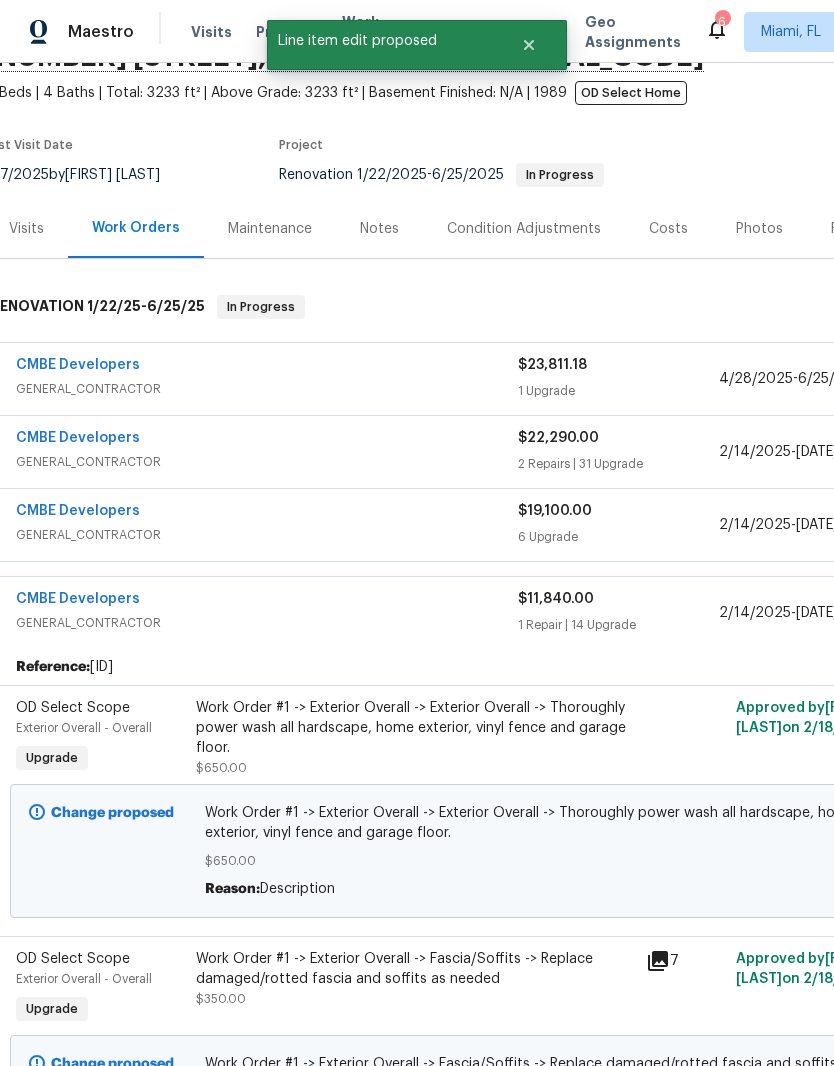 click on "CMBE Developers" at bounding box center [267, 601] 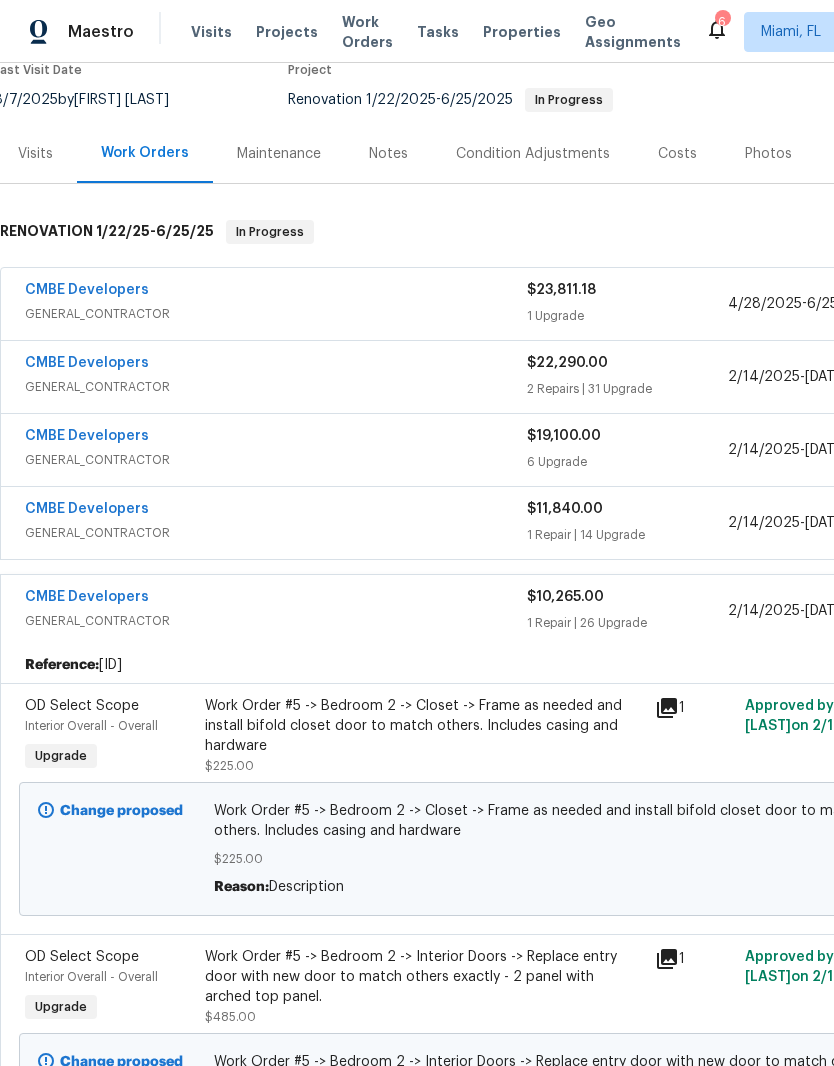 scroll, scrollTop: 185, scrollLeft: 6, axis: both 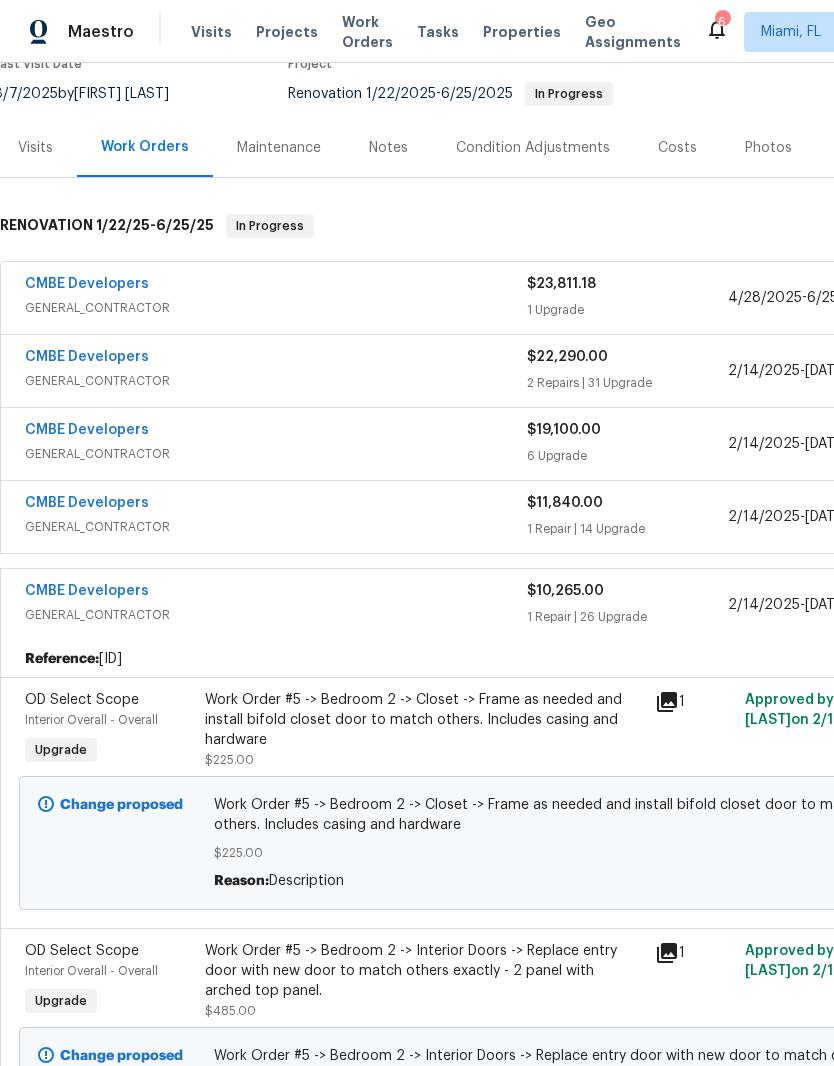 click on "CMBE Developers" at bounding box center [276, 593] 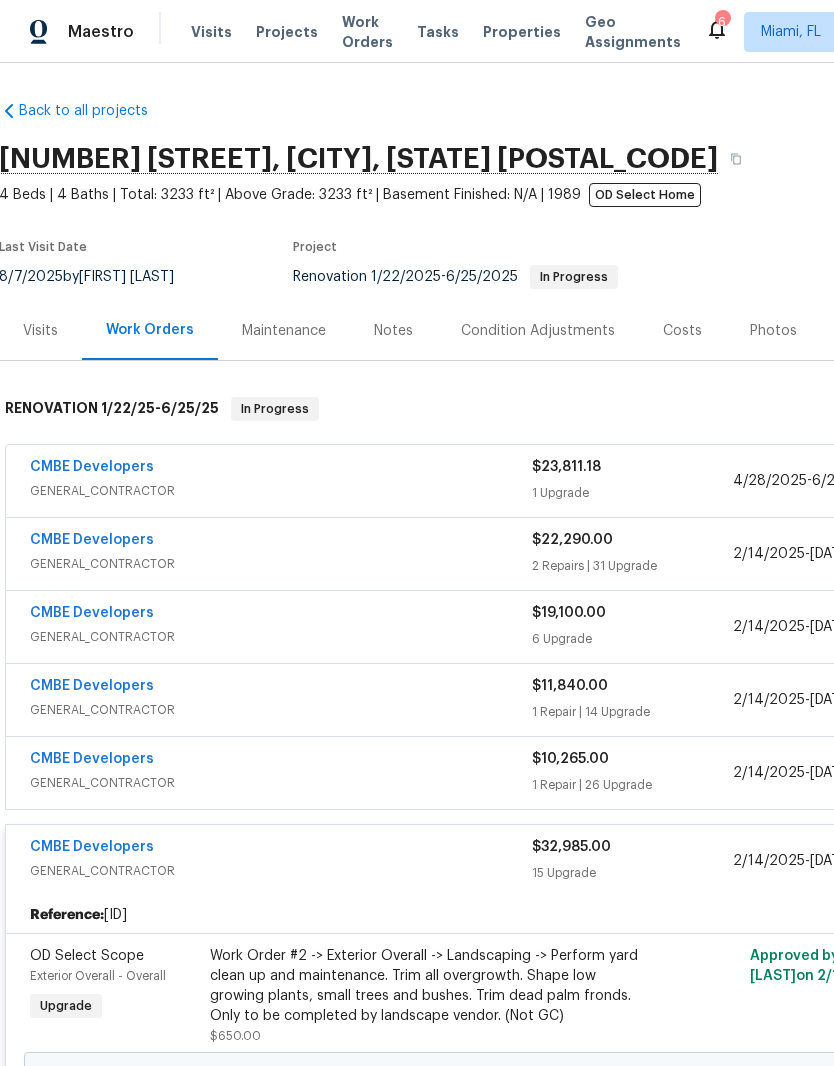 scroll, scrollTop: 1, scrollLeft: 1, axis: both 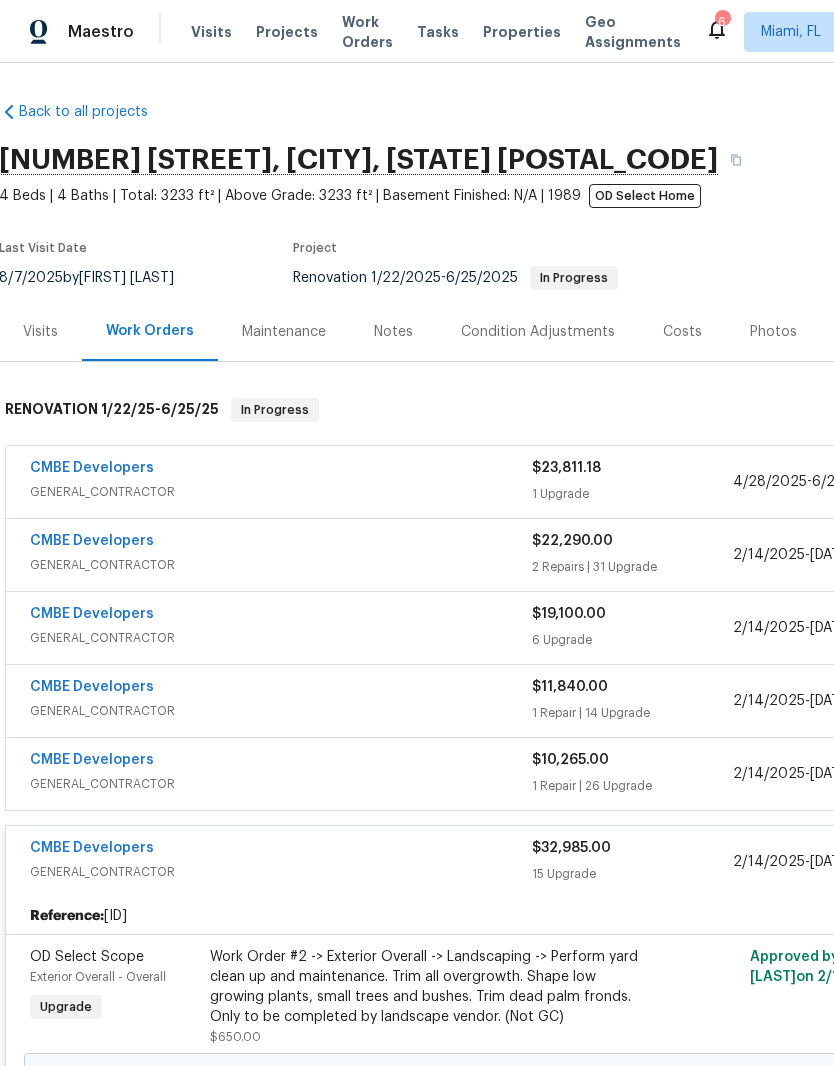 click on "CMBE Developers" at bounding box center (281, 543) 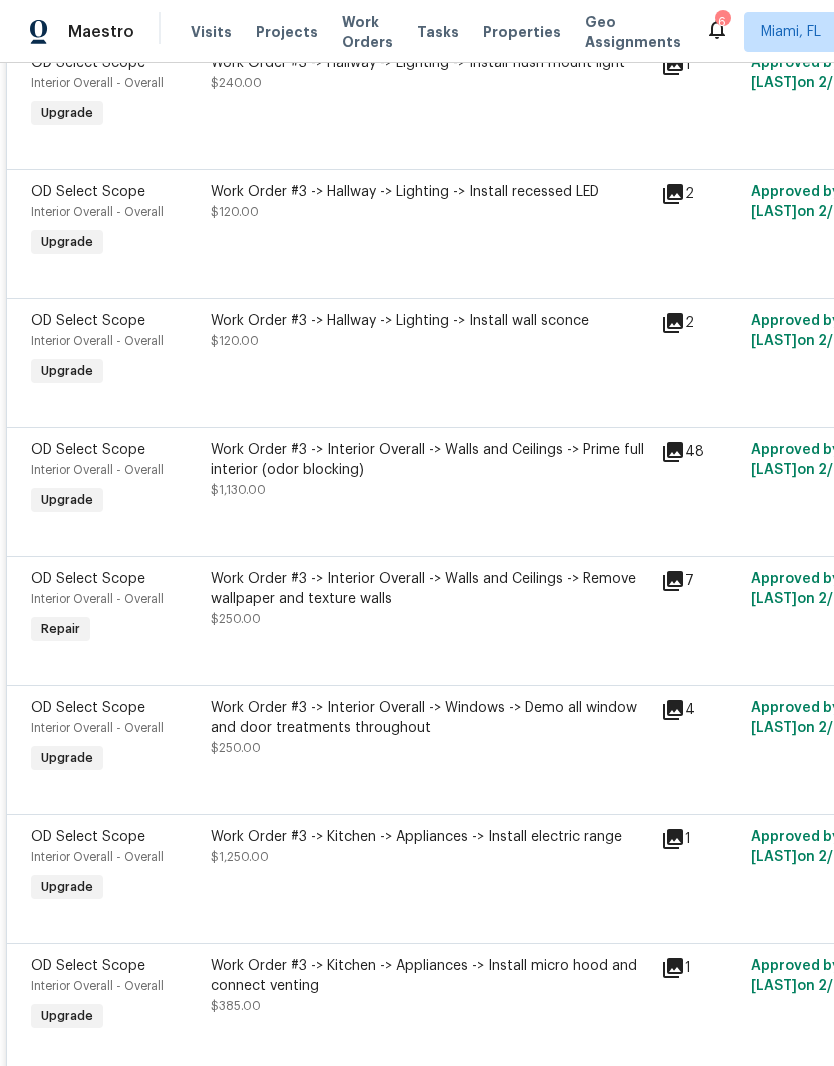 scroll, scrollTop: 2469, scrollLeft: 0, axis: vertical 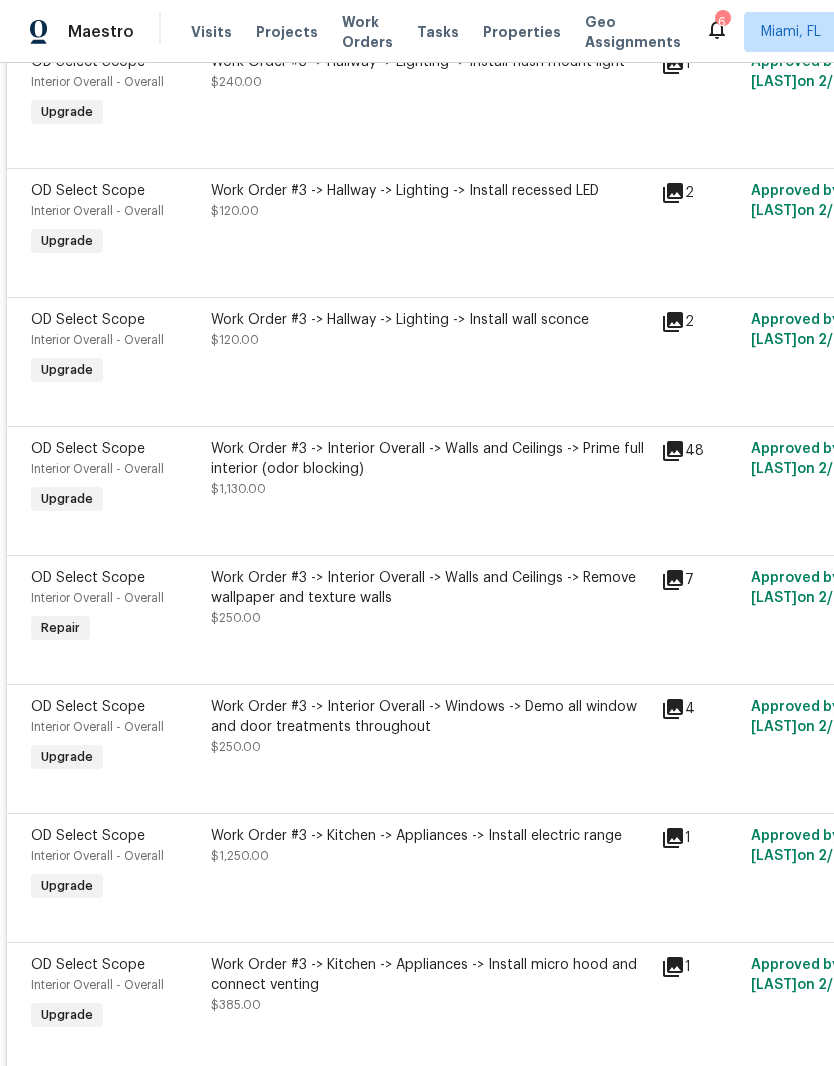 click on "Work Order #3 -> Interior Overall -> Walls and Ceilings -> Remove wallpaper and texture walls" at bounding box center (430, 588) 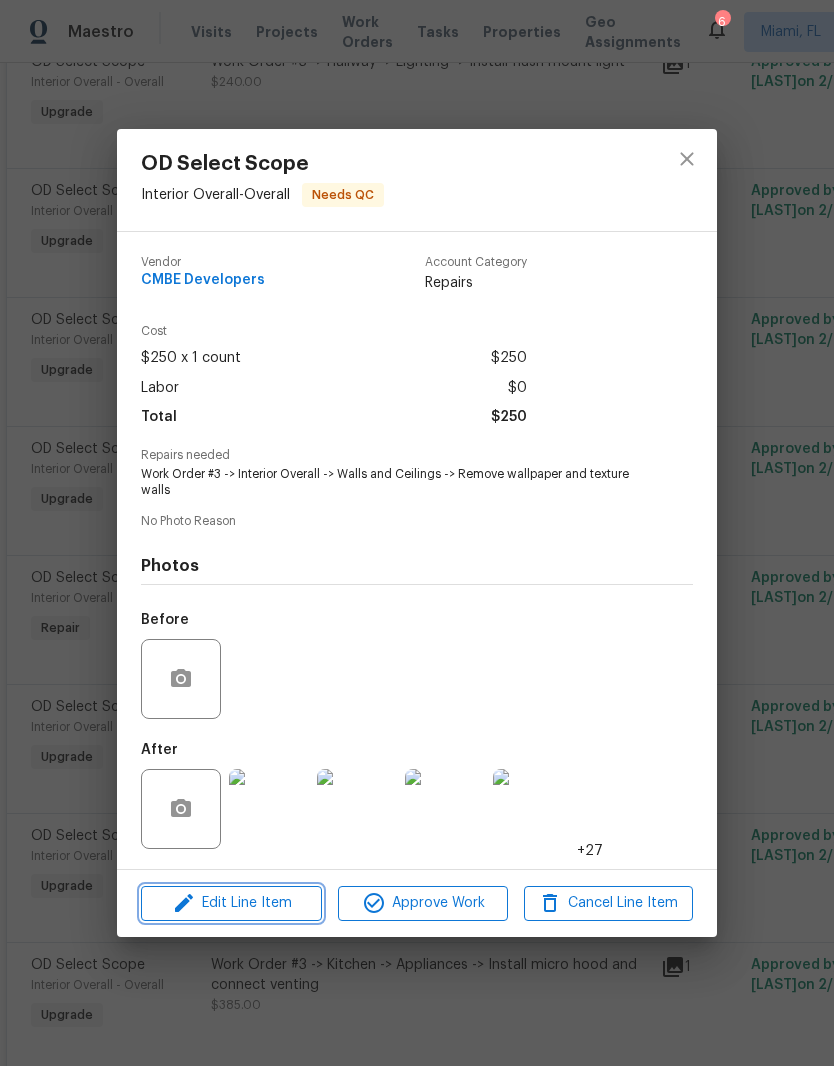 click on "Edit Line Item" at bounding box center (231, 903) 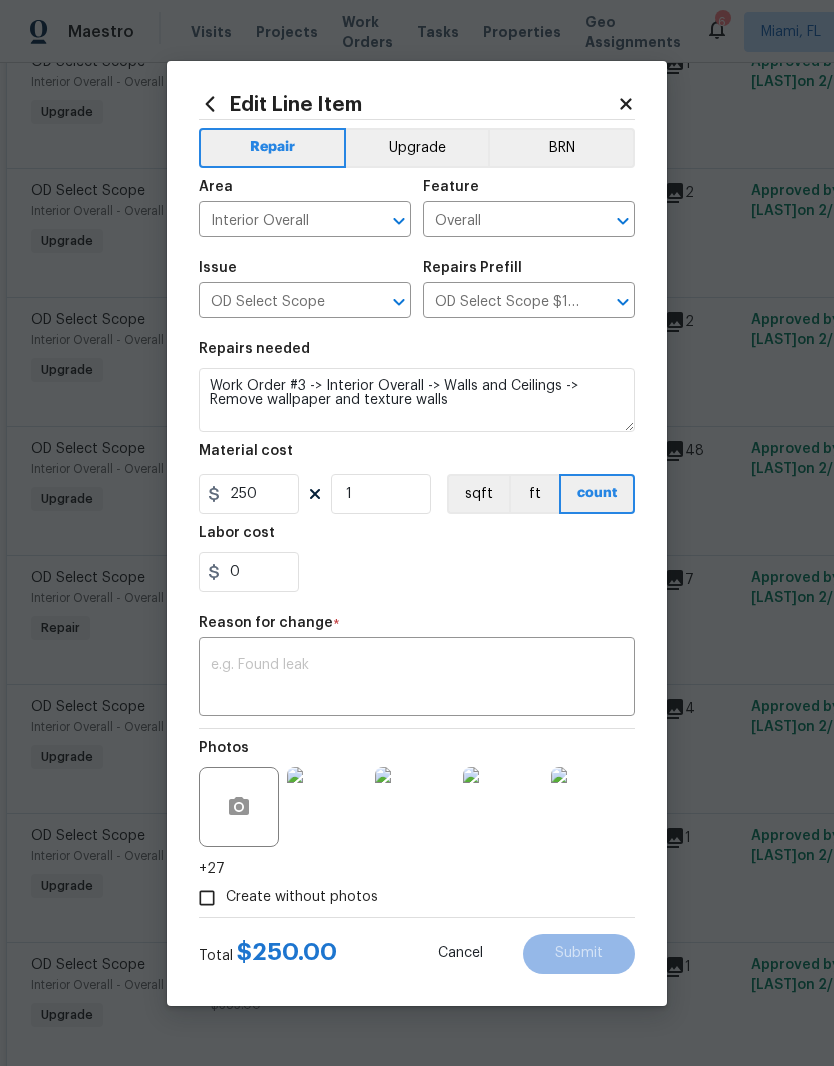 click on "Upgrade" at bounding box center [417, 148] 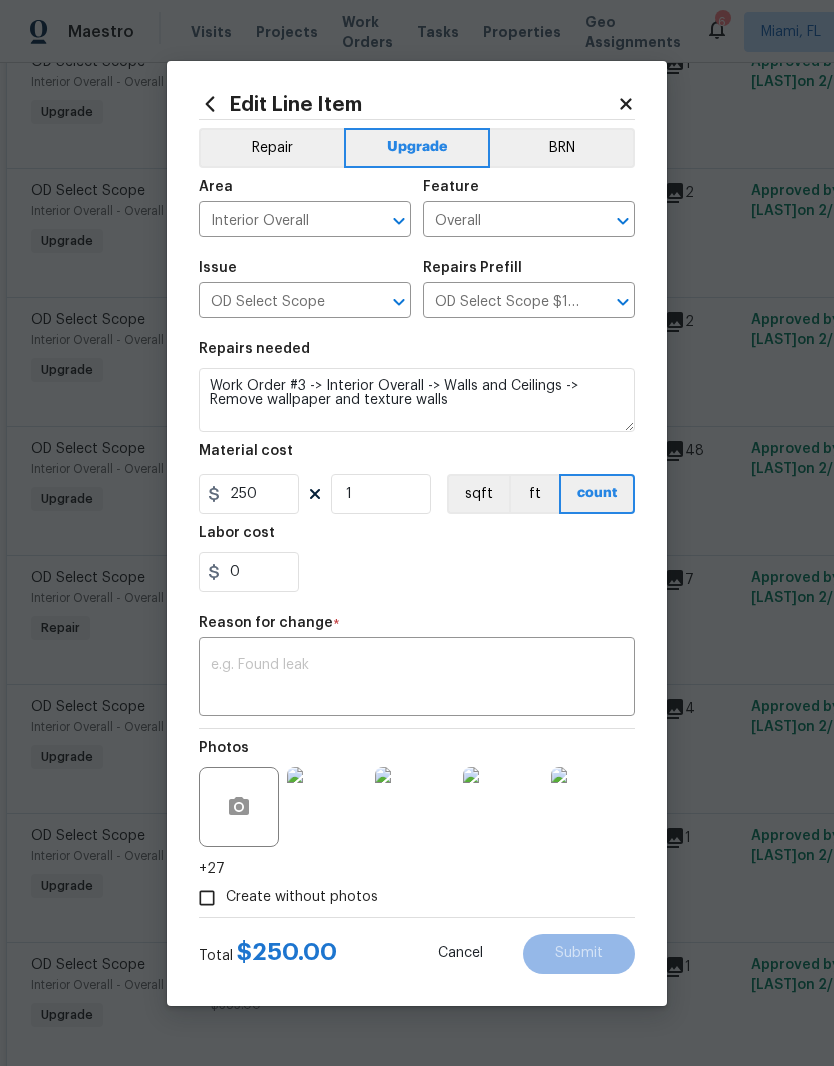 click at bounding box center (417, 679) 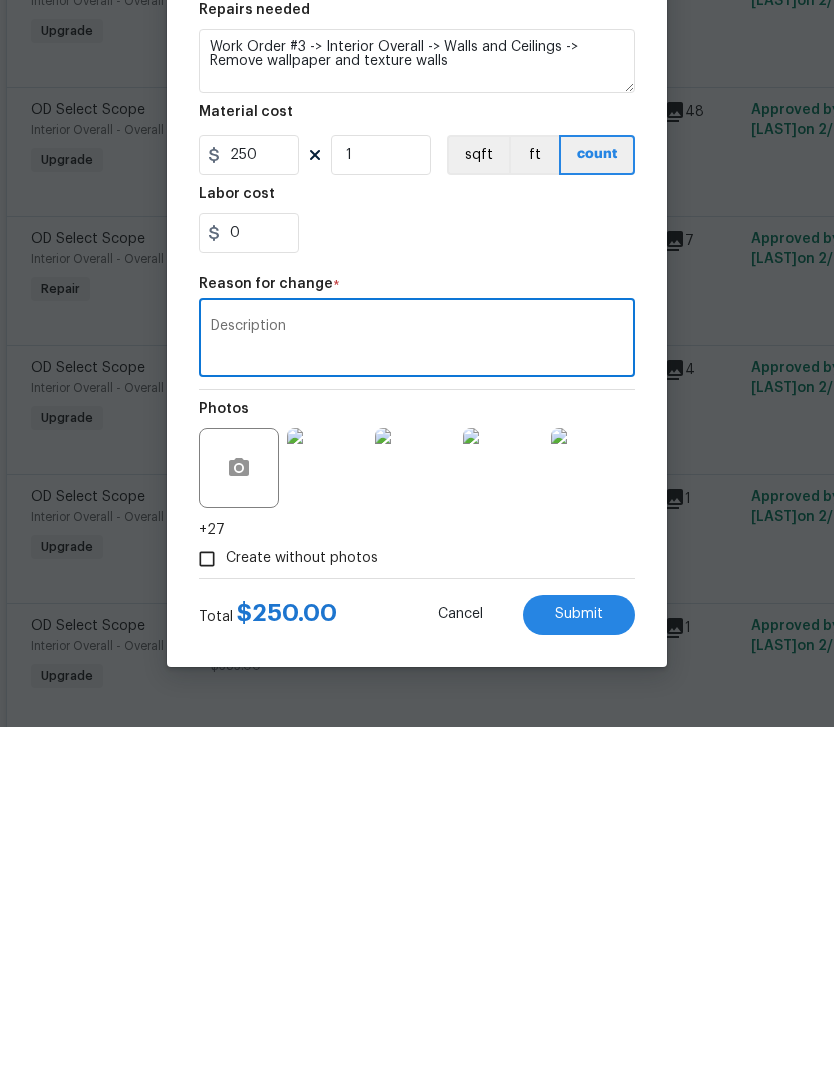 type on "Description" 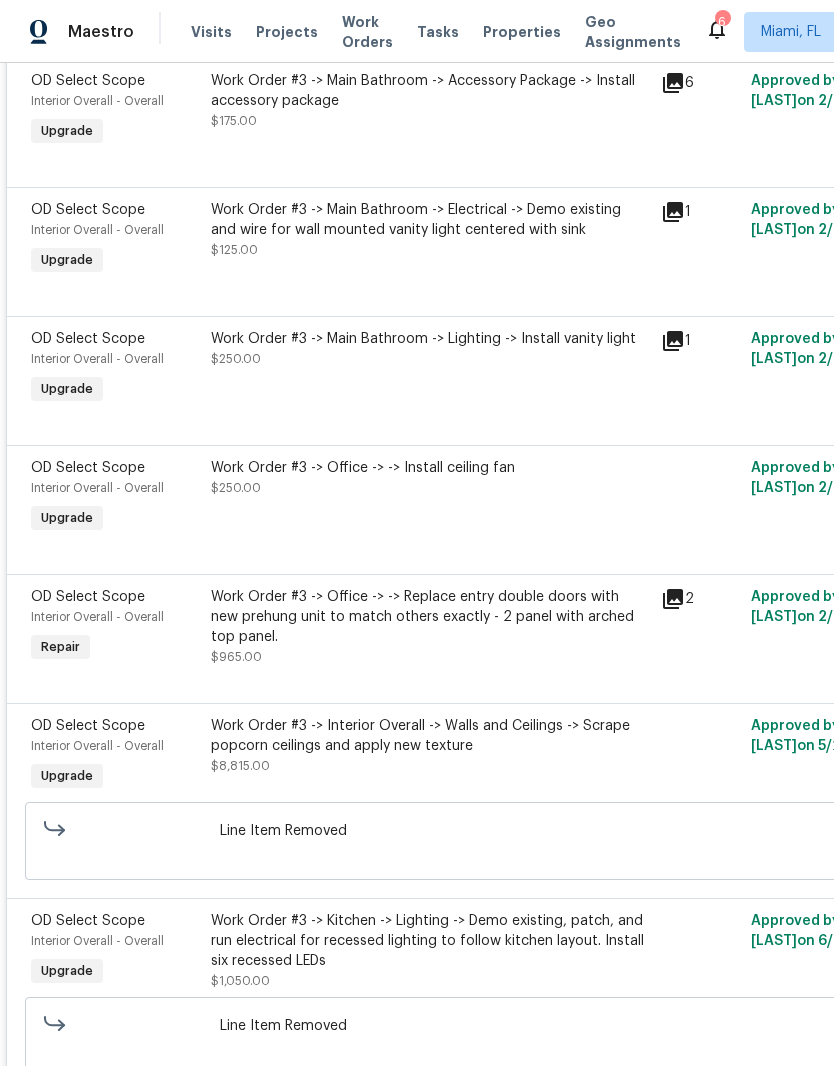 scroll, scrollTop: 4528, scrollLeft: 0, axis: vertical 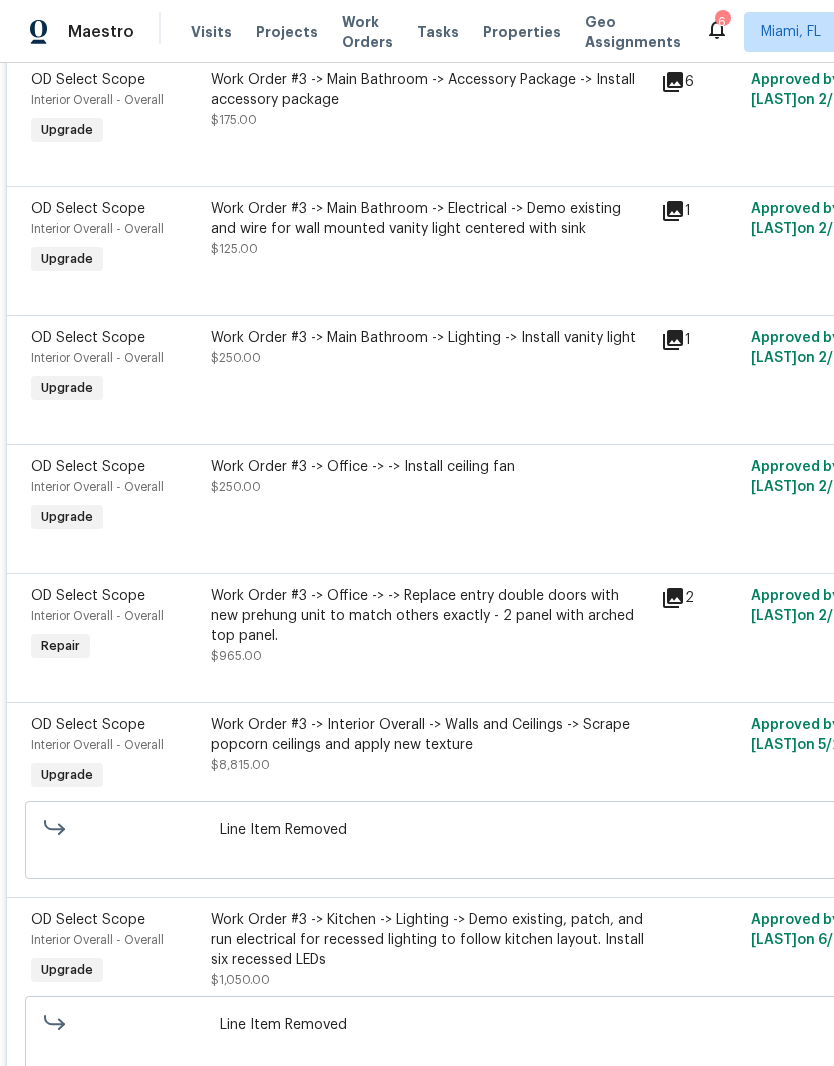 click on "Work Order #3 -> Office ->  -> Replace entry double doors with new prehung unit to match others exactly - 2 panel with arched top panel." at bounding box center (430, 616) 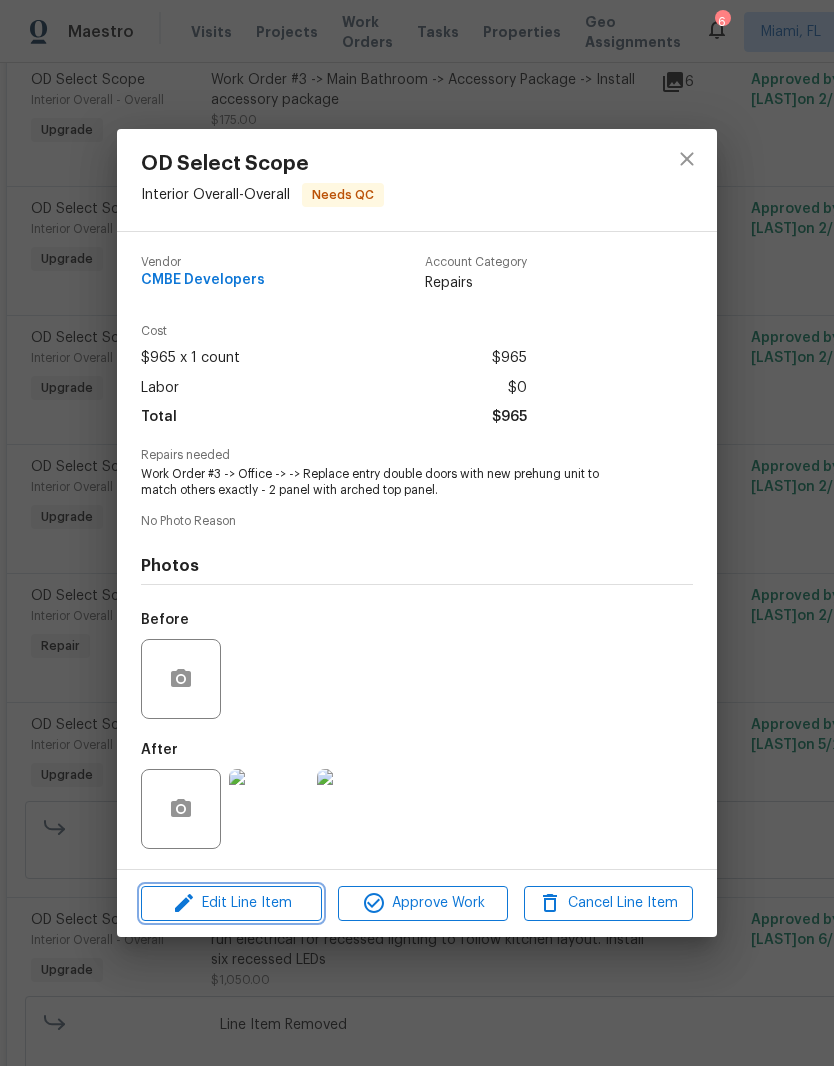 click on "Edit Line Item" at bounding box center (231, 903) 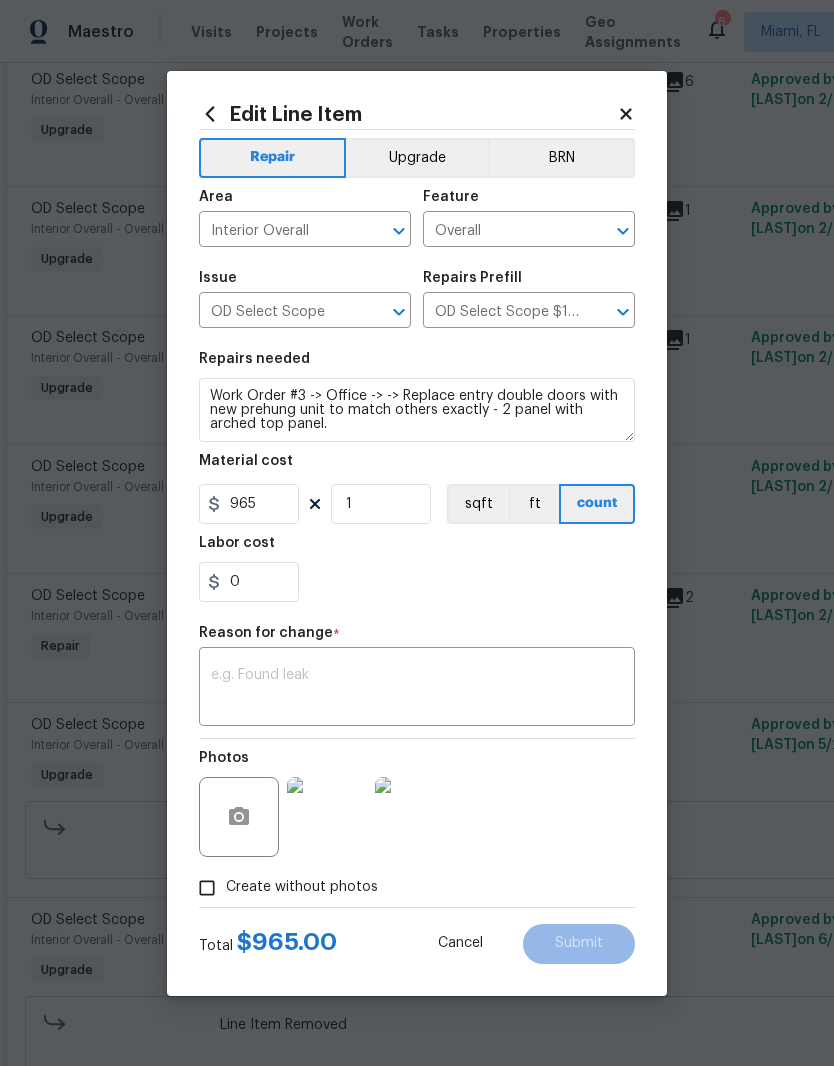 click on "Upgrade" at bounding box center (417, 158) 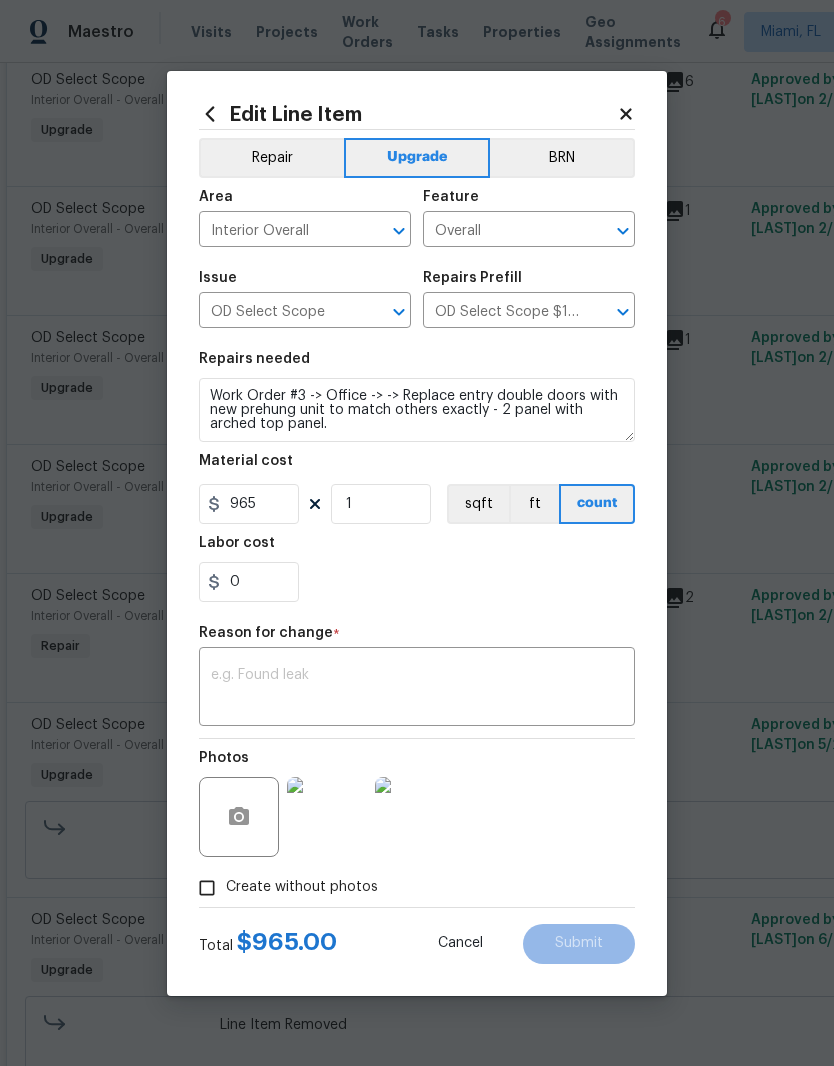 click on "x ​" at bounding box center (417, 689) 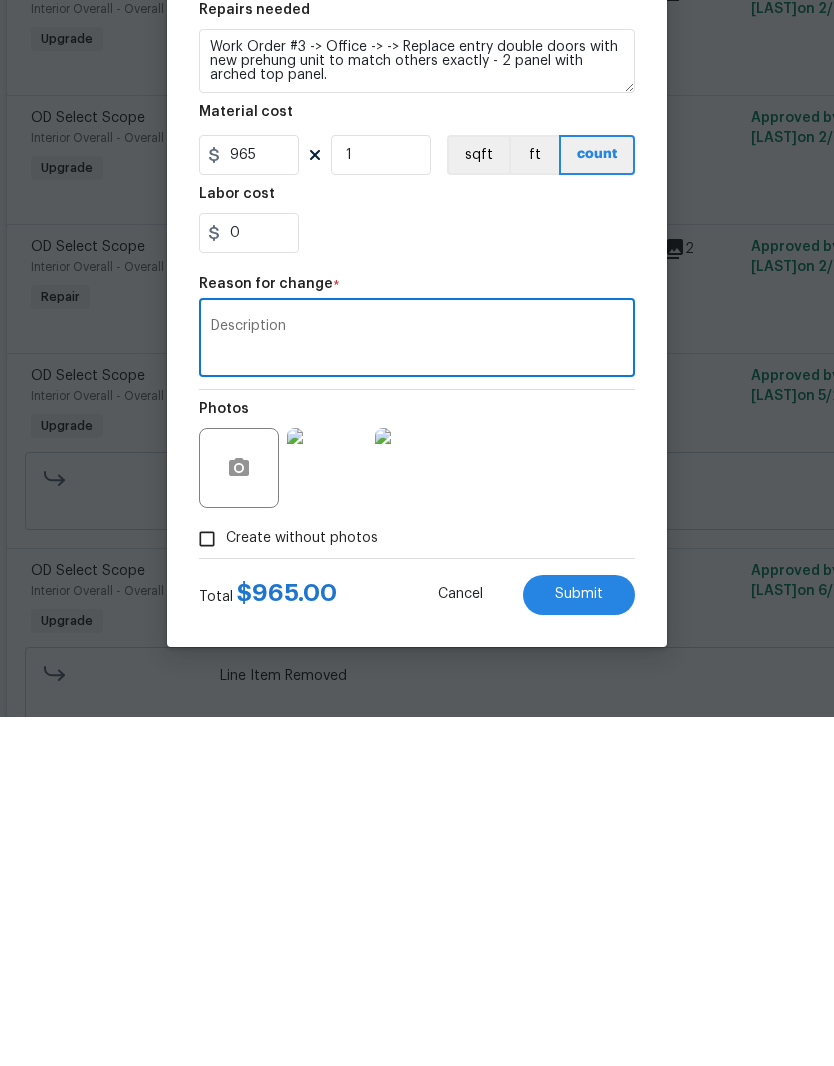 type on "Description" 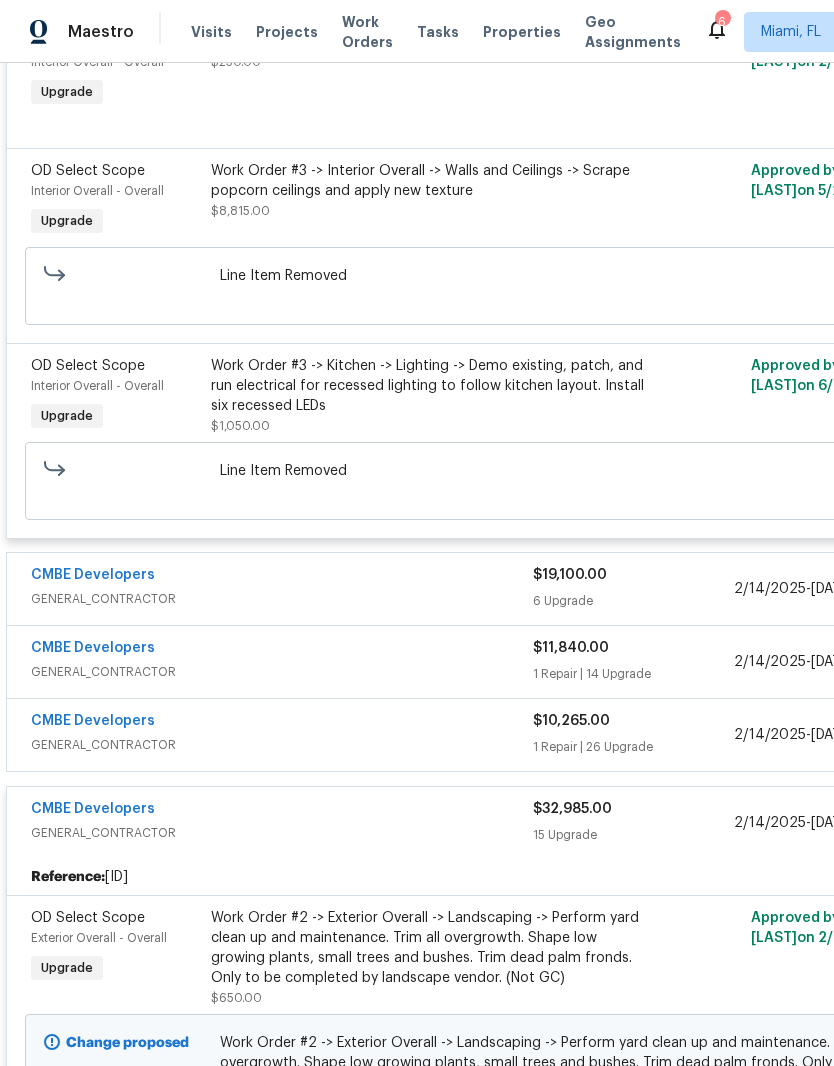 scroll, scrollTop: 5204, scrollLeft: 0, axis: vertical 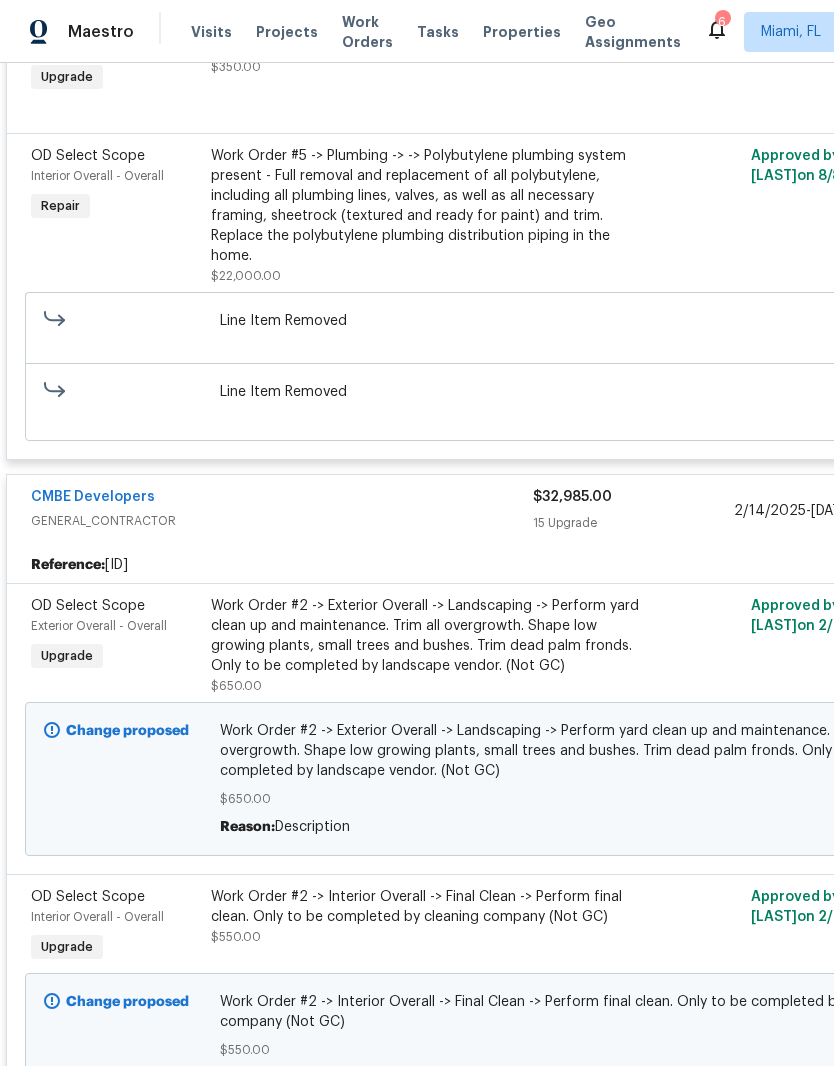 click on "CMBE Developers" at bounding box center [282, 499] 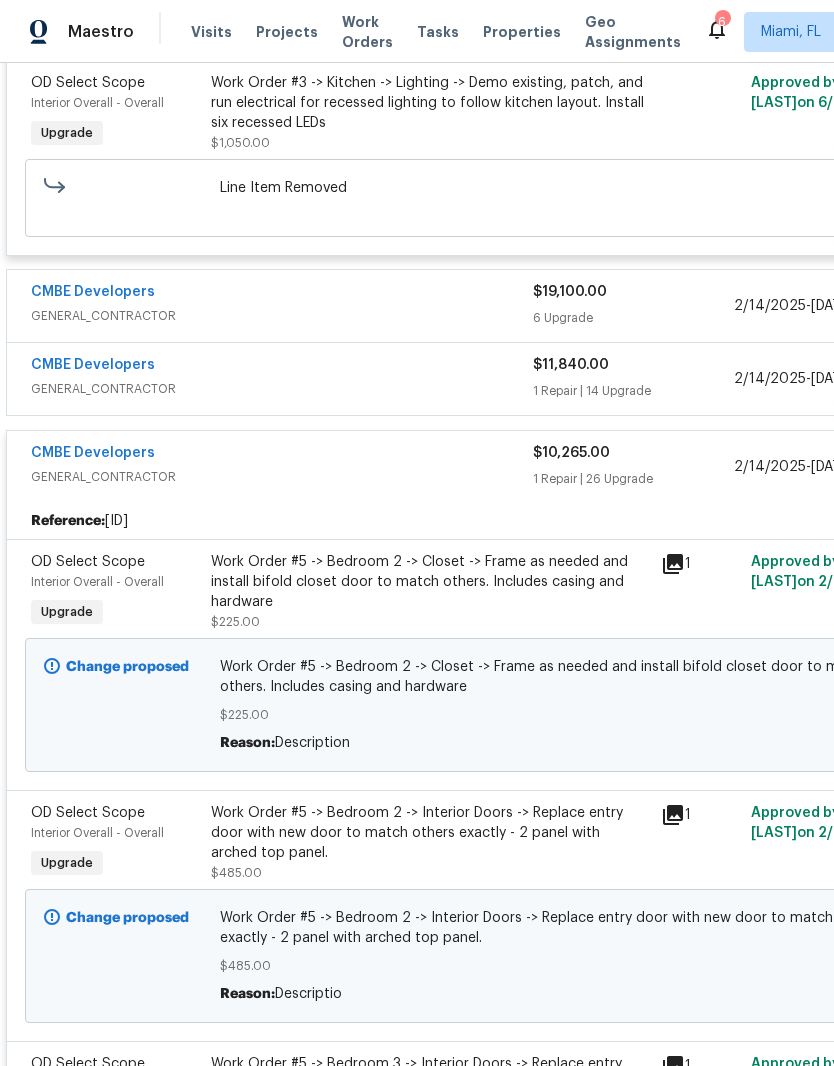 scroll, scrollTop: 5487, scrollLeft: 0, axis: vertical 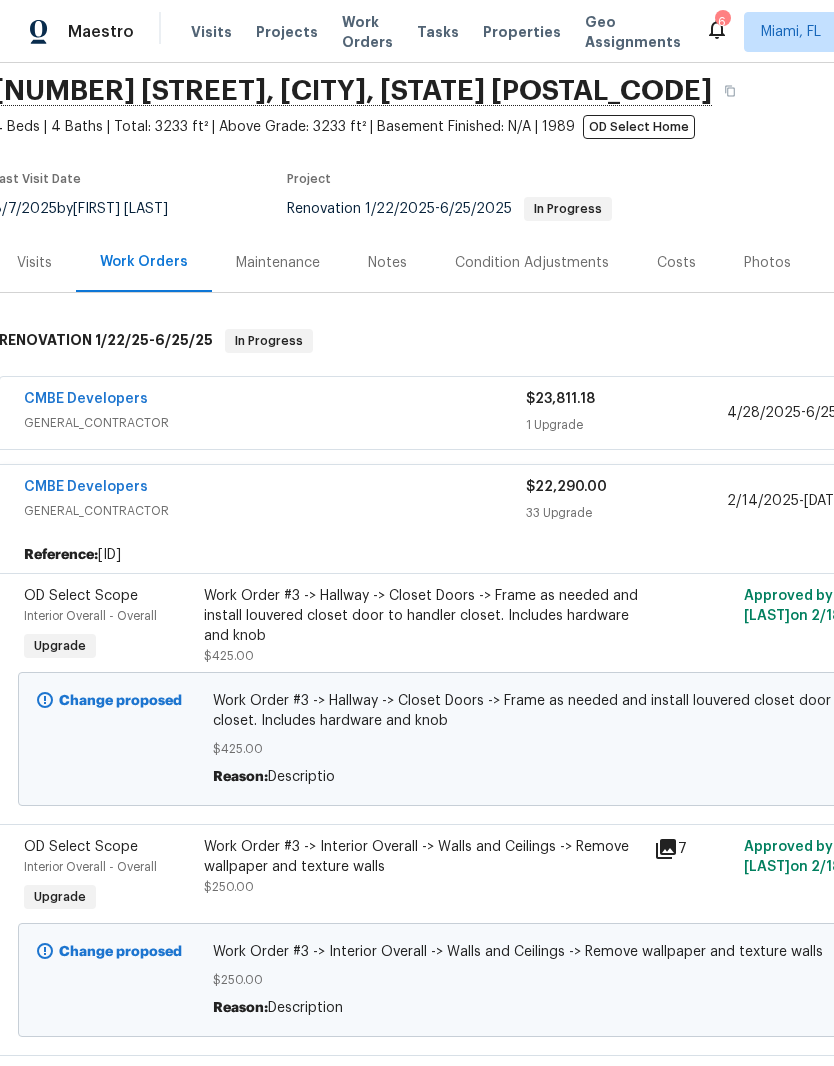 click on "CMBE Developers" at bounding box center (275, 489) 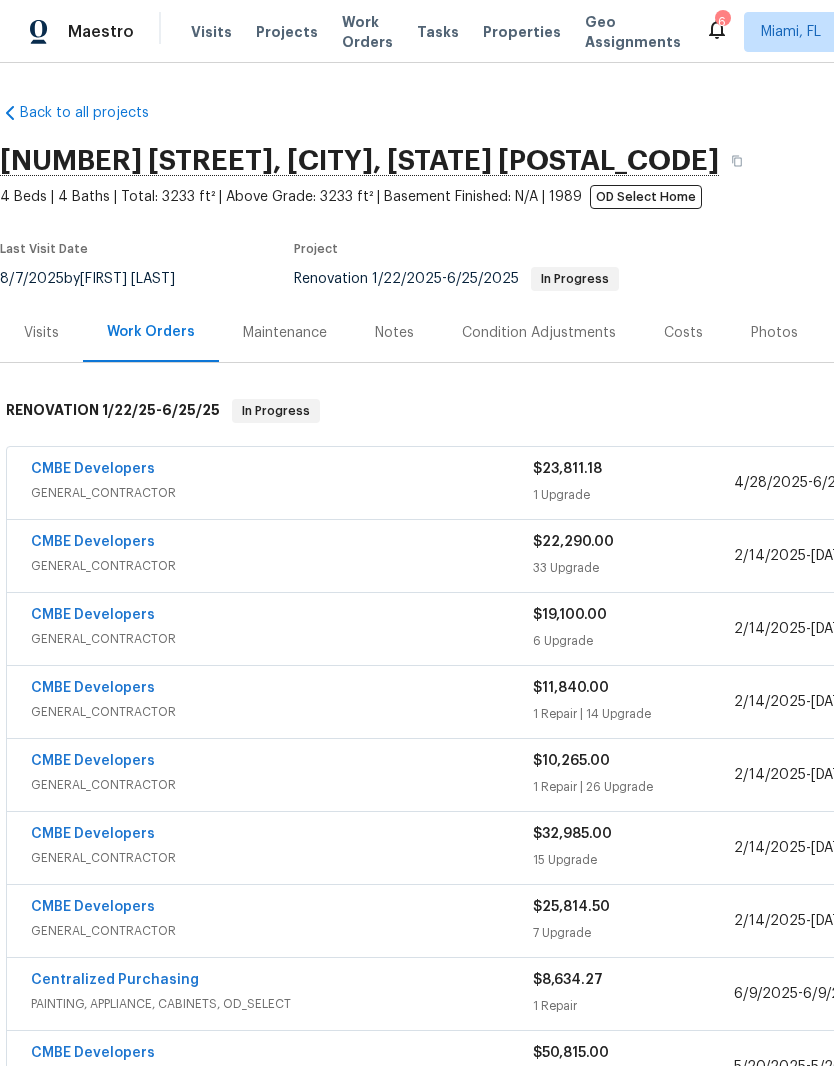scroll, scrollTop: 0, scrollLeft: 0, axis: both 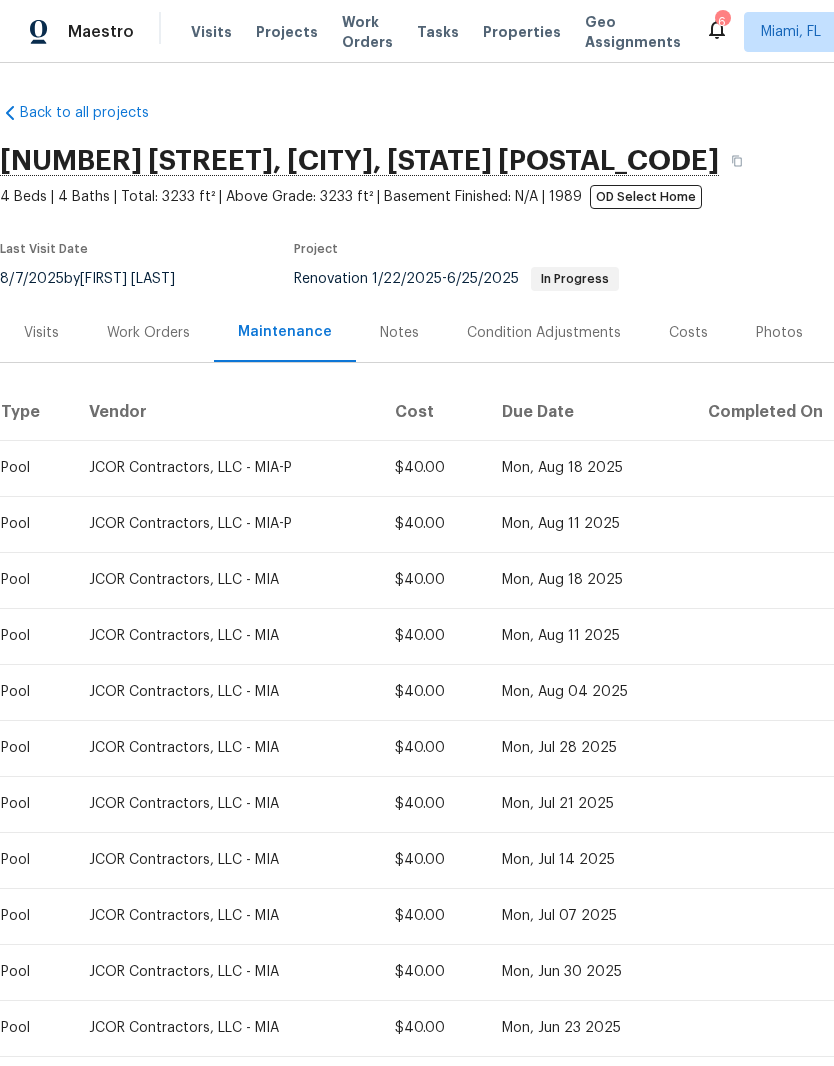 click on "Notes" at bounding box center [399, 333] 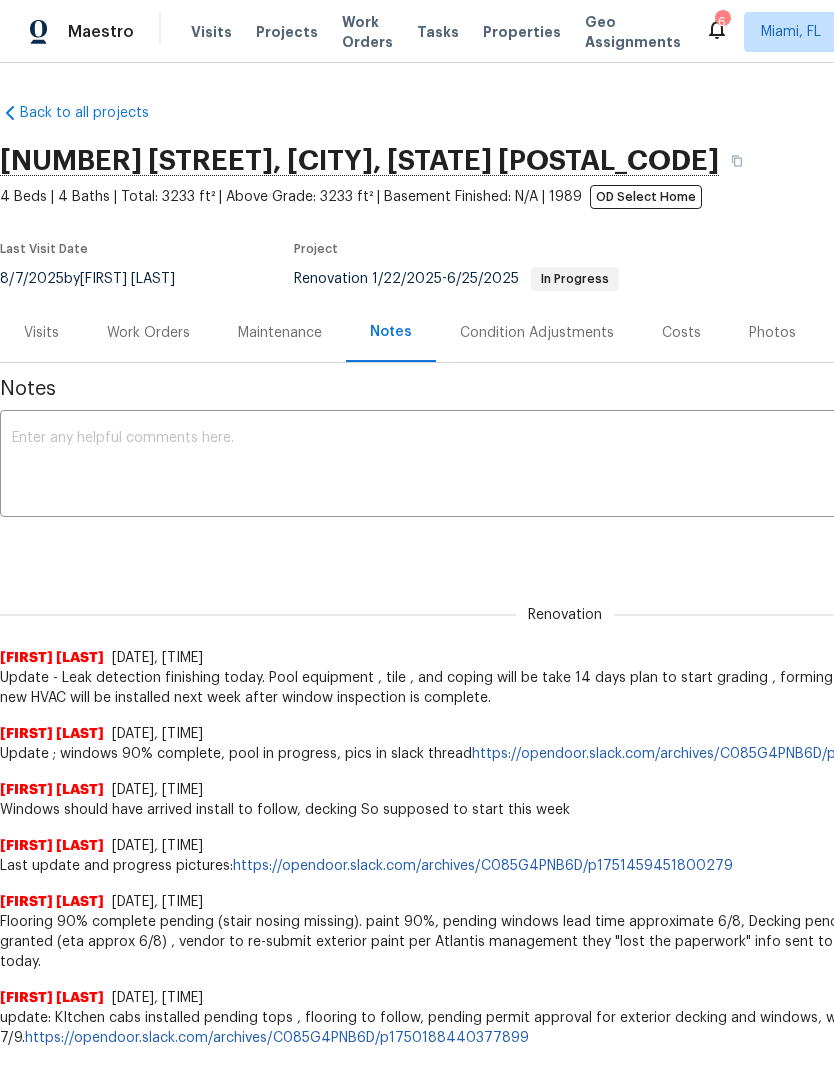 scroll, scrollTop: 0, scrollLeft: 0, axis: both 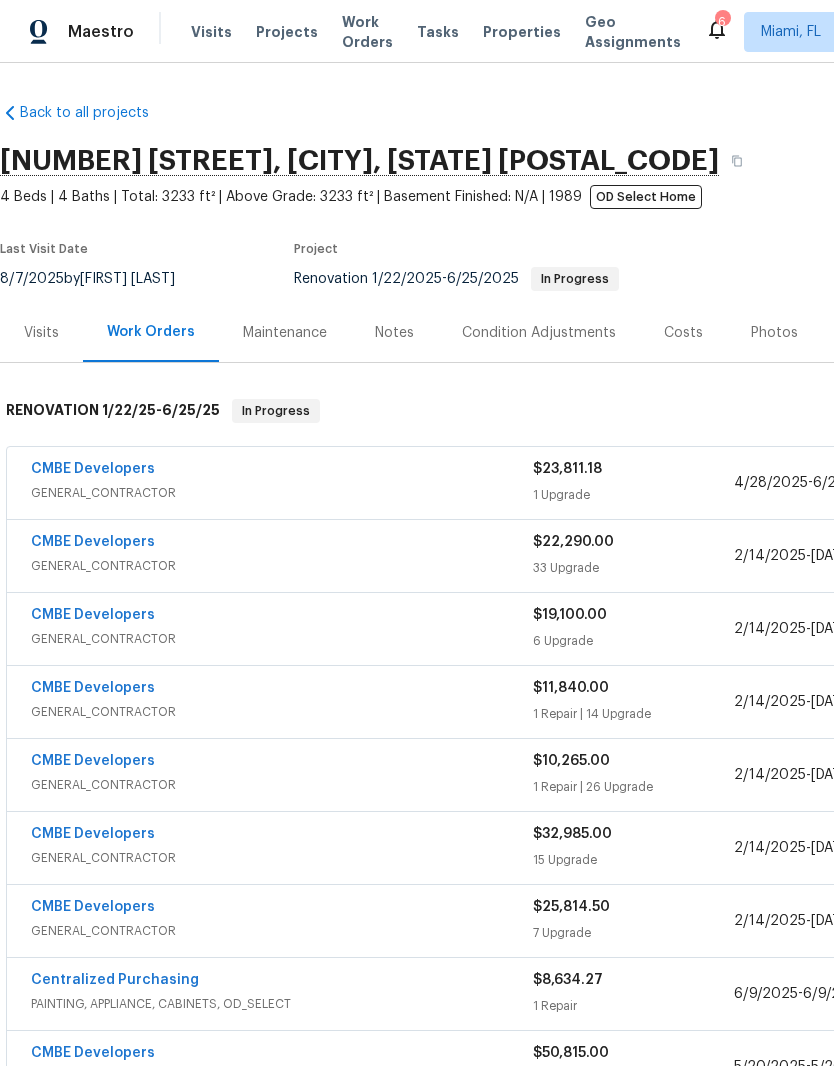 click on "Visits" at bounding box center [41, 333] 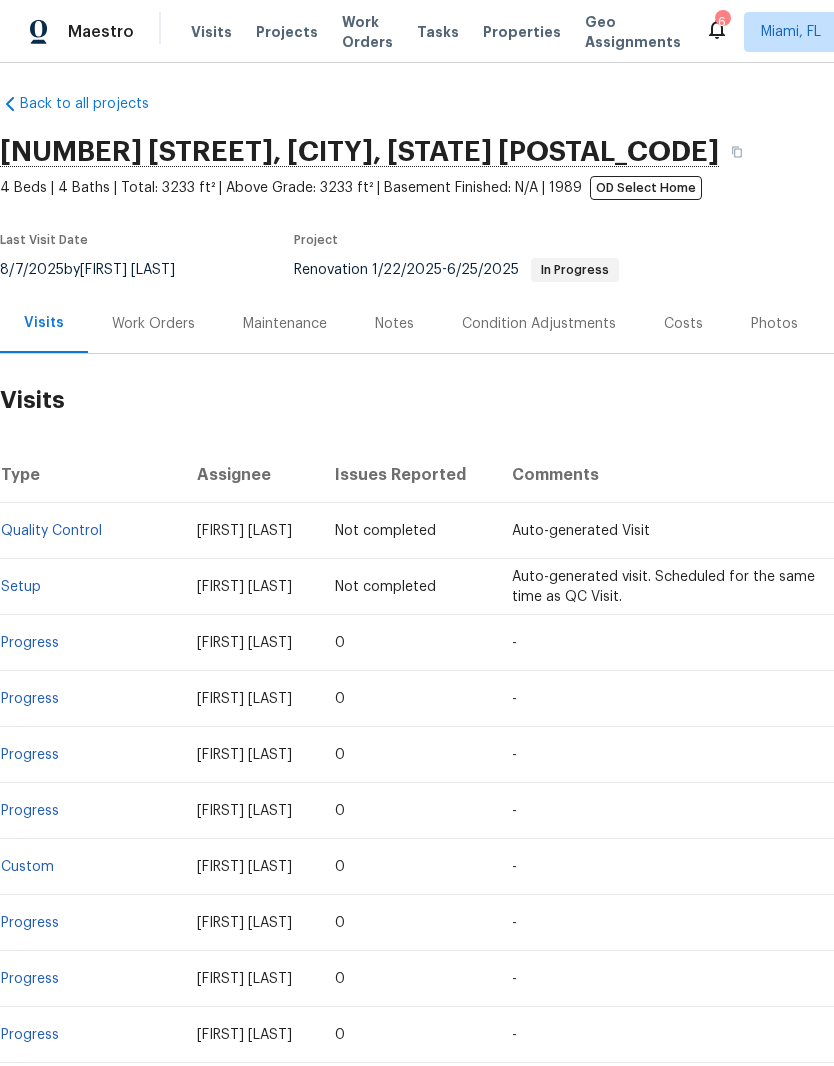 scroll, scrollTop: 9, scrollLeft: 0, axis: vertical 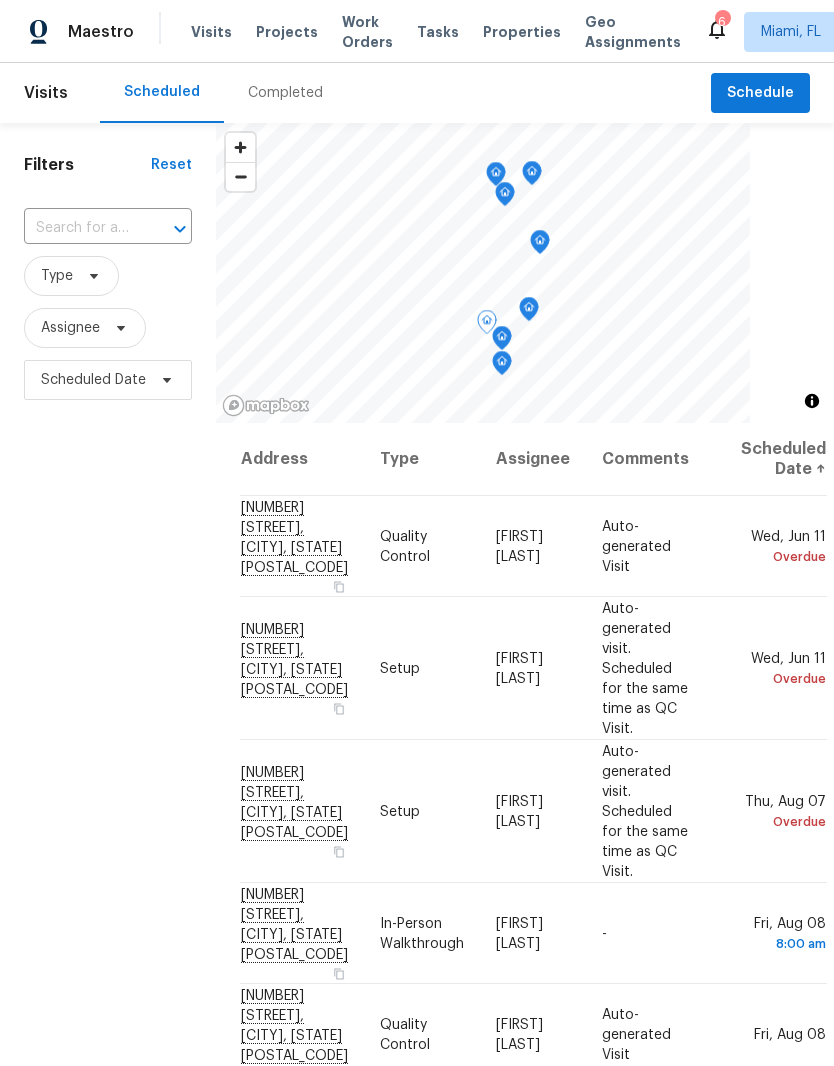 click 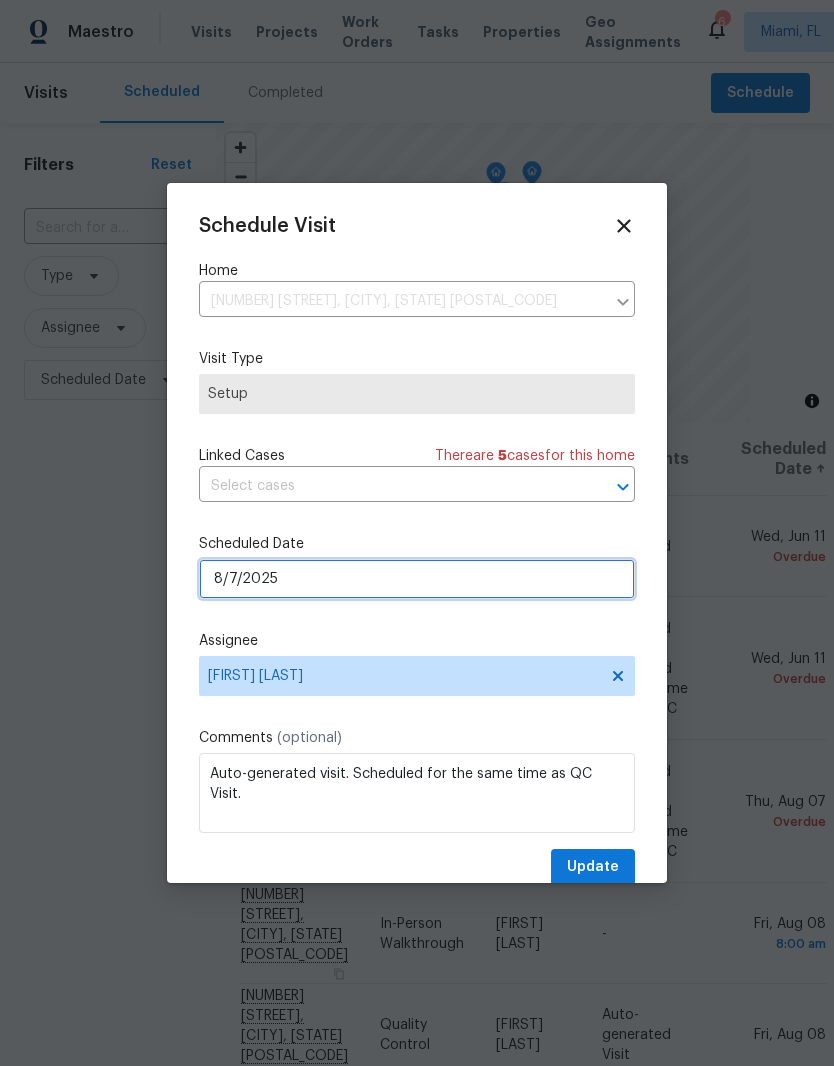 click on "8/7/2025" at bounding box center [417, 579] 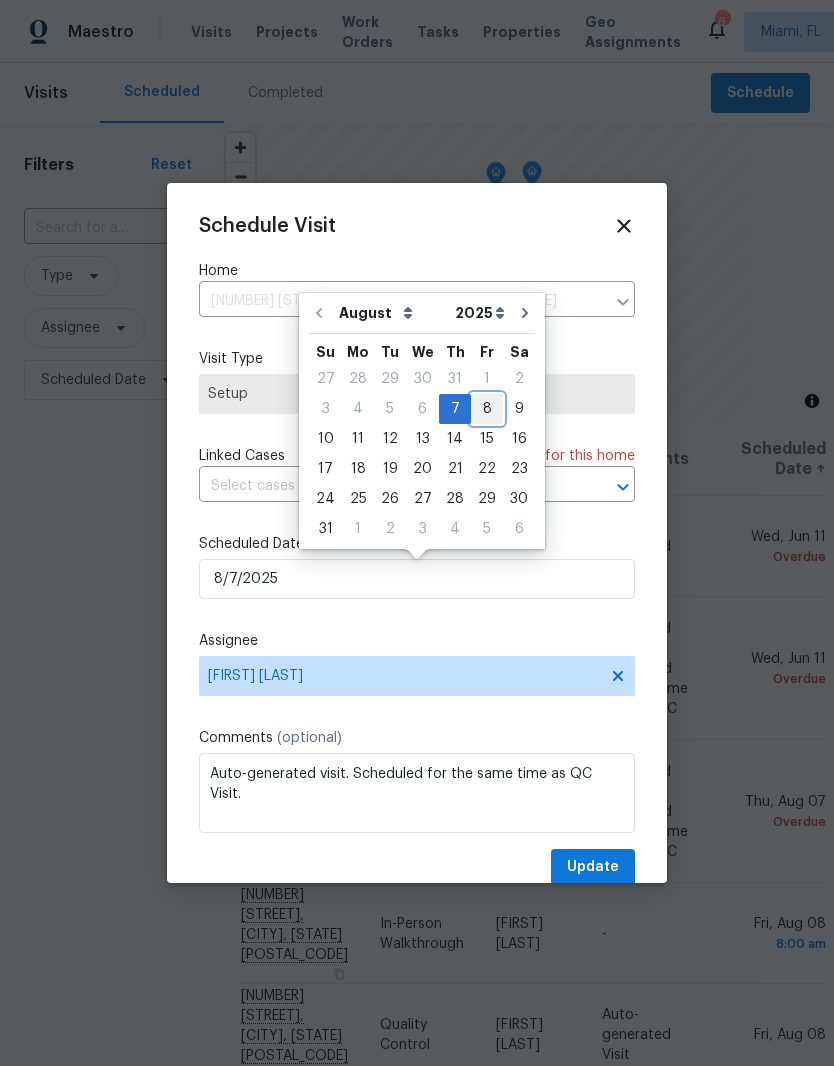click on "8" at bounding box center (487, 409) 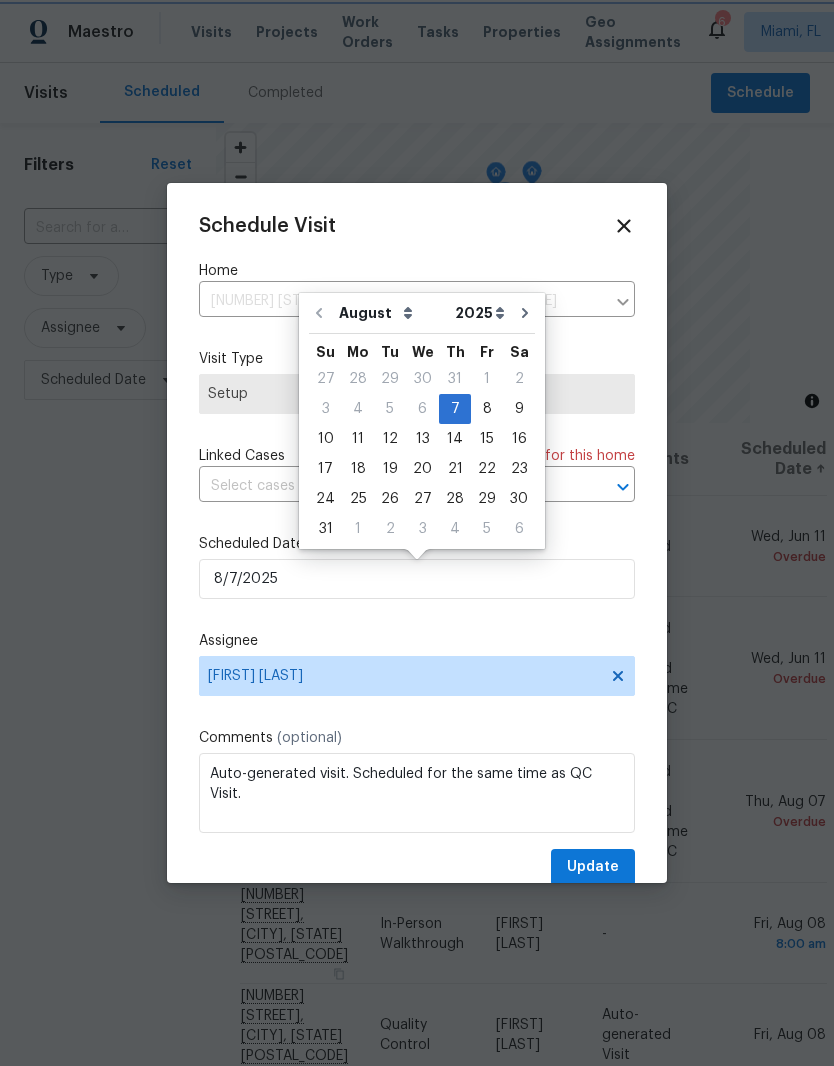 type on "8/8/2025" 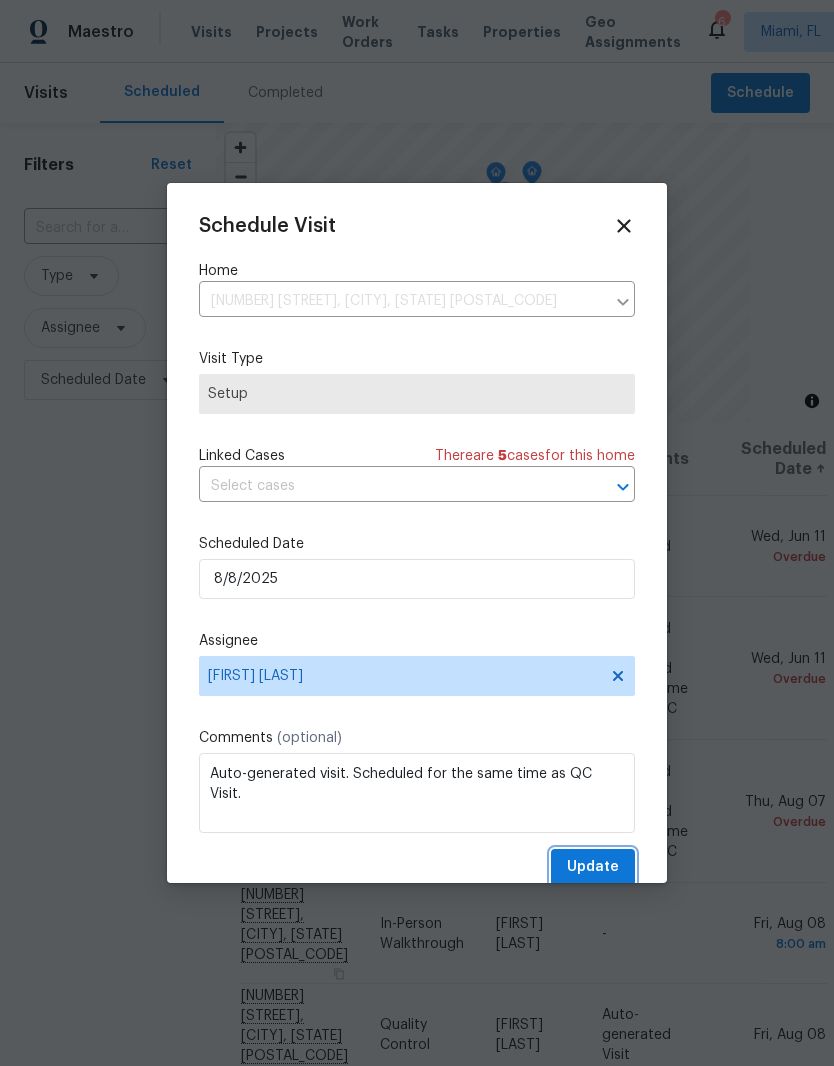 click on "Update" at bounding box center [593, 867] 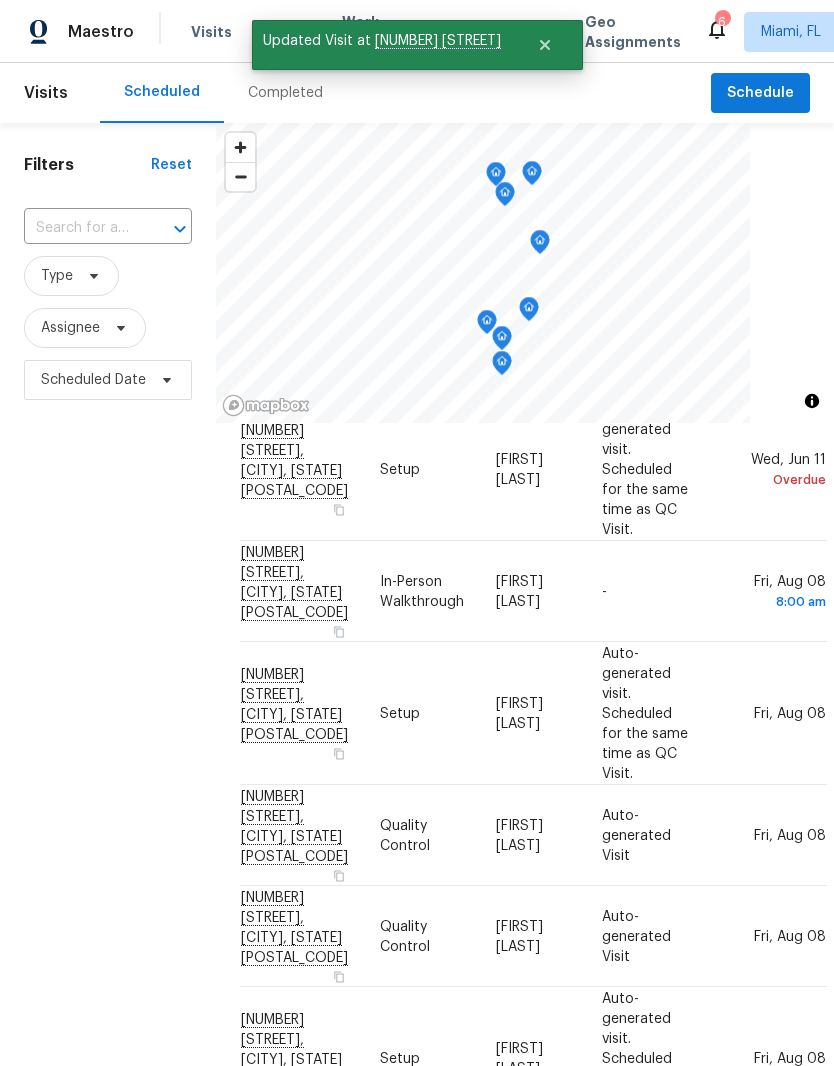 scroll, scrollTop: 200, scrollLeft: 0, axis: vertical 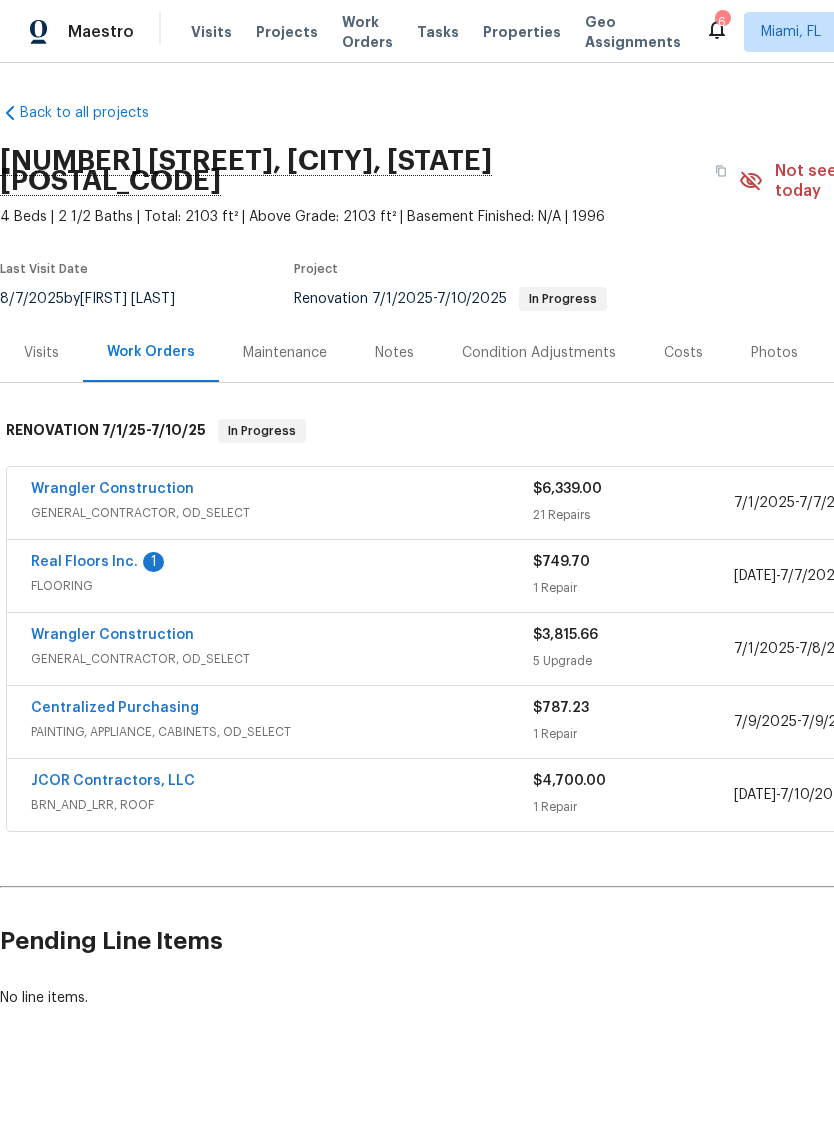 click on "FLOORING" at bounding box center (282, 586) 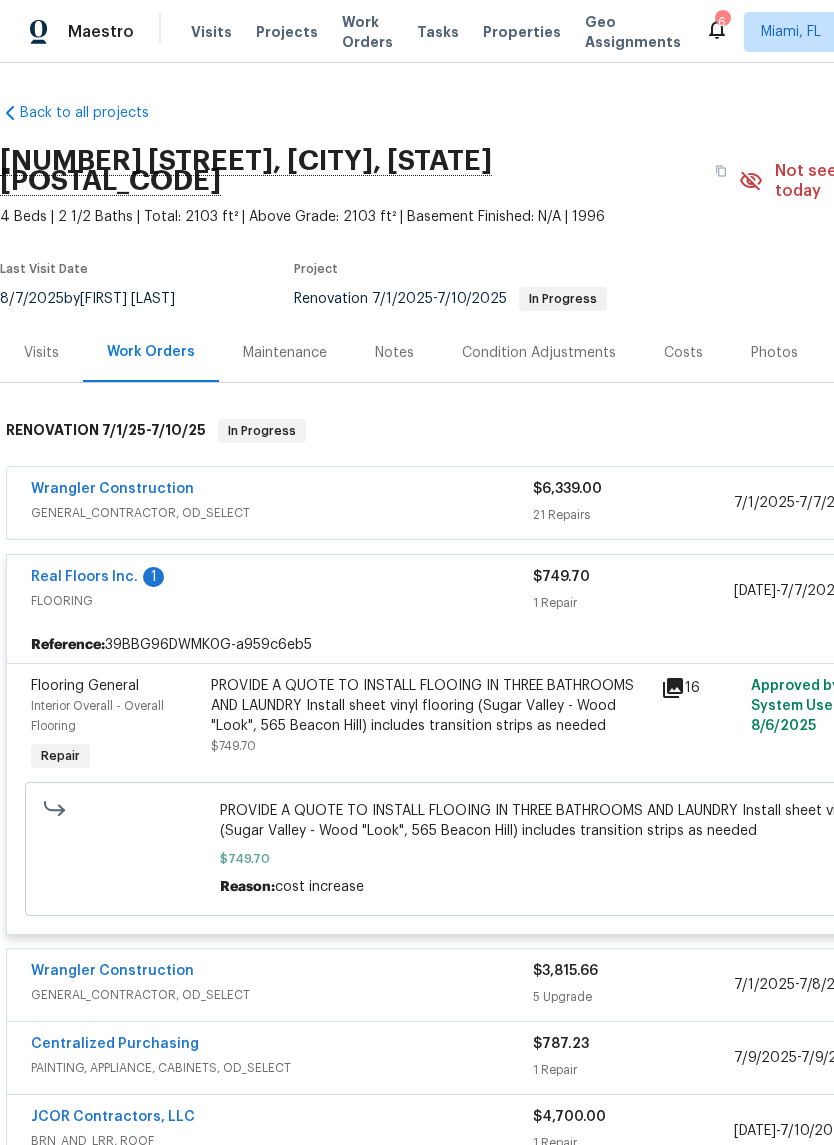 click on "Real Floors Inc." at bounding box center [84, 577] 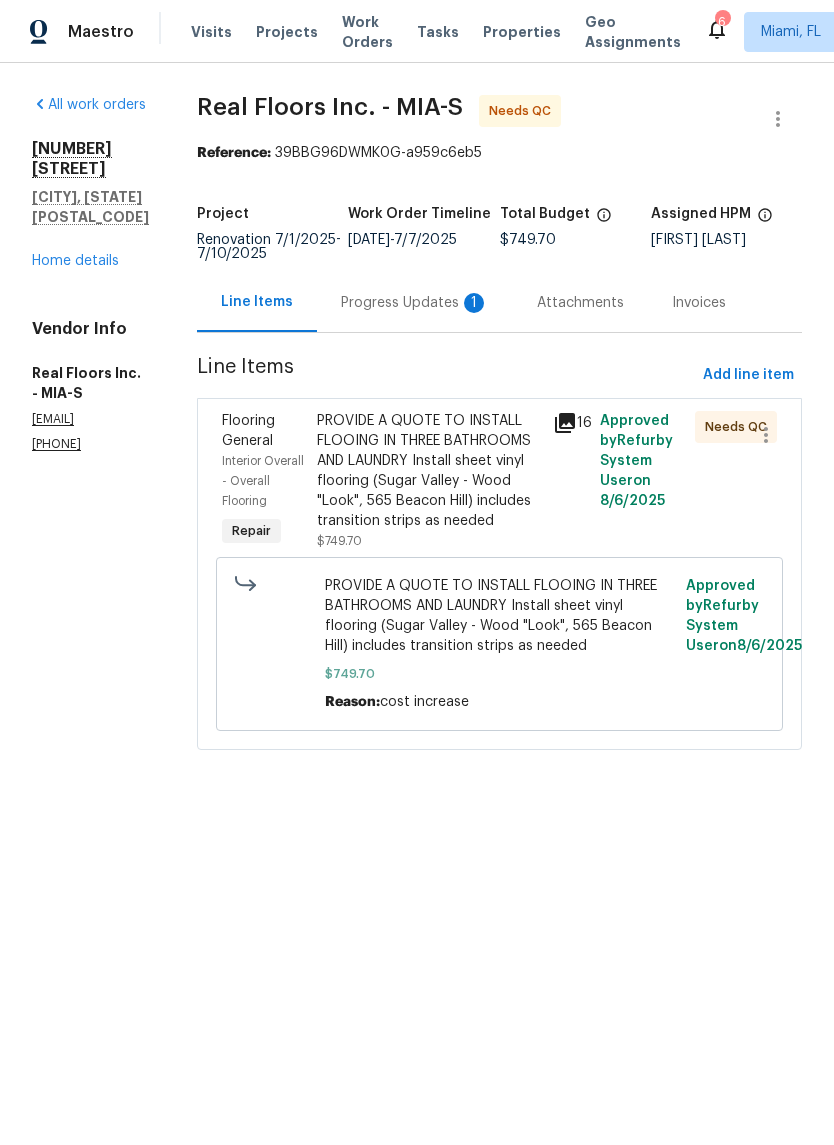 click on "PROVIDE A QUOTE TO INSTALL FLOOING IN THREE BATHROOMS AND LAUNDRY  Install sheet vinyl flooring (Sugar Valley - Wood "Look", 565 Beacon Hill) includes transition strips as needed" at bounding box center (429, 471) 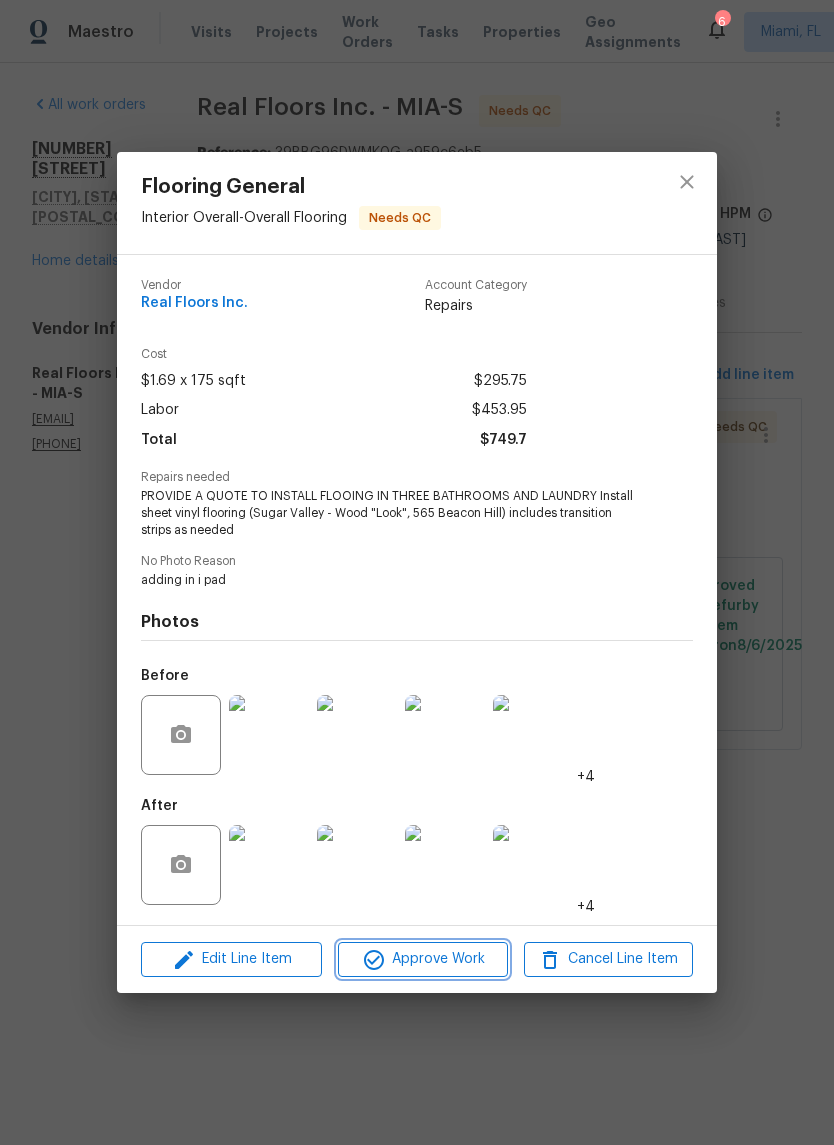 click on "Approve Work" at bounding box center (422, 959) 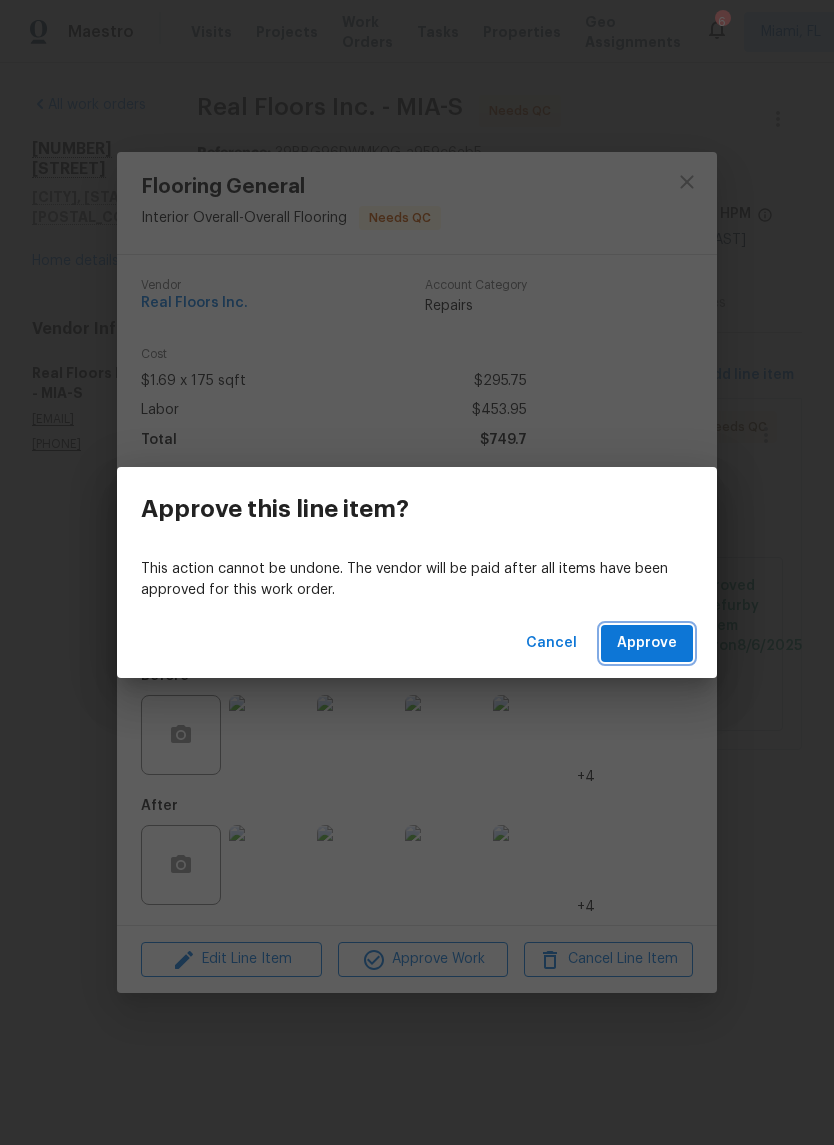 click on "Approve" at bounding box center [647, 643] 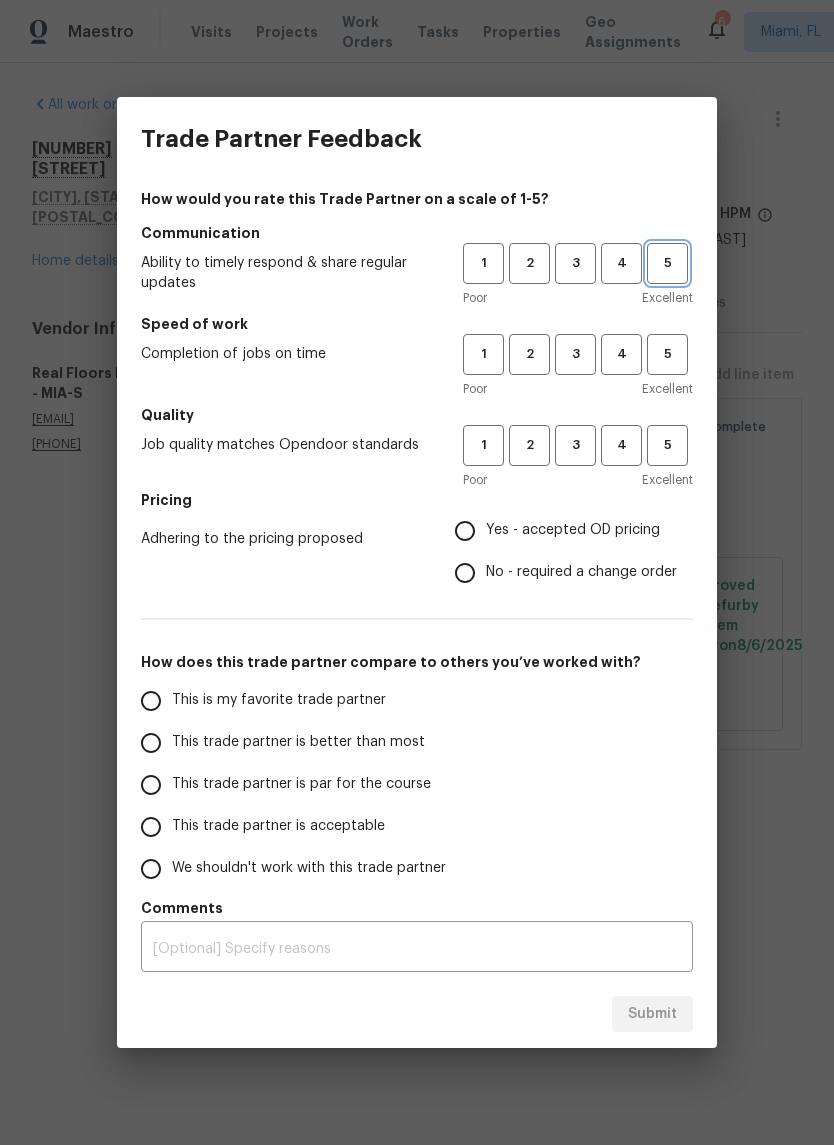click on "5" at bounding box center [667, 263] 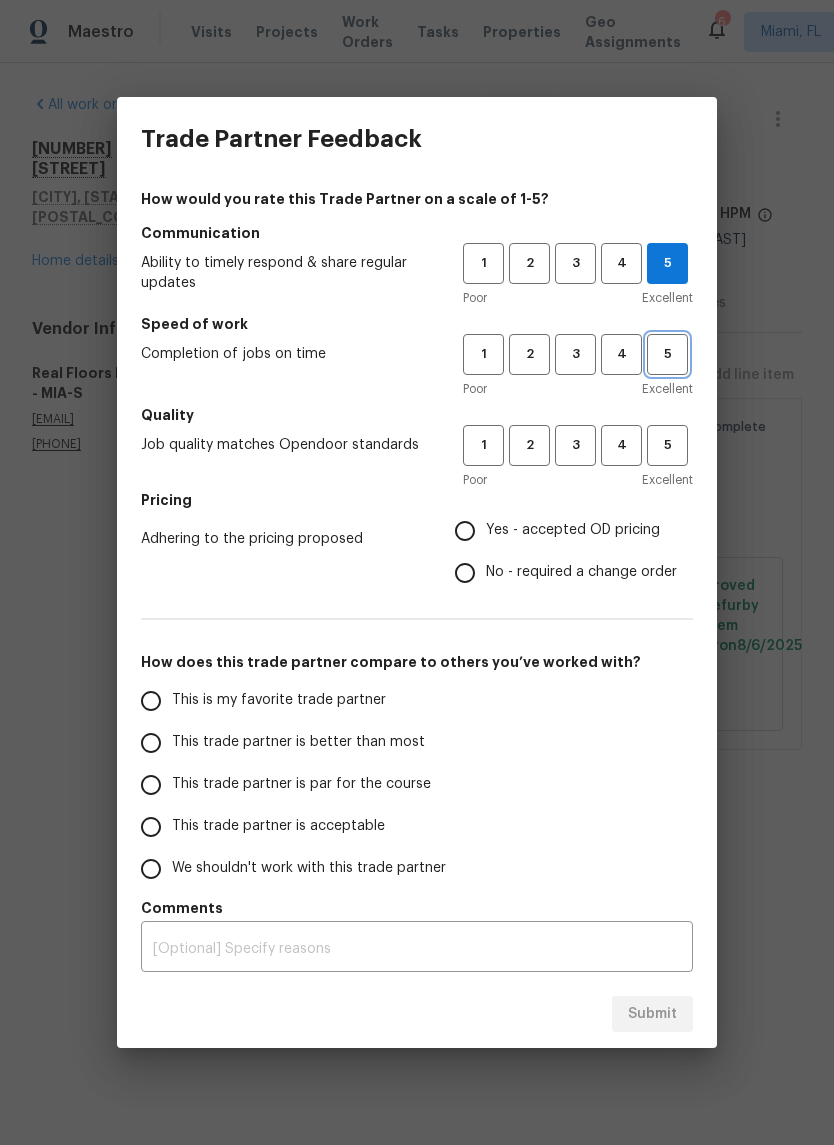 click on "5" at bounding box center [667, 354] 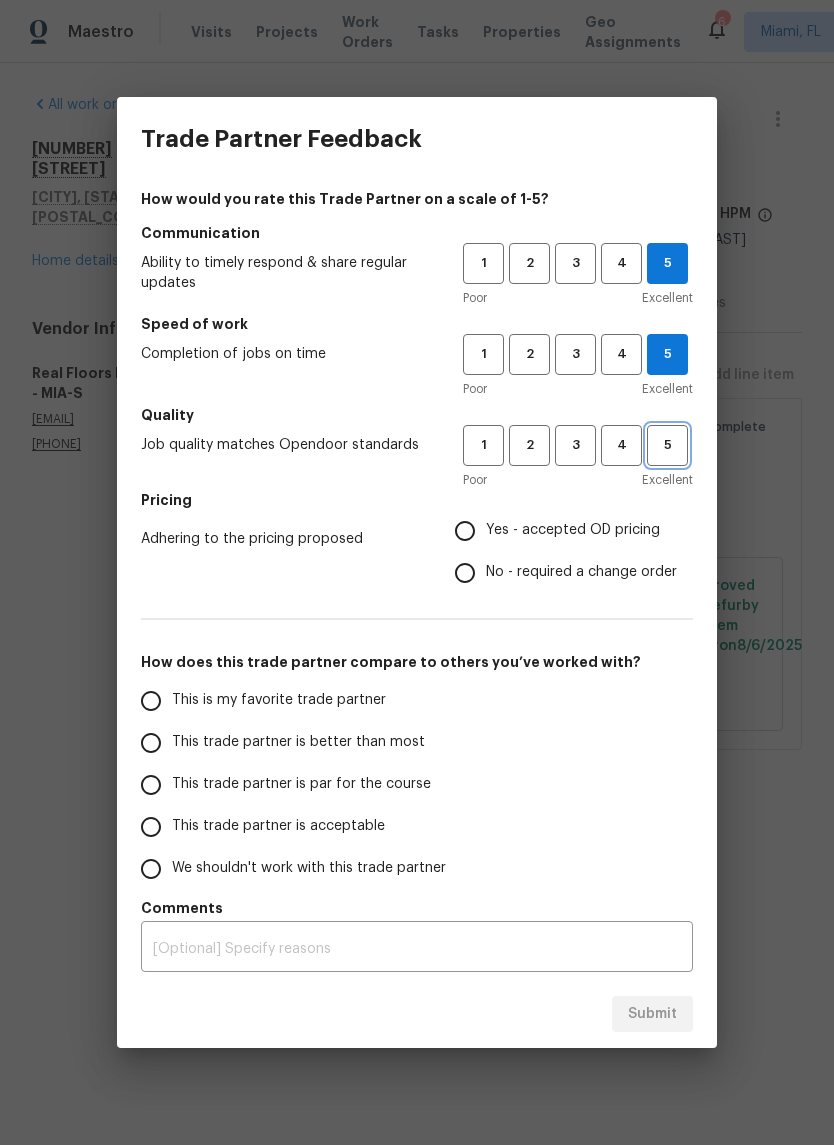 click on "5" at bounding box center [667, 445] 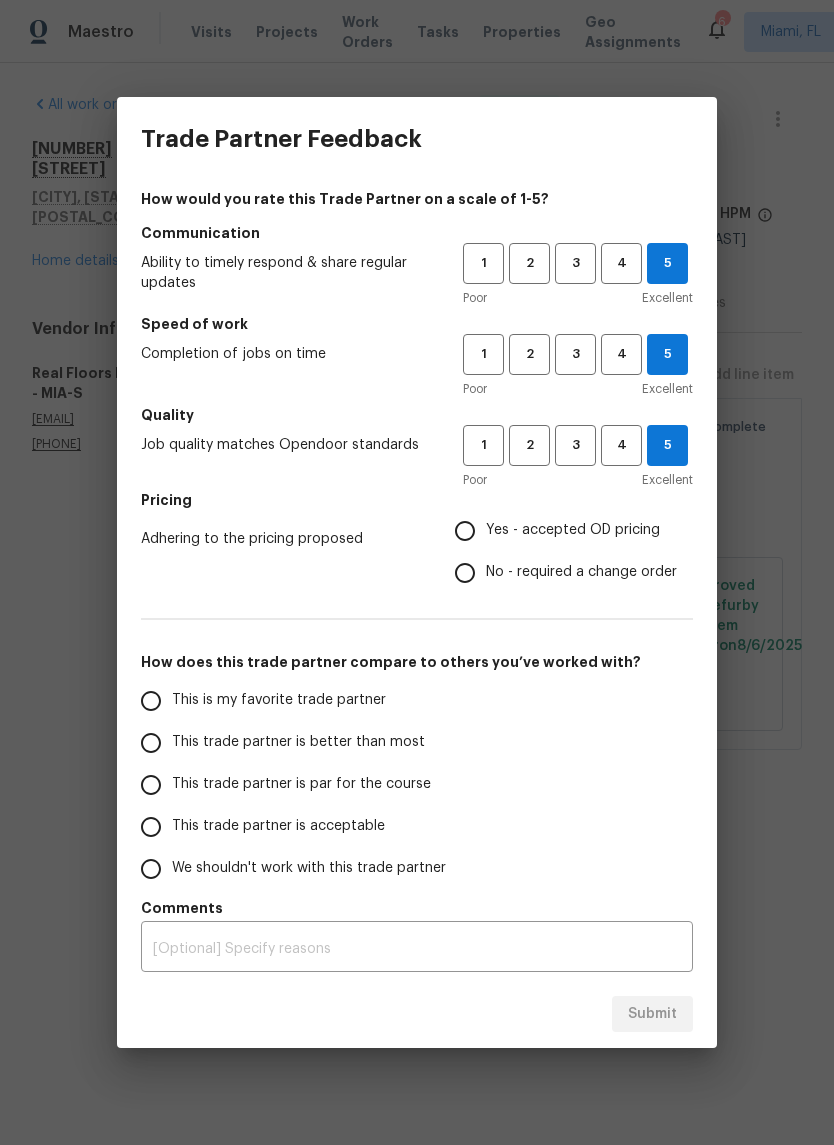 click on "Yes - accepted OD pricing" at bounding box center (465, 531) 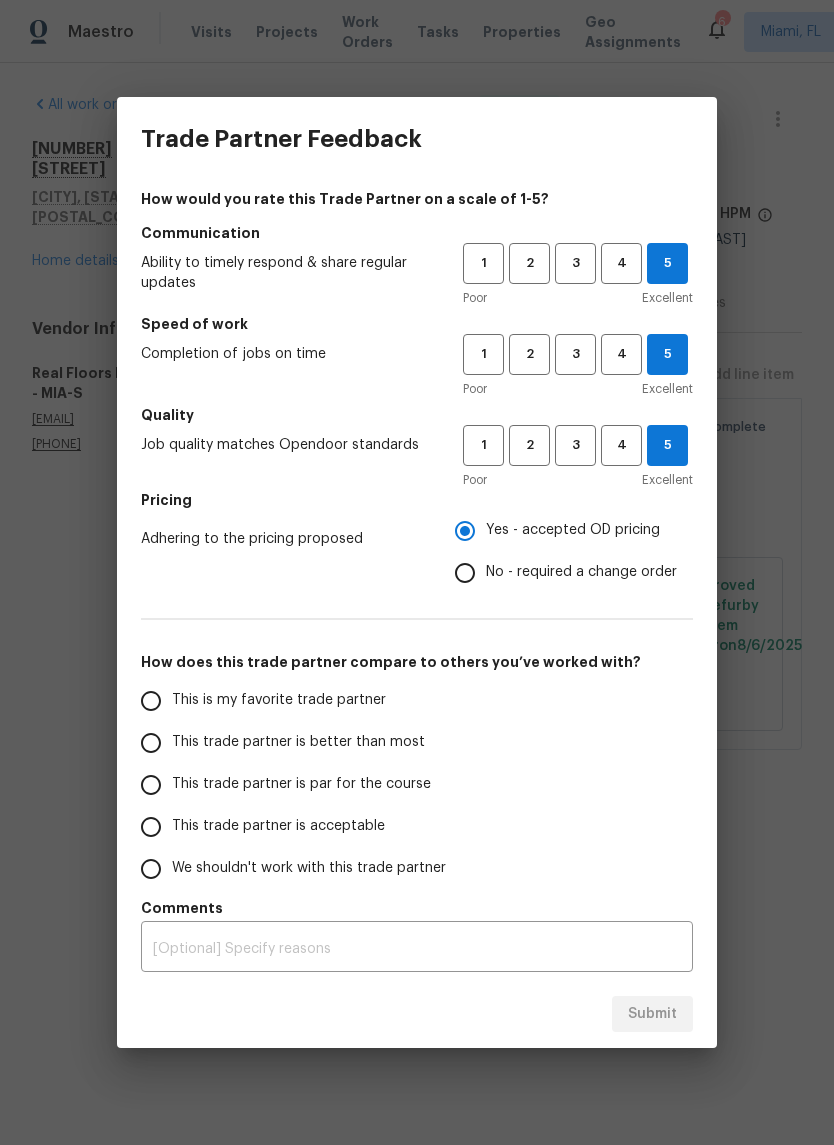 click on "This trade partner is better than most" at bounding box center (298, 742) 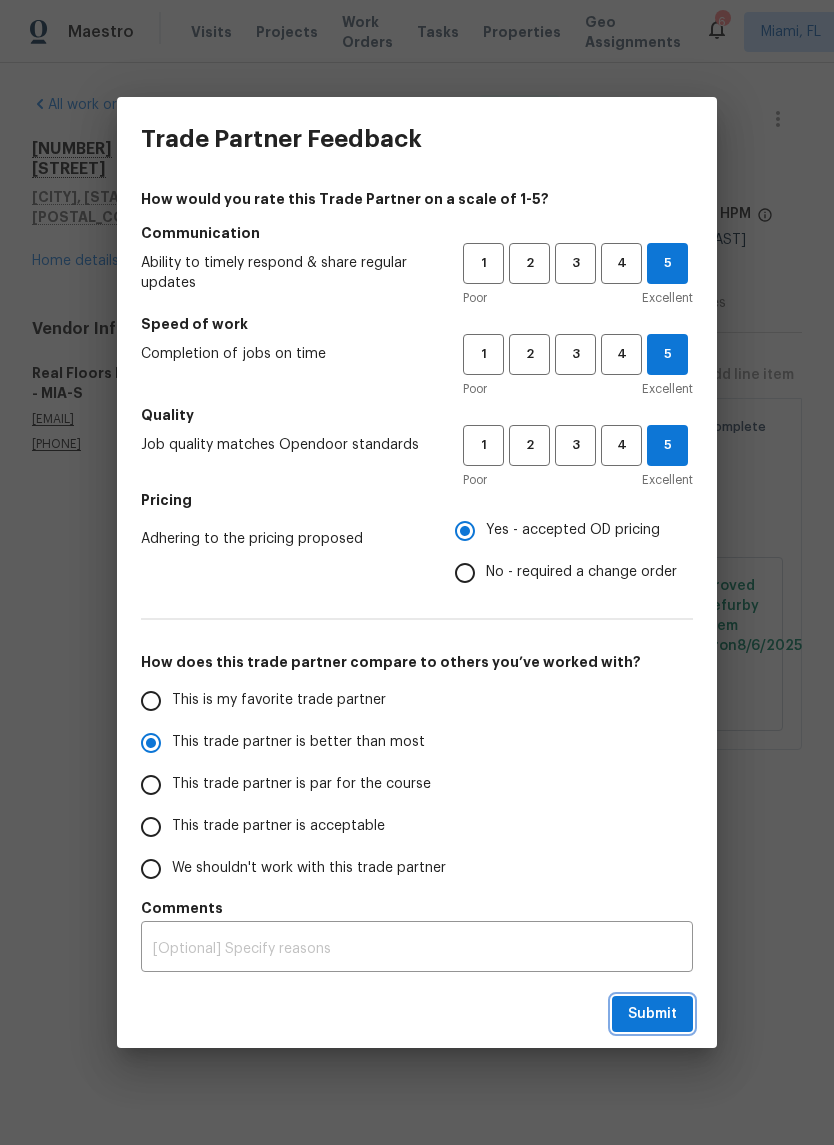 click on "Submit" at bounding box center [652, 1014] 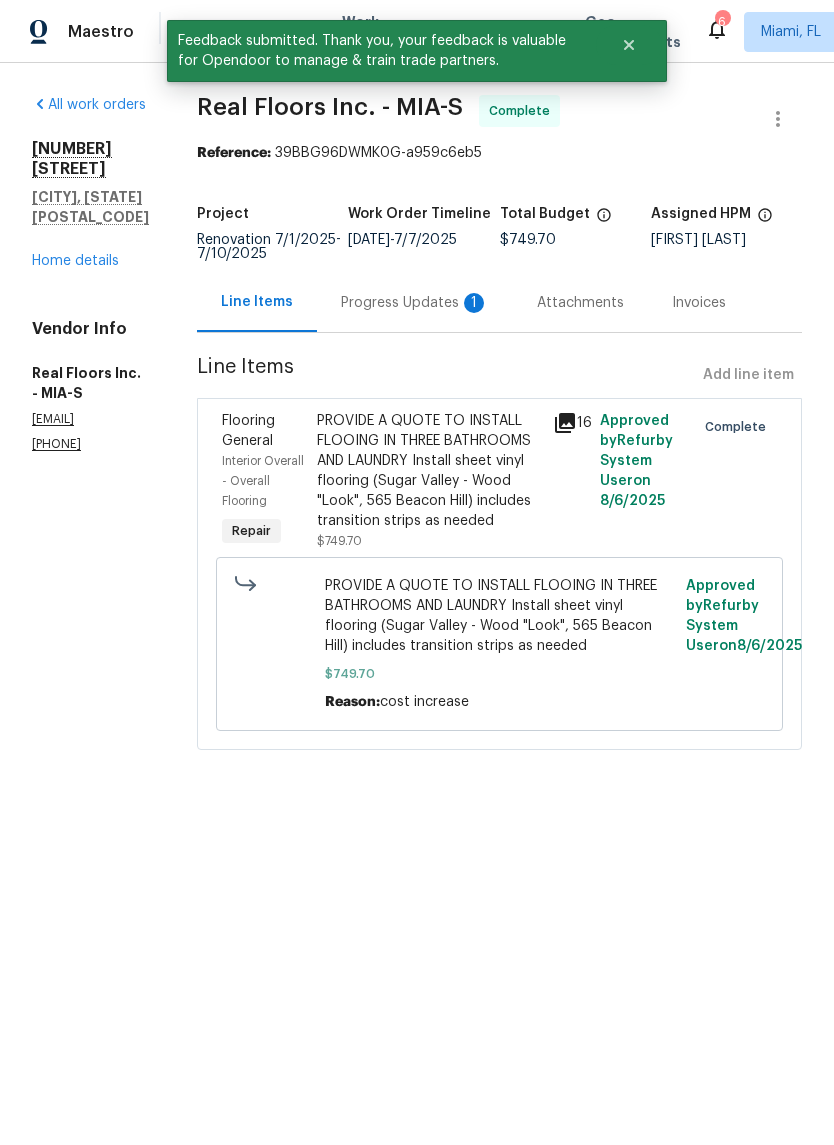 click on "Home details" at bounding box center [75, 261] 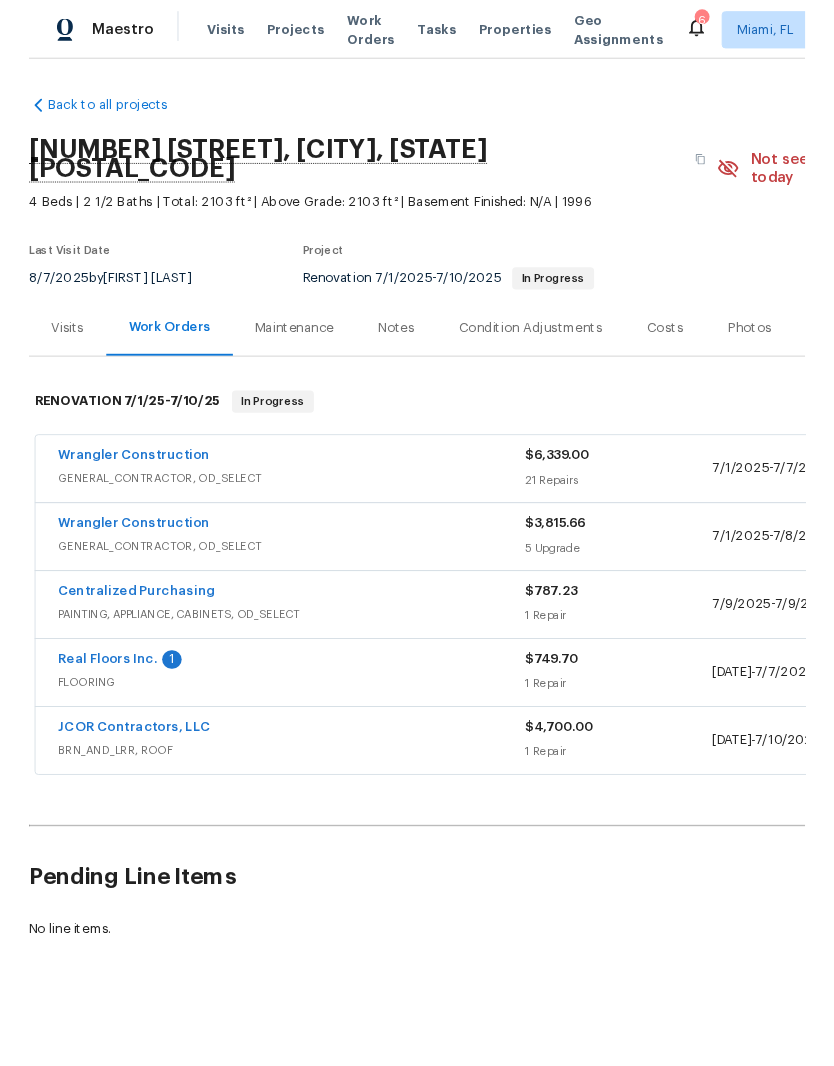 scroll, scrollTop: 0, scrollLeft: 0, axis: both 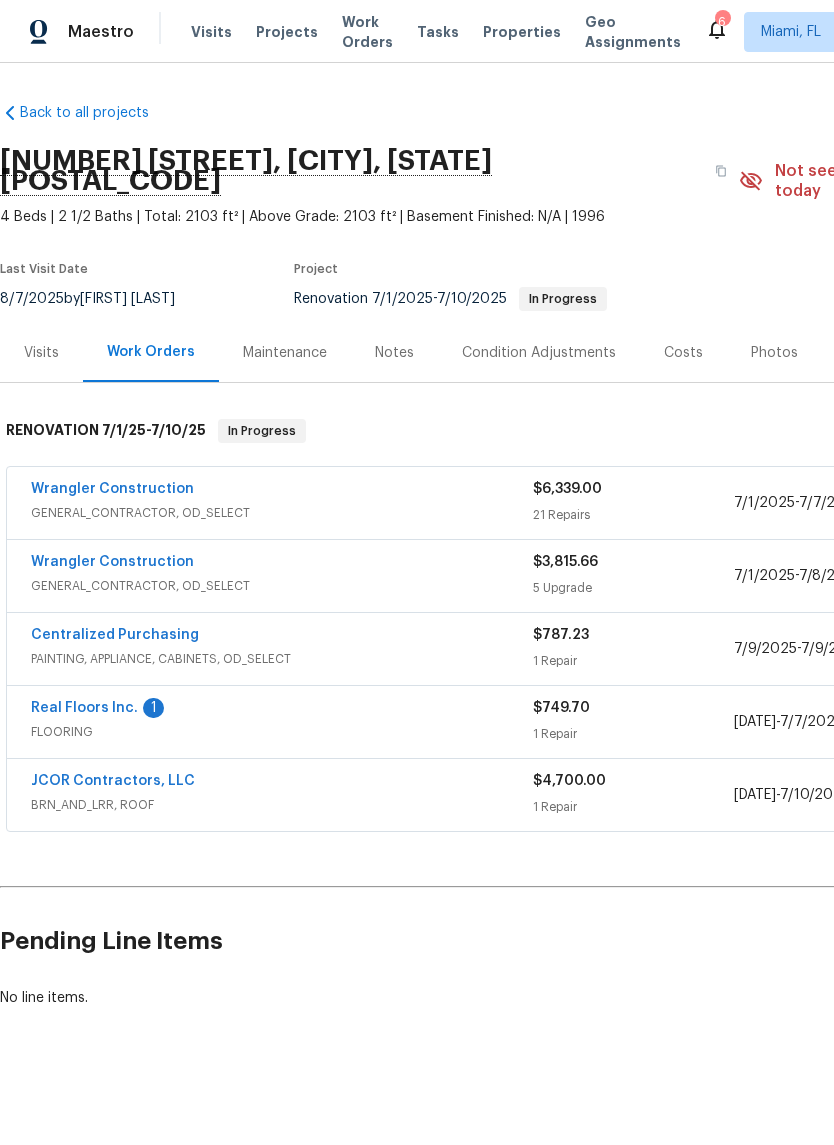 click on "Real Floors Inc." at bounding box center [84, 708] 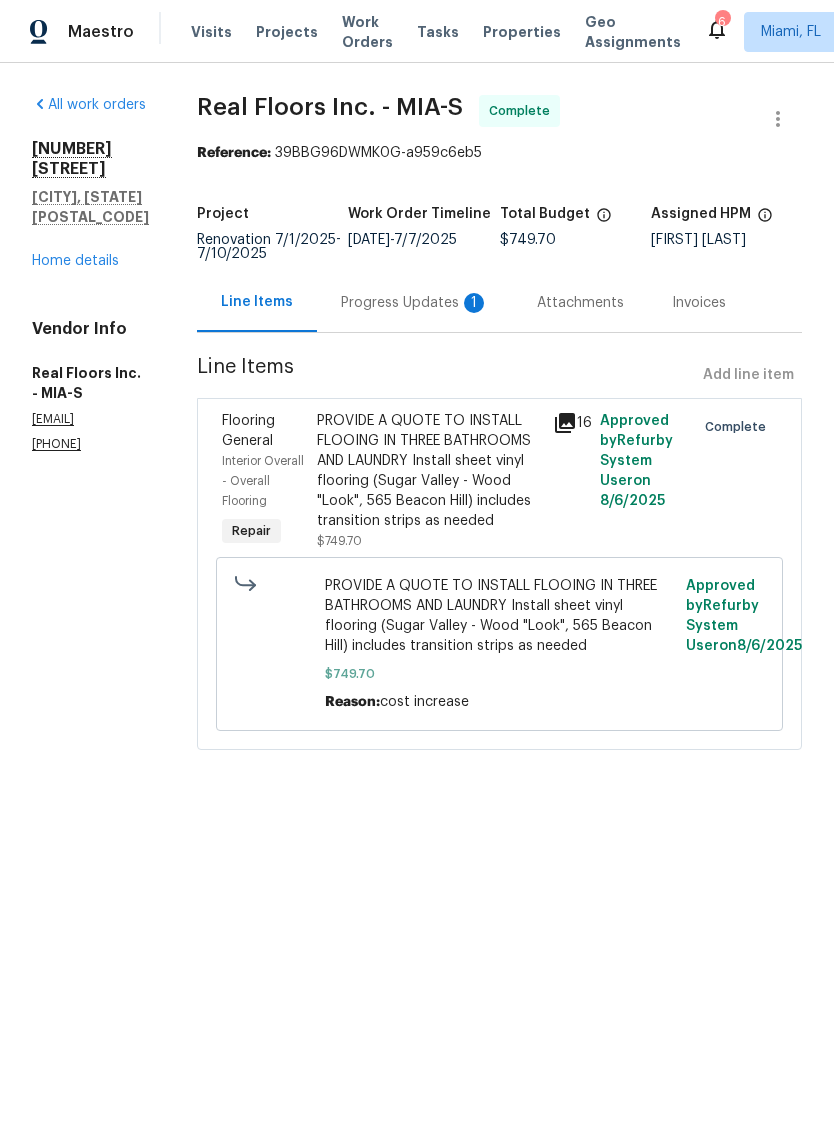 click on "Progress Updates 1" at bounding box center [415, 303] 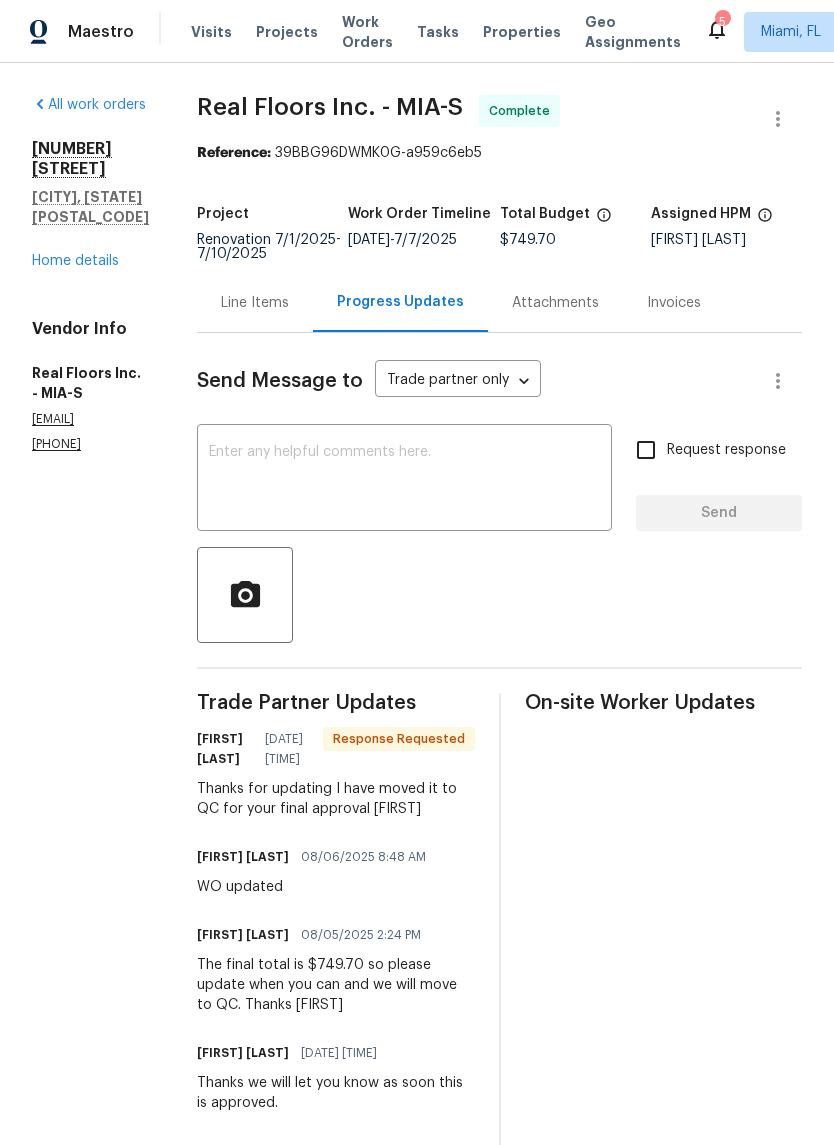 click at bounding box center (404, 480) 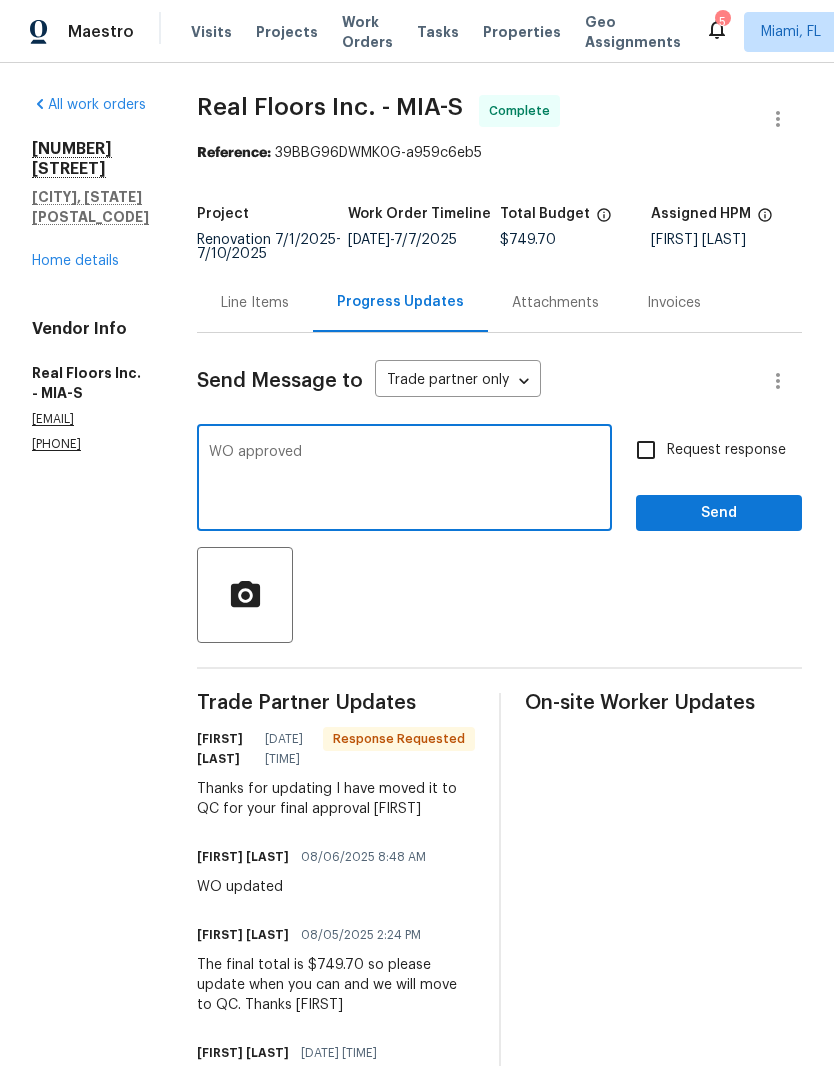 type on "WO approved" 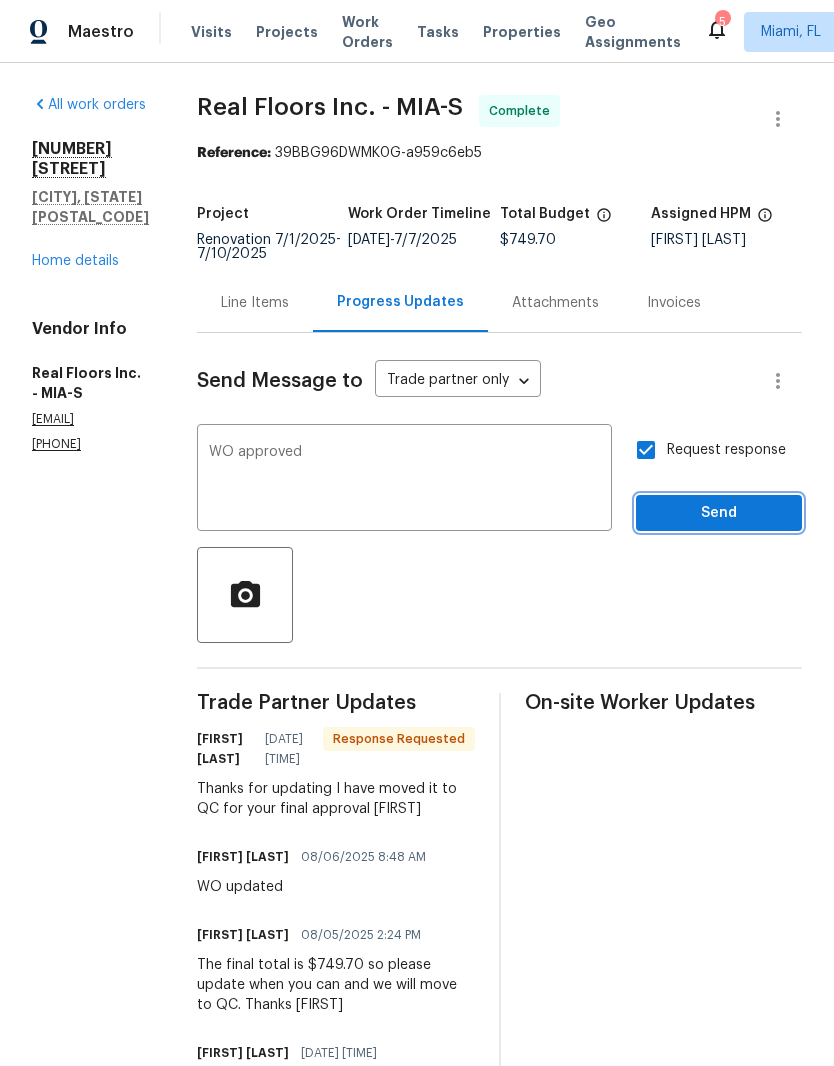 click on "Send" at bounding box center (719, 513) 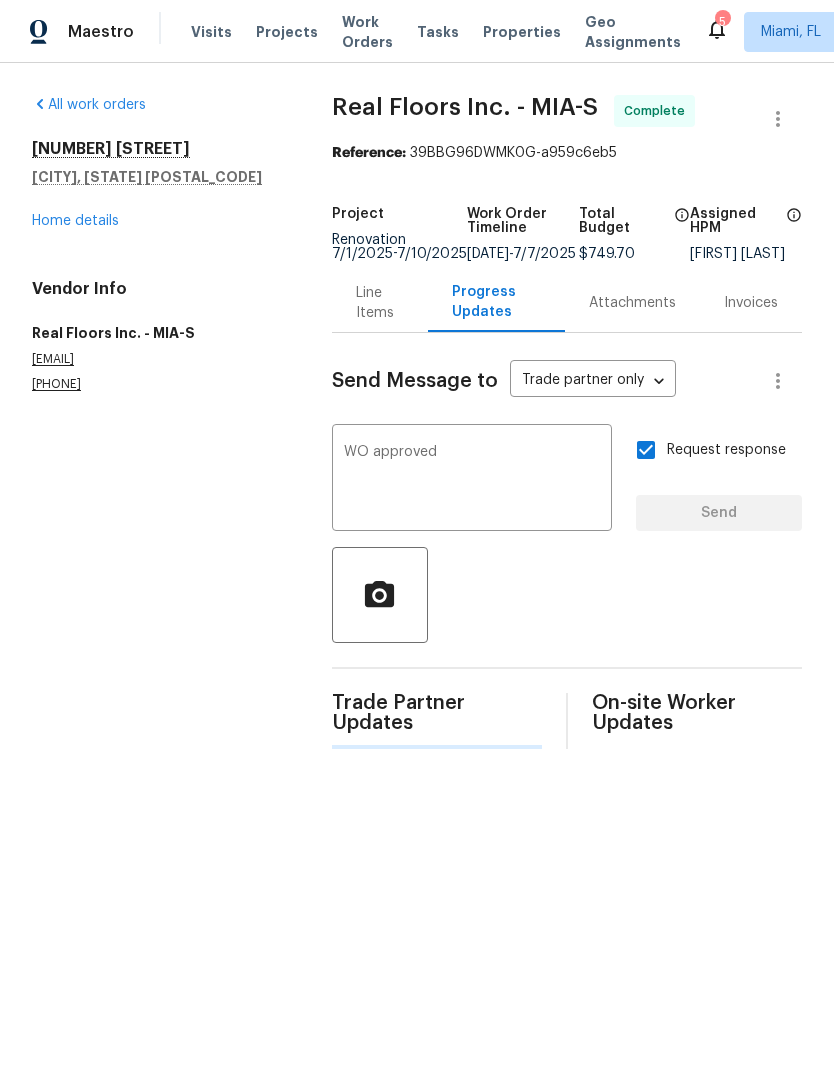 type 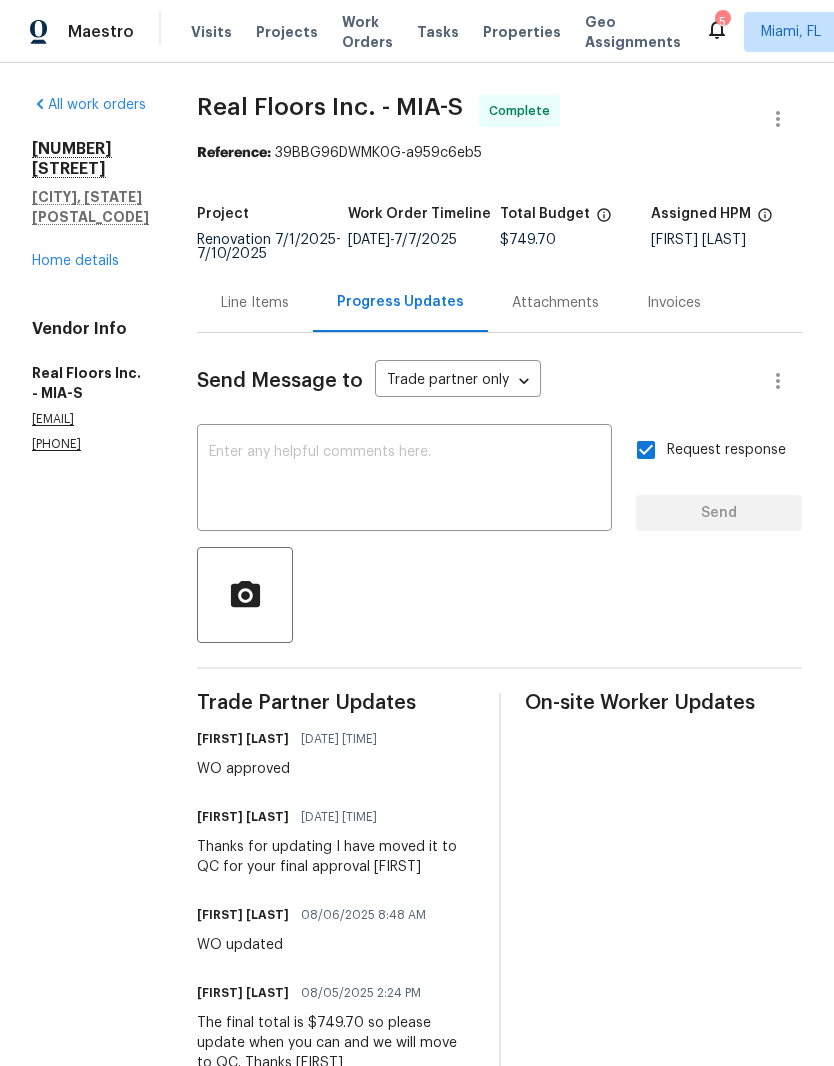 click on "Home details" at bounding box center [75, 261] 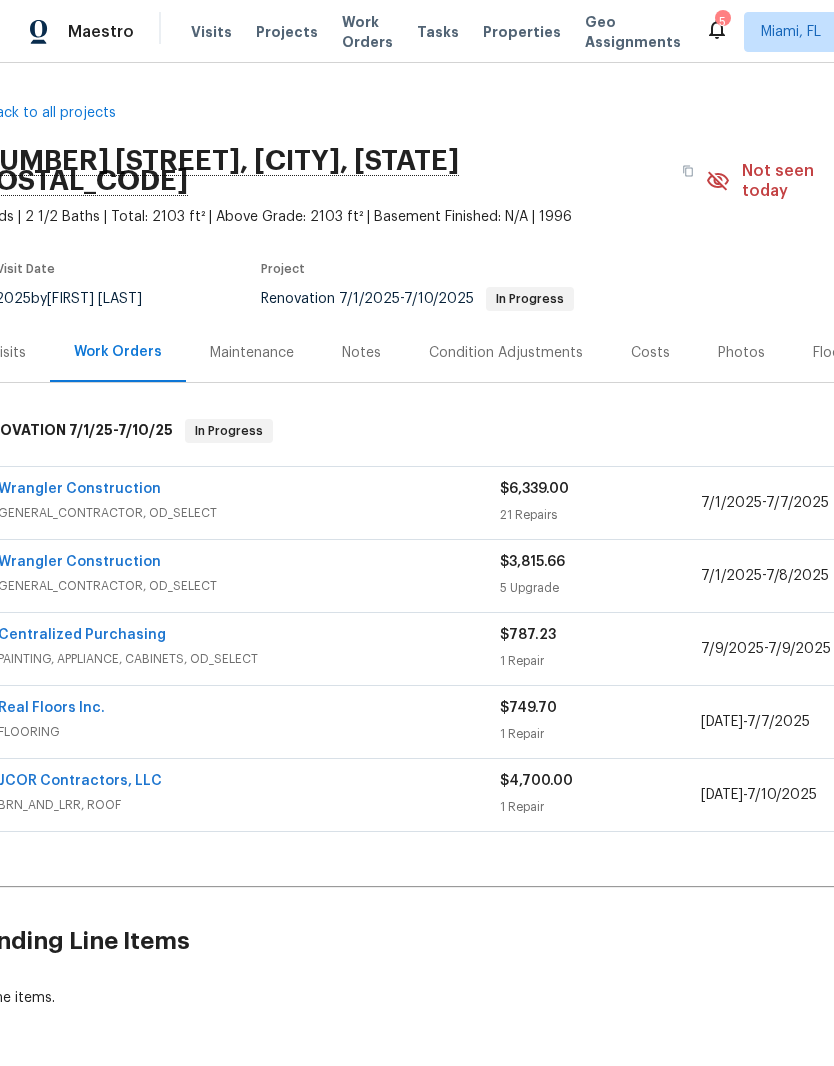 scroll, scrollTop: 0, scrollLeft: 35, axis: horizontal 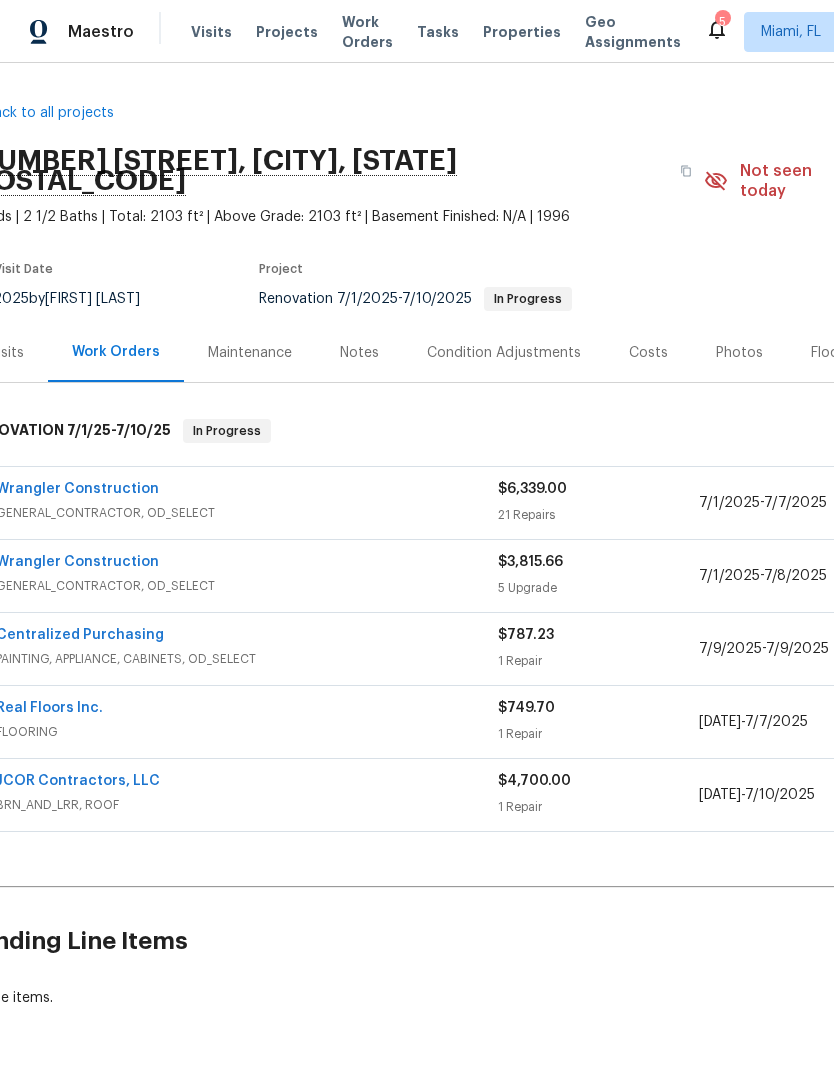 click on "Wrangler Construction" at bounding box center (247, 491) 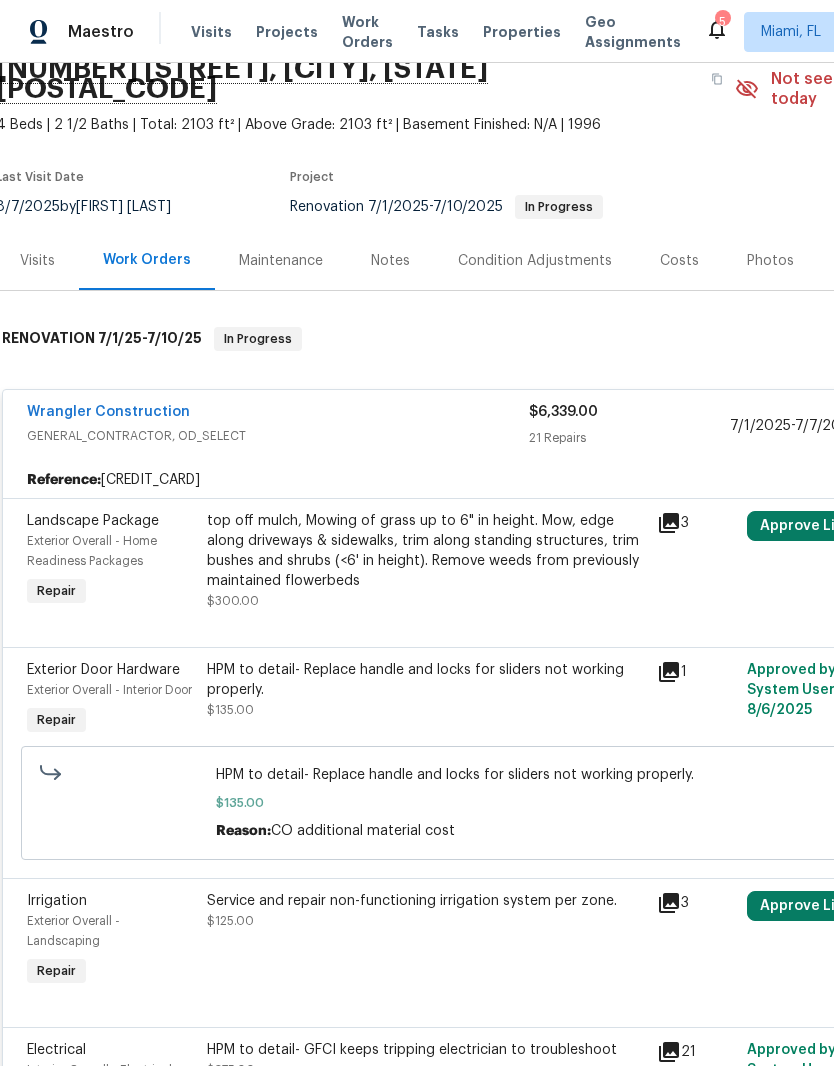 scroll, scrollTop: 93, scrollLeft: 4, axis: both 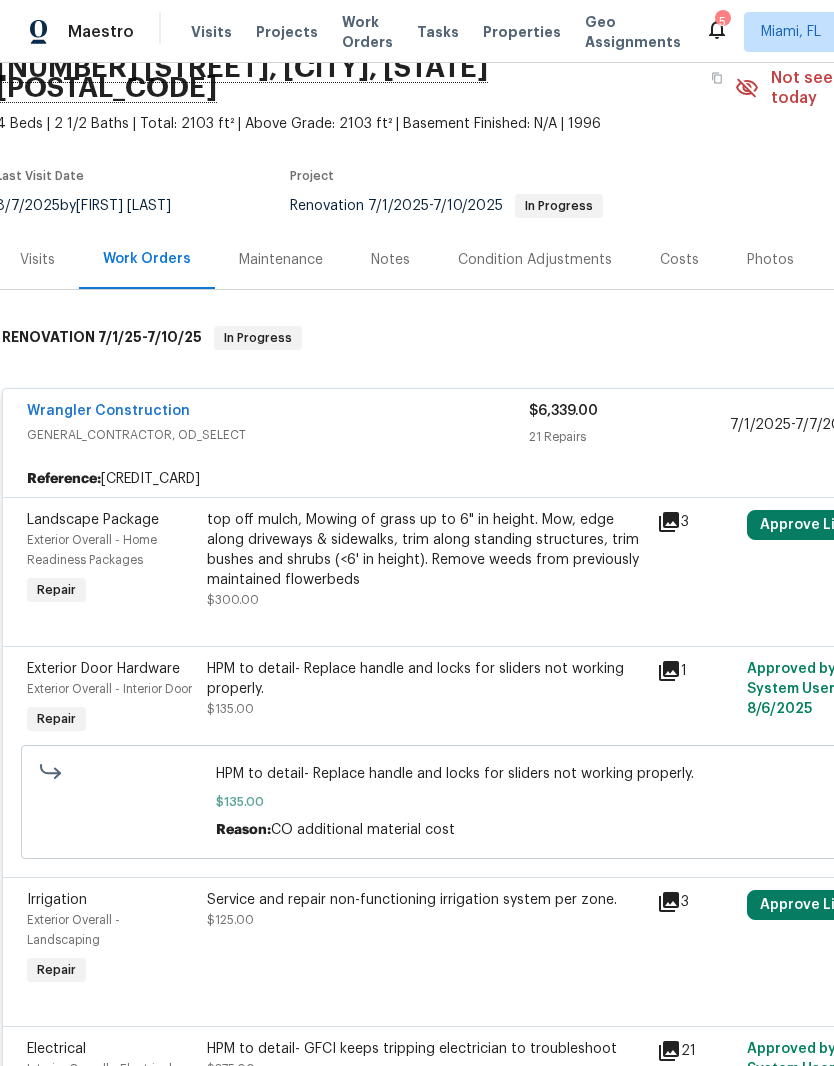 click on "Wrangler Construction GENERAL_CONTRACTOR, OD_SELECT" at bounding box center [278, 425] 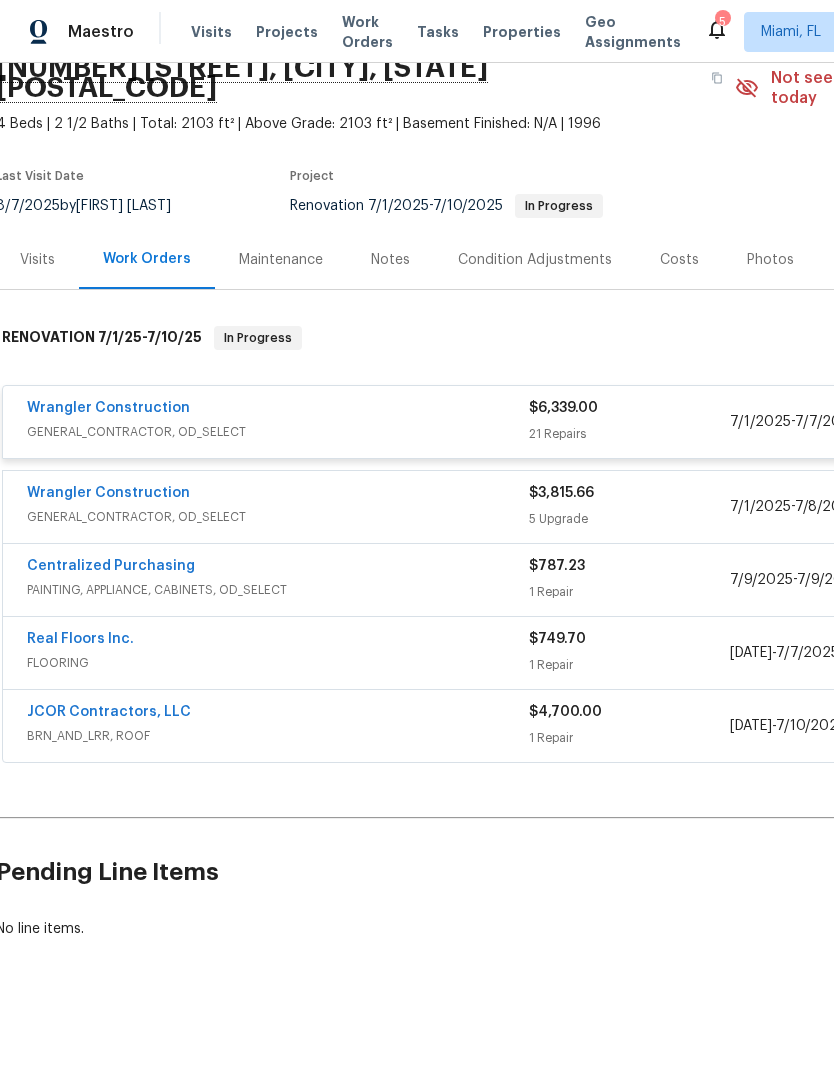 scroll, scrollTop: 0, scrollLeft: 4, axis: horizontal 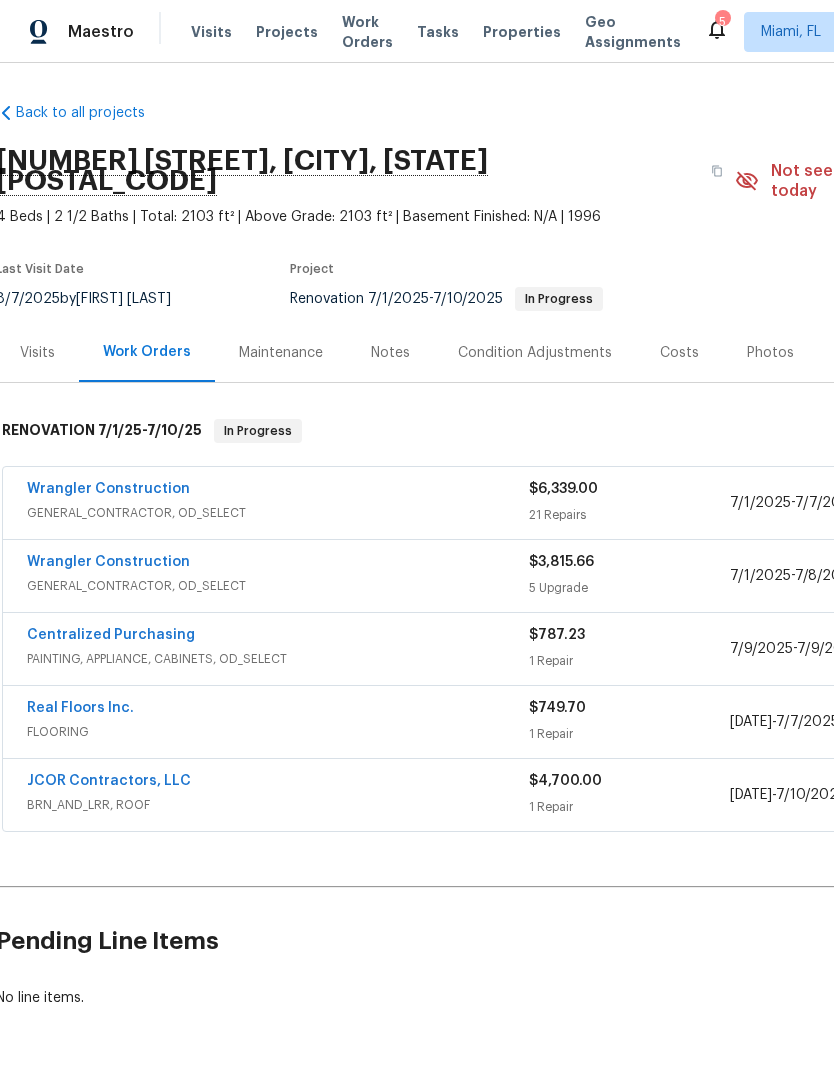 click on "Wrangler Construction" at bounding box center [278, 564] 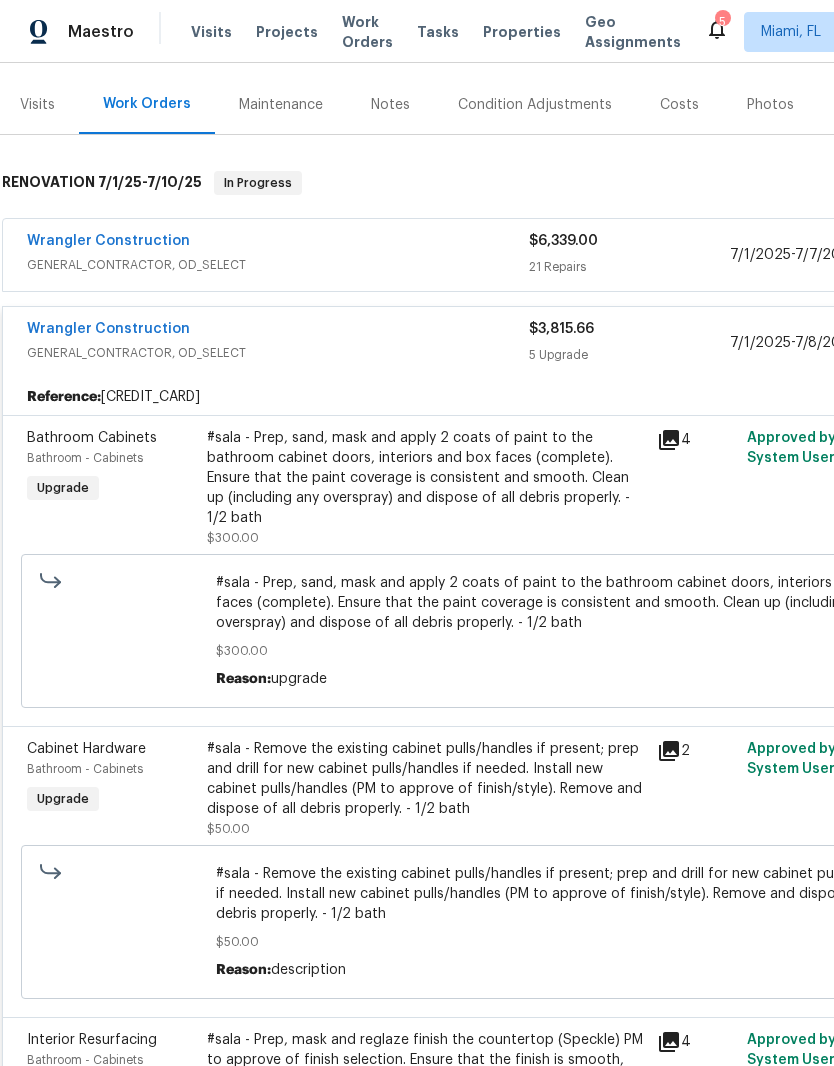 scroll, scrollTop: 249, scrollLeft: 5, axis: both 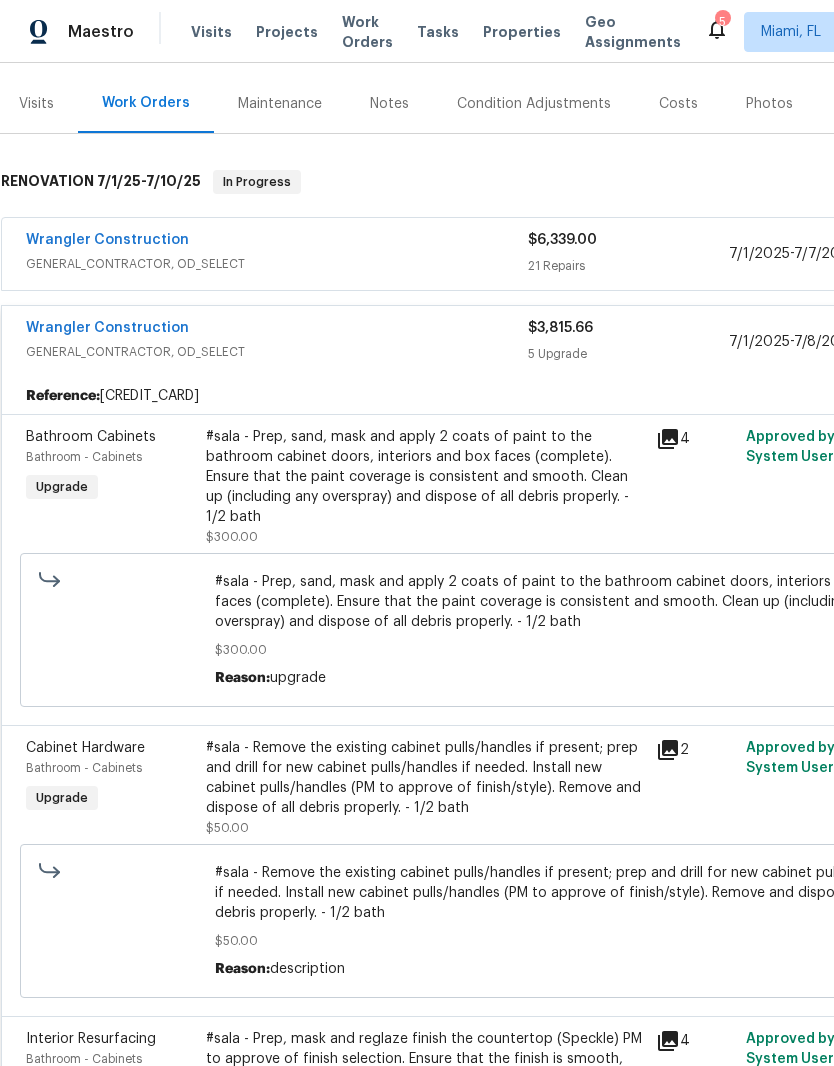 click on "GENERAL_CONTRACTOR, OD_SELECT" at bounding box center [277, 264] 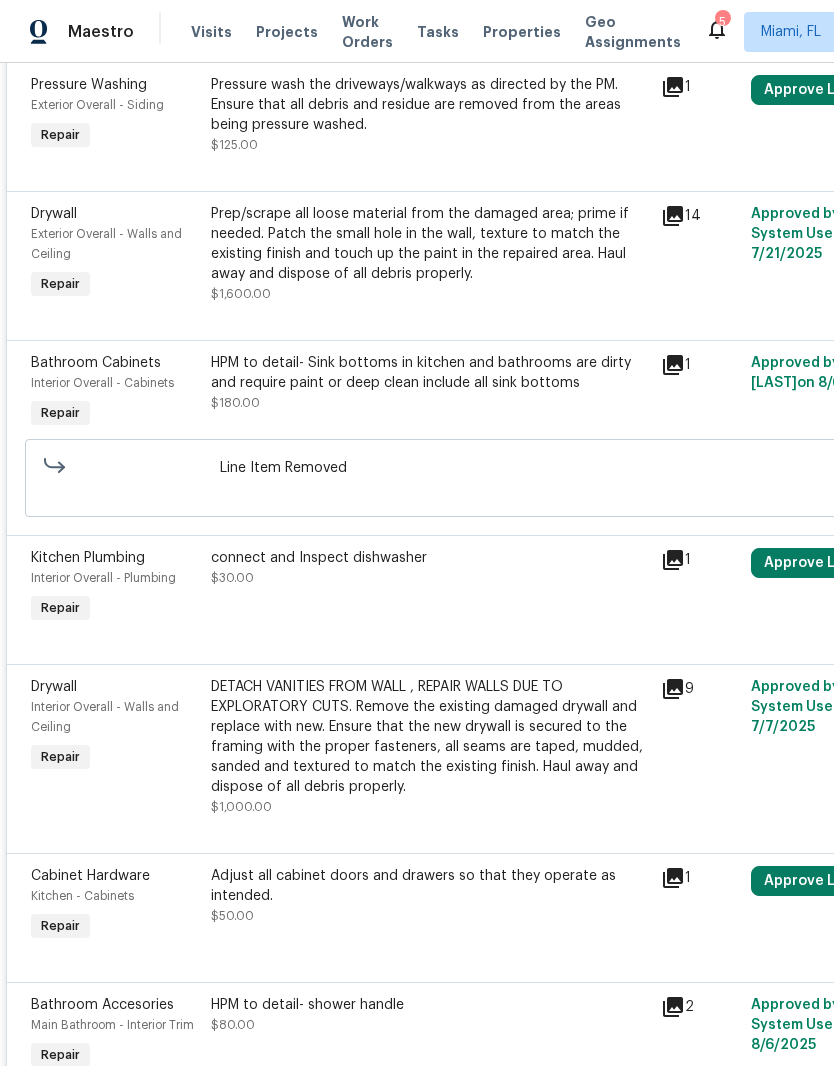 scroll, scrollTop: 2327, scrollLeft: -1, axis: both 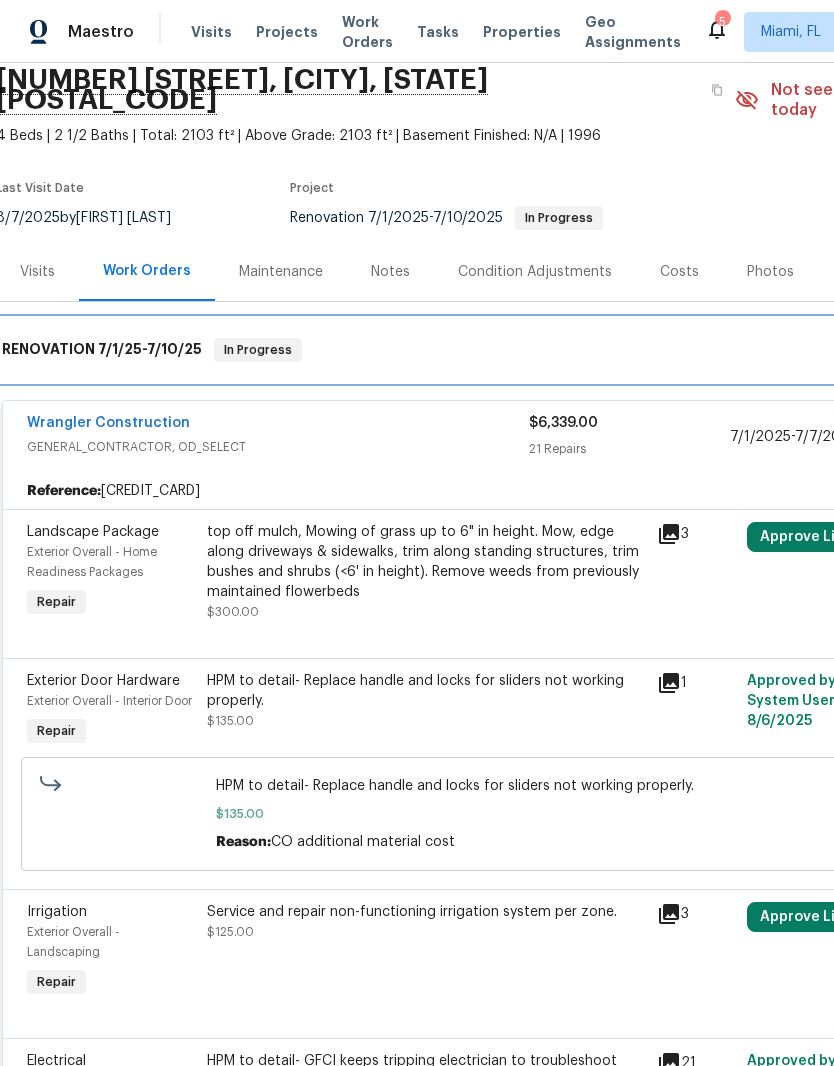 click on "RENOVATION   7/1/25  -  7/10/25 In Progress" at bounding box center (561, 350) 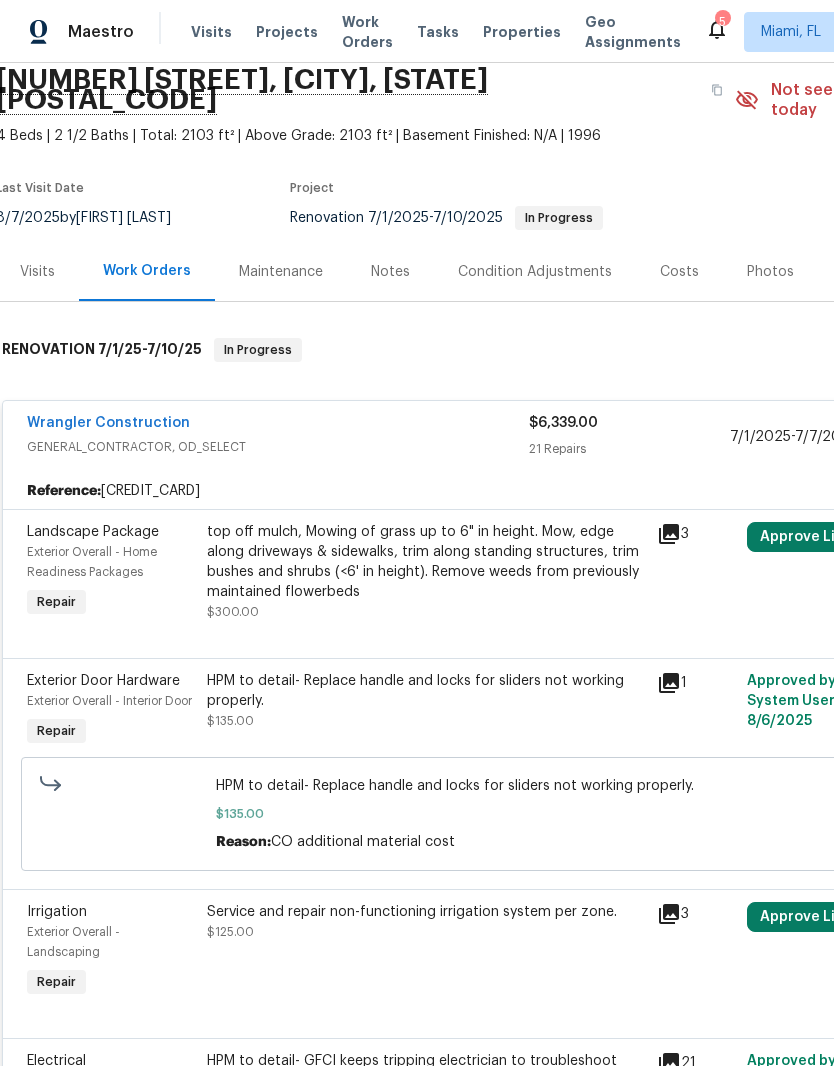 click on "GENERAL_CONTRACTOR, OD_SELECT" at bounding box center (278, 447) 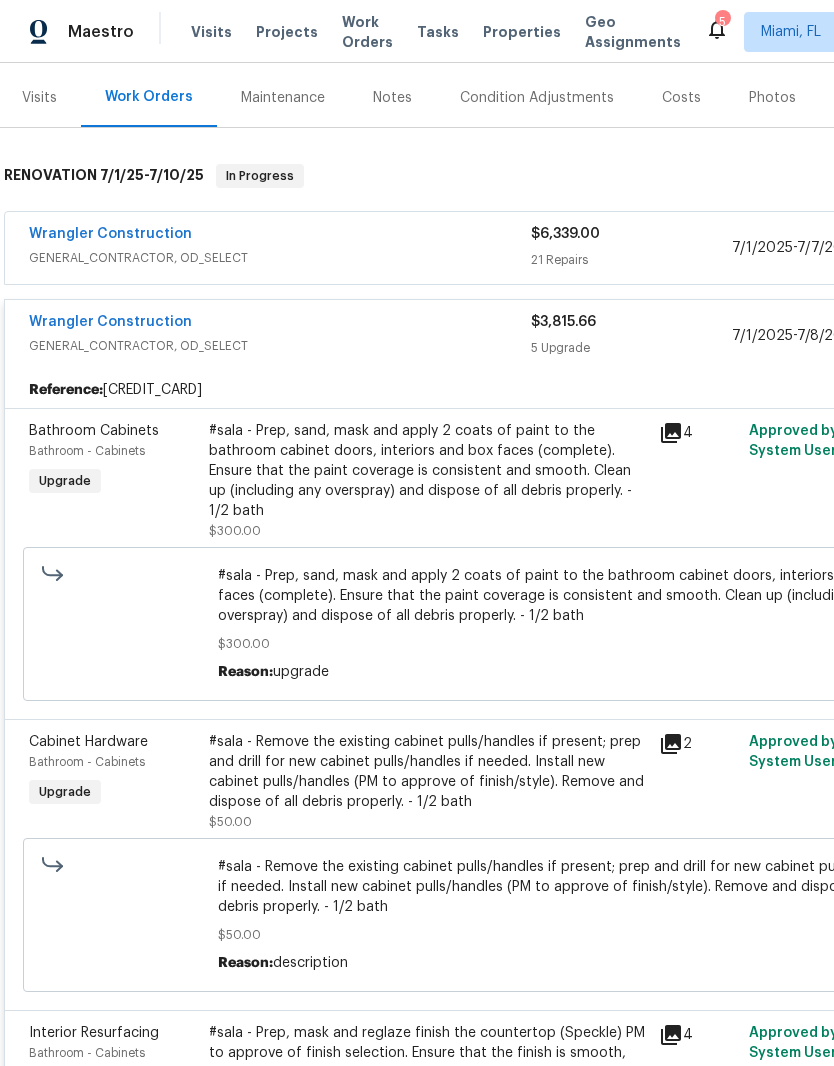scroll, scrollTop: 257, scrollLeft: 2, axis: both 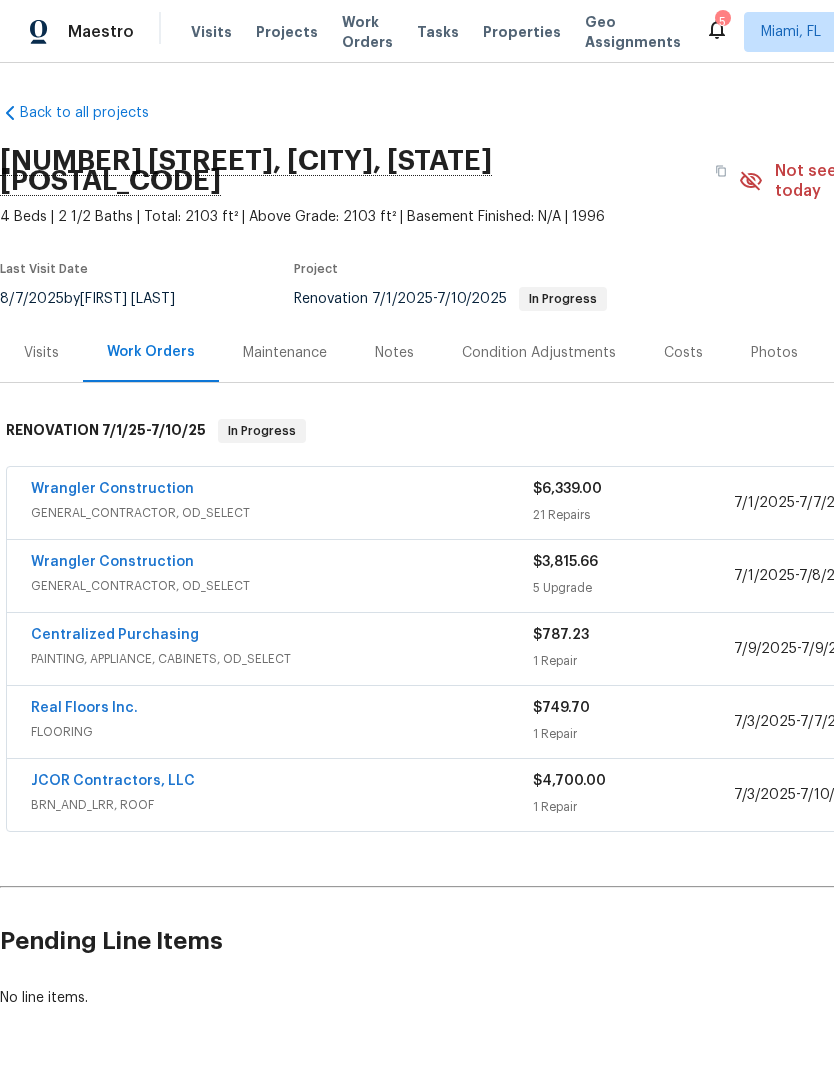 click on "Wrangler Construction" at bounding box center [282, 564] 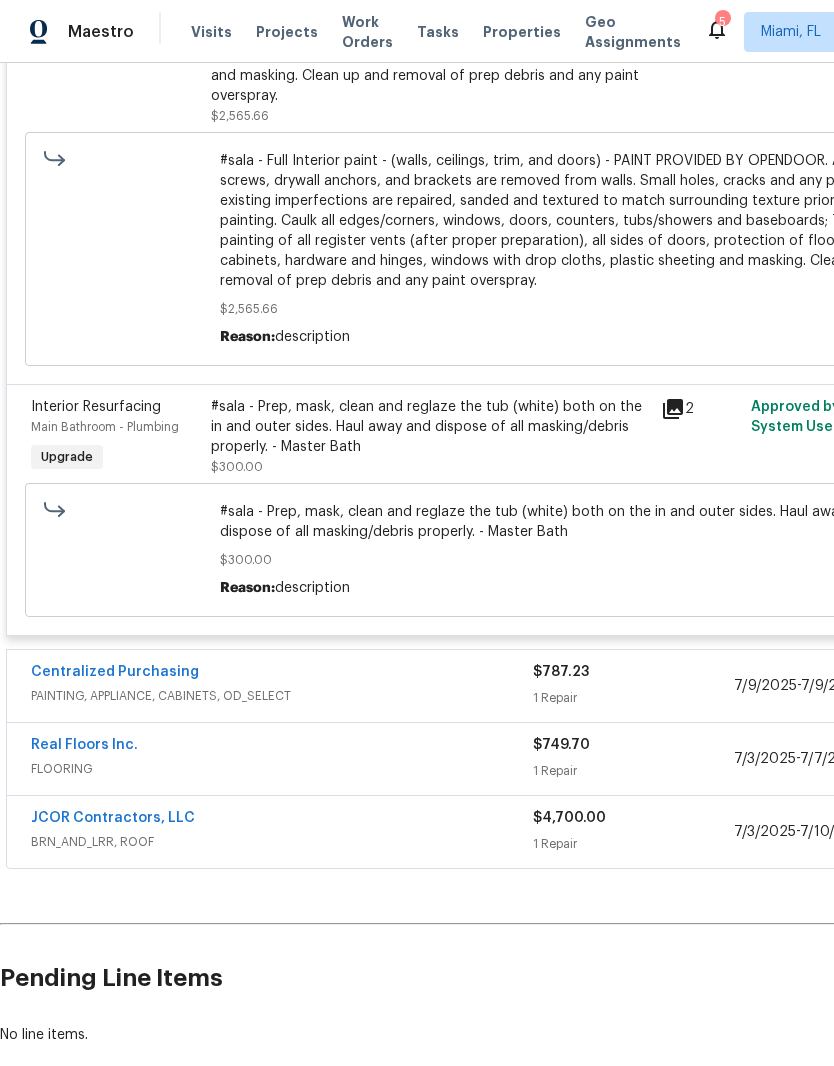 scroll, scrollTop: 1683, scrollLeft: 0, axis: vertical 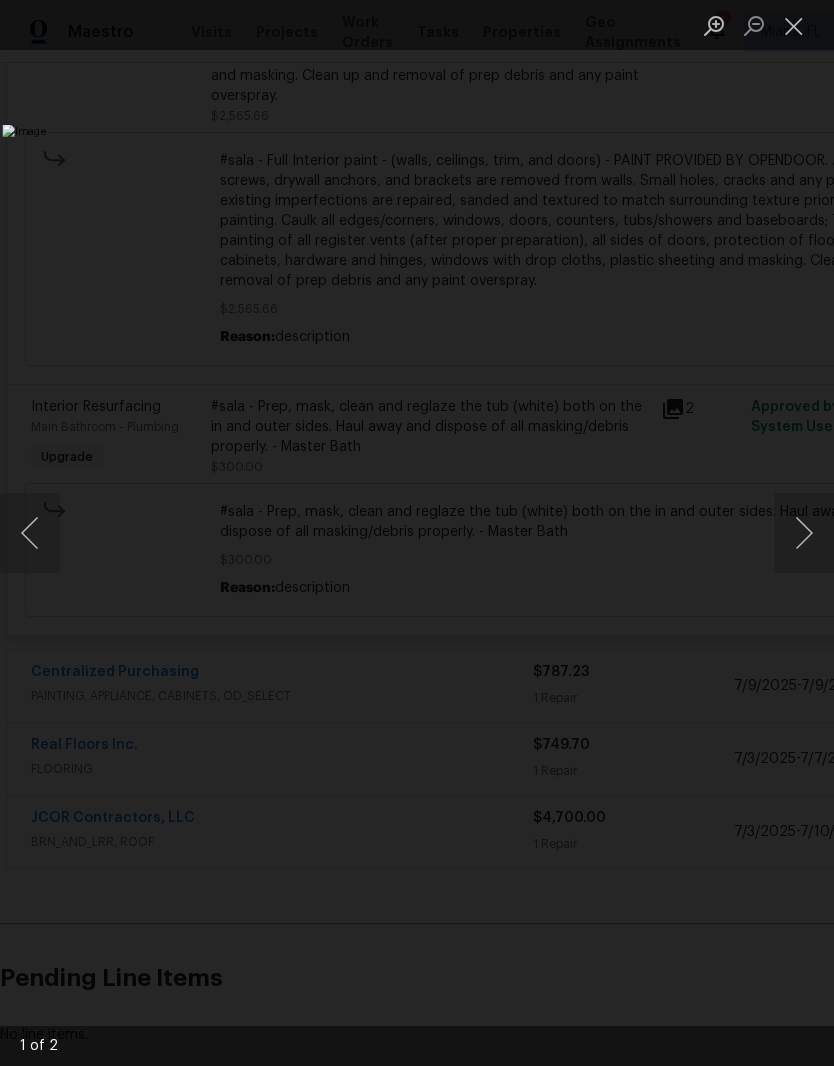 click at bounding box center (794, 25) 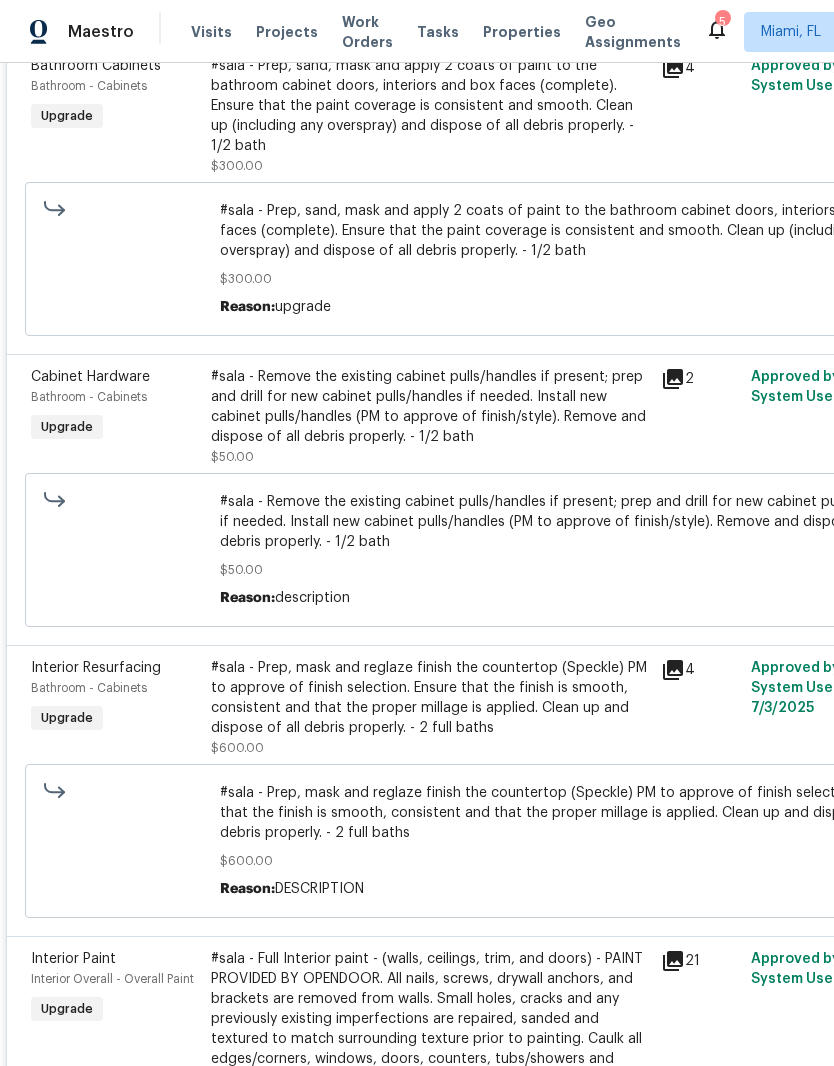scroll, scrollTop: 618, scrollLeft: 0, axis: vertical 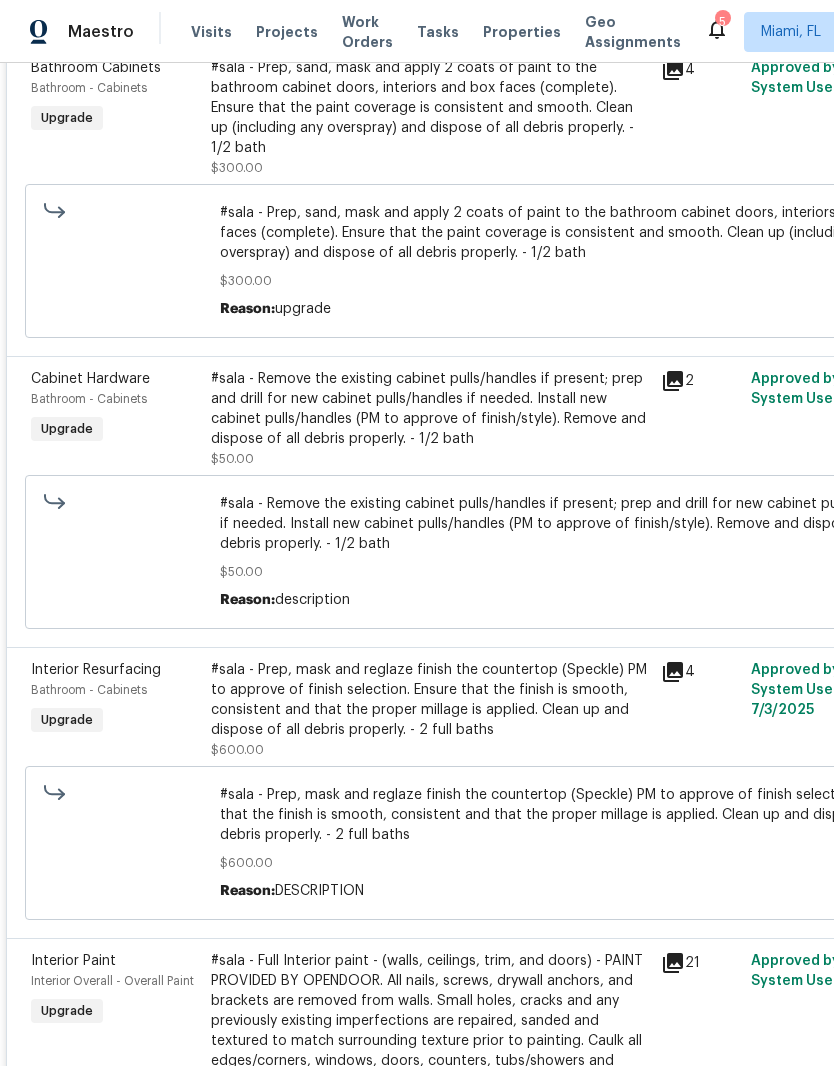 click on "4" at bounding box center [700, 710] 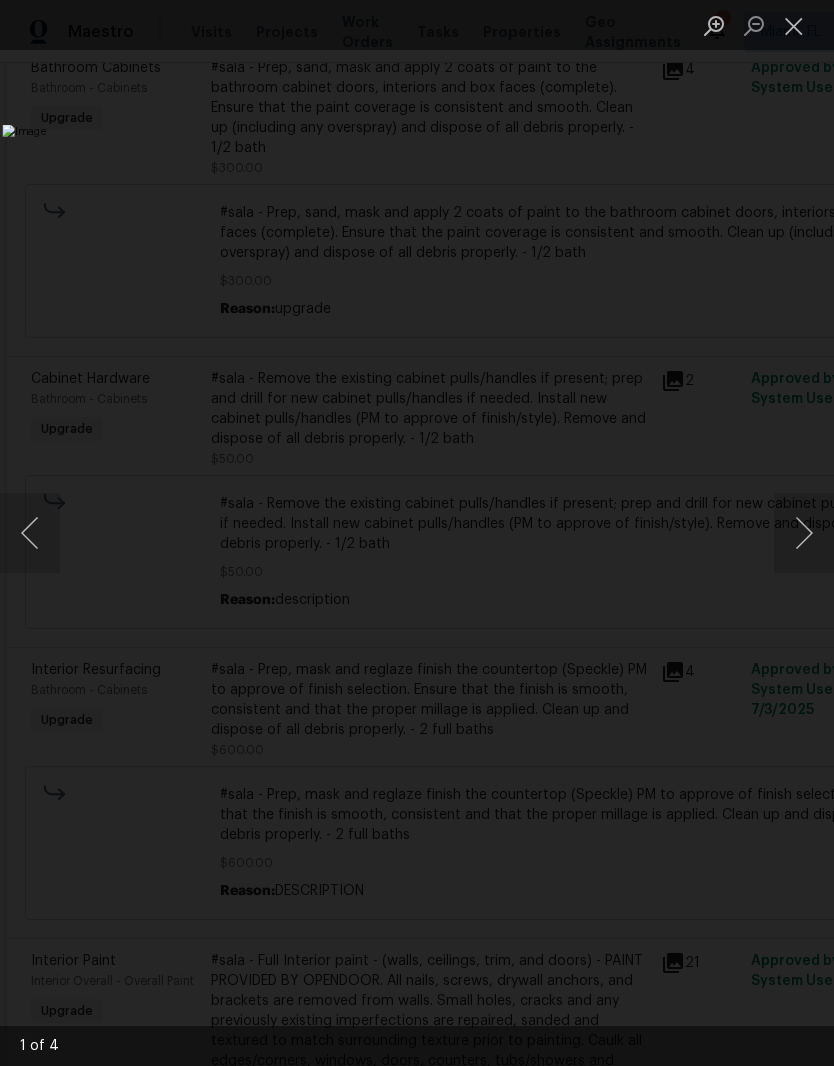 click at bounding box center (794, 25) 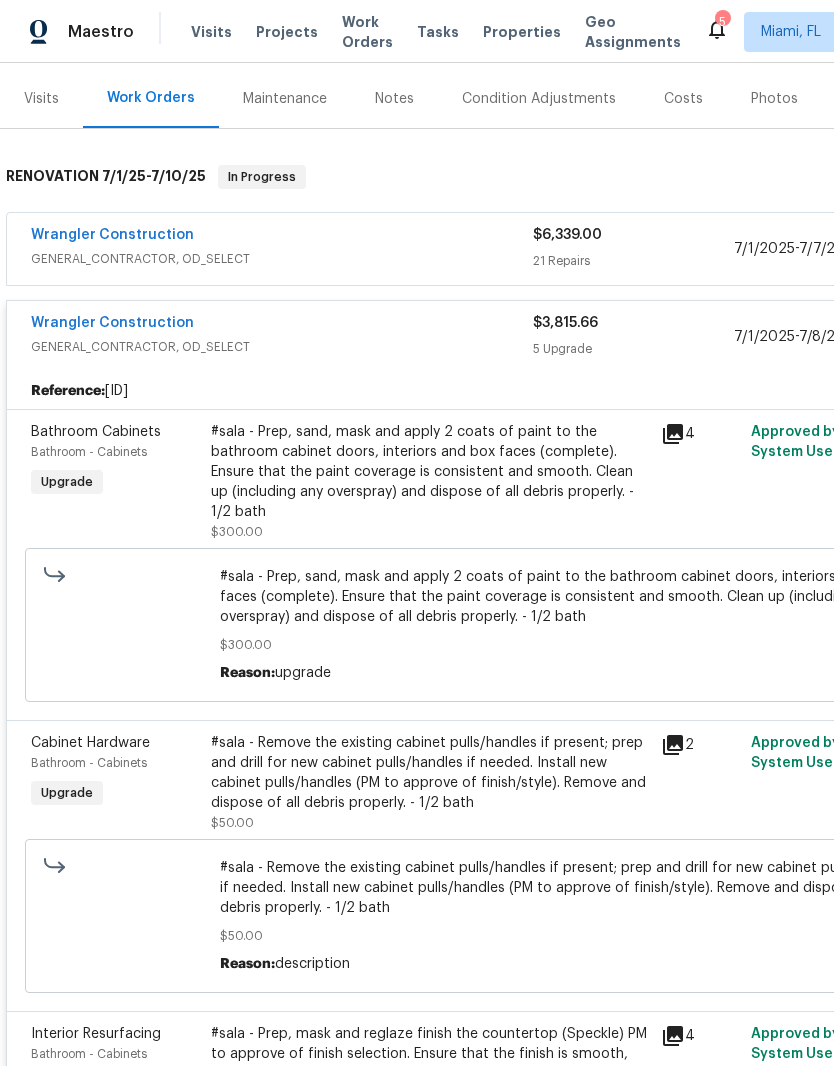 scroll, scrollTop: 255, scrollLeft: 0, axis: vertical 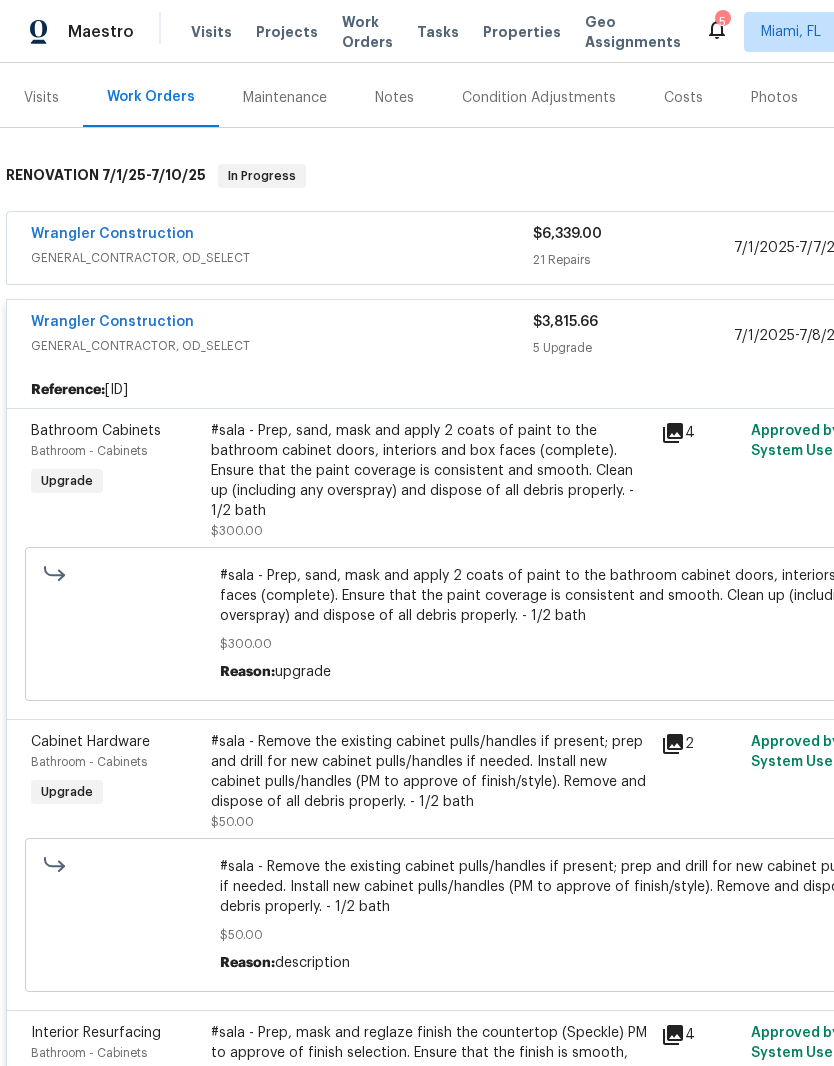 click on "Wrangler Construction" at bounding box center [282, 236] 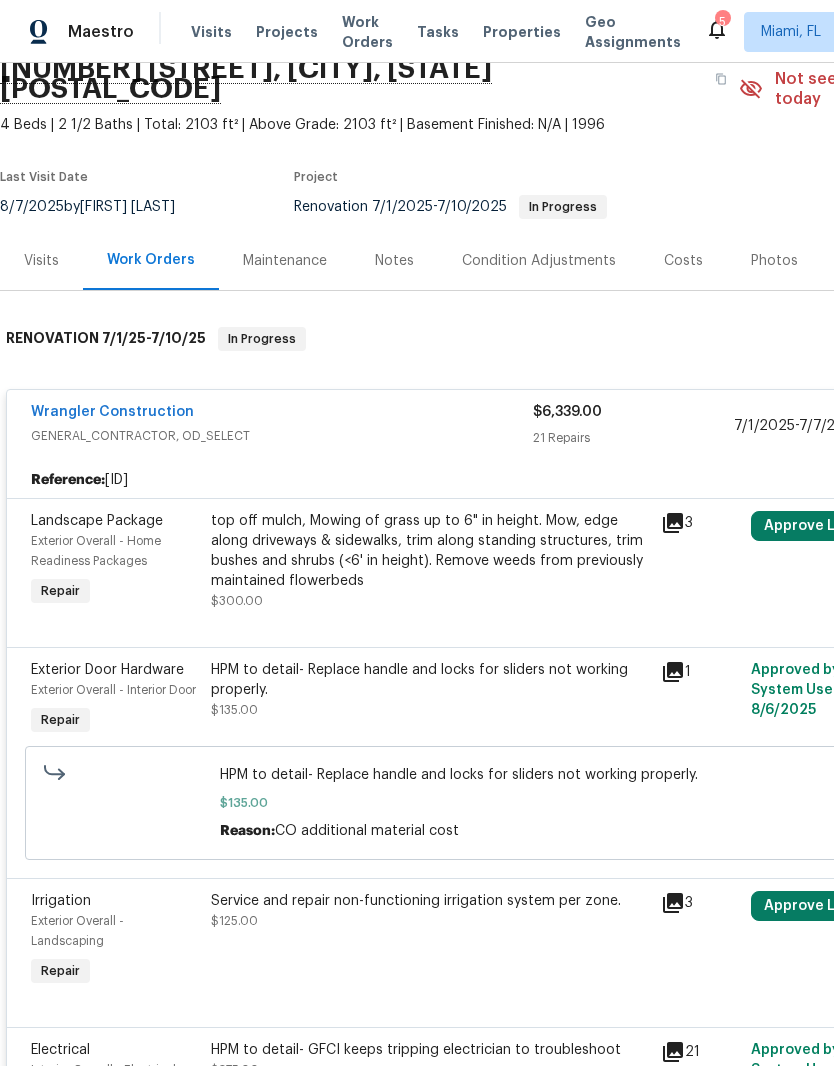 scroll, scrollTop: 93, scrollLeft: 0, axis: vertical 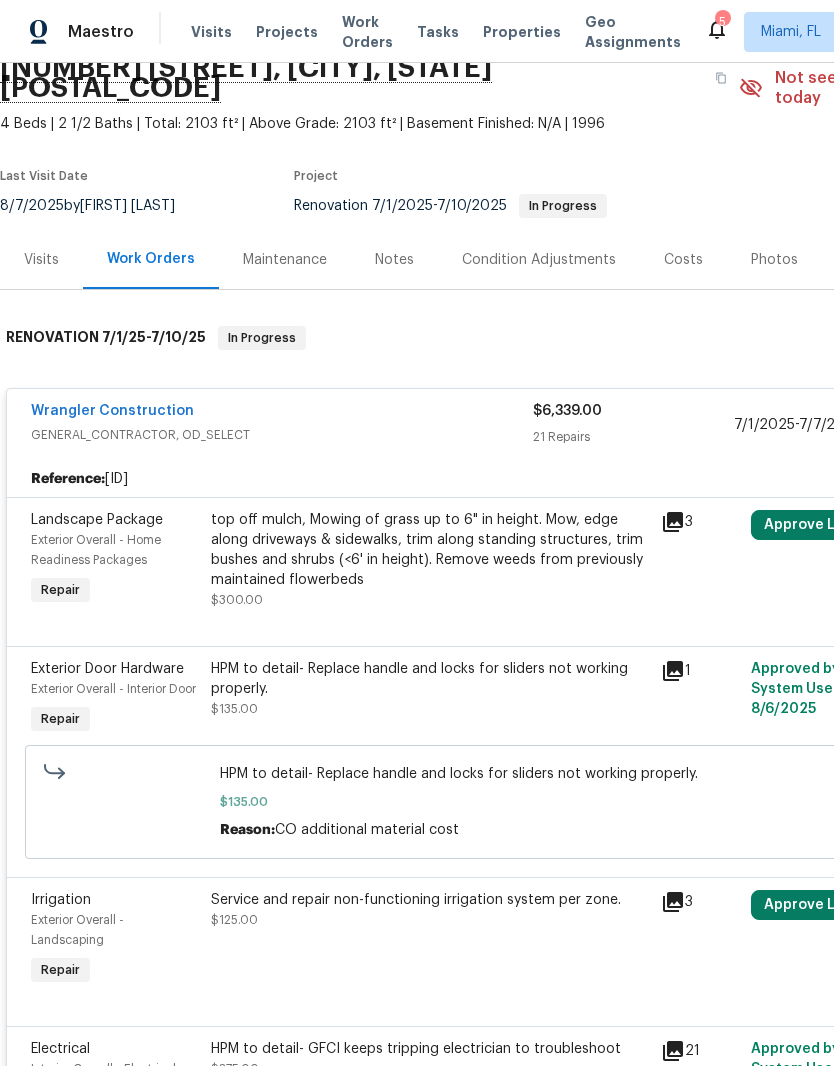 click on "Wrangler Construction" at bounding box center (112, 411) 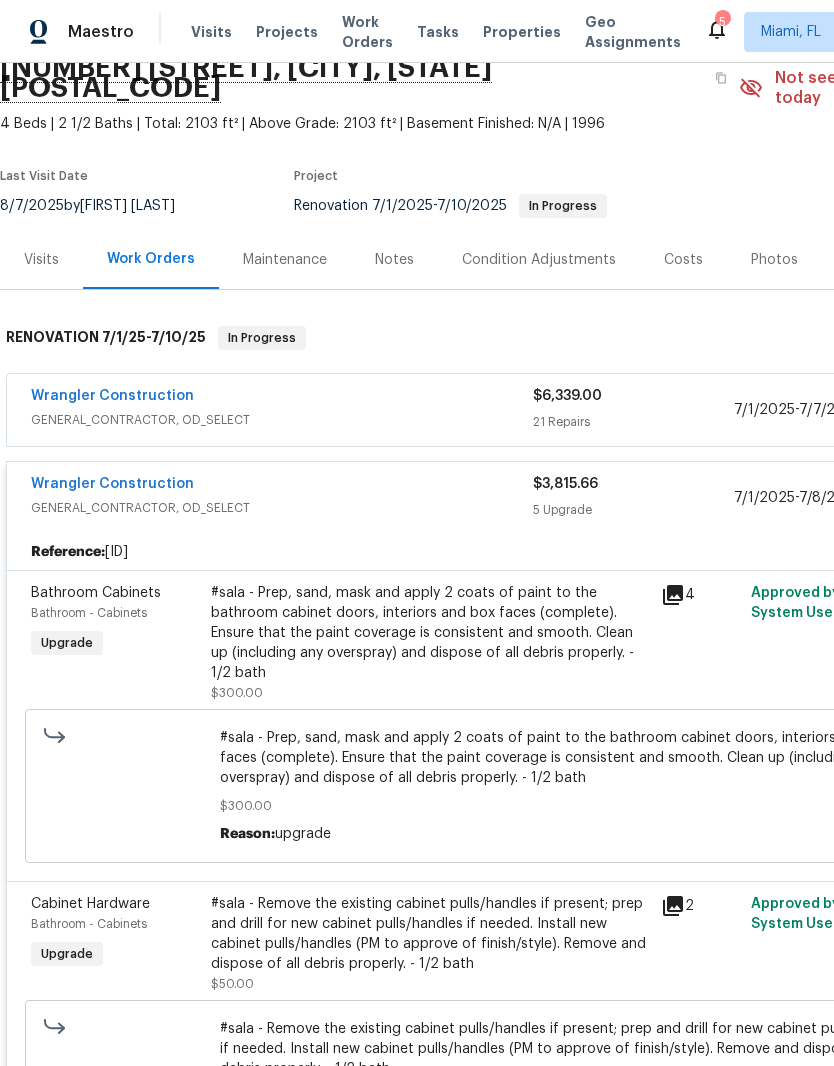 click on "Wrangler Construction" at bounding box center [112, 396] 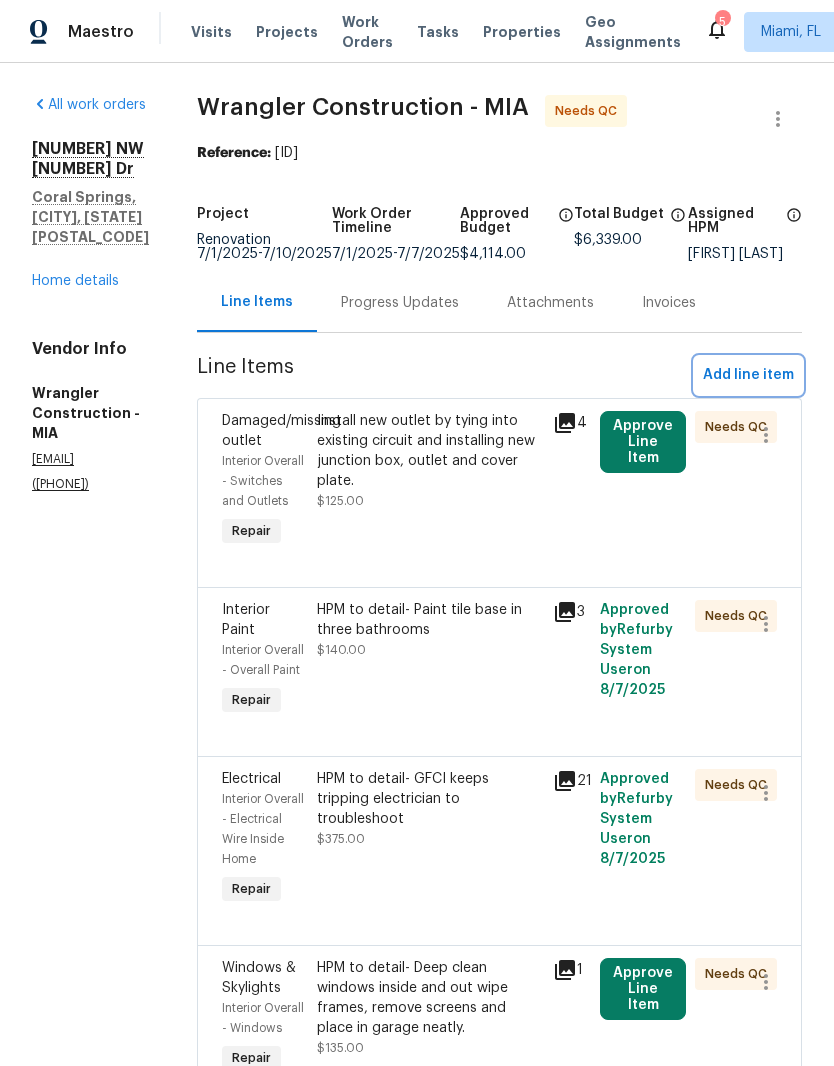 click on "Add line item" at bounding box center (748, 375) 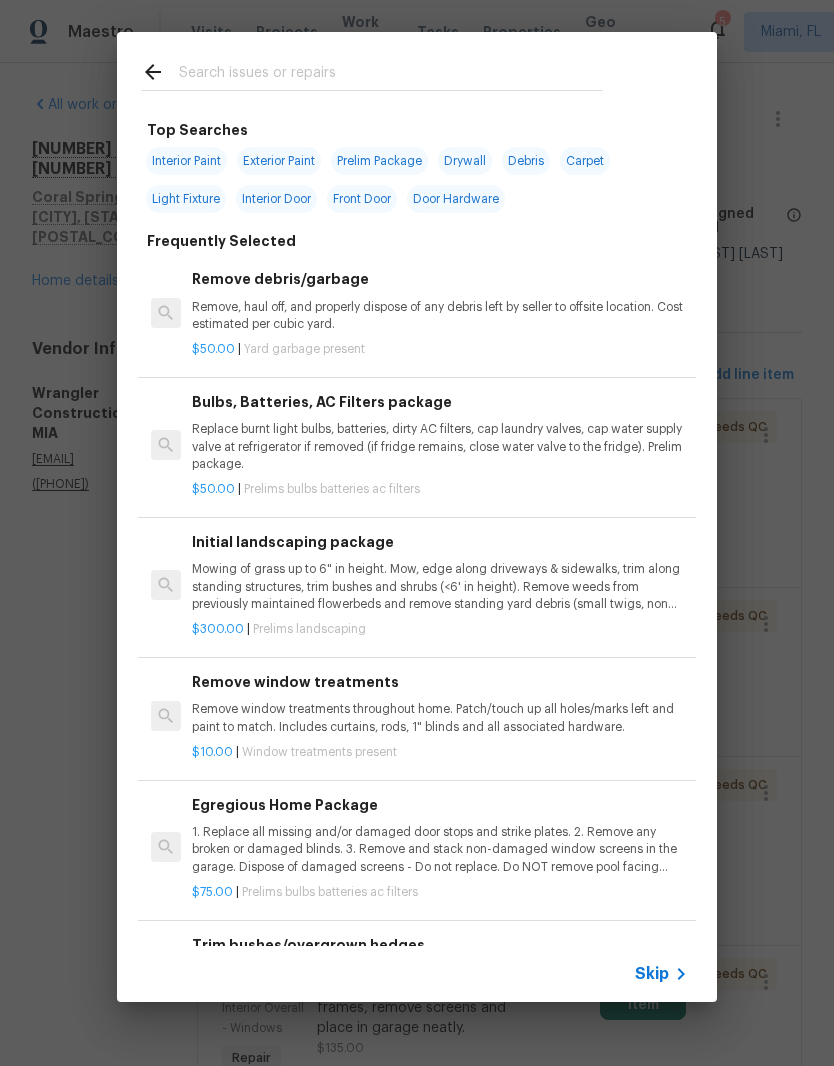 click at bounding box center (391, 75) 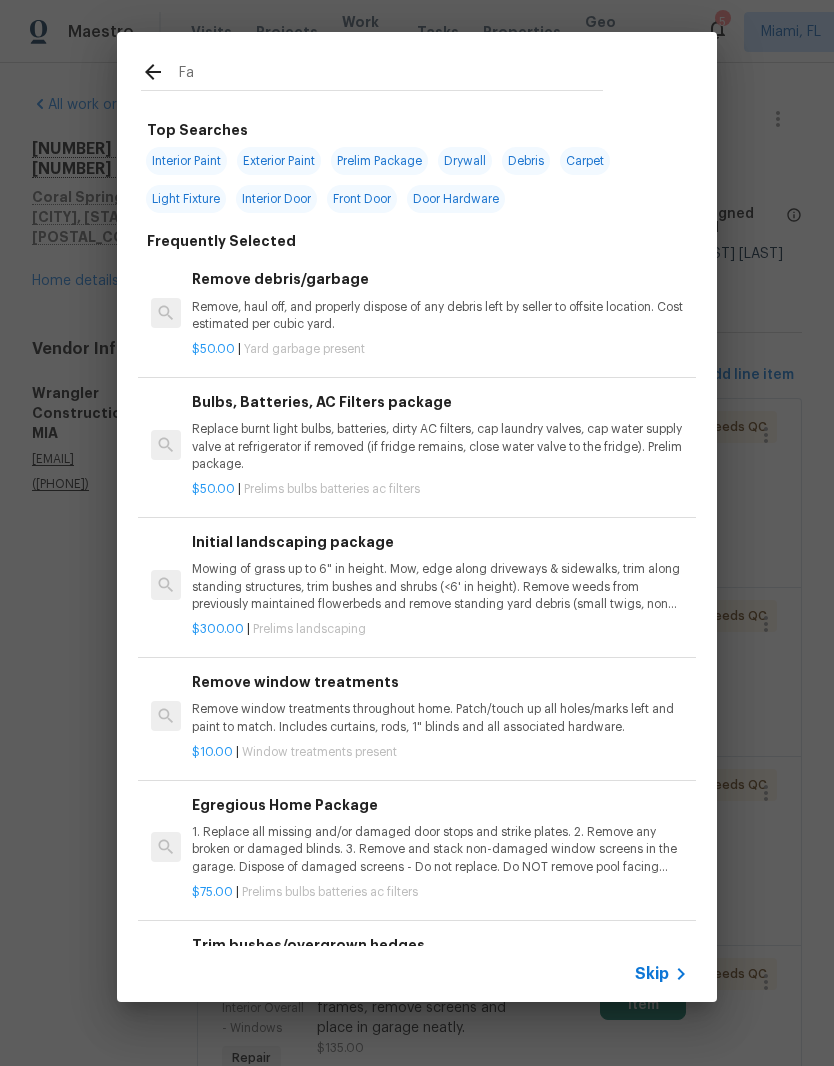 type on "Fau" 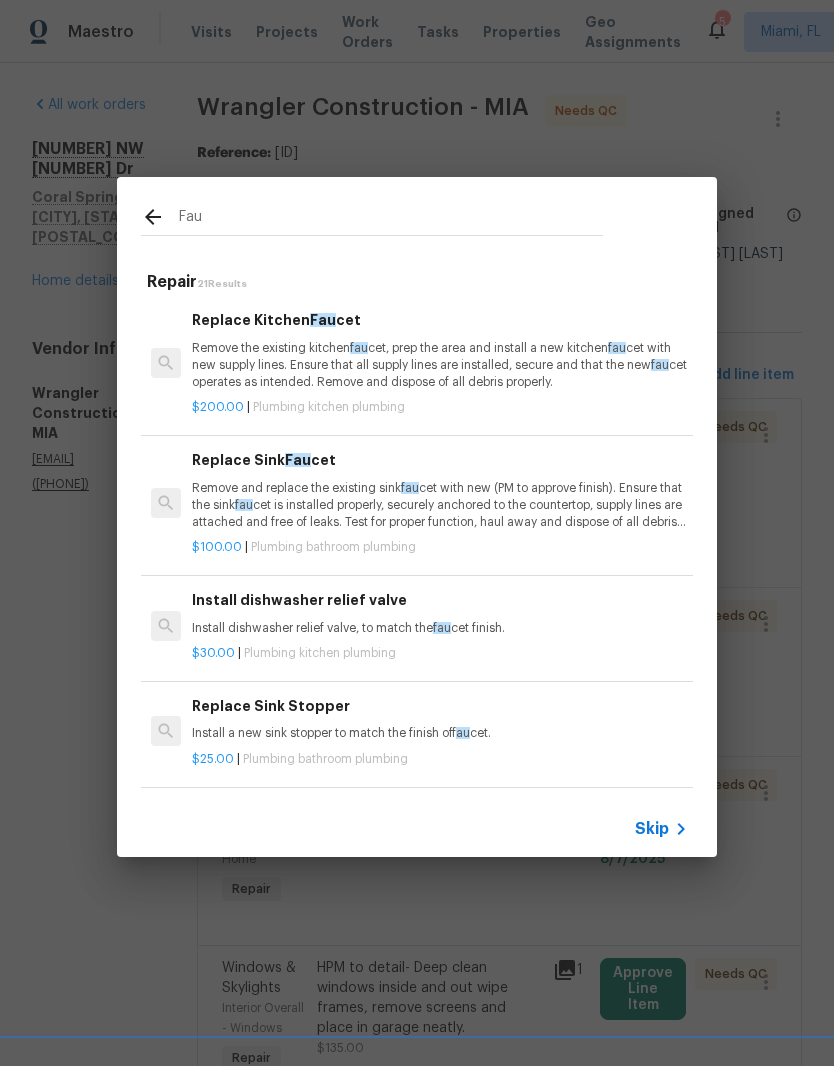 click on "Remove the existing kitchen  fau cet, prep the area and install a new kitchen  fau cet with new supply lines. Ensure that all supply lines are installed, secure and that the new  fau cet operates as intended. Remove and dispose of all debris properly." at bounding box center [440, 365] 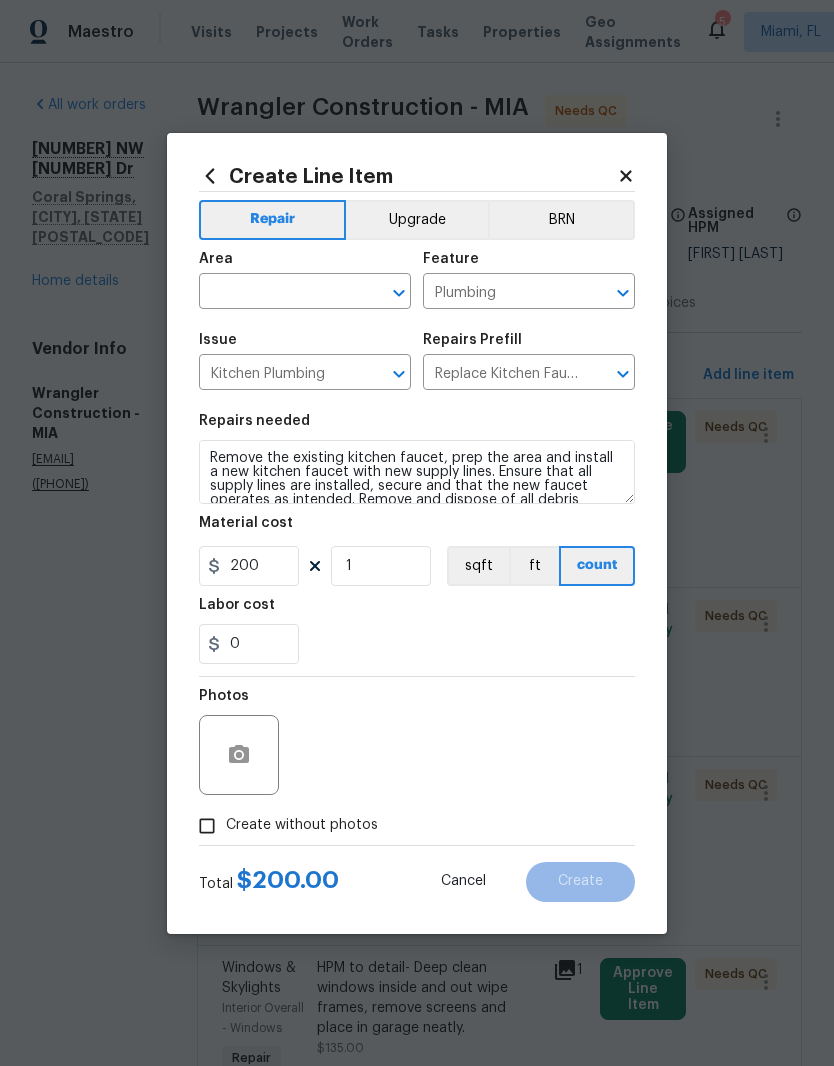 click at bounding box center (277, 293) 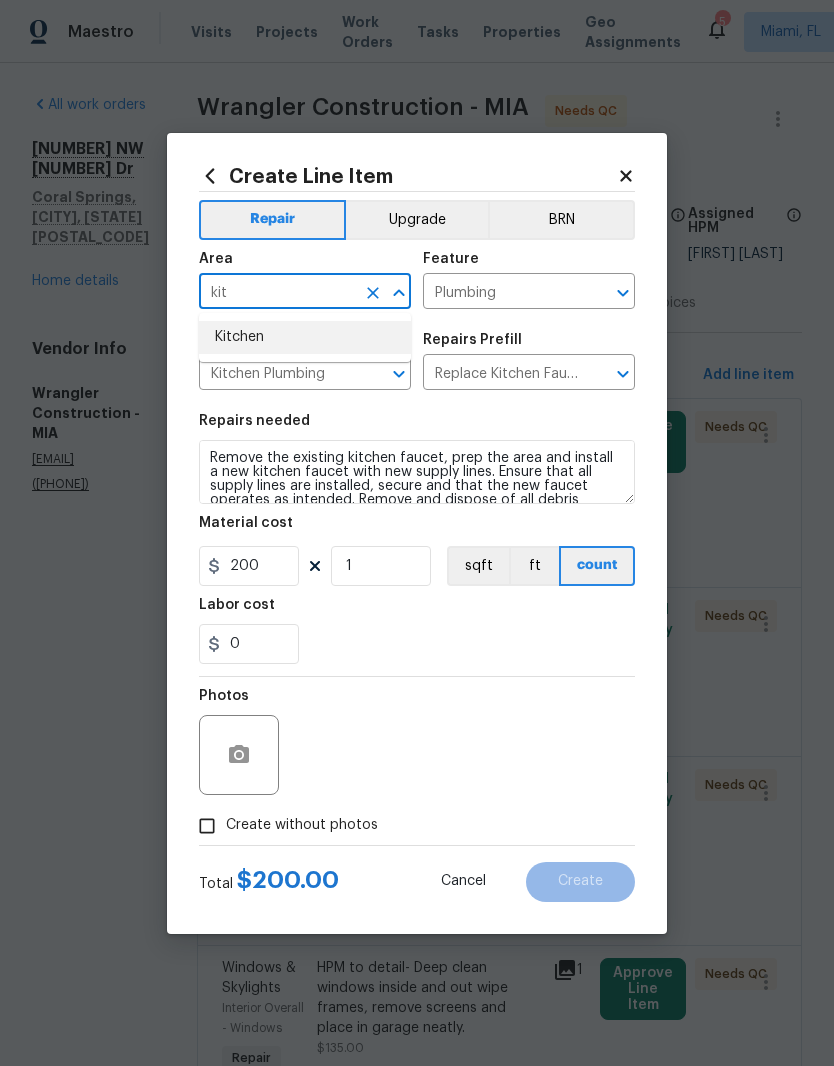 click on "Kitchen" at bounding box center (305, 337) 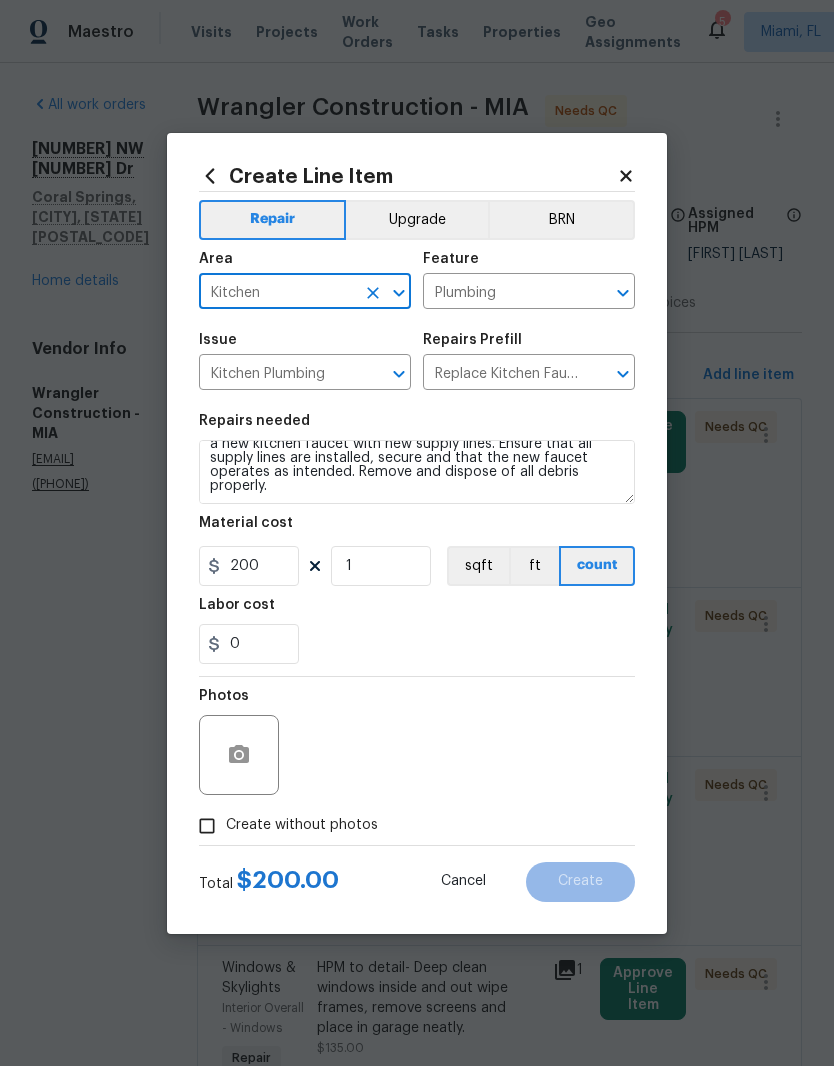 scroll, scrollTop: 28, scrollLeft: 0, axis: vertical 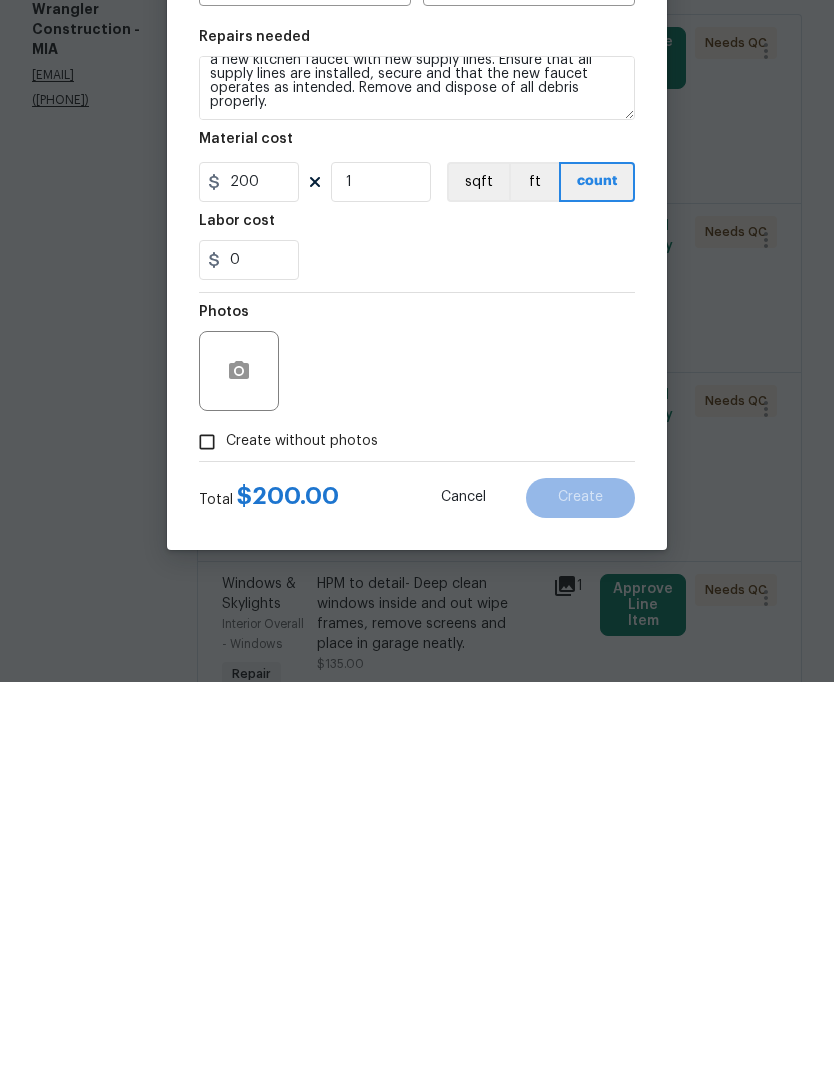 click on "Create without photos" at bounding box center (207, 826) 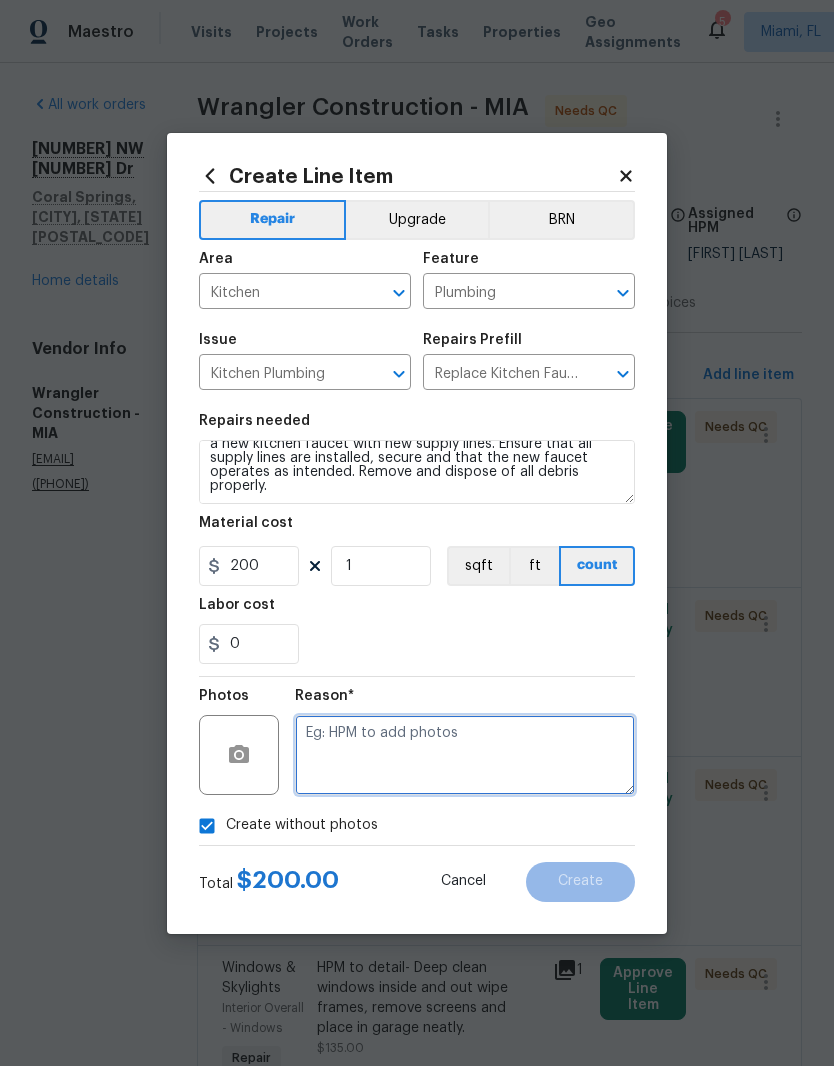 click at bounding box center [465, 755] 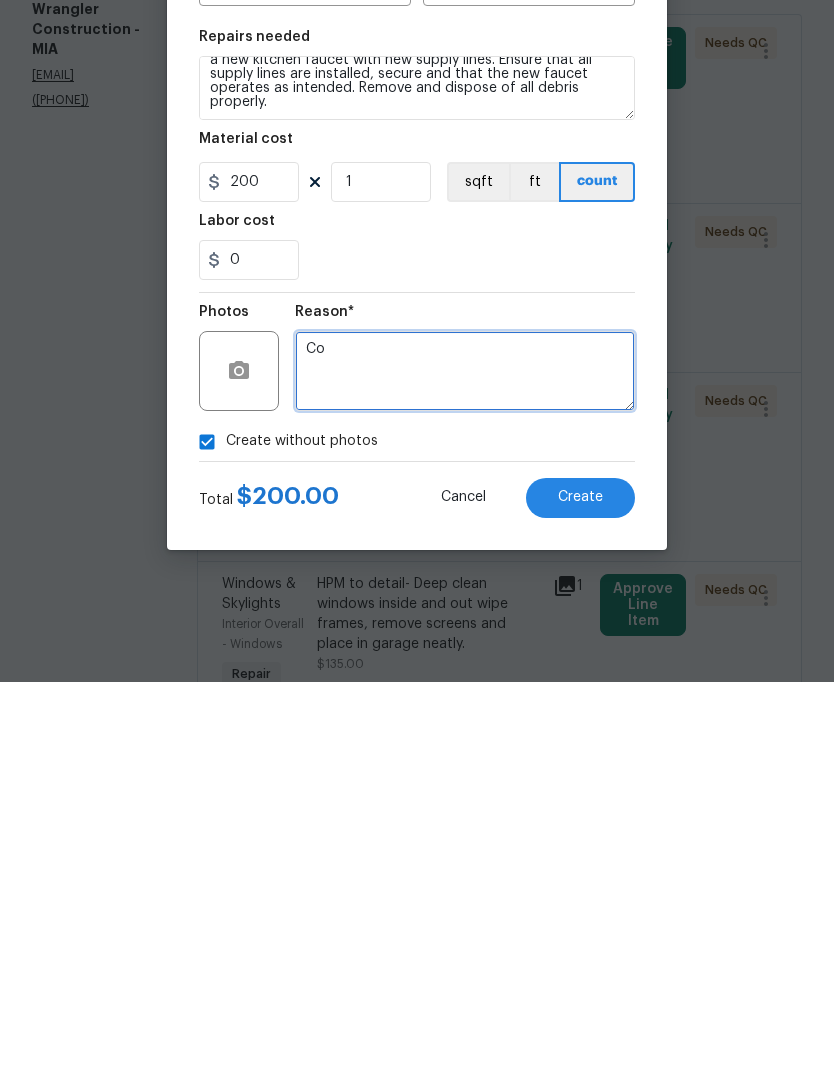 type on "Co" 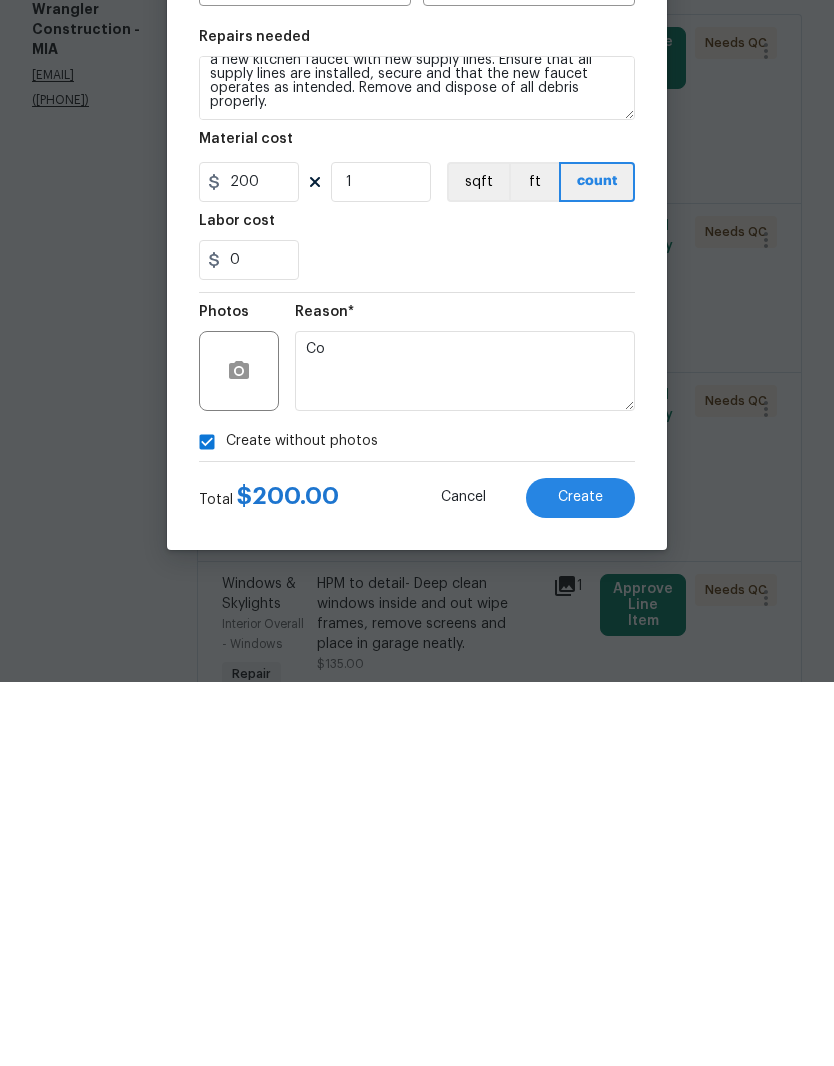 click on "Create" at bounding box center [580, 881] 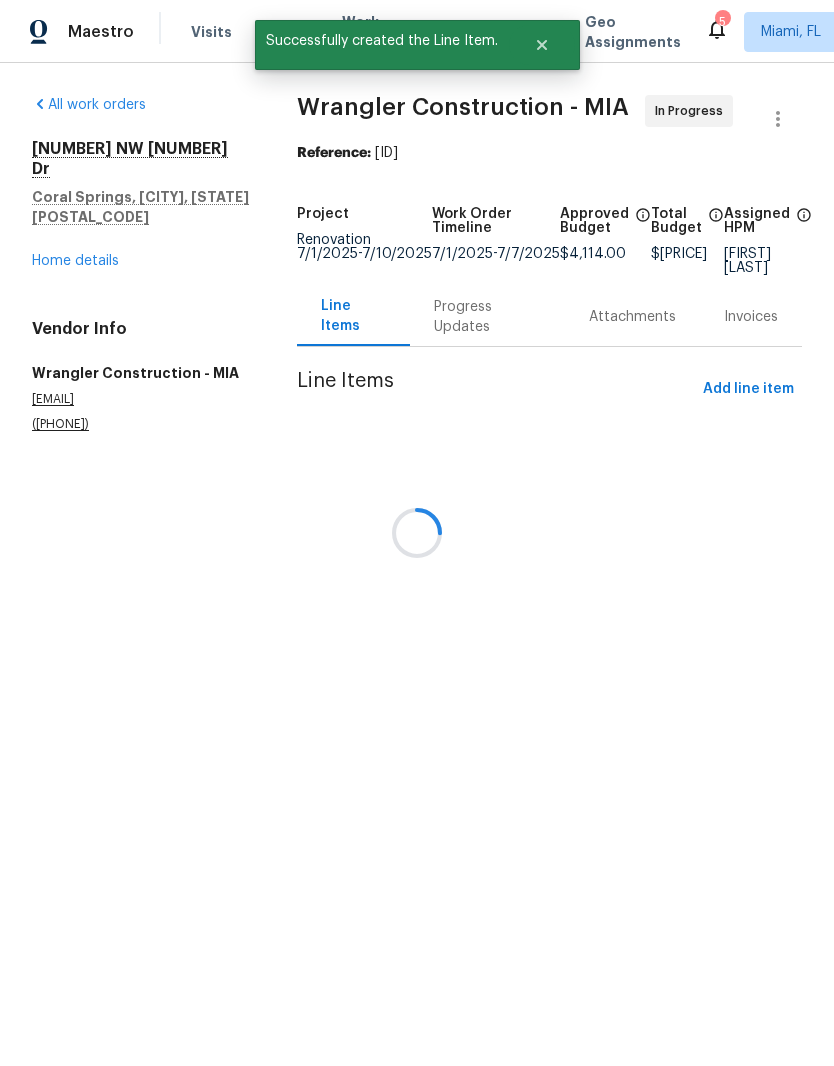 scroll, scrollTop: 0, scrollLeft: 0, axis: both 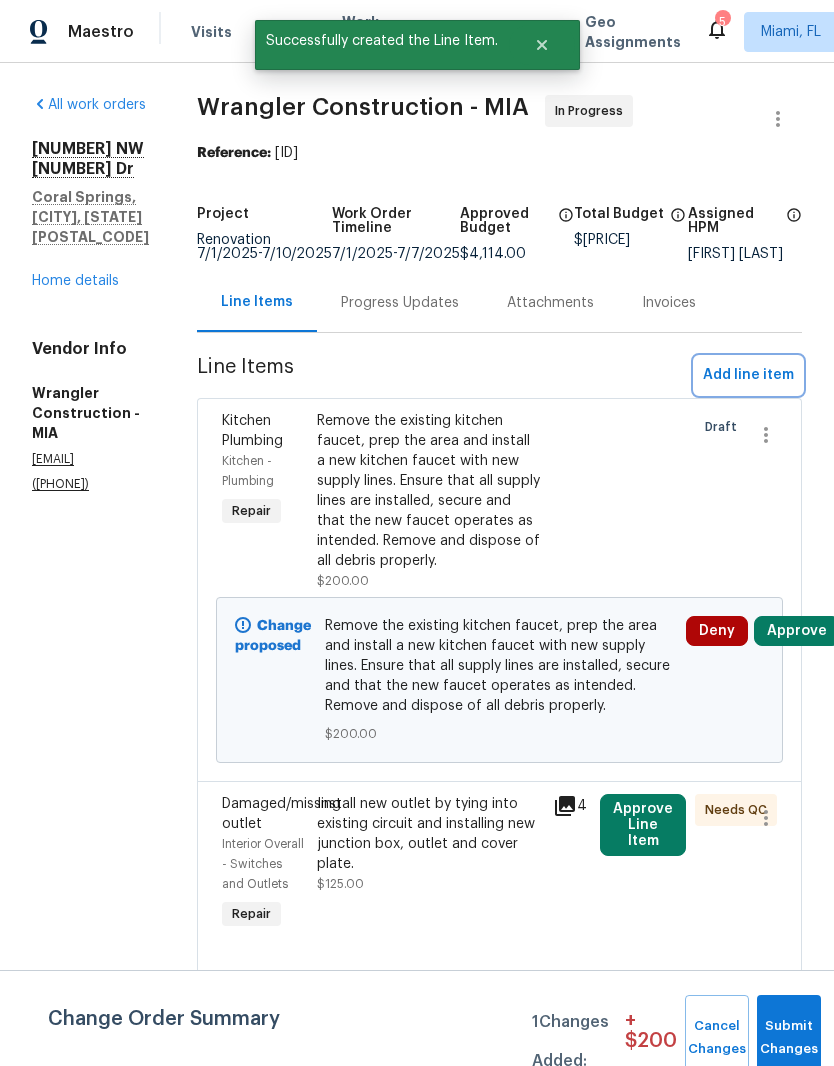 click on "Add line item" at bounding box center (748, 375) 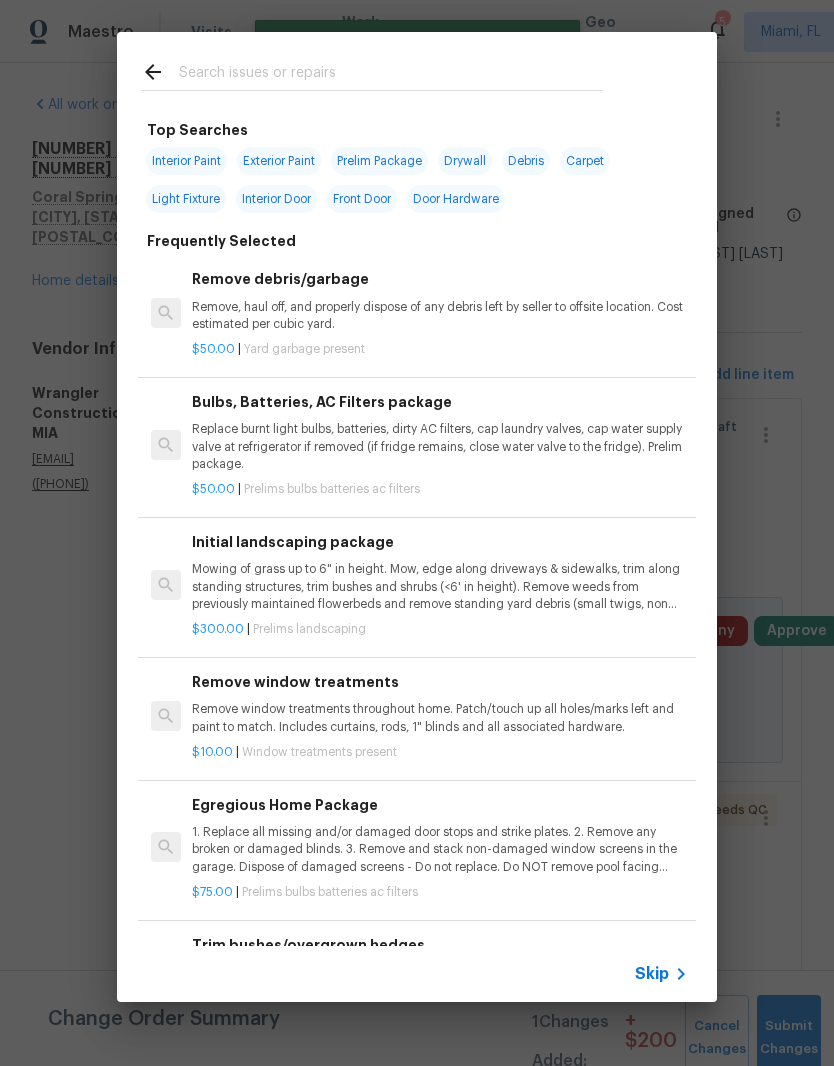 click at bounding box center [391, 75] 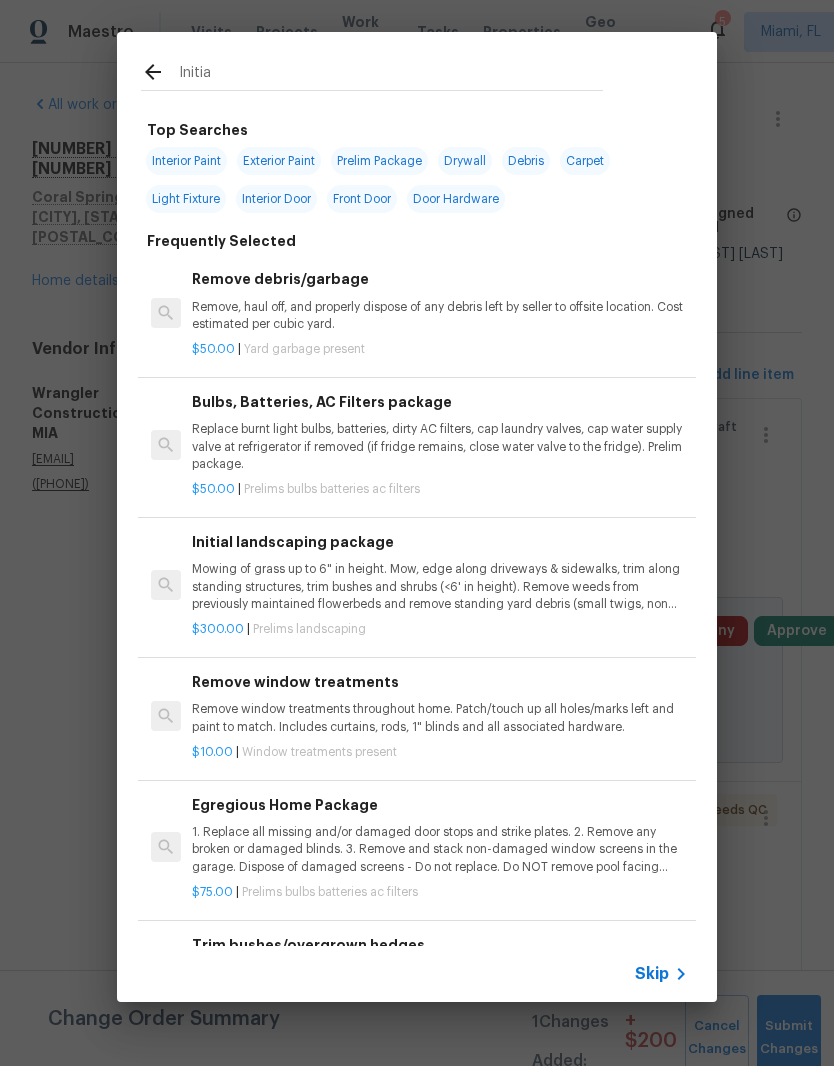type on "Initial" 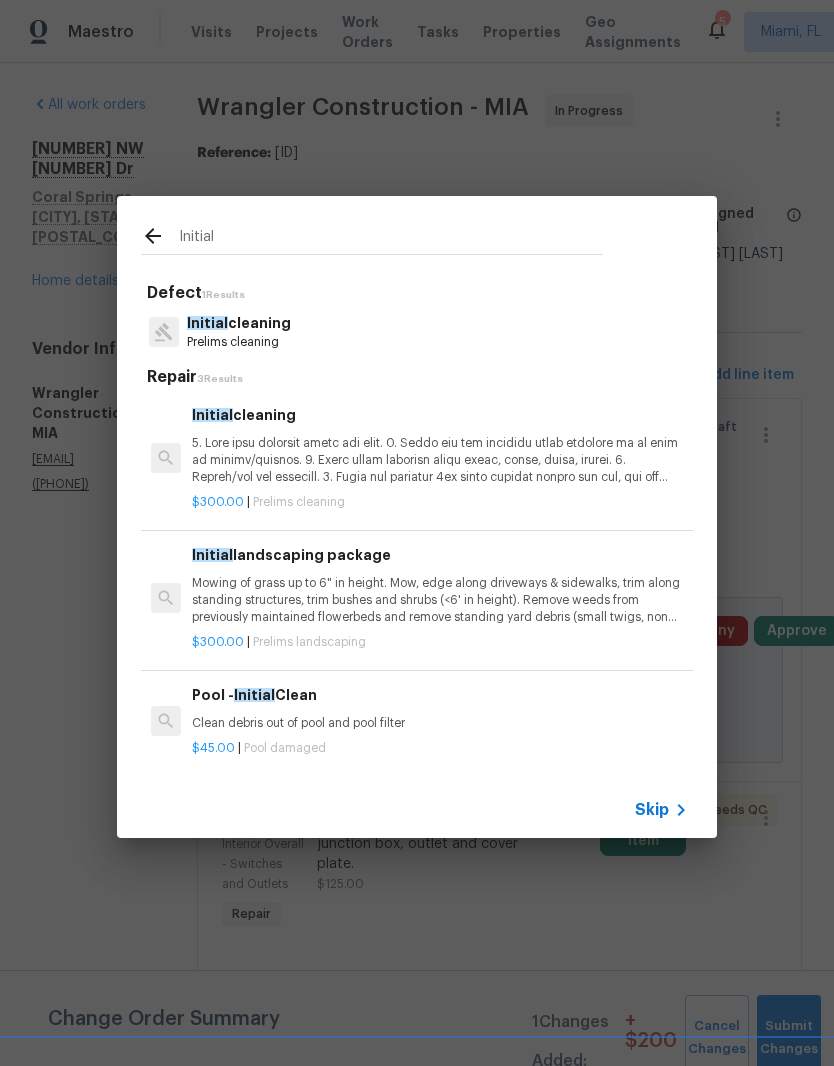 click on "Initial  cleaning" at bounding box center [239, 323] 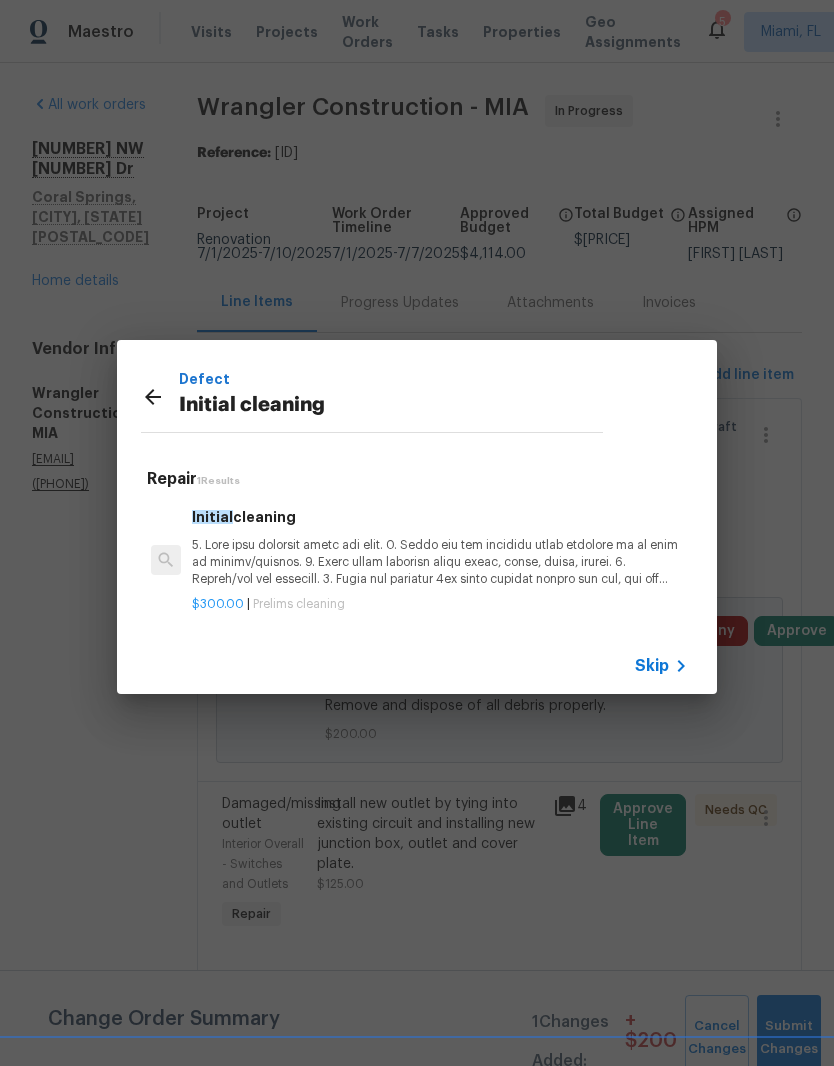 click at bounding box center (440, 562) 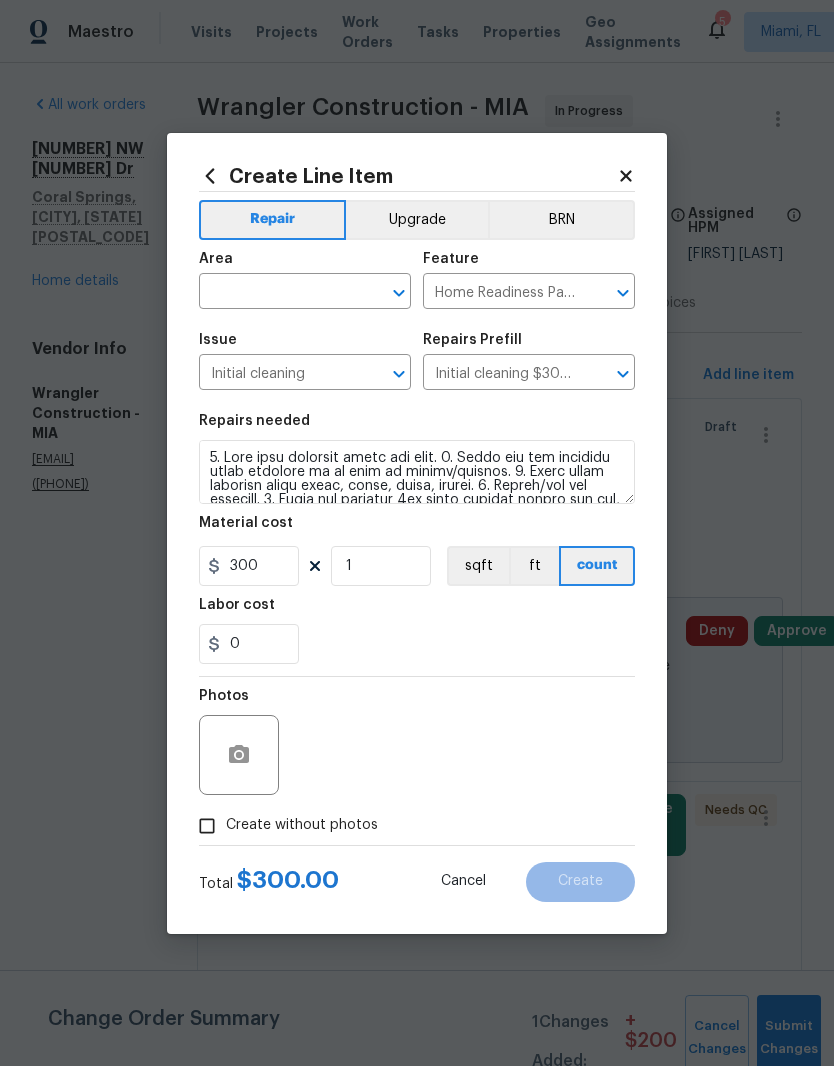 click at bounding box center (277, 293) 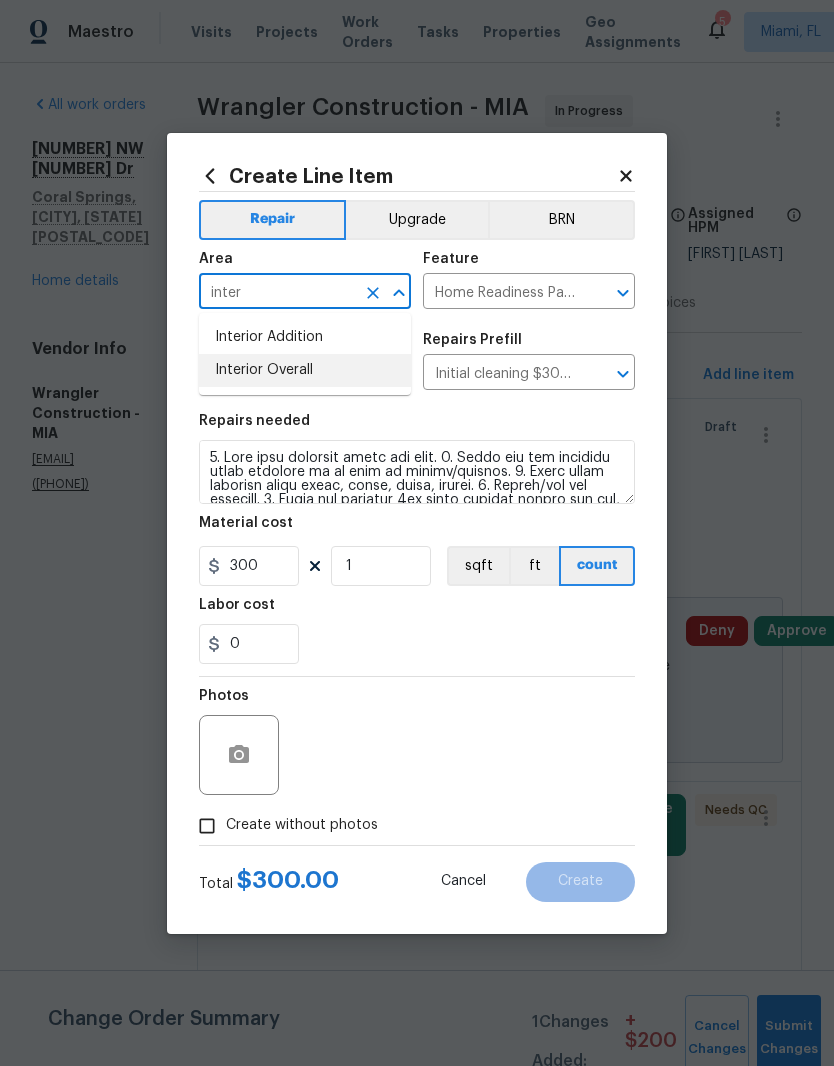 click on "Interior Overall" at bounding box center [305, 370] 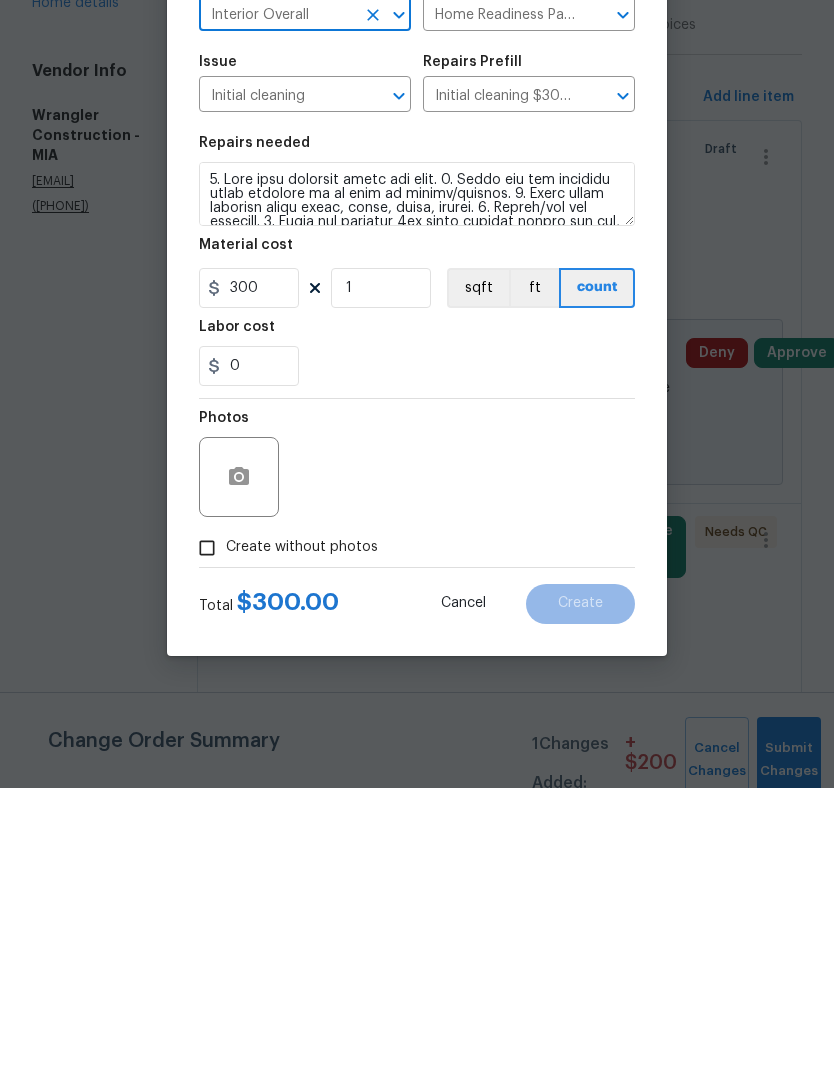 click on "Create without photos" at bounding box center [207, 826] 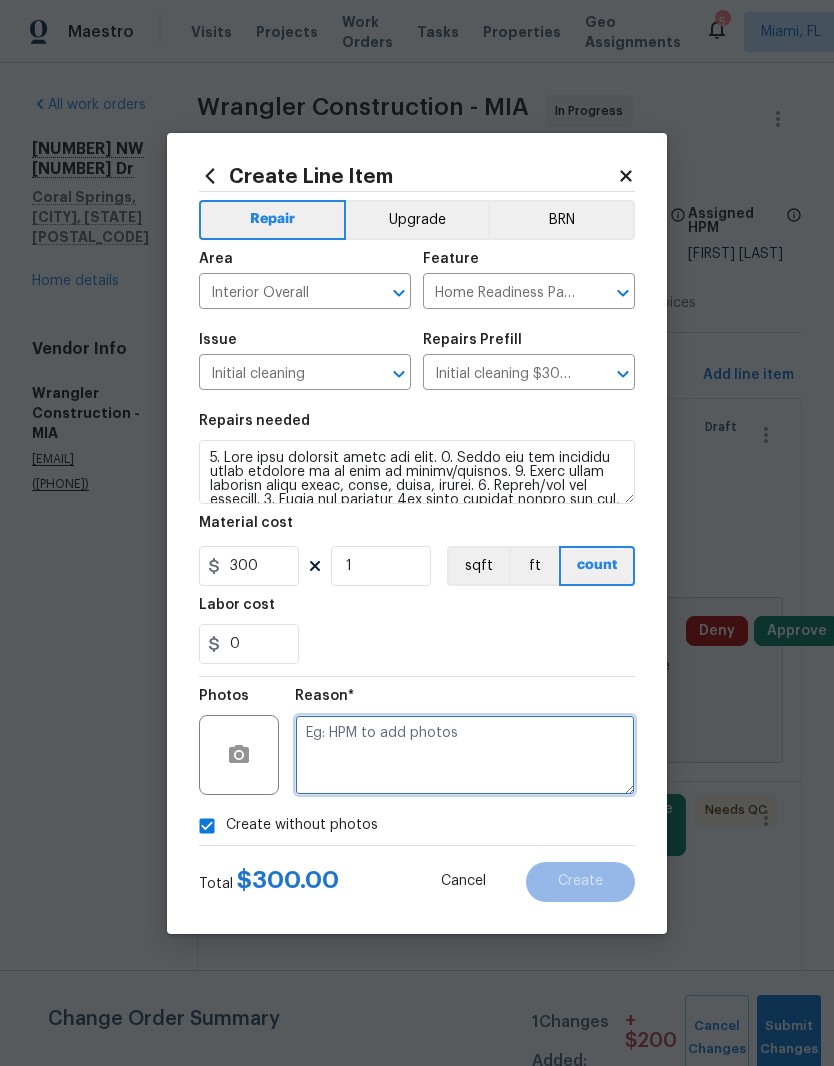click at bounding box center (465, 755) 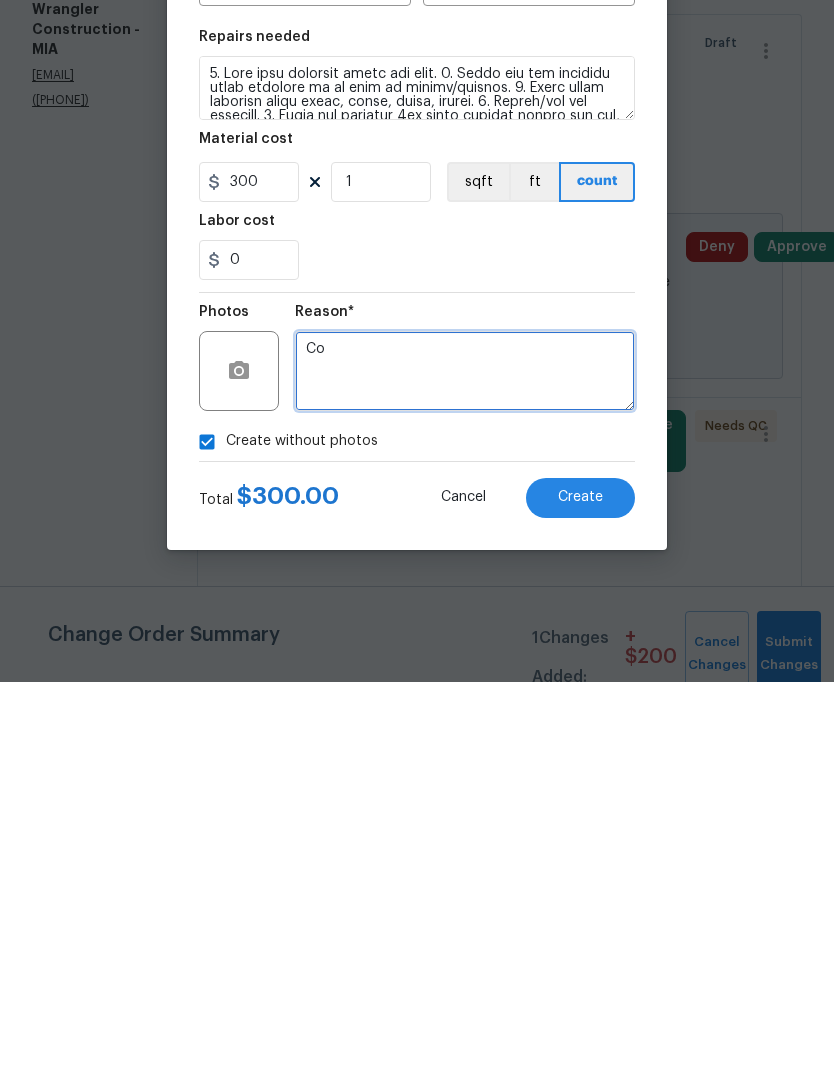 type on "Co" 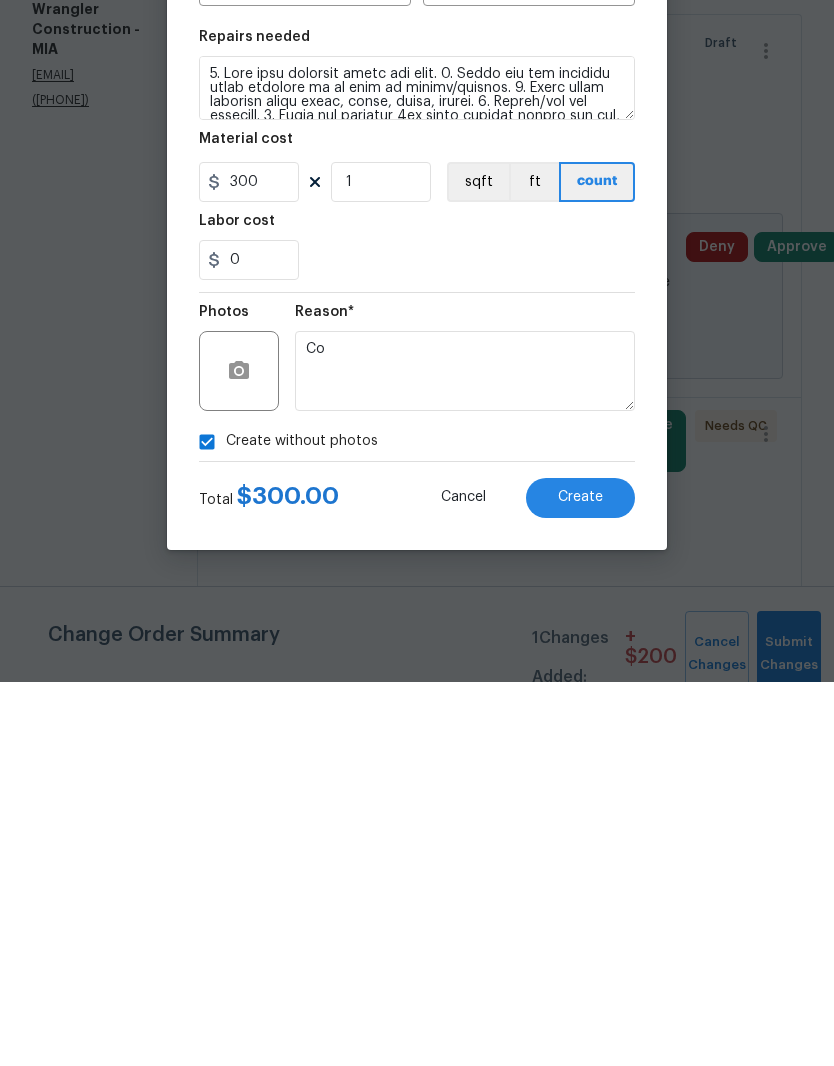 click on "Create" at bounding box center [580, 881] 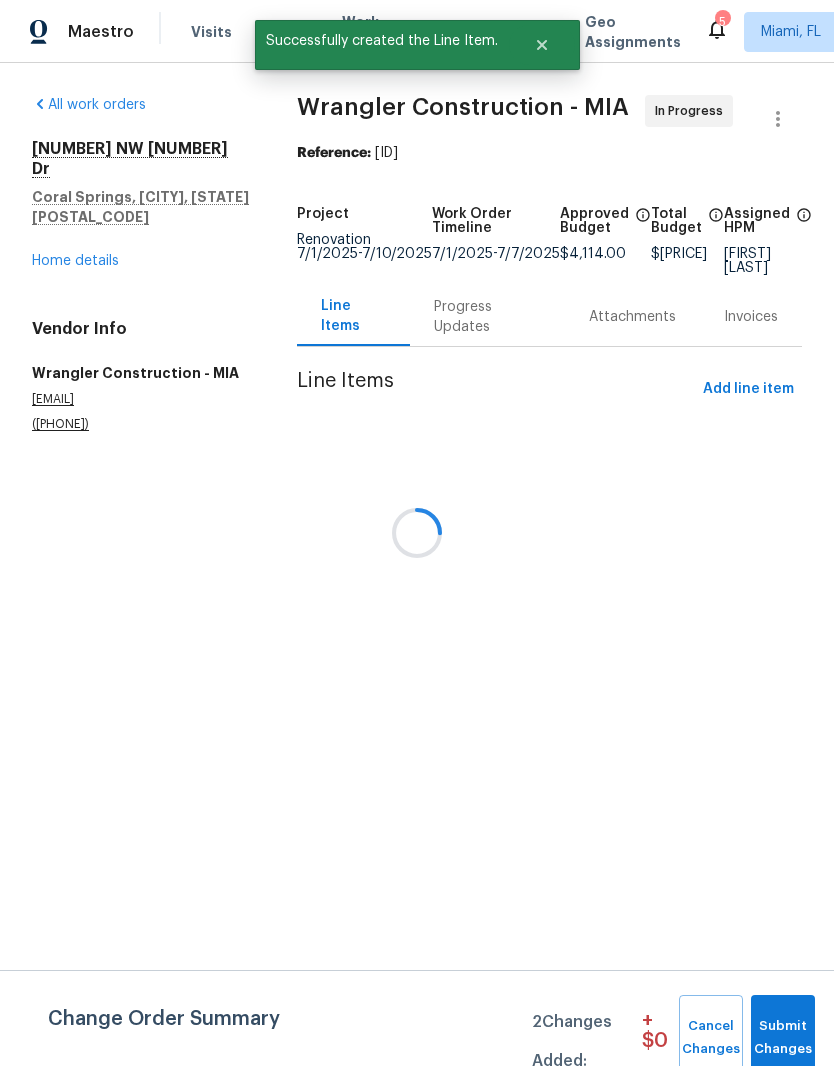 scroll, scrollTop: 0, scrollLeft: 0, axis: both 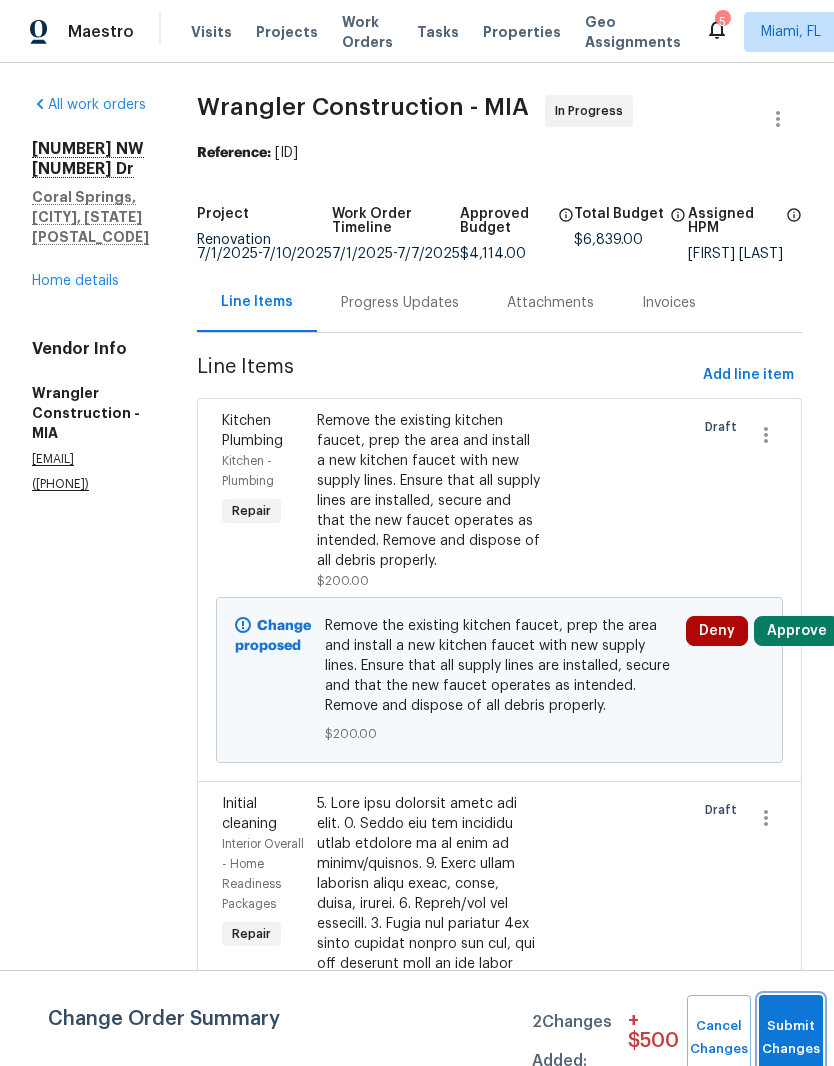click on "Submit Changes" at bounding box center (791, 1038) 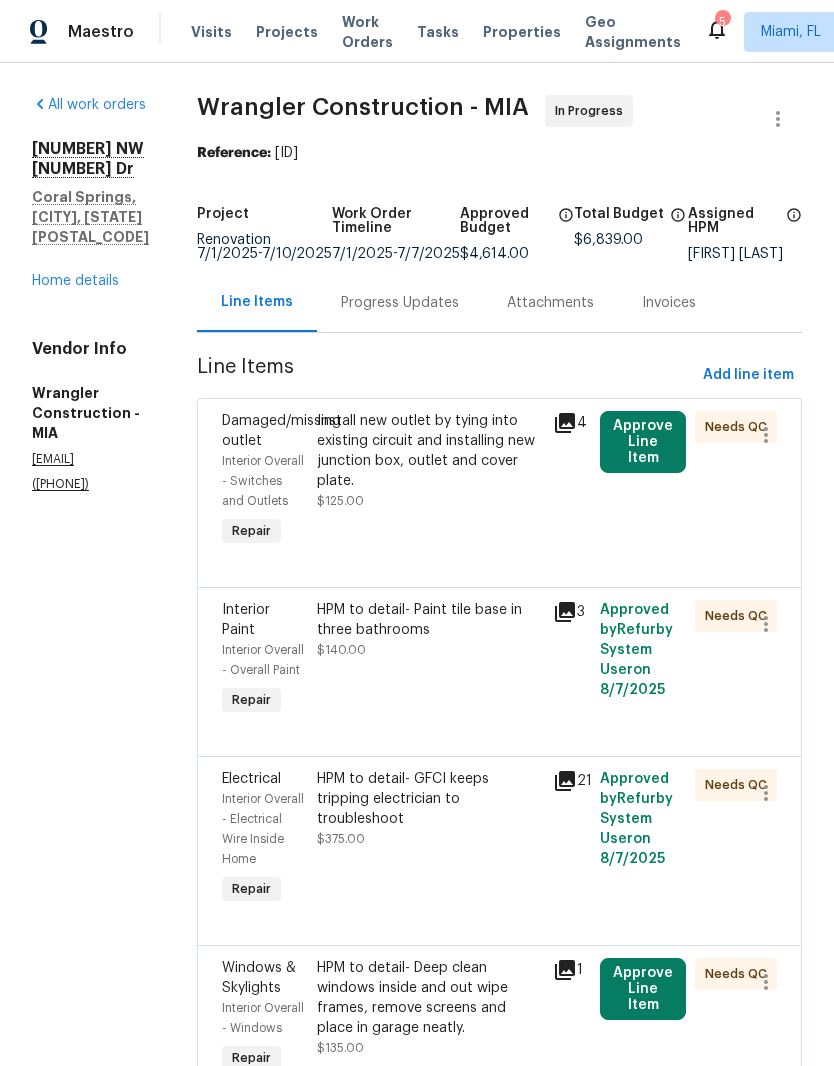 click on "Home details" at bounding box center [75, 281] 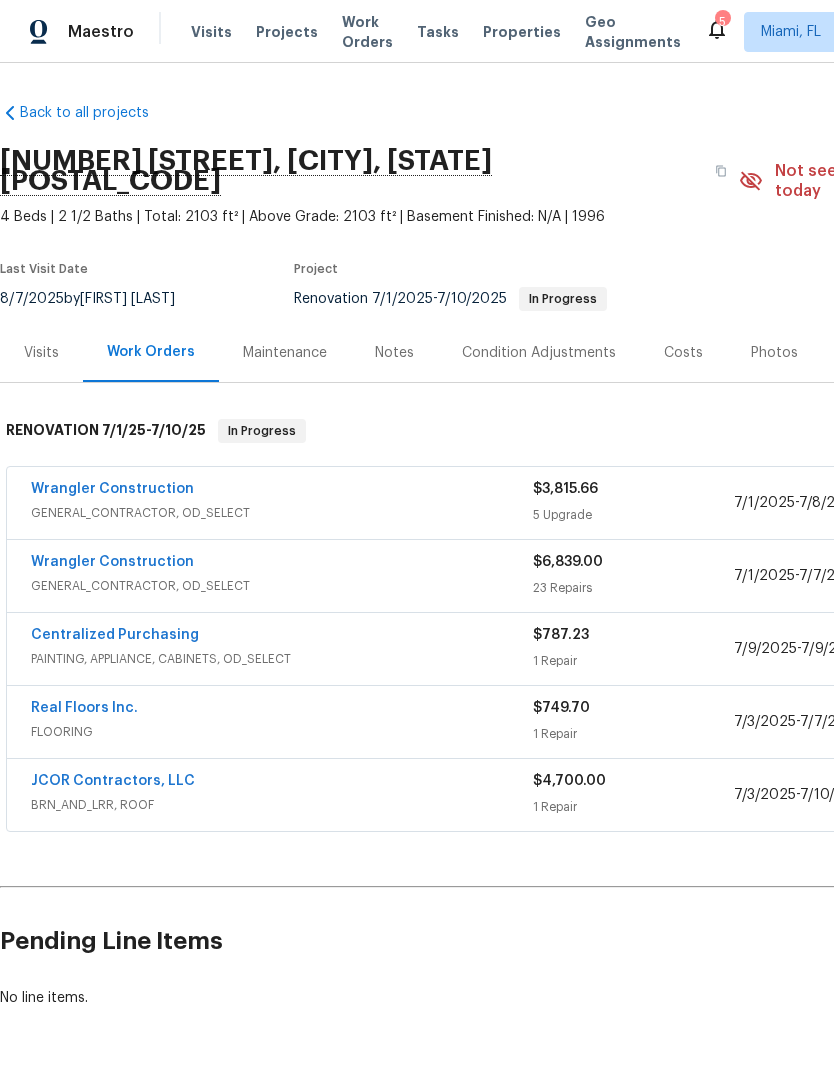 click on "Wrangler Construction" at bounding box center [112, 489] 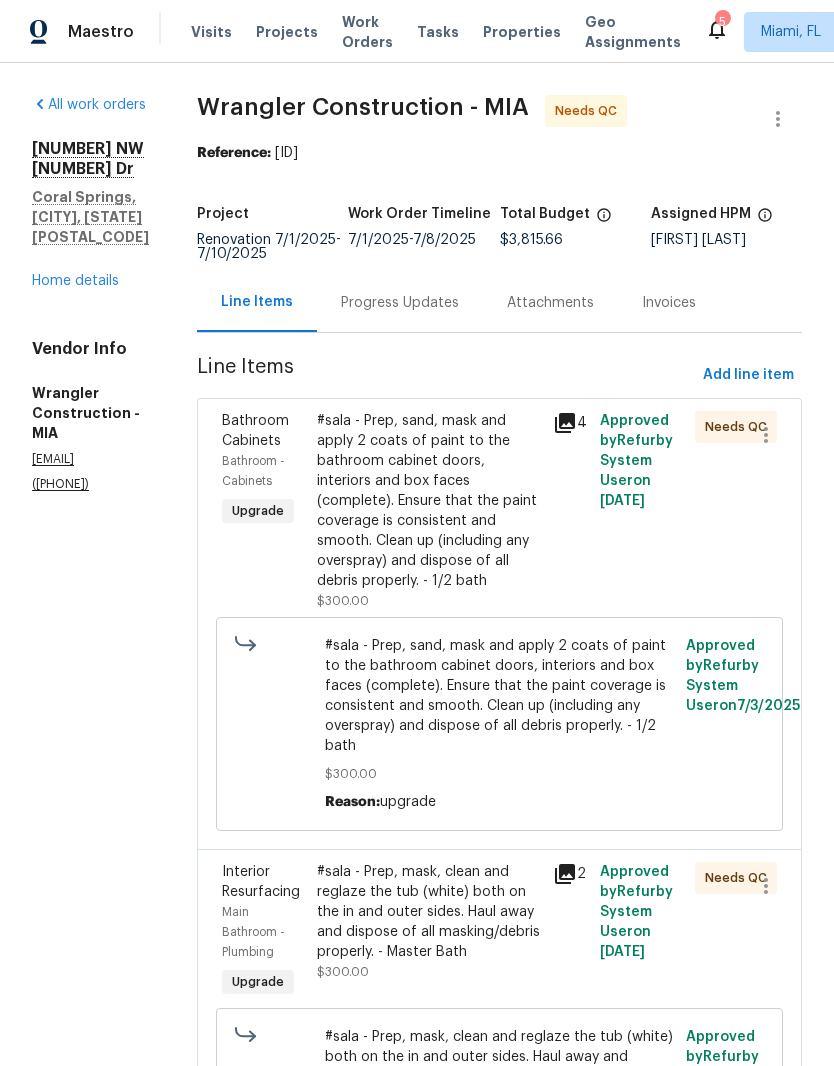 scroll, scrollTop: 0, scrollLeft: 0, axis: both 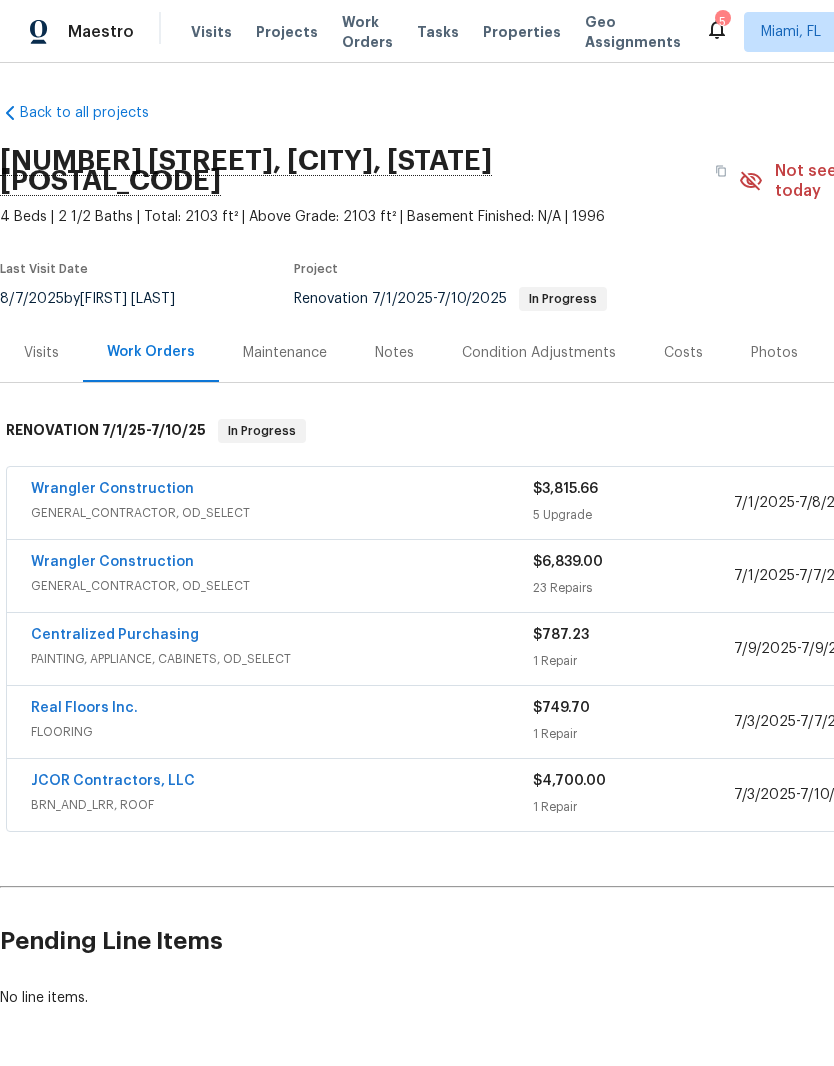 click on "Wrangler Construction" at bounding box center (282, 491) 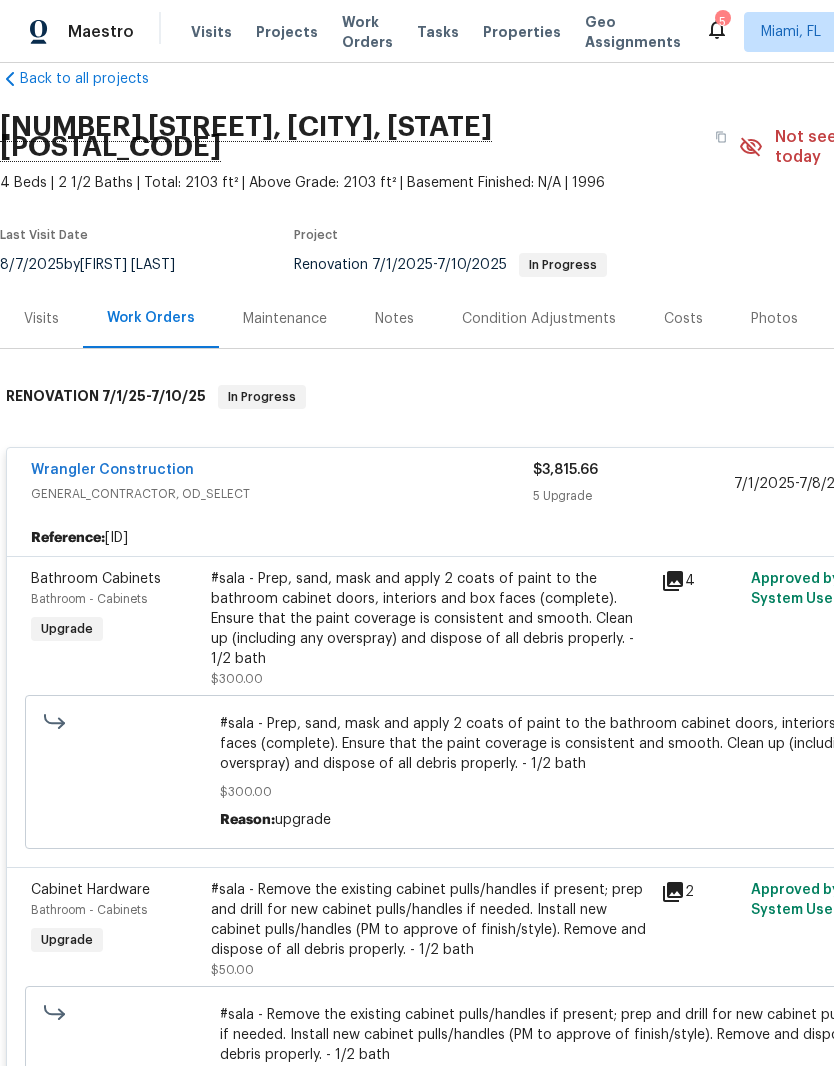 scroll, scrollTop: 35, scrollLeft: 0, axis: vertical 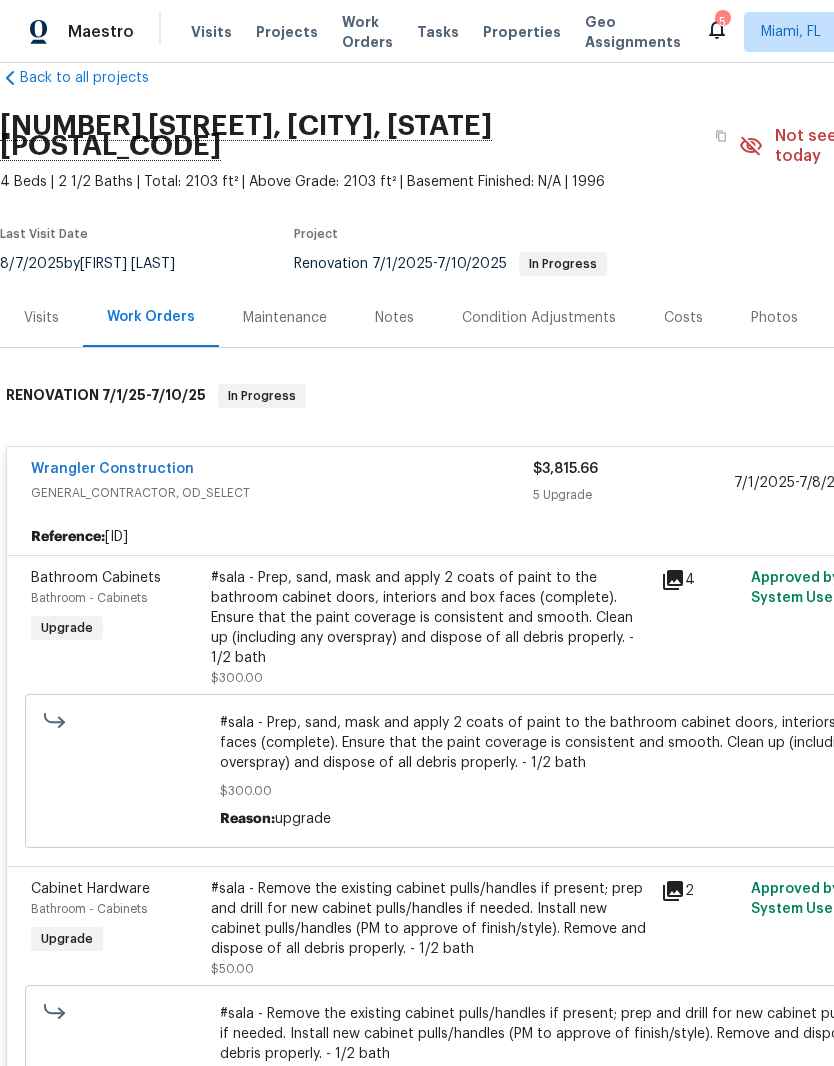 click on "Wrangler Construction" at bounding box center (112, 469) 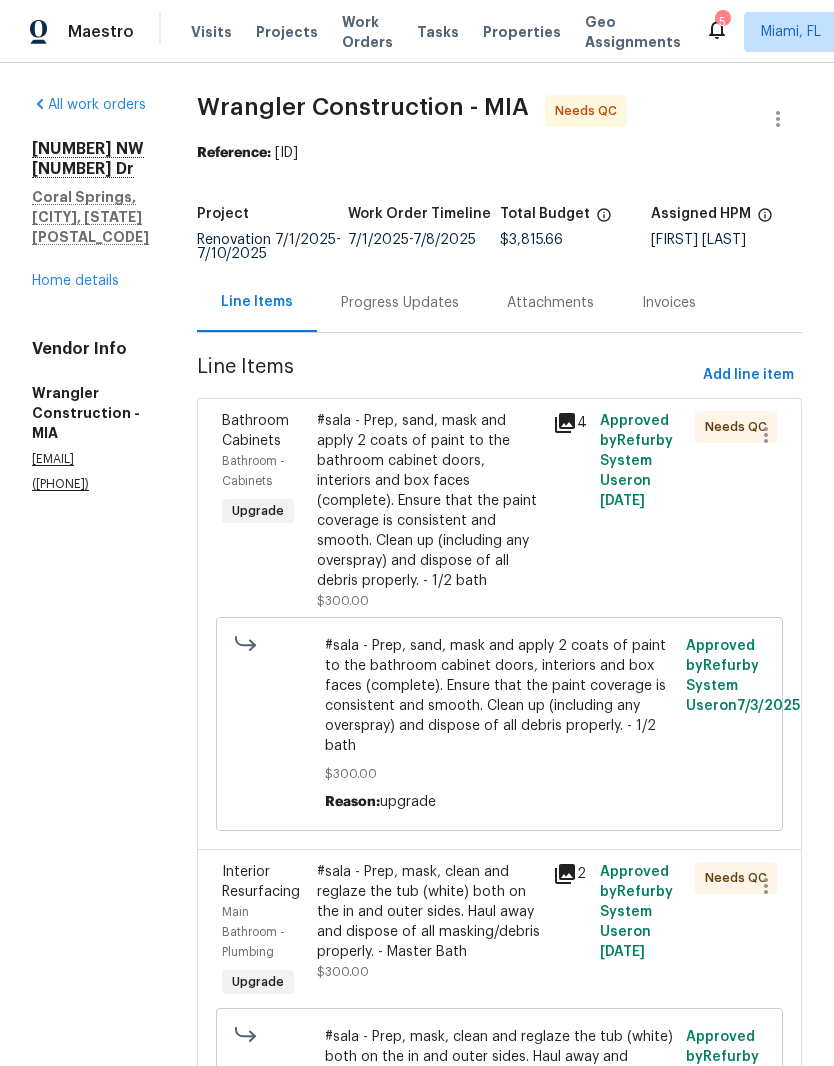 click on "Wrangler Construction - MIA Needs QC Reference:   39BBG96DWMK0G-1feefbb94 Project Renovation   7/1/2025  -  7/10/2025 Work Order Timeline 7/1/2025  -  7/8/2025 Total Budget $3,815.66 Assigned HPM Alex Baquerizo Line Items Progress Updates Attachments Invoices Line Items Add line item Bathroom Cabinets Bathroom - Cabinets Upgrade #sala - Prep, sand, mask and apply 2 coats of paint to the bathroom cabinet doors, interiors and box faces (complete). Ensure that the paint coverage is consistent and smooth. Clean up (including any overspray) and dispose of all debris properly. - 1/2 bath $300.00   4 Approved by  Refurby System User  on   7/2/2025 Needs QC #sala - Prep, sand, mask and apply 2 coats of paint to the bathroom cabinet doors, interiors and box faces (complete). Ensure that the paint coverage is consistent and smooth. Clean up (including any overspray) and dispose of all debris properly. - 1/2 bath $300.00 Reason:  upgrade Approved by  Refurby System User  on  7/3/2025 Interior Resurfacing Upgrade $300.00" at bounding box center (499, 1476) 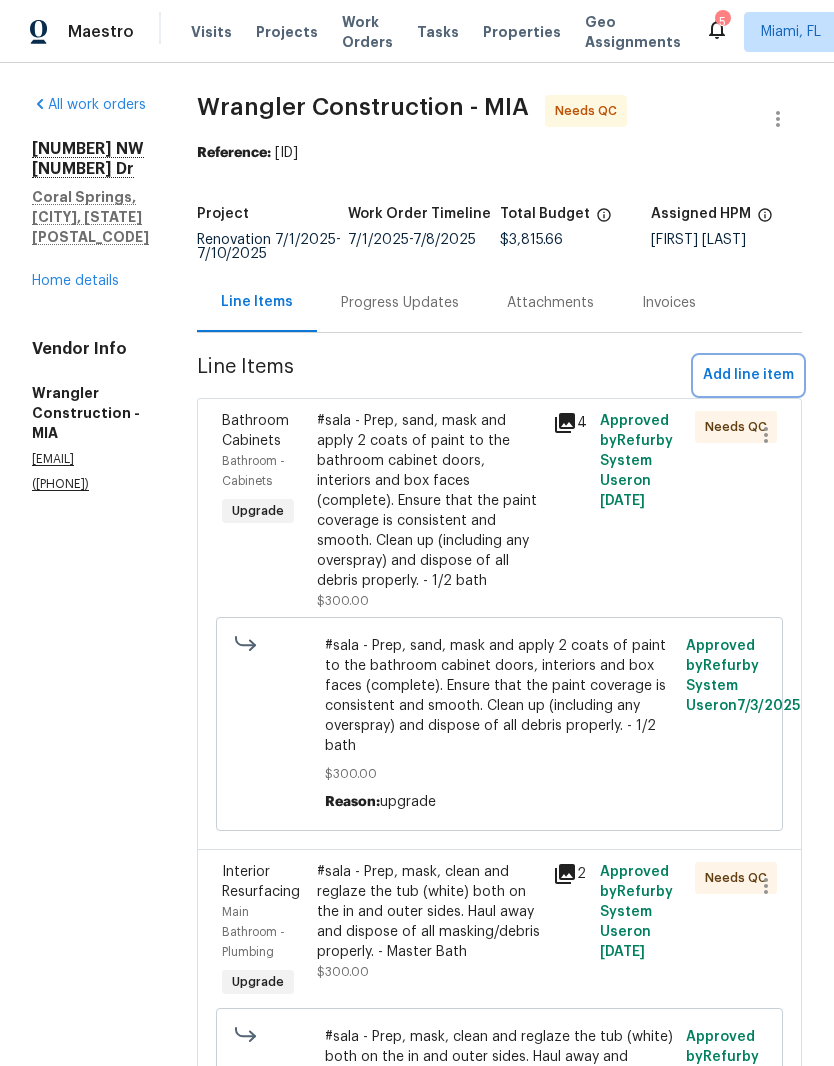 click on "Add line item" at bounding box center [748, 375] 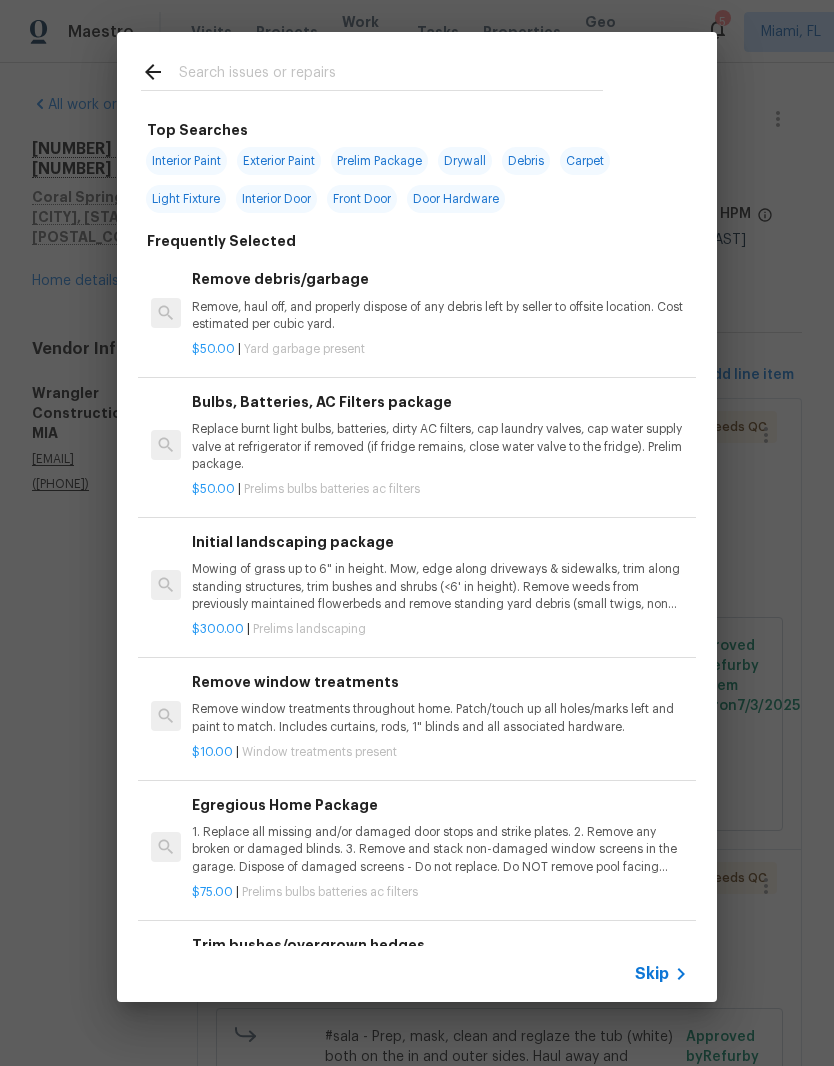 click at bounding box center [391, 75] 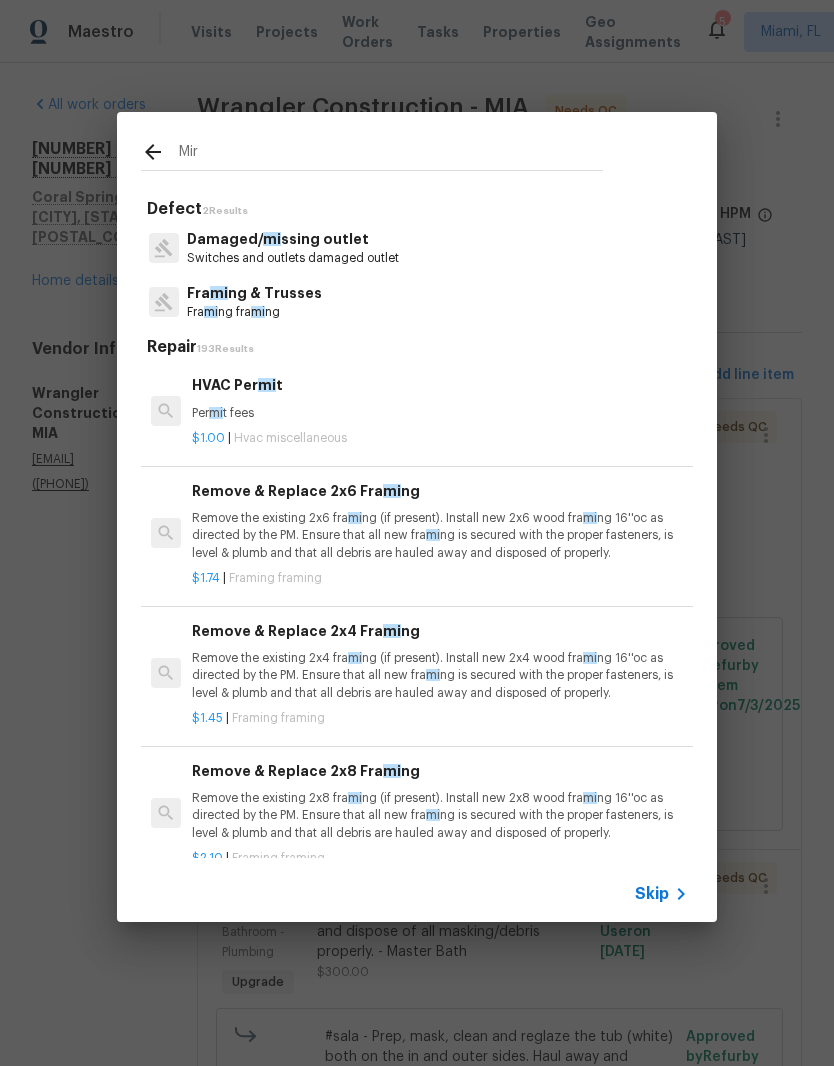 type on "Mirr" 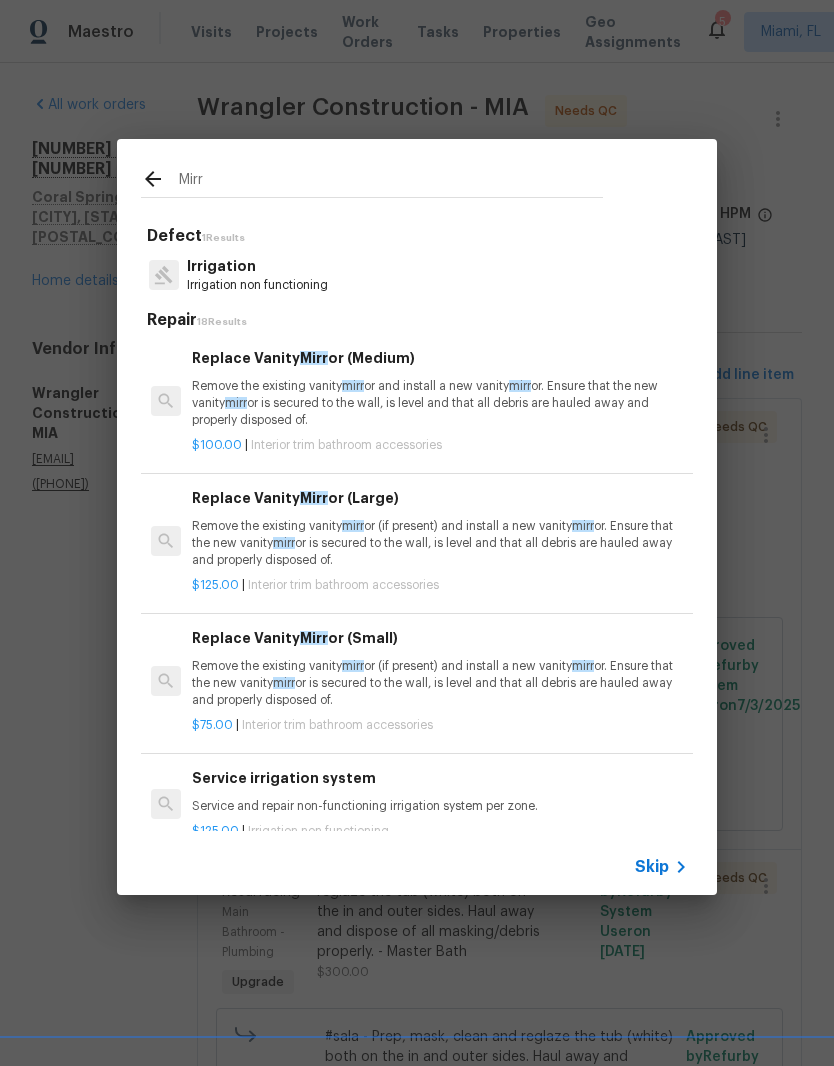 click on "Replace Vanity  Mirr or (Medium) Remove the existing vanity  mirr or and install a new vanity  mirr or. Ensure that the new vanity  mirr or is secured to the wall, is level and that all debris are hauled away and properly disposed of." at bounding box center [440, 388] 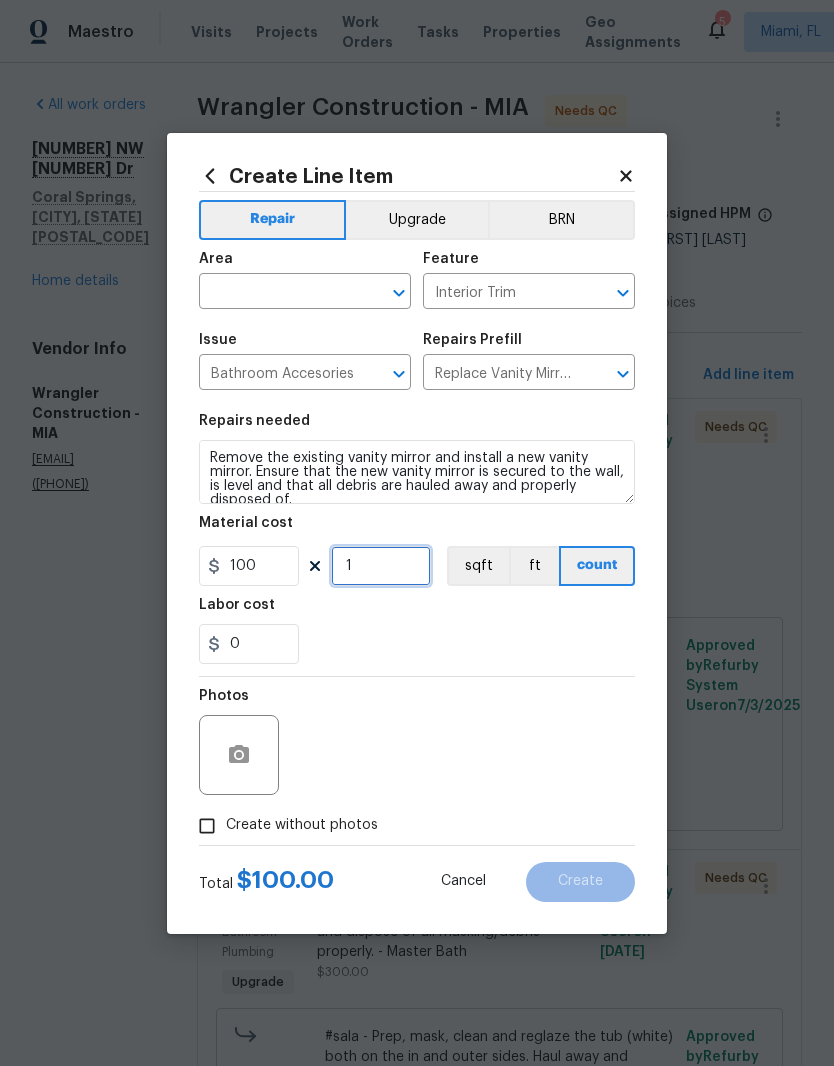 click on "1" at bounding box center [381, 566] 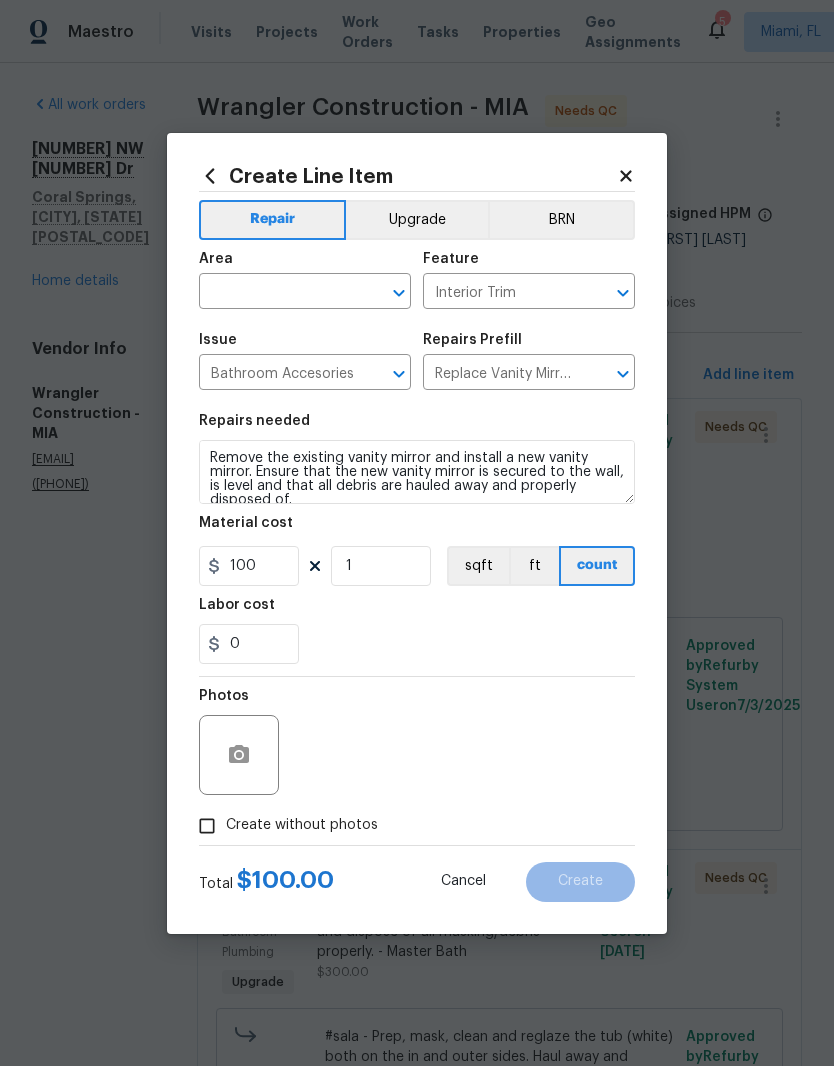 click on "Upgrade" at bounding box center (417, 220) 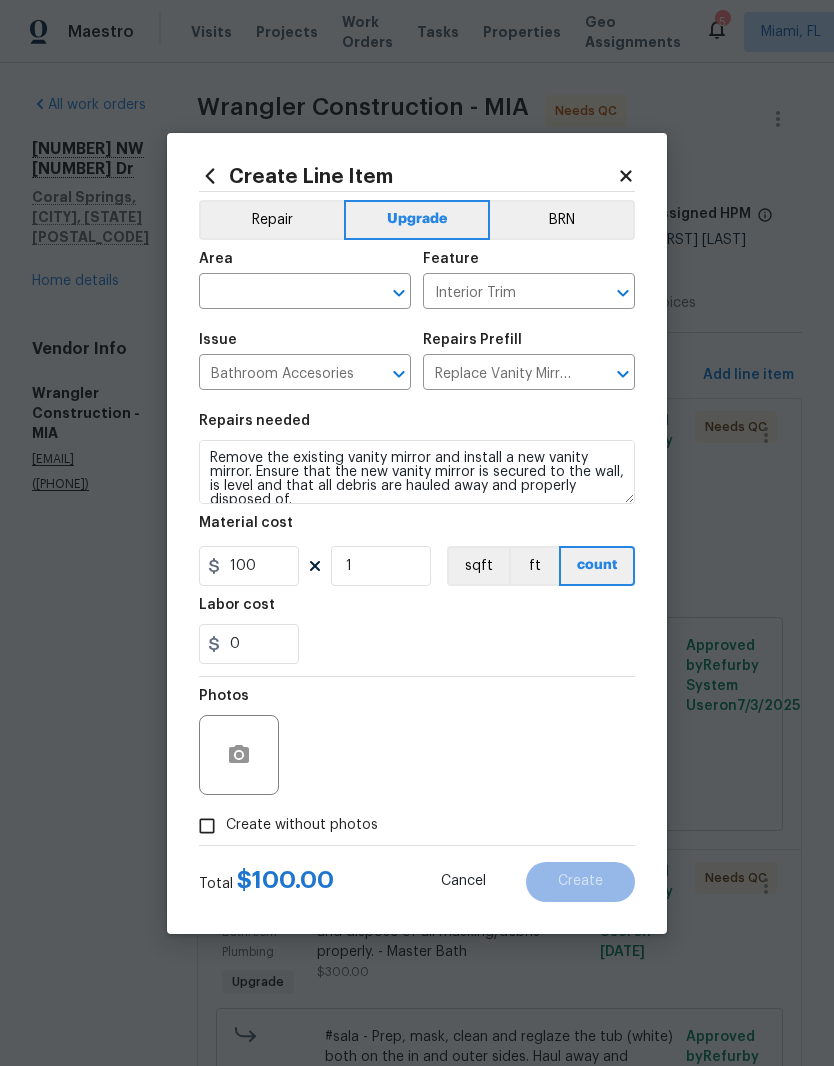 click at bounding box center (277, 293) 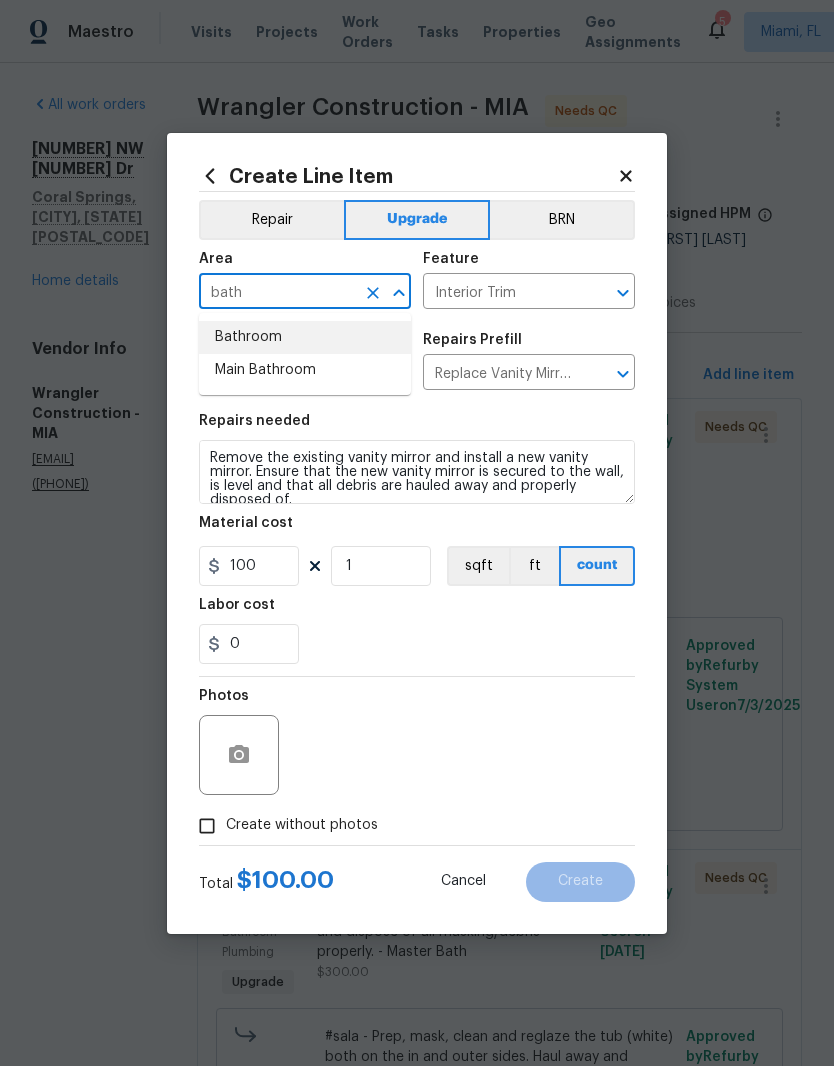 click on "Bathroom" at bounding box center [305, 337] 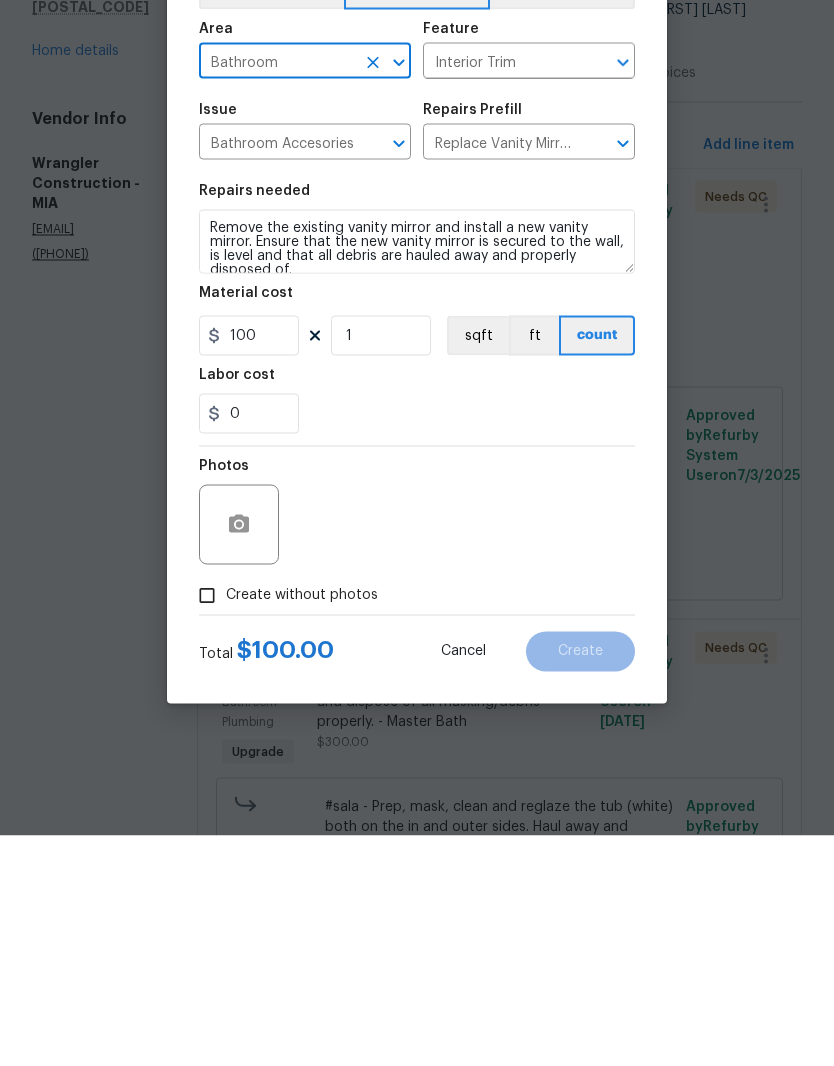 scroll, scrollTop: 82, scrollLeft: 0, axis: vertical 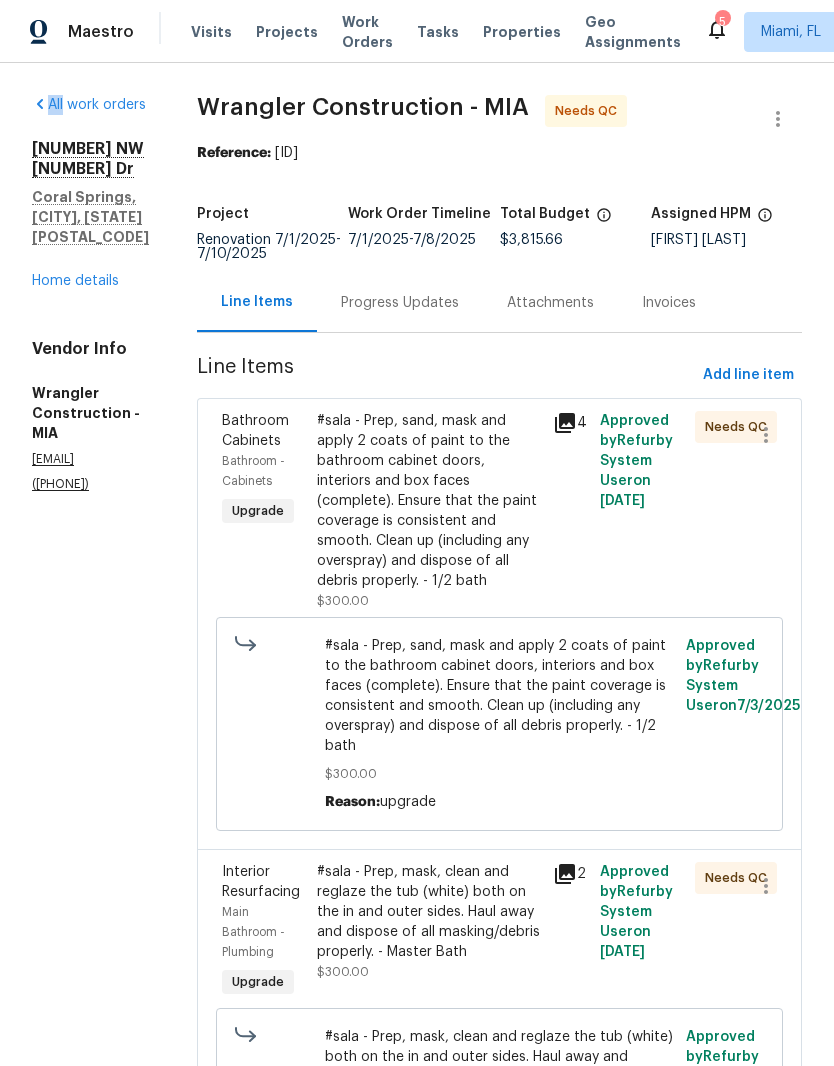 click on "All work orders 11087 NW 46th Dr Coral Springs, FL 33076 Home details Vendor Info Wrangler Construction - MIA rafa@wrangler-construction.com (305) 278-4719 Wrangler Construction - MIA Needs QC Reference:   39BBG96DWMK0G-1feefbb94 Project Renovation   7/1/2025  -  7/10/2025 Work Order Timeline 7/1/2025  -  7/8/2025 Total Budget $3,815.66 Assigned HPM Alex Baquerizo Line Items Progress Updates Attachments Invoices Line Items Add line item Bathroom Cabinets Bathroom - Cabinets Upgrade #sala - Prep, sand, mask and apply 2 coats of paint to the bathroom cabinet doors, interiors and box faces (complete). Ensure that the paint coverage is consistent and smooth. Clean up (including any overspray) and dispose of all debris properly. - 1/2 bath $300.00   4 Approved by  Refurby System User  on   7/2/2025 Needs QC $300.00 Reason:  upgrade Approved by  Refurby System User  on  7/3/2025 Interior Resurfacing Main Bathroom - Plumbing Upgrade $300.00   2 Approved by  Refurby System User  on   7/2/2025 Needs QC $300.00  on" at bounding box center [417, 1476] 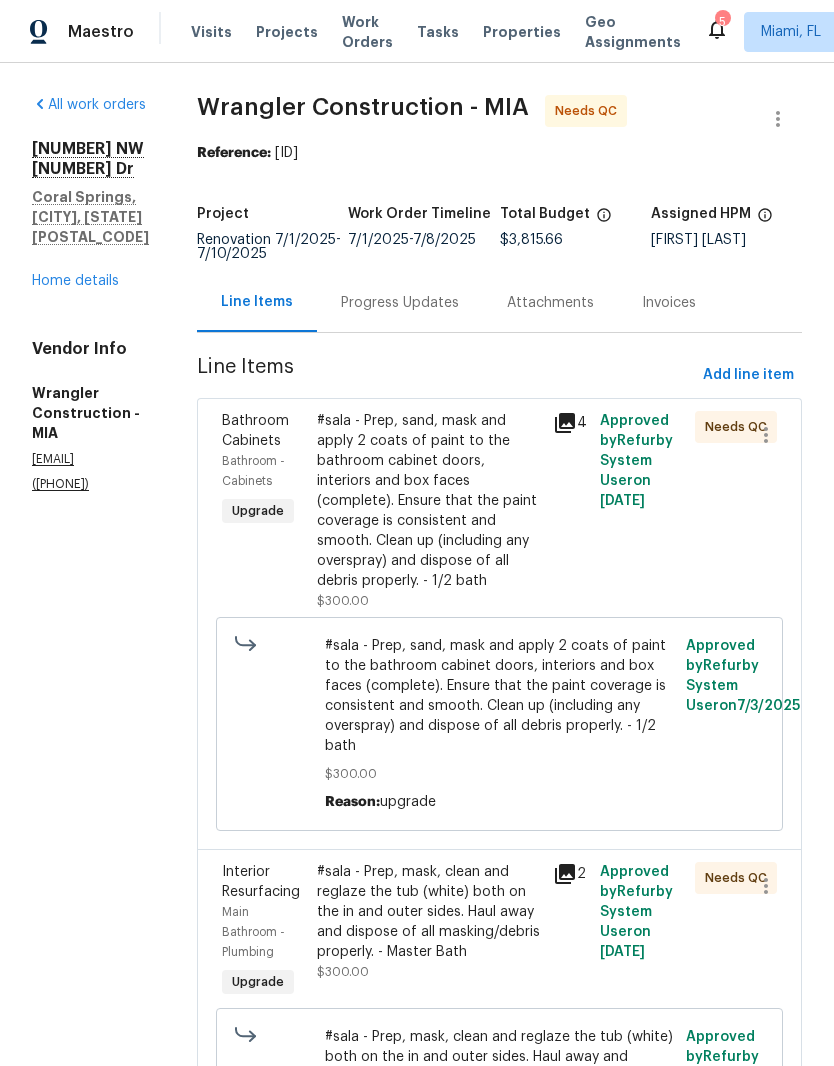 click on "All work orders 11087 NW 46th Dr Coral Springs, FL 33076 Home details Vendor Info Wrangler Construction - MIA rafa@wrangler-construction.com (305) 278-4719 Wrangler Construction - MIA Needs QC Reference:   39BBG96DWMK0G-1feefbb94 Project Renovation   7/1/2025  -  7/10/2025 Work Order Timeline 7/1/2025  -  7/8/2025 Total Budget $3,815.66 Assigned HPM Alex Baquerizo Line Items Progress Updates Attachments Invoices Line Items Add line item Bathroom Cabinets Bathroom - Cabinets Upgrade #sala - Prep, sand, mask and apply 2 coats of paint to the bathroom cabinet doors, interiors and box faces (complete). Ensure that the paint coverage is consistent and smooth. Clean up (including any overspray) and dispose of all debris properly. - 1/2 bath $300.00   4 Approved by  Refurby System User  on   7/2/2025 Needs QC $300.00 Reason:  upgrade Approved by  Refurby System User  on  7/3/2025 Interior Resurfacing Main Bathroom - Plumbing Upgrade $300.00   2 Approved by  Refurby System User  on   7/2/2025 Needs QC $300.00  on" at bounding box center (417, 1476) 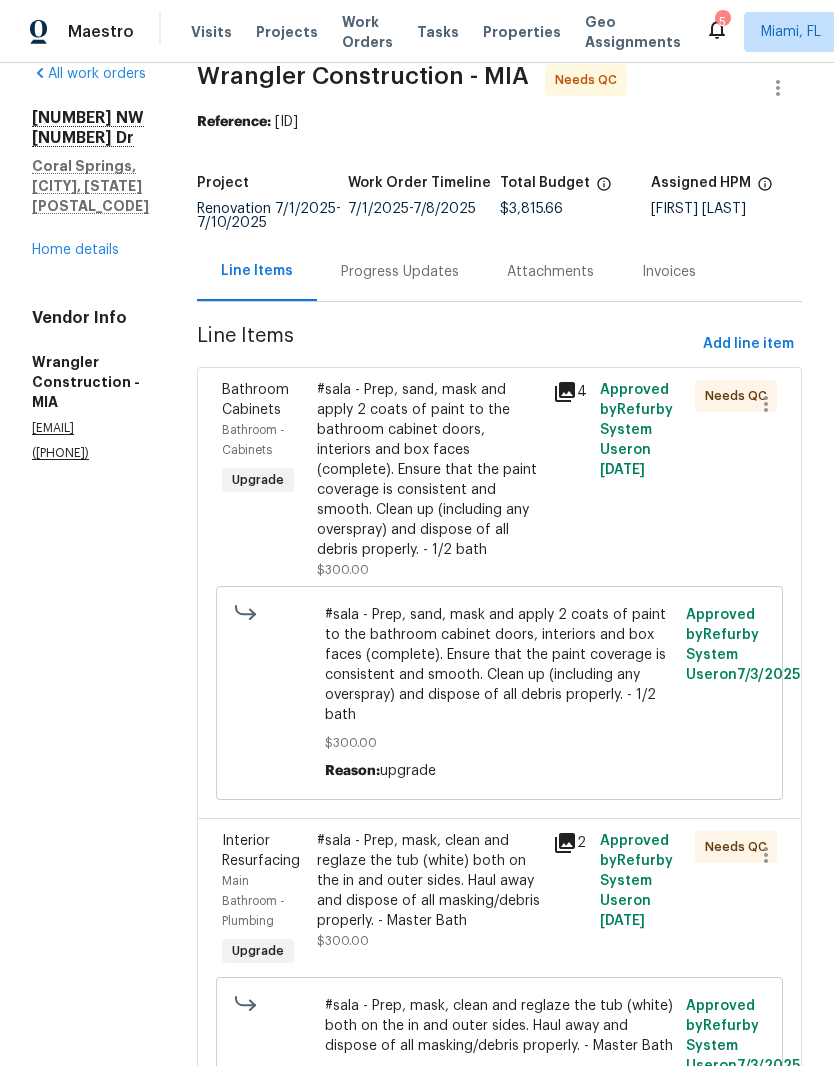 scroll, scrollTop: 16, scrollLeft: 0, axis: vertical 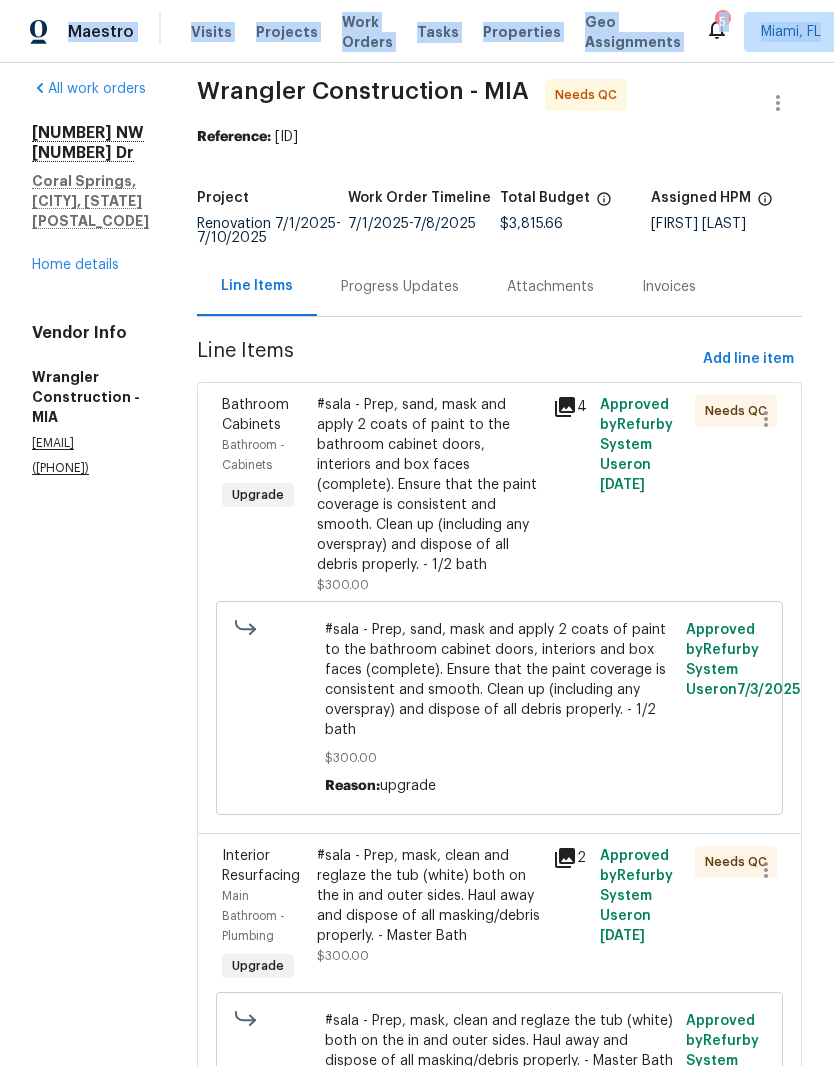 click on "All work orders 11087 NW 46th Dr Coral Springs, FL 33076 Home details Vendor Info Wrangler Construction - MIA rafa@wrangler-construction.com (305) 278-4719 Wrangler Construction - MIA Needs QC Reference:   39BBG96DWMK0G-1feefbb94 Project Renovation   7/1/2025  -  7/10/2025 Work Order Timeline 7/1/2025  -  7/8/2025 Total Budget $3,815.66 Assigned HPM Alex Baquerizo Line Items Progress Updates Attachments Invoices Line Items Add line item Bathroom Cabinets Bathroom - Cabinets Upgrade #sala - Prep, sand, mask and apply 2 coats of paint to the bathroom cabinet doors, interiors and box faces (complete). Ensure that the paint coverage is consistent and smooth. Clean up (including any overspray) and dispose of all debris properly. - 1/2 bath $300.00   4 Approved by  Refurby System User  on   7/2/2025 Needs QC $300.00 Reason:  upgrade Approved by  Refurby System User  on  7/3/2025 Interior Resurfacing Main Bathroom - Plumbing Upgrade $300.00   2 Approved by  Refurby System User  on   7/2/2025 Needs QC $300.00  on" at bounding box center [417, 1460] 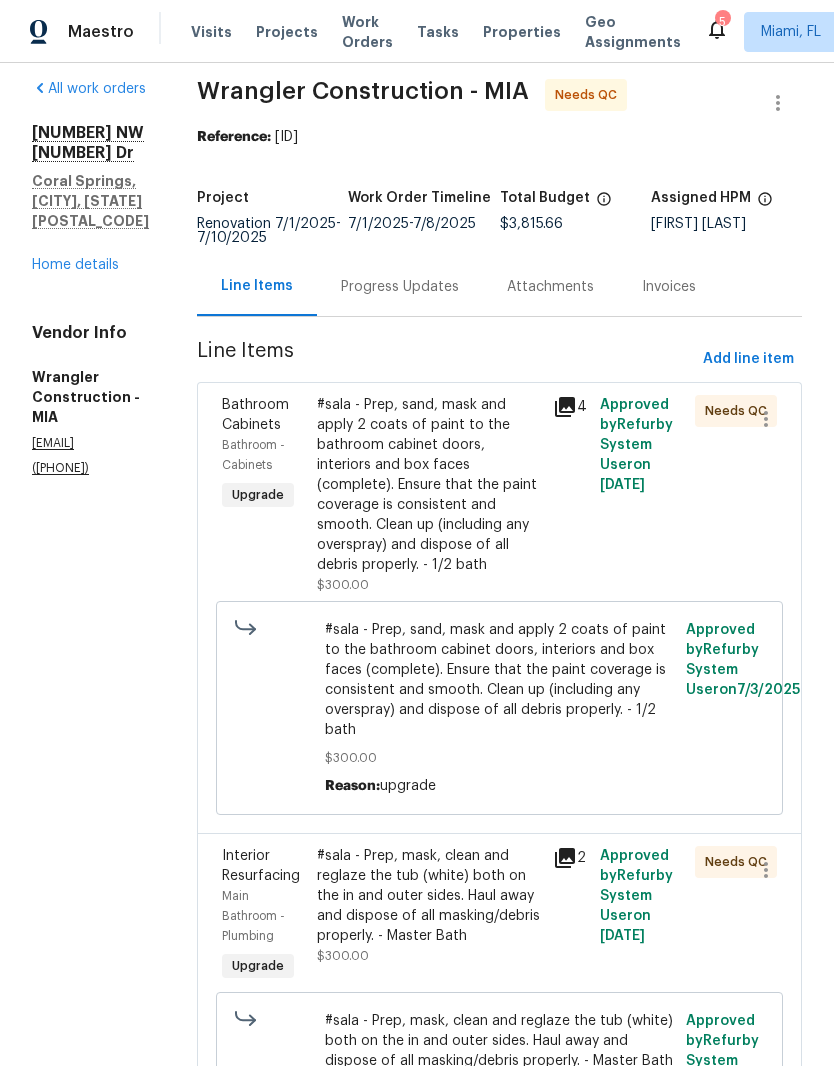 click on "#sala - Prep, sand, mask and apply 2 coats of paint to the bathroom cabinet doors, interiors and box faces (complete). Ensure that the paint coverage is consistent and smooth. Clean up (including any overspray) and dispose of all debris properly. - 1/2 bath" at bounding box center [429, 485] 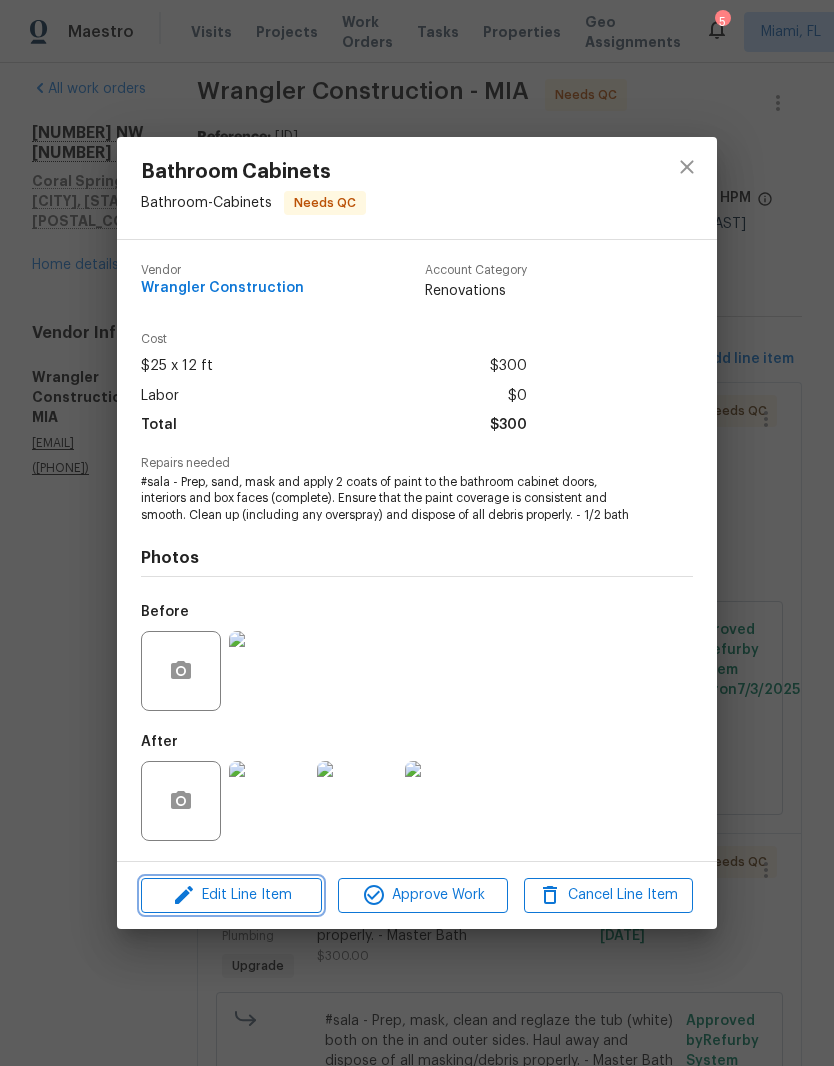 click on "Edit Line Item" at bounding box center [231, 895] 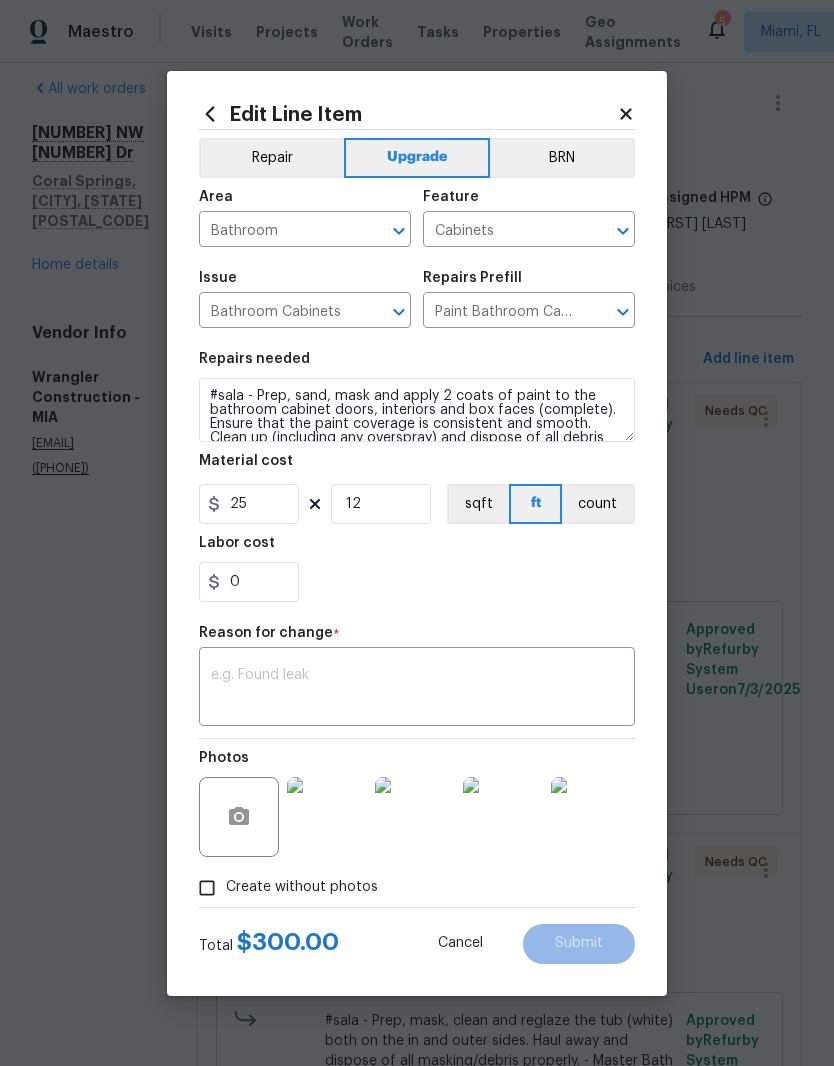 click on "Maestro Visits Projects Work Orders Tasks Properties Geo Assignments 5 Miami, FL Alex Baquerizo All work orders 11087 NW 46th Dr Coral Springs, FL 33076 Home details Vendor Info Wrangler Construction - MIA rafa@wrangler-construction.com (305) 278-4719 Wrangler Construction - MIA Needs QC Reference:   39BBG96DWMK0G-1feefbb94 Project Renovation   7/1/2025  -  7/10/2025 Work Order Timeline 7/1/2025  -  7/8/2025 Total Budget $3,815.66 Assigned HPM Alex Baquerizo Line Items Progress Updates Attachments Invoices Line Items Add line item Bathroom Cabinets Bathroom - Cabinets Upgrade #sala - Prep, sand, mask and apply 2 coats of paint to the bathroom cabinet doors, interiors and box faces (complete). Ensure that the paint coverage is consistent and smooth. Clean up (including any overspray) and dispose of all debris properly. - 1/2 bath $300.00   4 Approved by  Refurby System User  on   7/2/2025 Needs QC $300.00 Reason:  upgrade Approved by  Refurby System User  on  7/3/2025 Interior Resurfacing Upgrade $300.00   2" at bounding box center (417, 533) 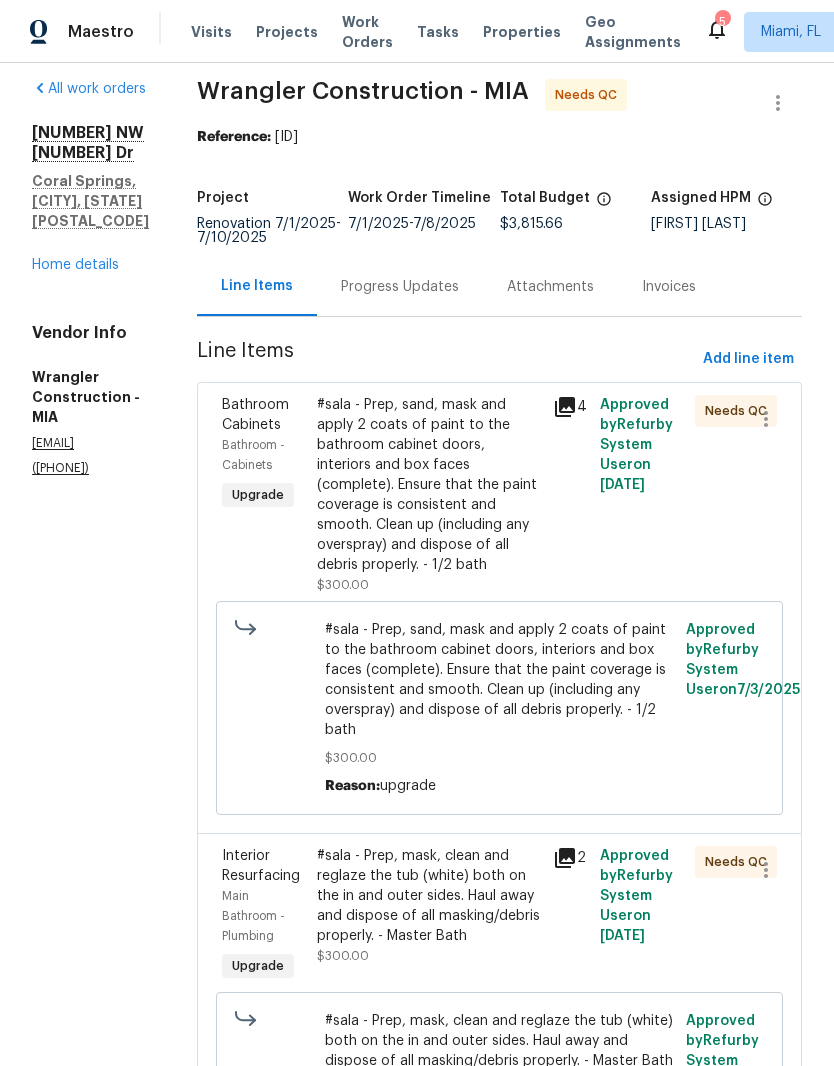 click on "All work orders 11087 NW 46th Dr Coral Springs, FL 33076 Home details Vendor Info Wrangler Construction - MIA rafa@wrangler-construction.com (305) 278-4719 Wrangler Construction - MIA Needs QC Reference:   39BBG96DWMK0G-1feefbb94 Project Renovation   7/1/2025  -  7/10/2025 Work Order Timeline 7/1/2025  -  7/8/2025 Total Budget $3,815.66 Assigned HPM Alex Baquerizo Line Items Progress Updates Attachments Invoices Line Items Add line item Bathroom Cabinets Bathroom - Cabinets Upgrade #sala - Prep, sand, mask and apply 2 coats of paint to the bathroom cabinet doors, interiors and box faces (complete). Ensure that the paint coverage is consistent and smooth. Clean up (including any overspray) and dispose of all debris properly. - 1/2 bath $300.00   4 Approved by  Refurby System User  on   7/2/2025 Needs QC $300.00 Reason:  upgrade Approved by  Refurby System User  on  7/3/2025 Interior Resurfacing Main Bathroom - Plumbing Upgrade $300.00   2 Approved by  Refurby System User  on   7/2/2025 Needs QC $300.00  on" at bounding box center (417, 1460) 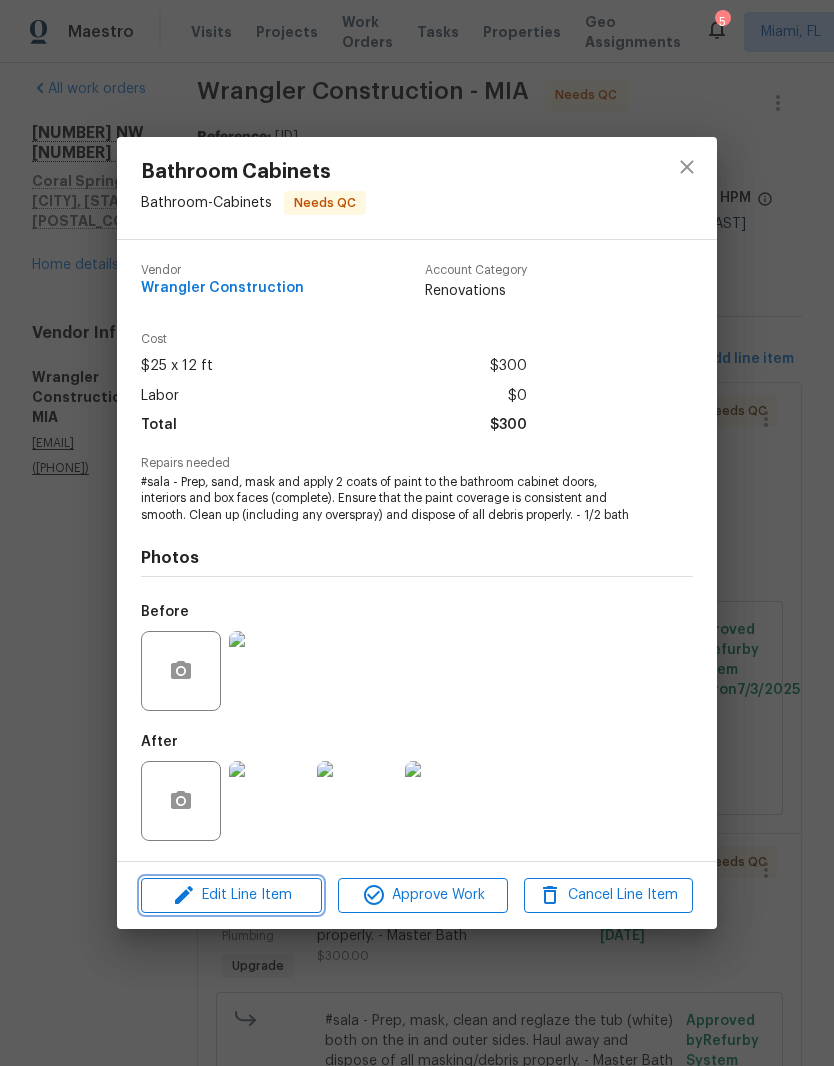 click on "Edit Line Item" at bounding box center [231, 895] 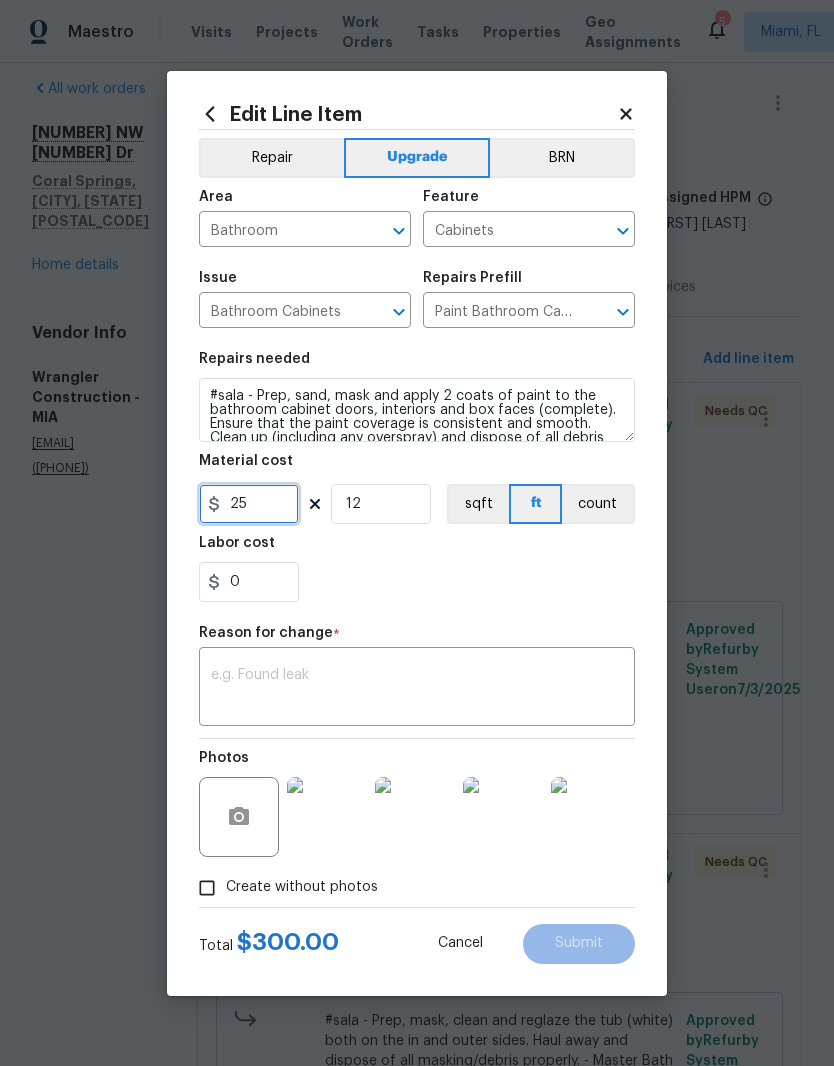 click on "25" at bounding box center [249, 504] 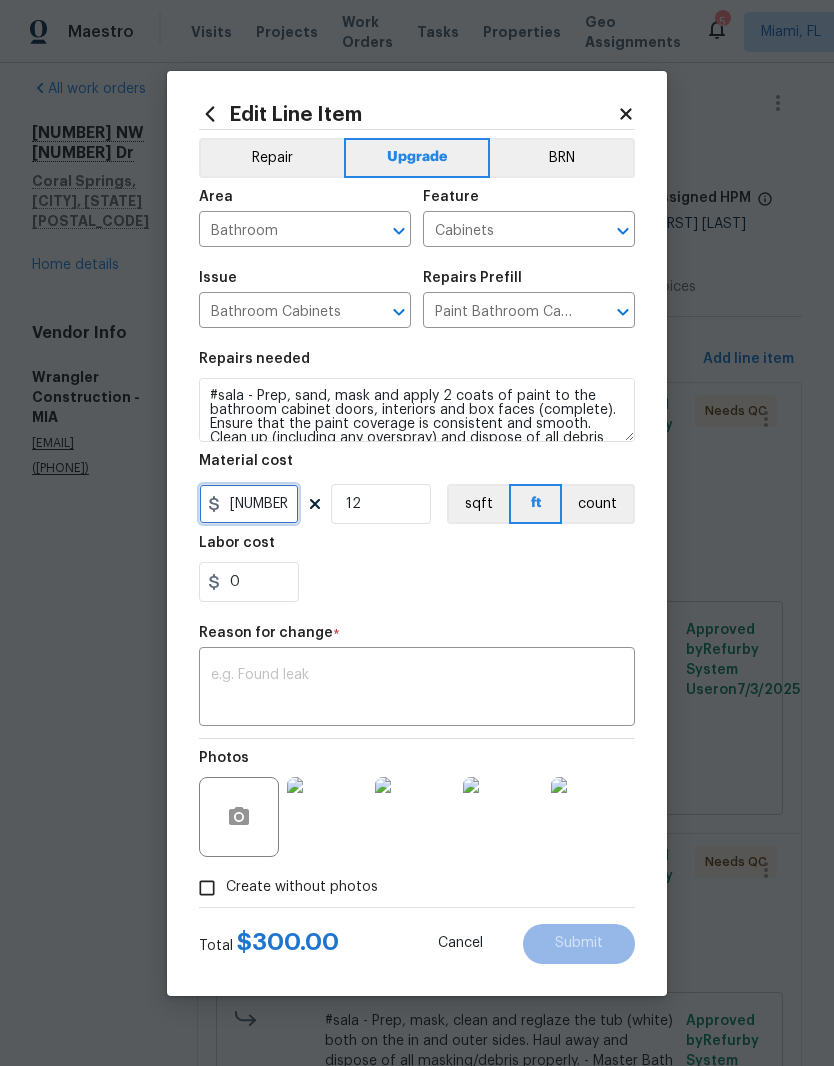 type on "1100" 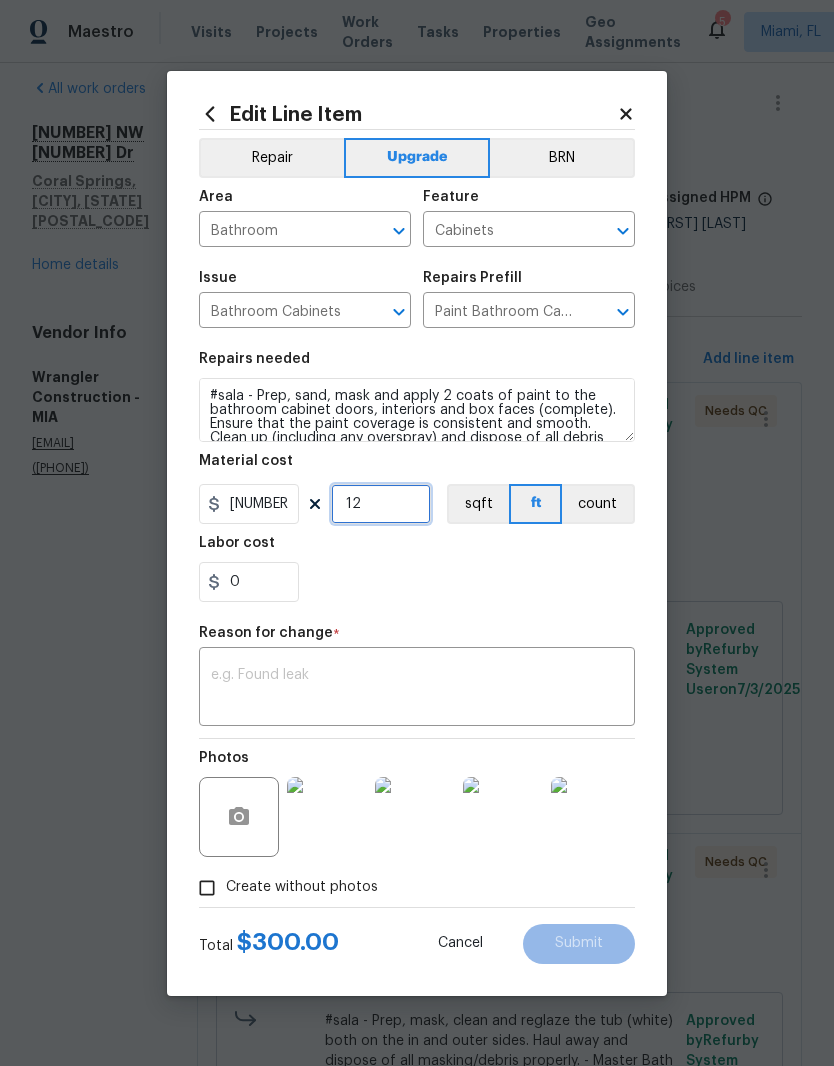 click on "12" at bounding box center (381, 504) 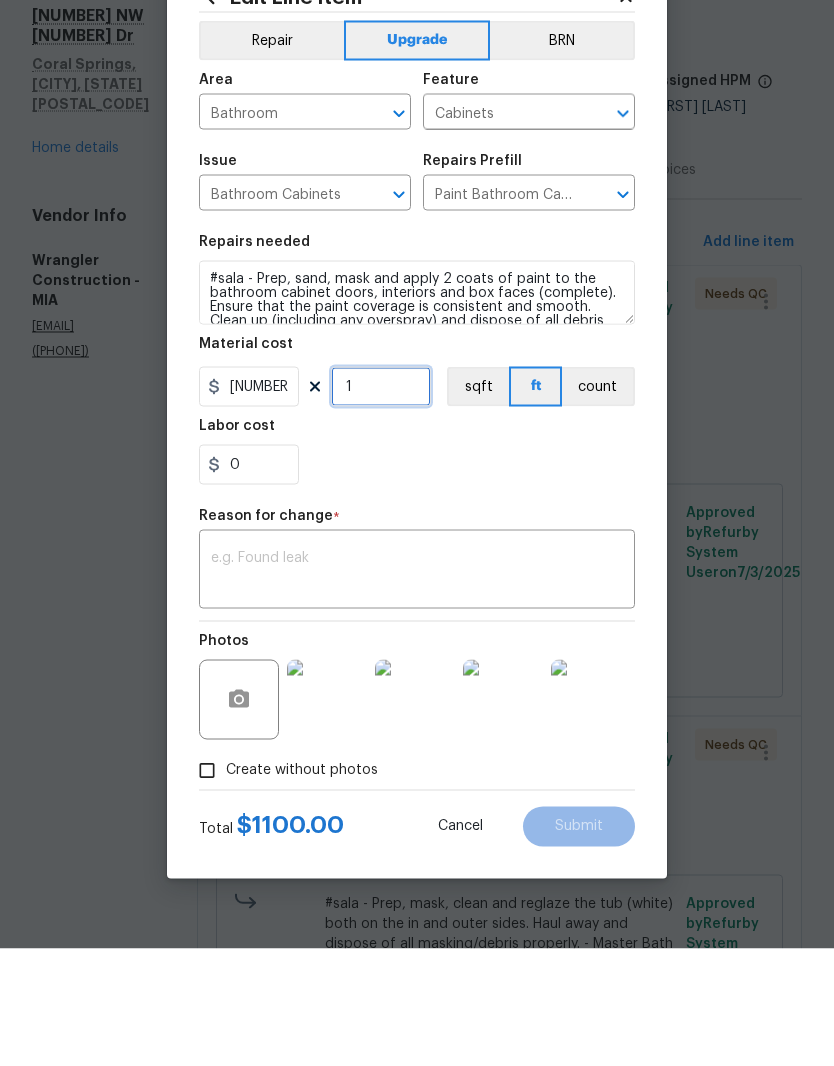 type on "1" 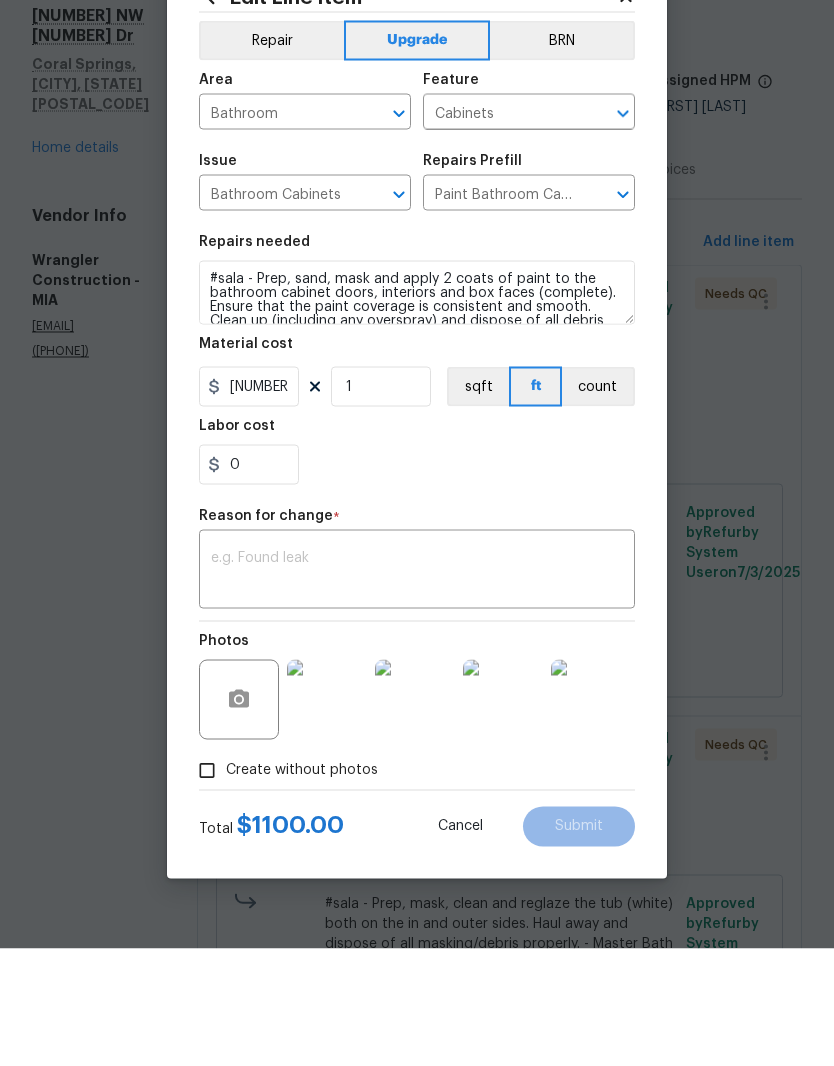 click at bounding box center (417, 689) 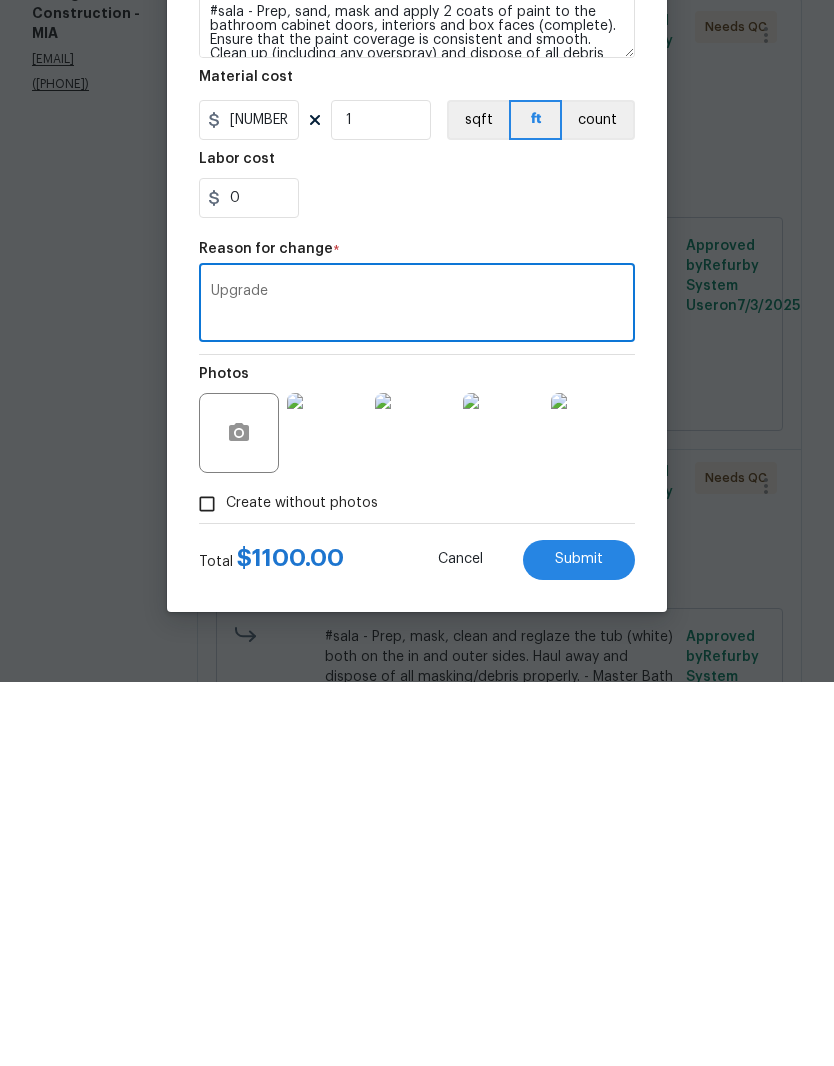 type on "Upgrade" 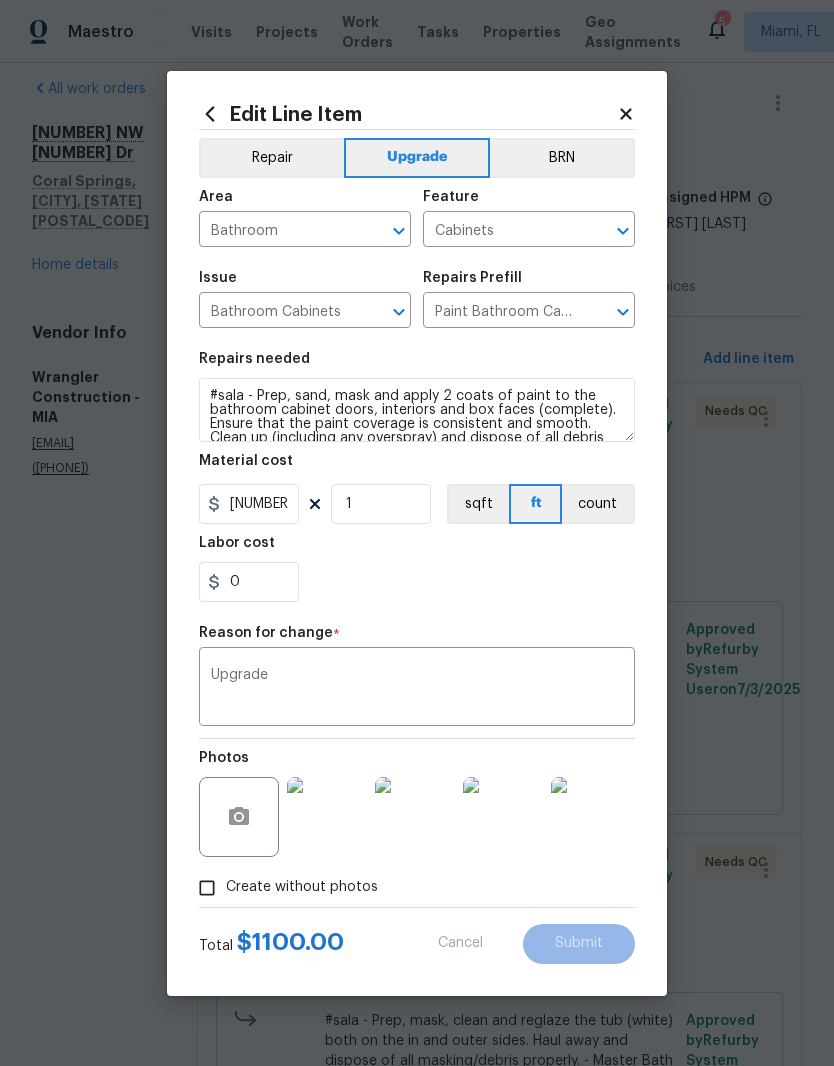 type on "12" 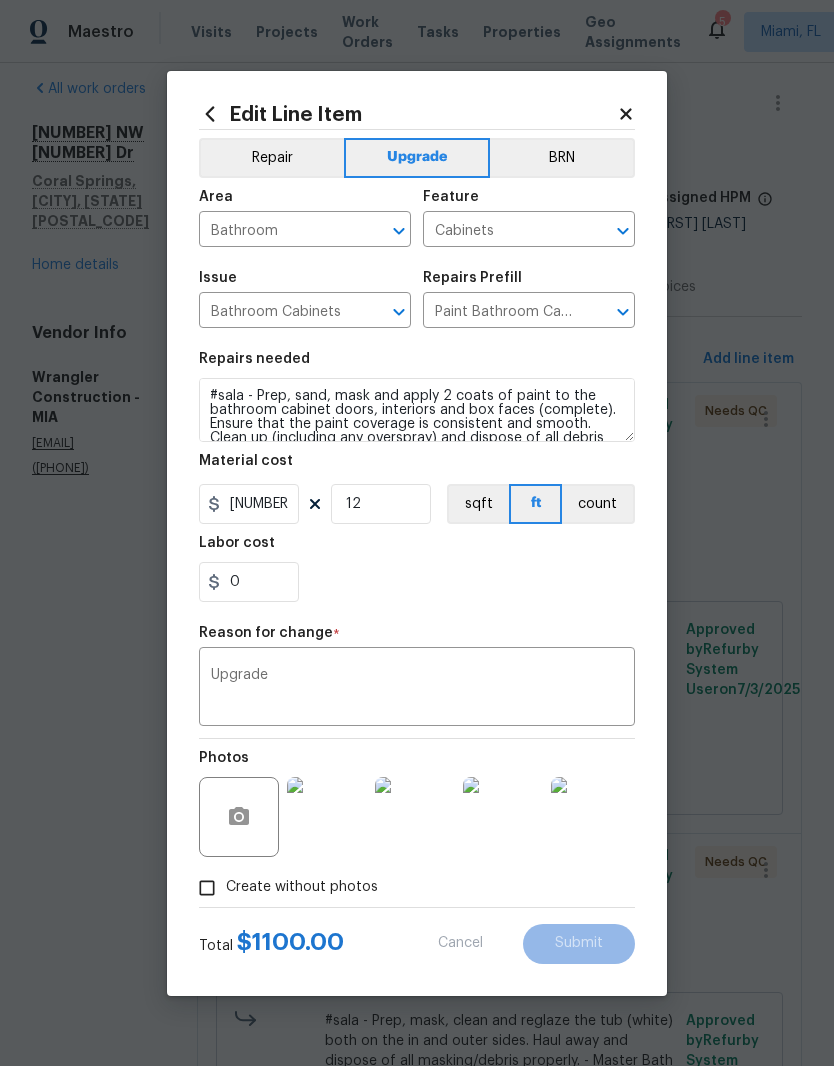 type on "25" 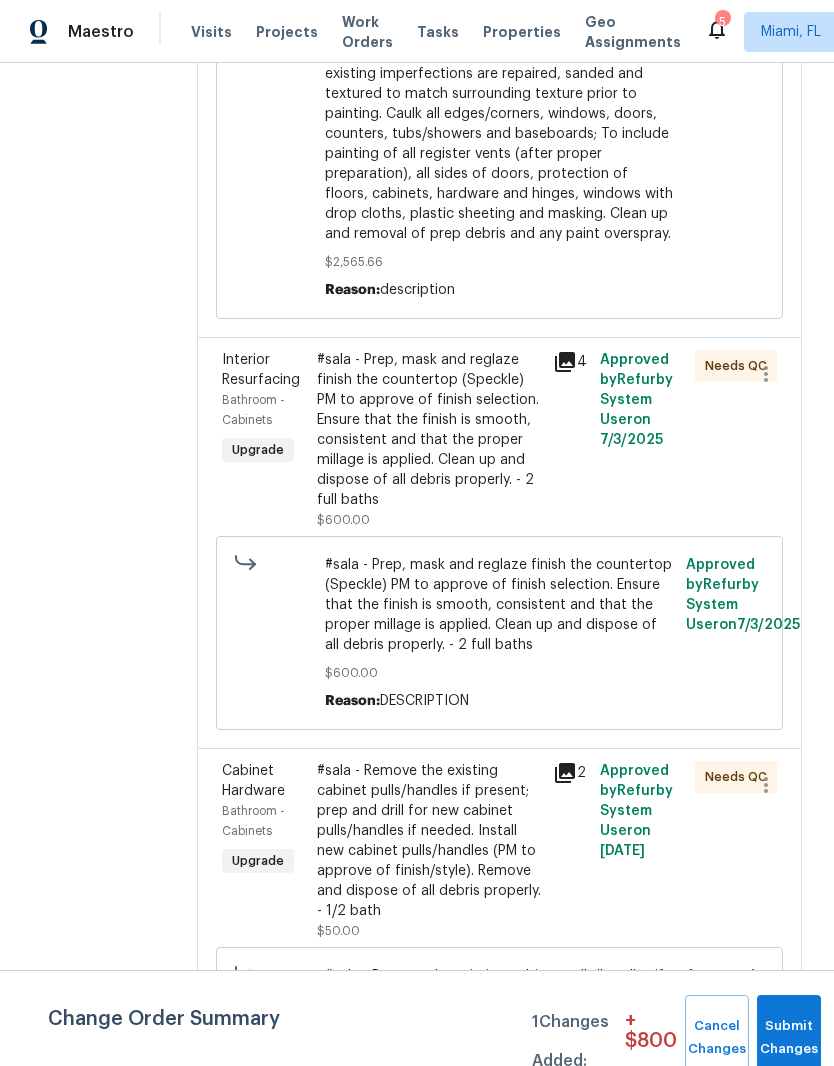 scroll, scrollTop: 1673, scrollLeft: 0, axis: vertical 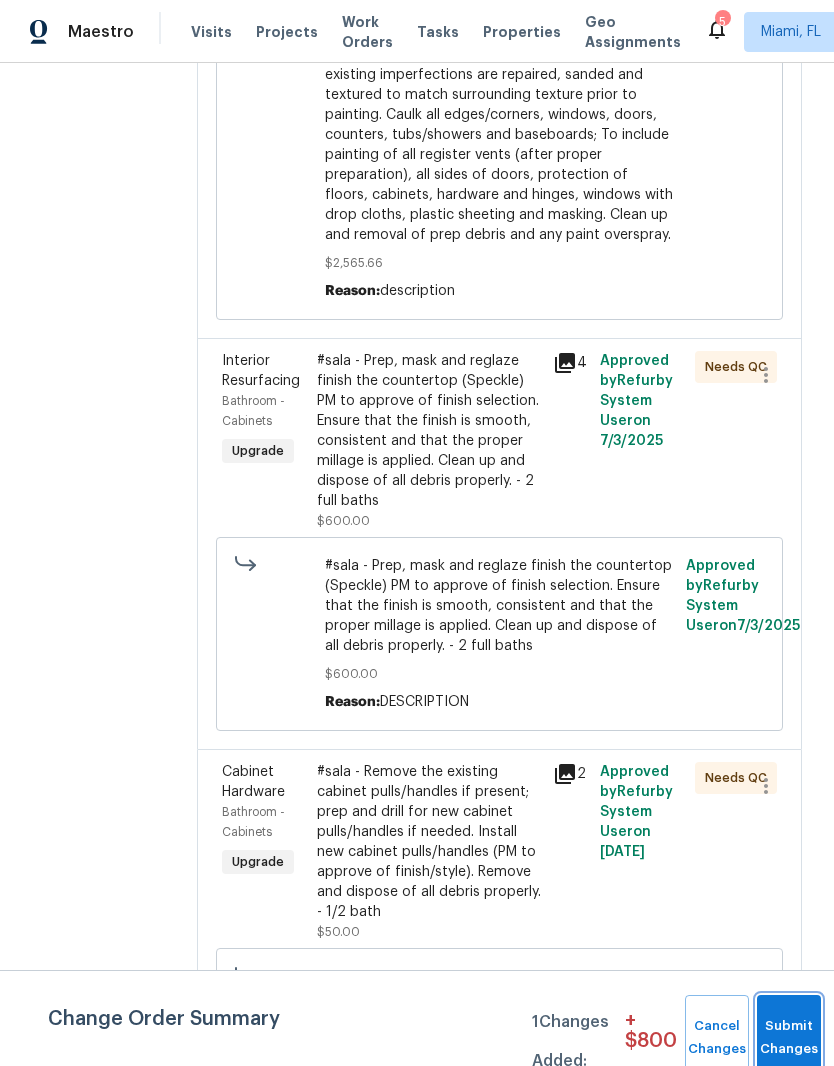click on "Submit Changes" at bounding box center [789, 1038] 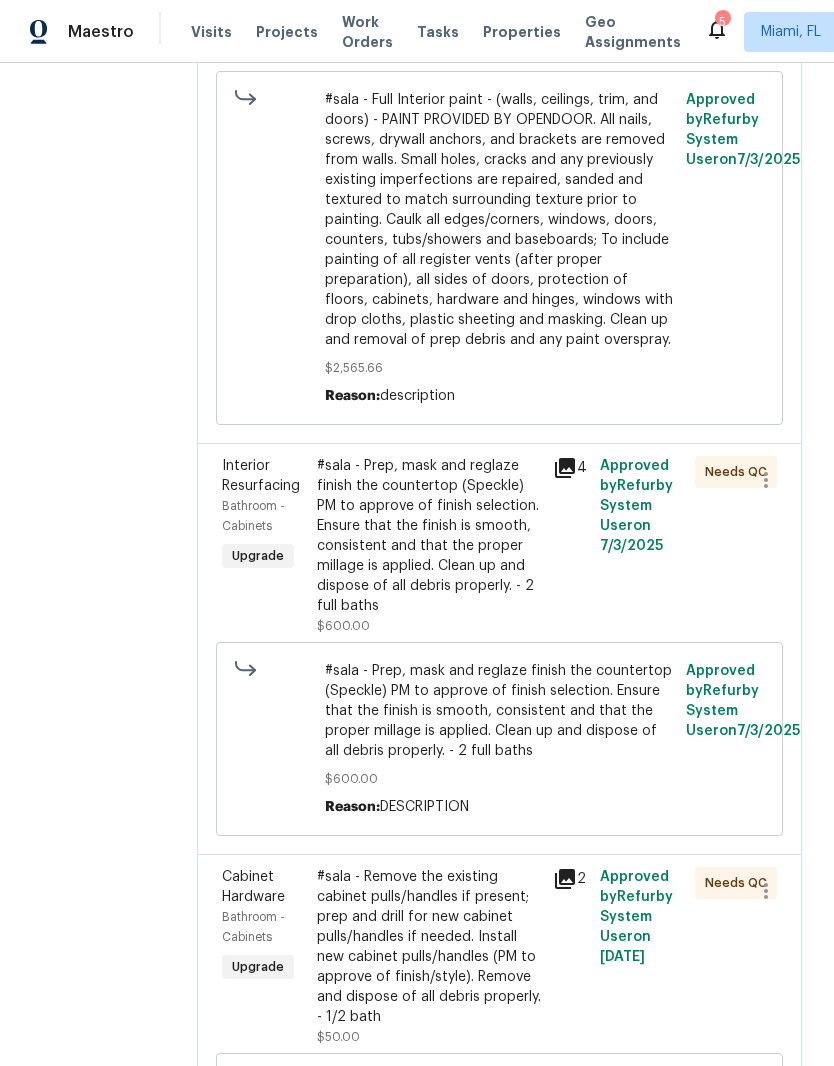 scroll, scrollTop: 1782, scrollLeft: 0, axis: vertical 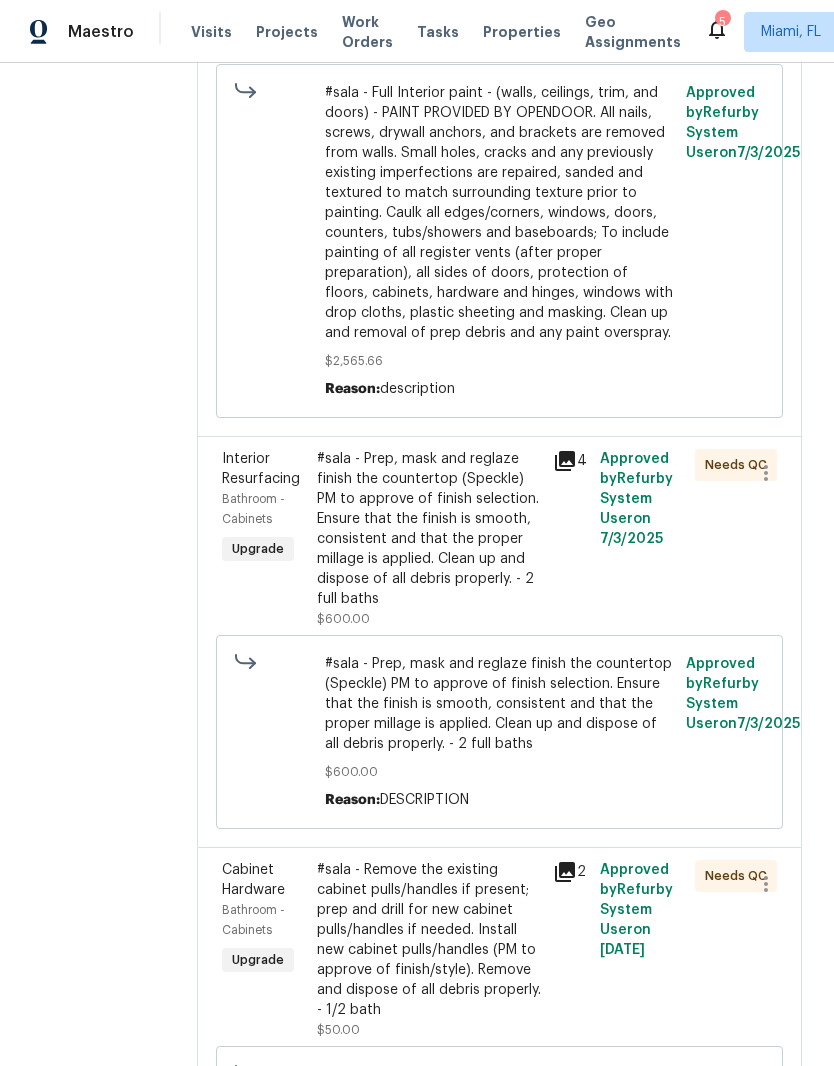 click on "#sala - Remove the existing cabinet pulls/handles if present; prep and drill for new cabinet pulls/handles if needed. Install new cabinet pulls/handles (PM to approve of finish/style). Remove and dispose of all debris properly. - 1/2 bath" at bounding box center [429, 940] 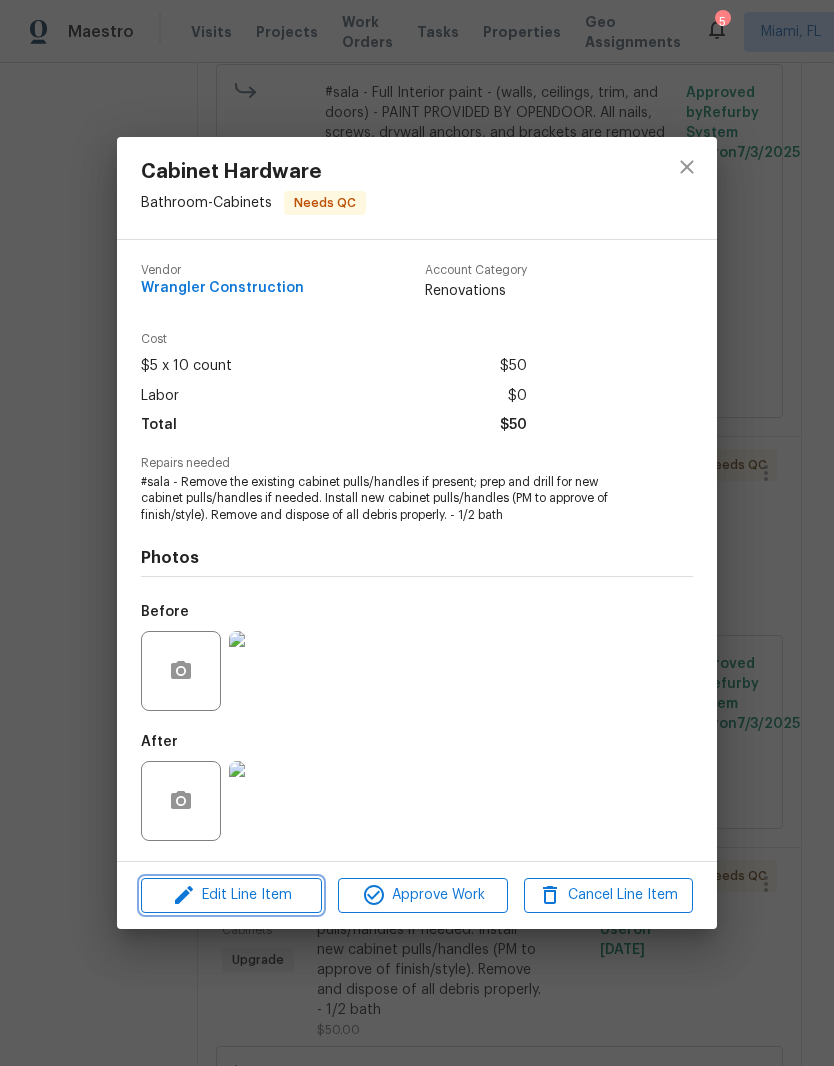 click on "Edit Line Item" at bounding box center [231, 895] 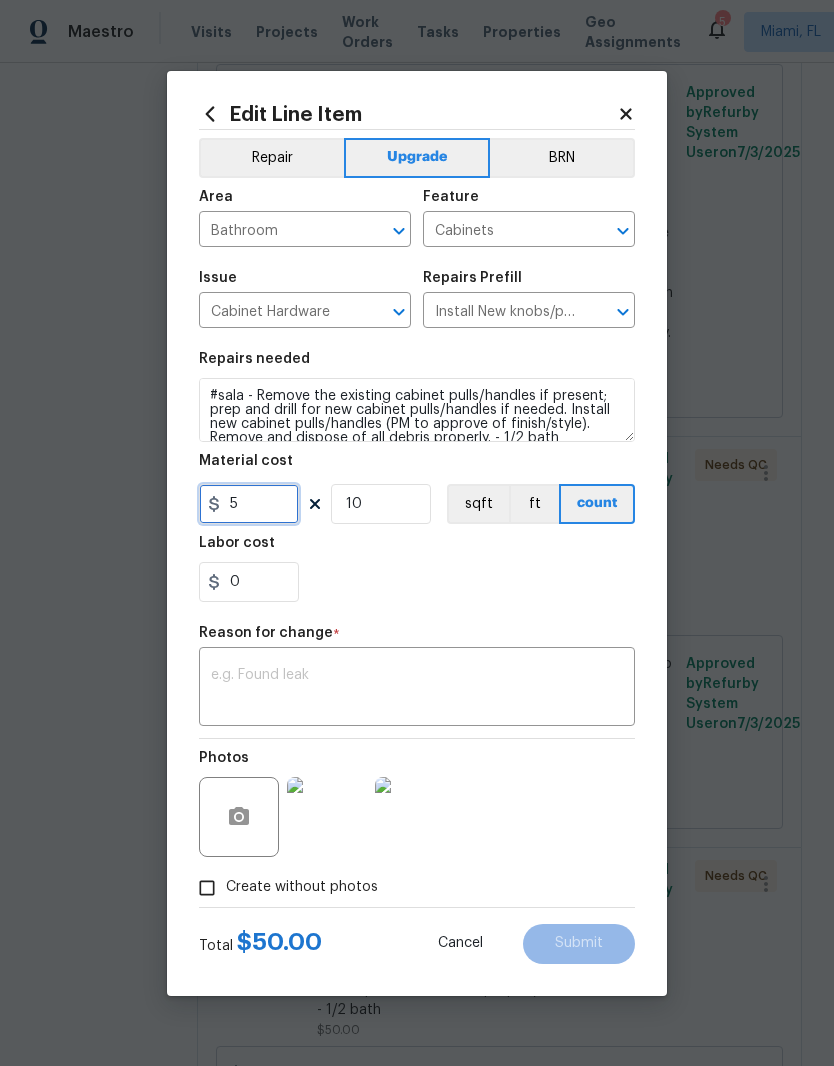 click on "5" at bounding box center (249, 504) 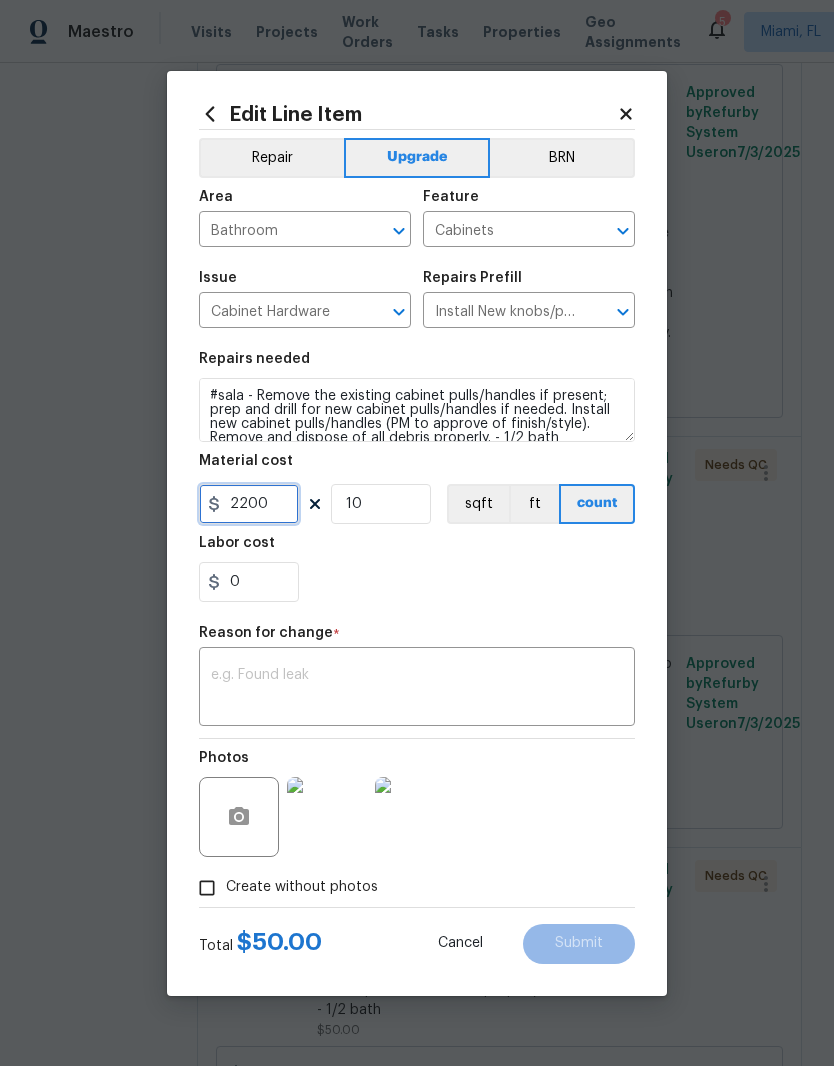 type on "2200" 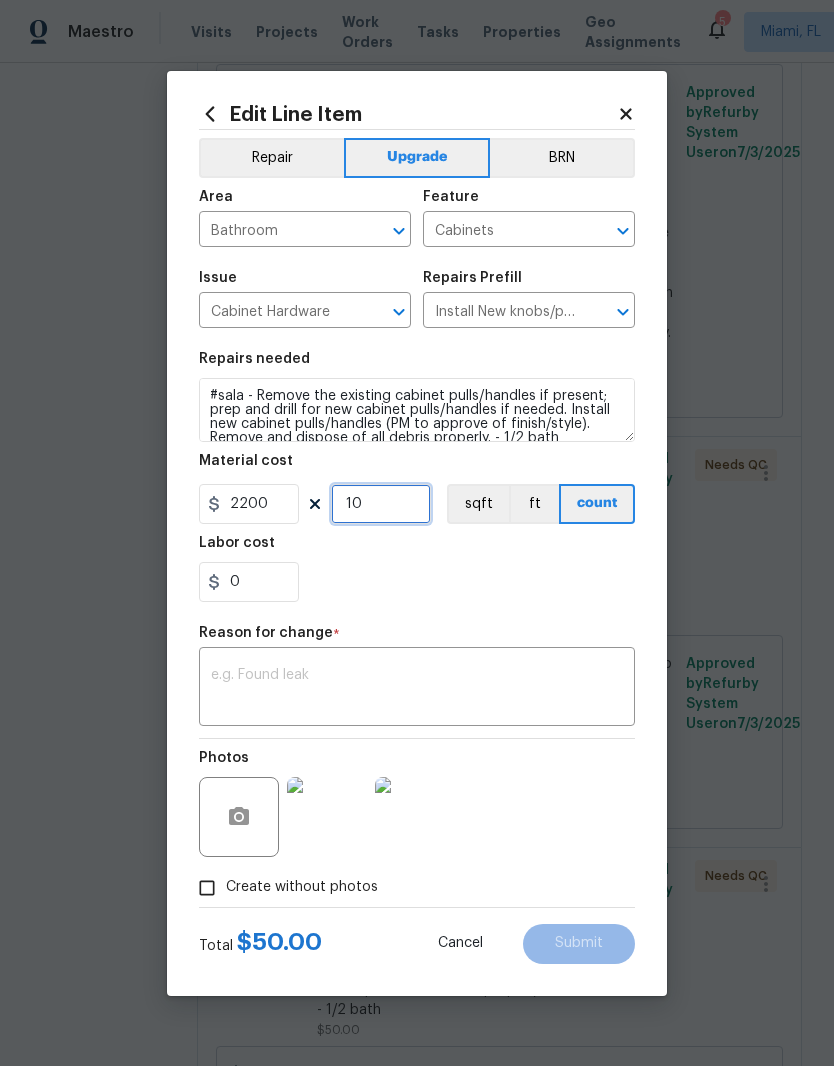 click on "10" at bounding box center (381, 504) 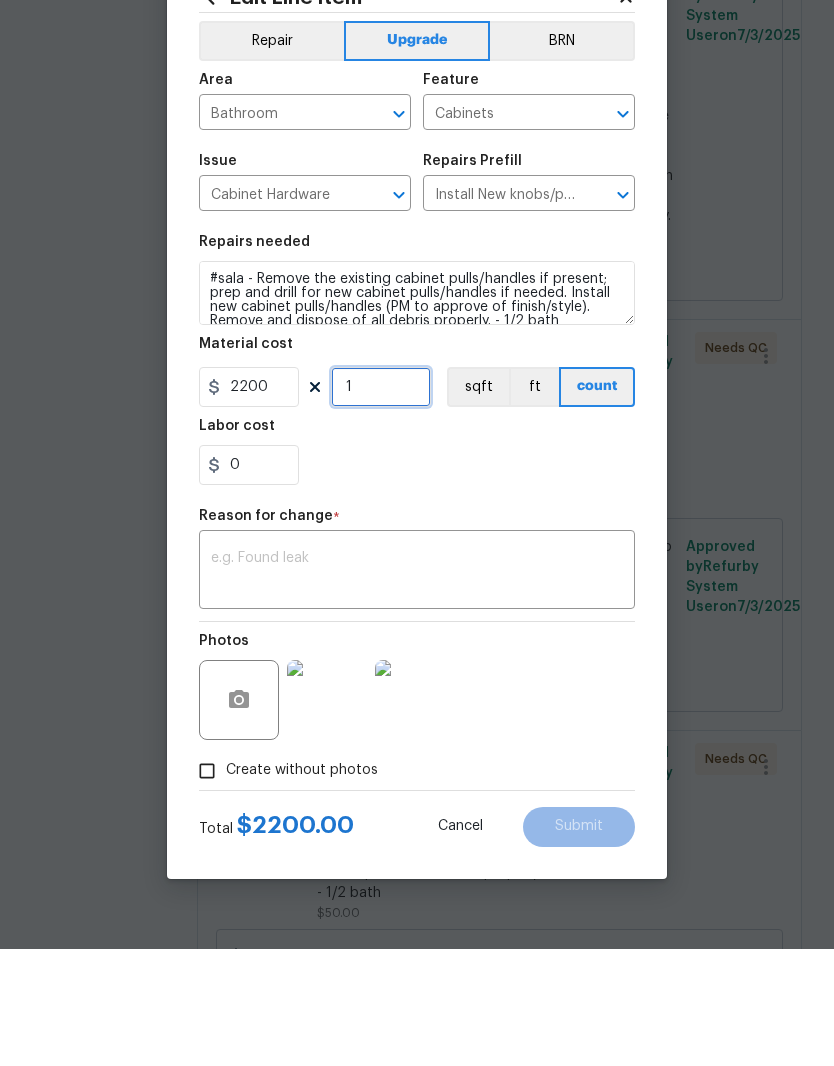 type on "1" 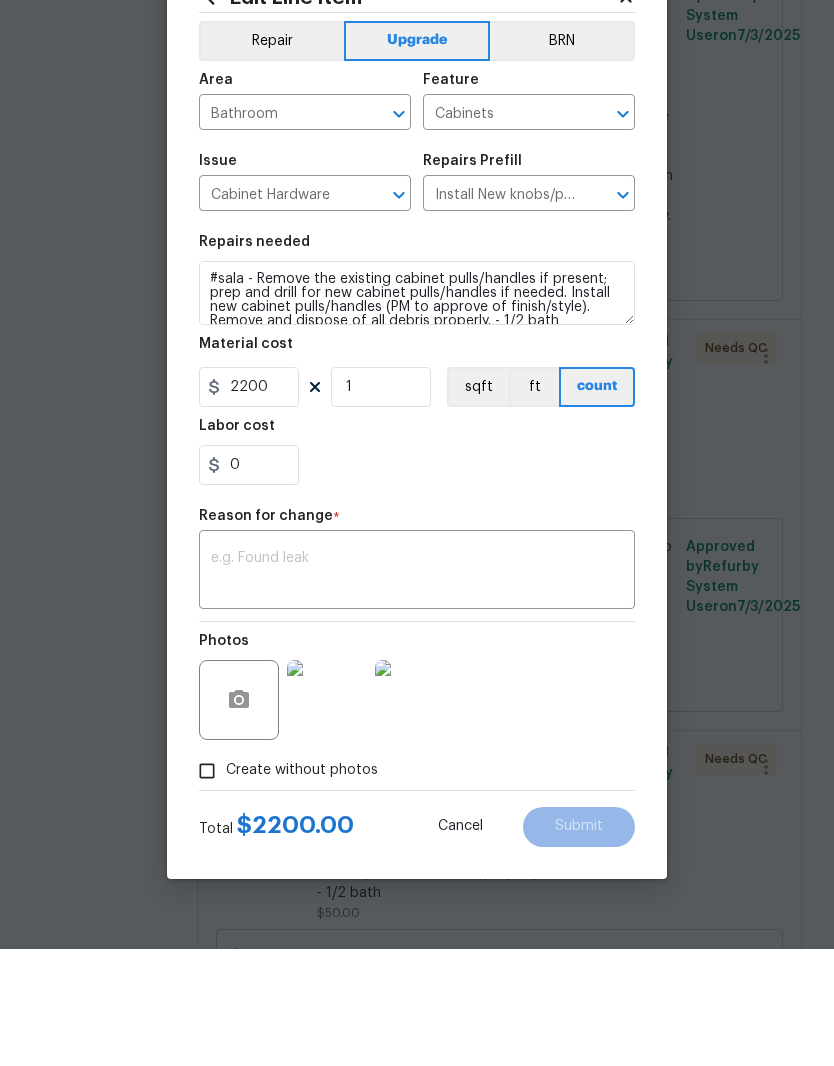 click at bounding box center (417, 689) 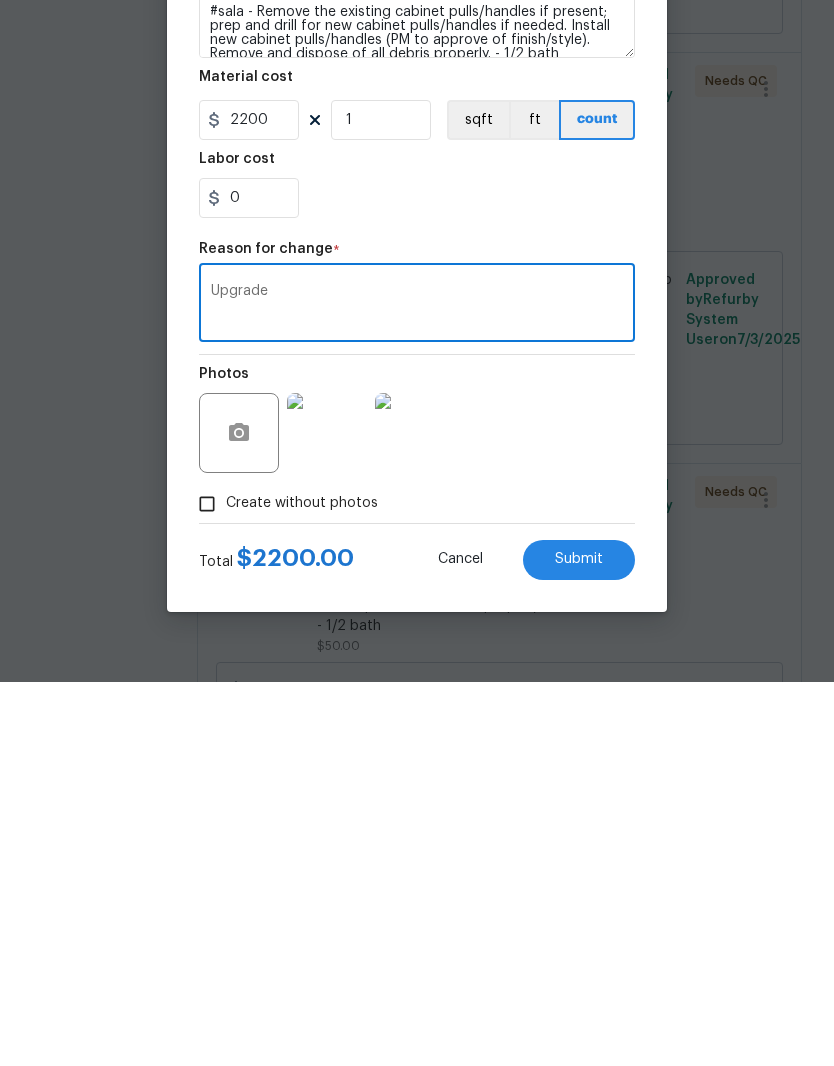 type on "Upgrade" 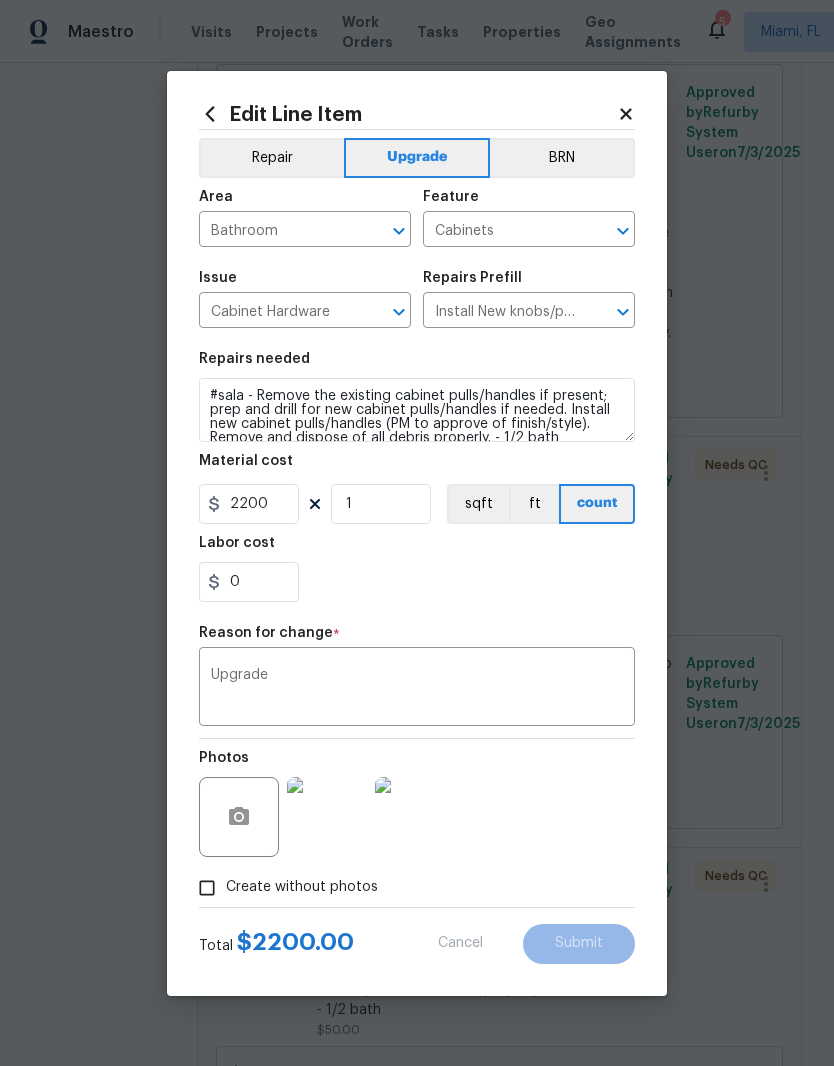 type on "5" 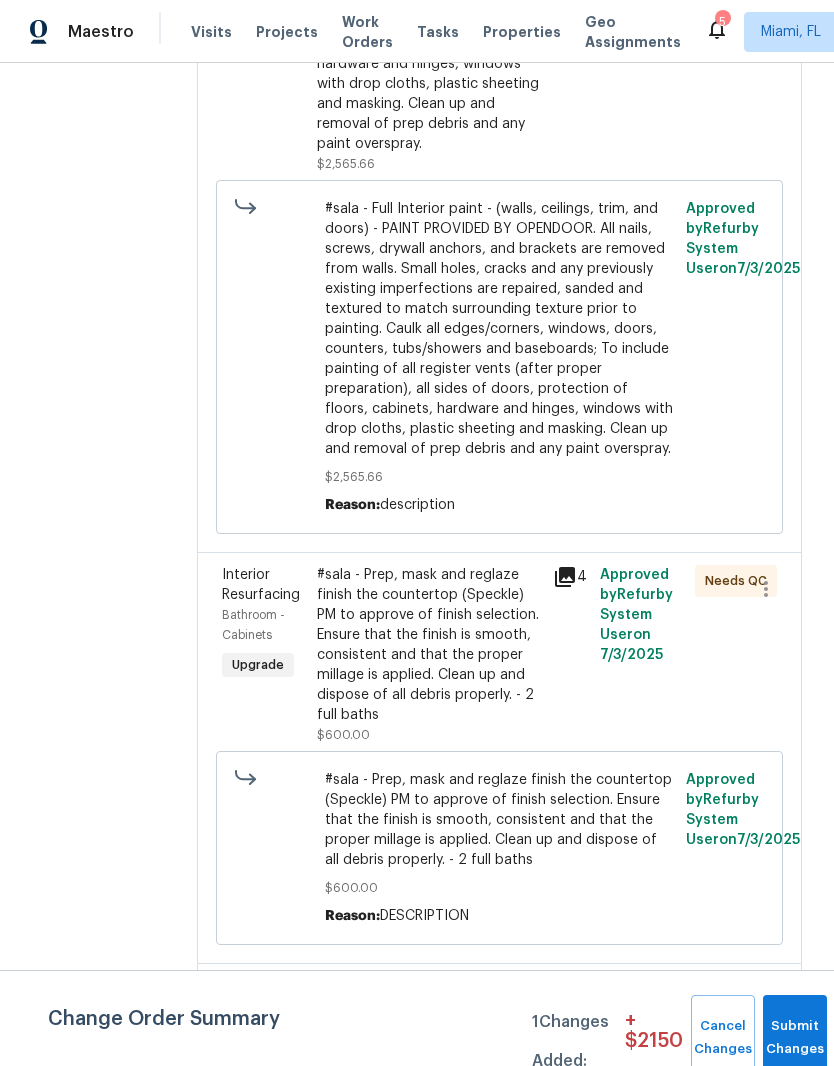 scroll, scrollTop: 1665, scrollLeft: 0, axis: vertical 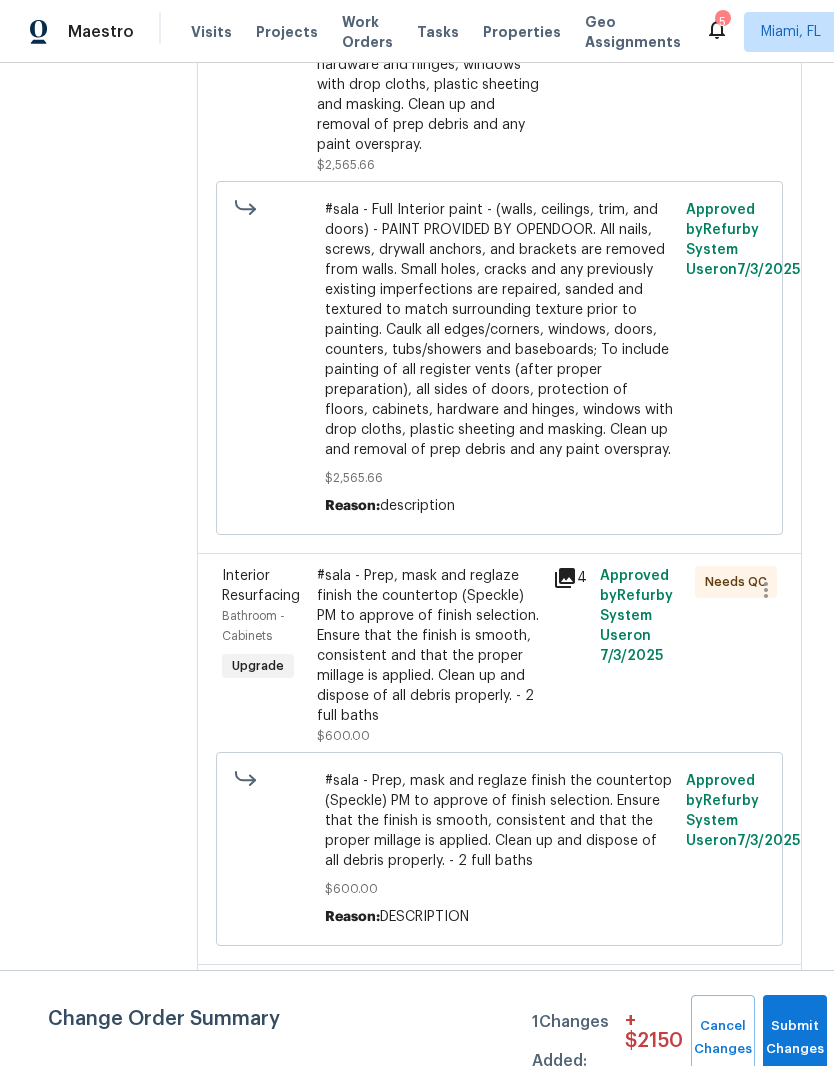click on "#sala - Prep, mask and reglaze finish the countertop (Speckle) PM to approve of finish selection. Ensure that the finish is smooth, consistent and that the proper millage is applied. Clean up and dispose of all debris properly. - 2 full baths" at bounding box center [429, 646] 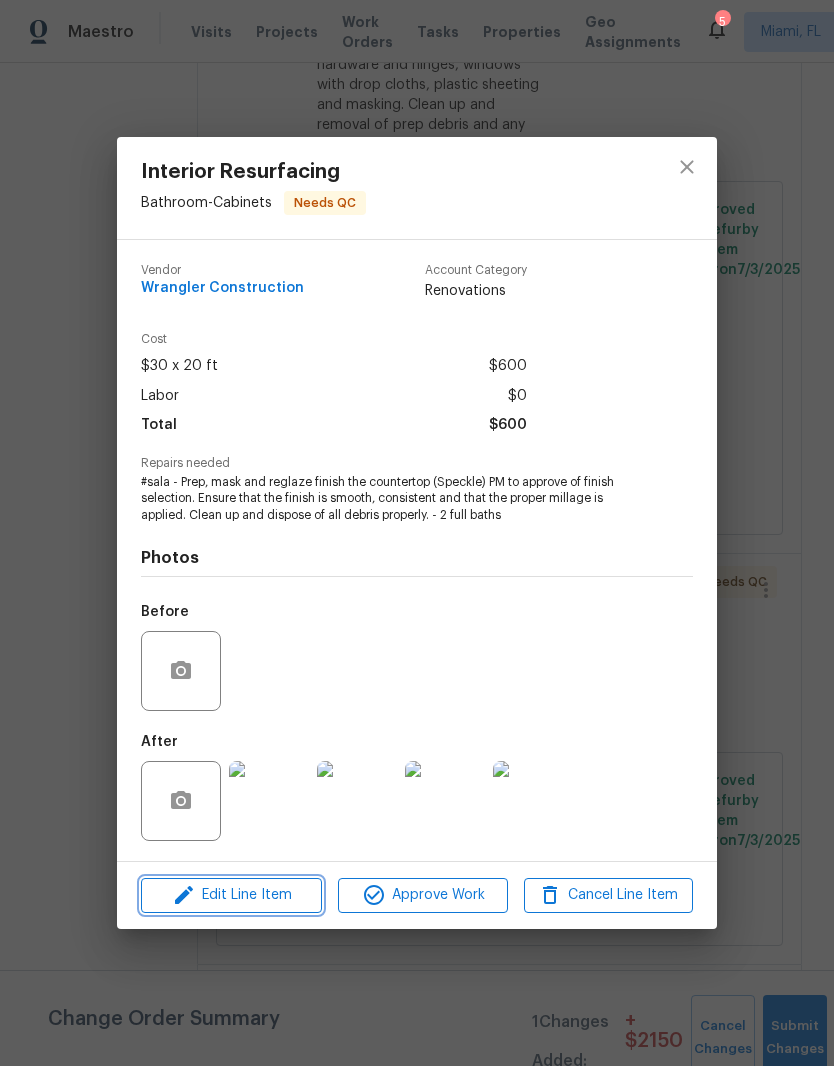 click on "Edit Line Item" at bounding box center [231, 895] 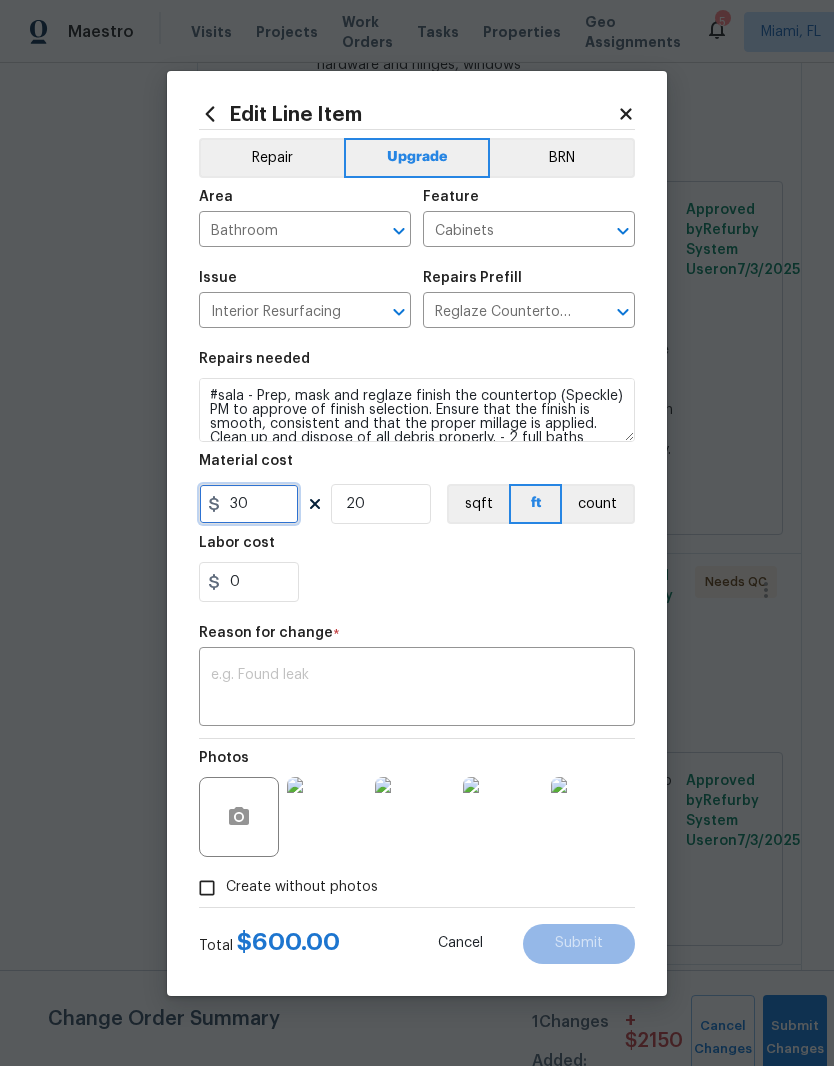 click on "30" at bounding box center [249, 504] 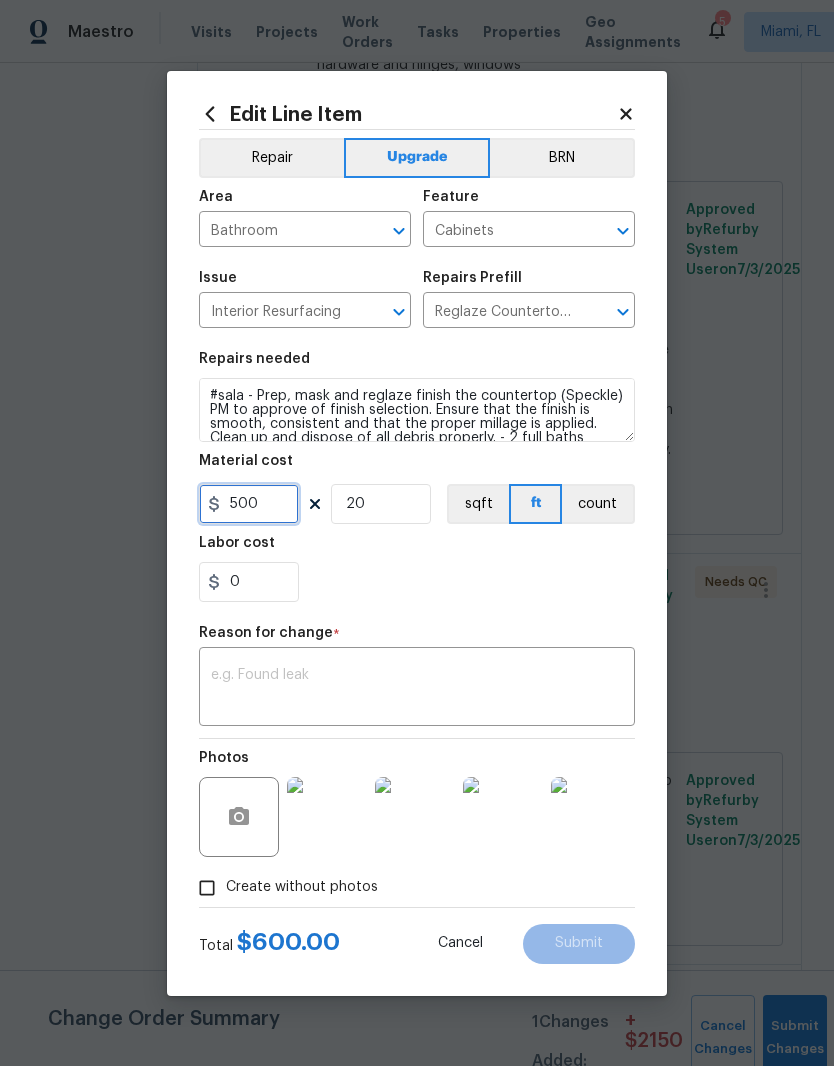 type on "500" 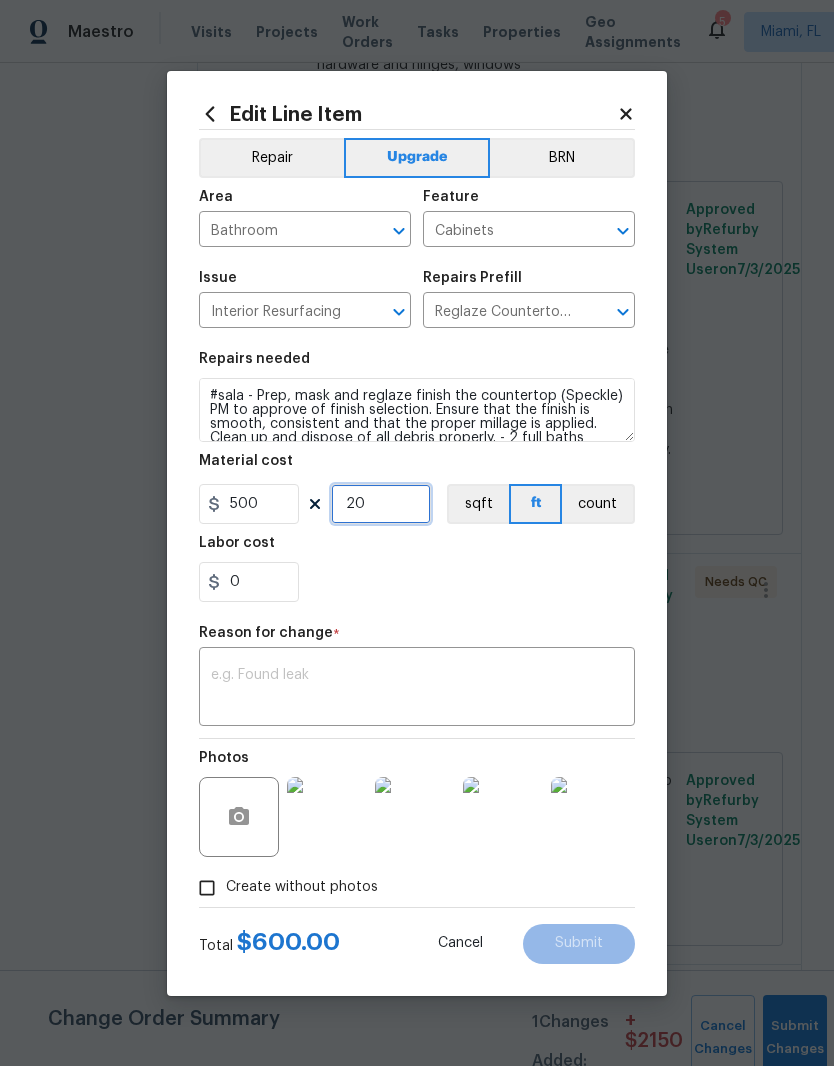 click on "20" at bounding box center [381, 504] 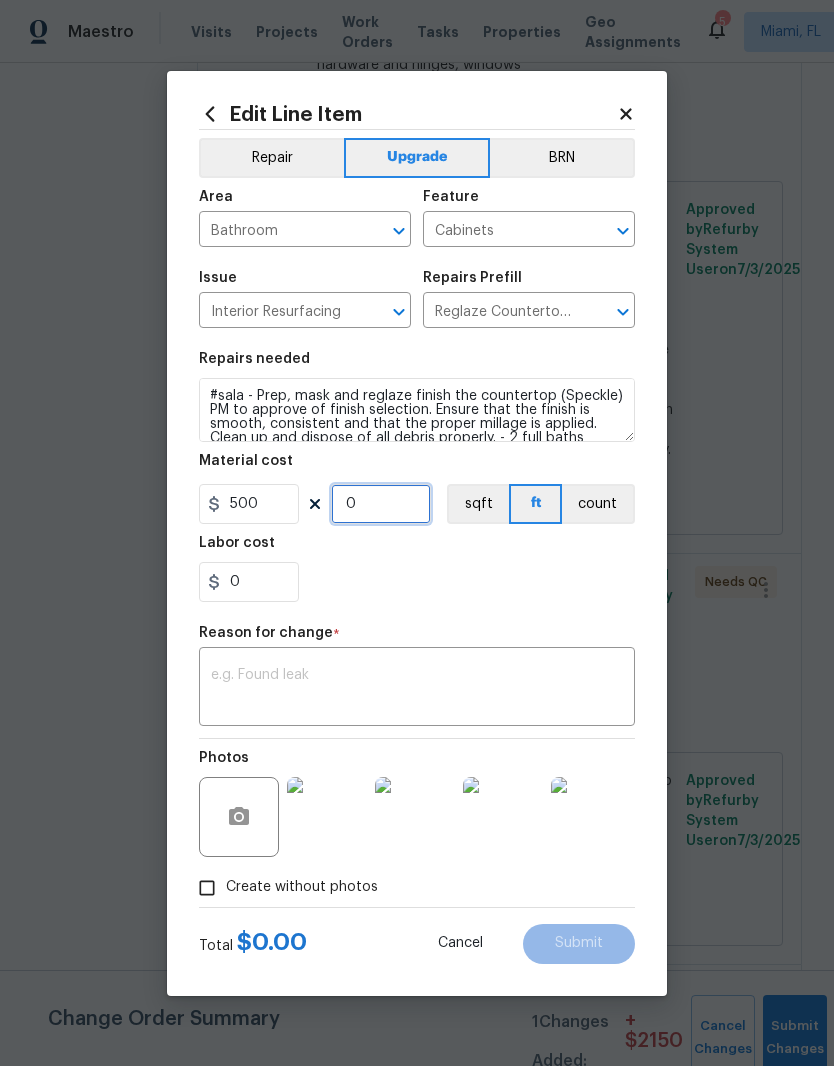 type on "1" 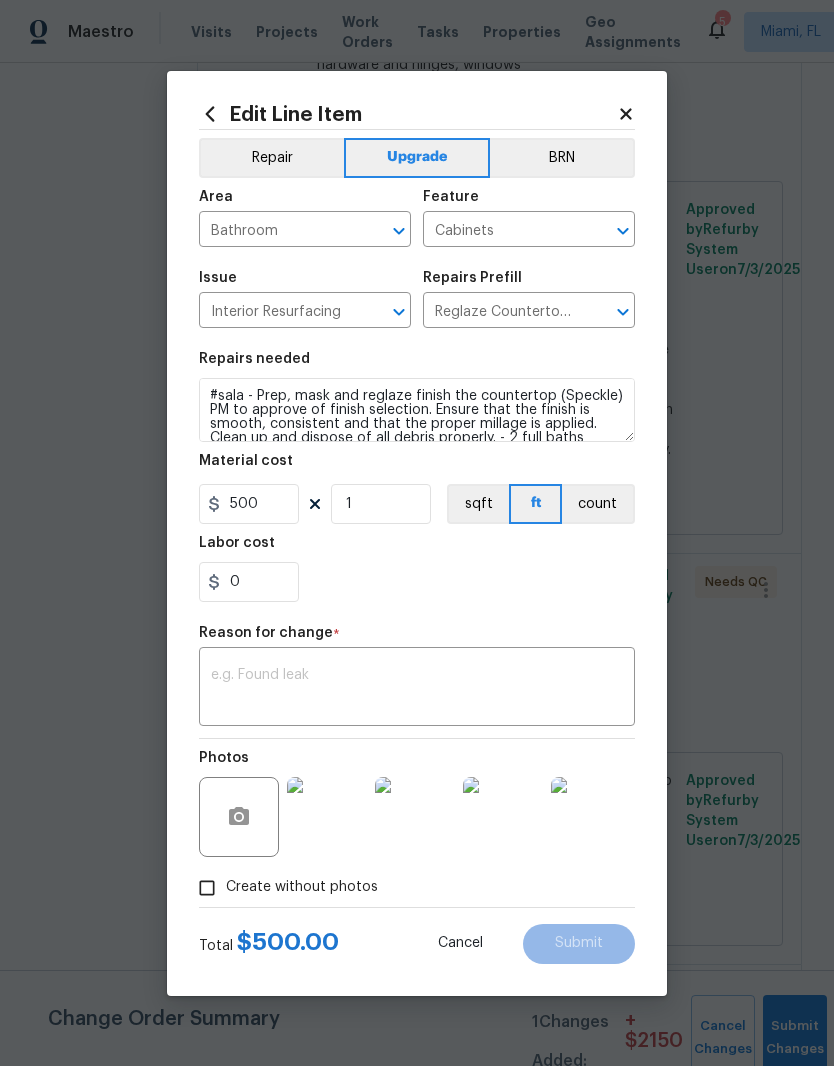 click on "Labor cost" at bounding box center (417, 549) 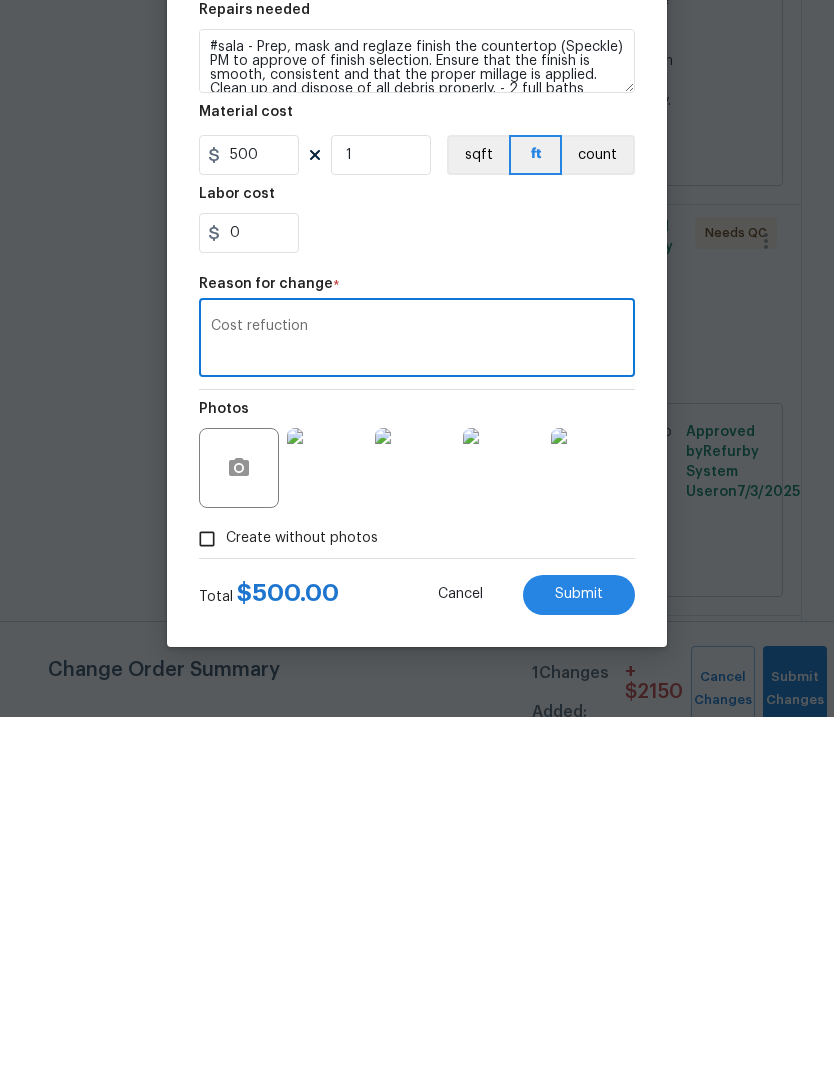 type on "Cost refuction" 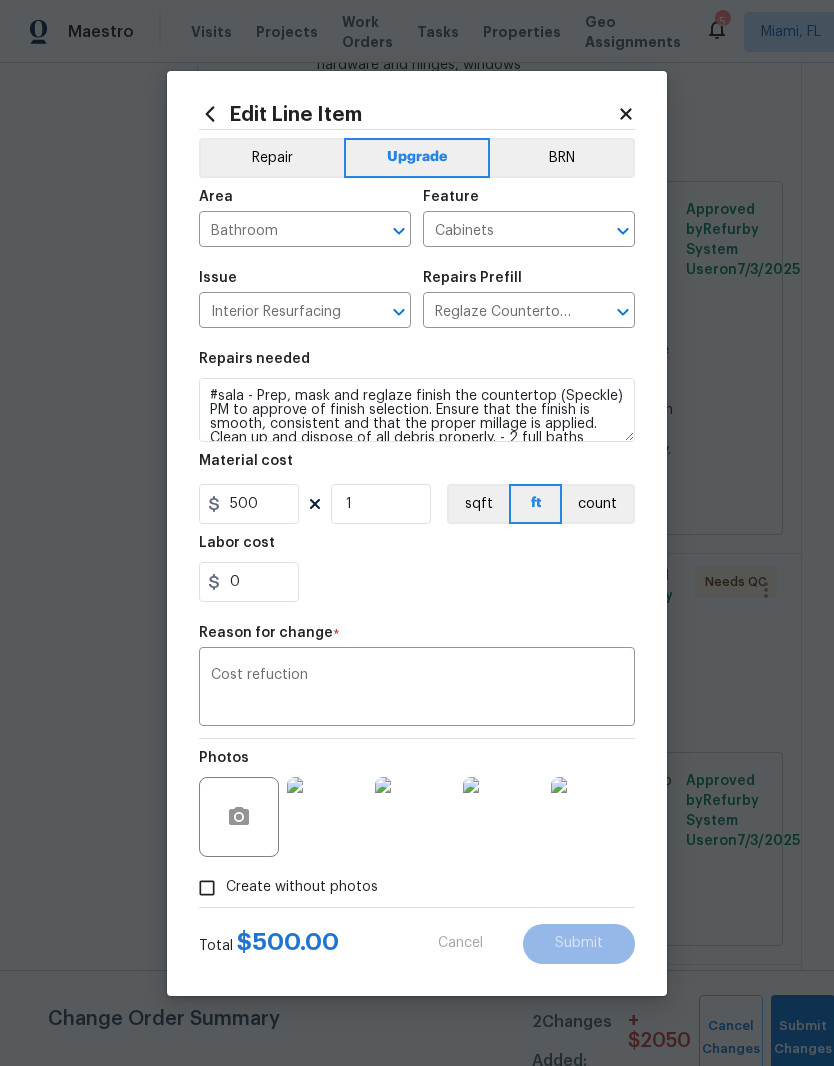 type on "30" 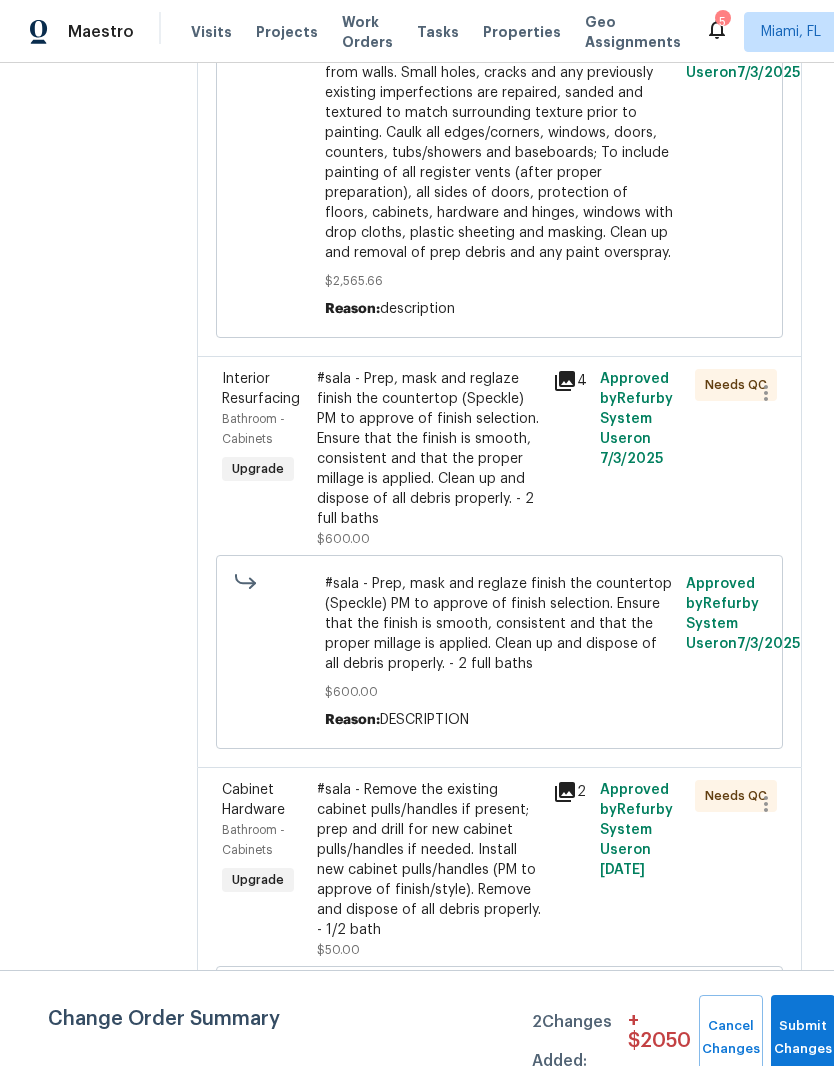 scroll, scrollTop: 1861, scrollLeft: 0, axis: vertical 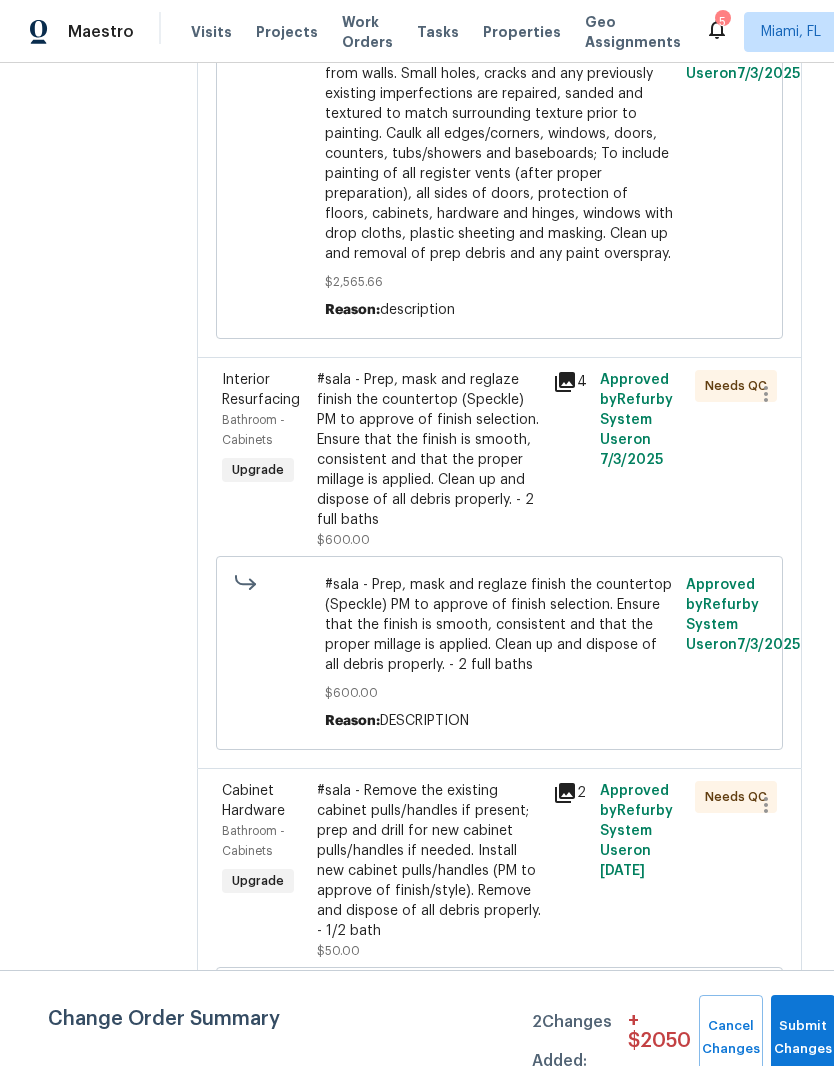 click on "#sala - Remove the existing cabinet pulls/handles if present; prep and drill for new cabinet pulls/handles if needed. Install new cabinet pulls/handles (PM to approve of finish/style). Remove and dispose of all debris properly. - 1/2 bath" at bounding box center (429, 861) 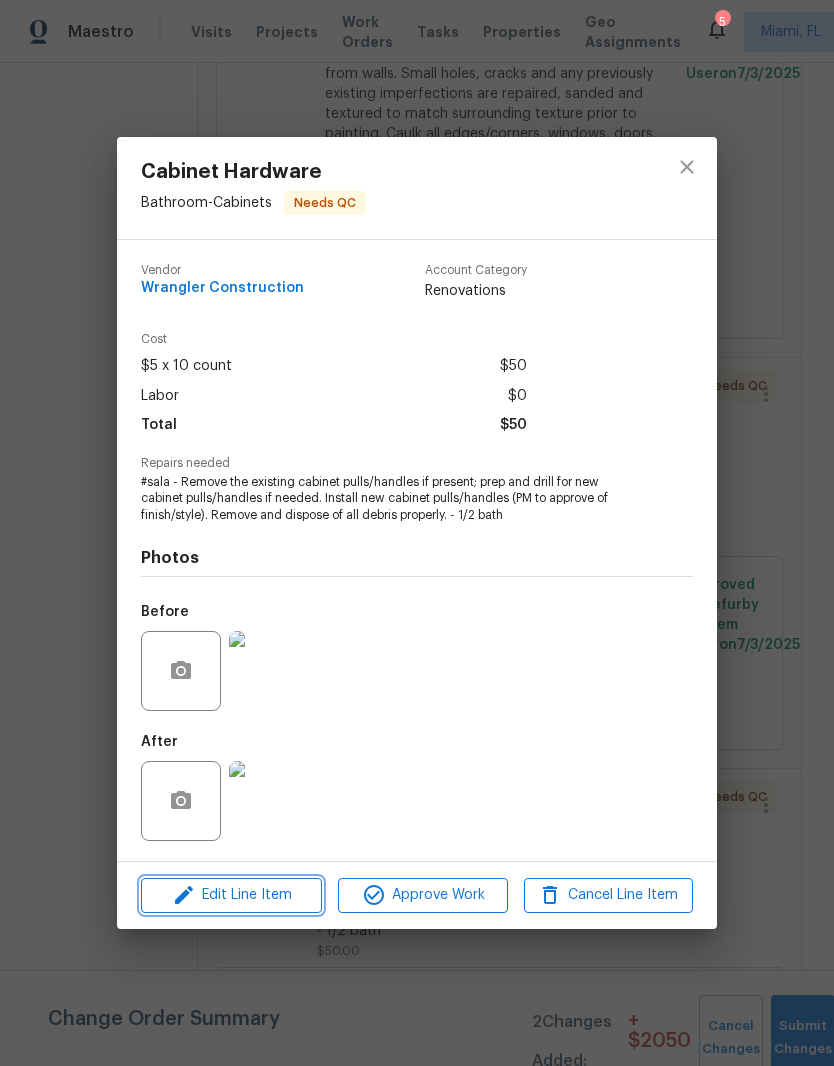 click on "Edit Line Item" at bounding box center [231, 895] 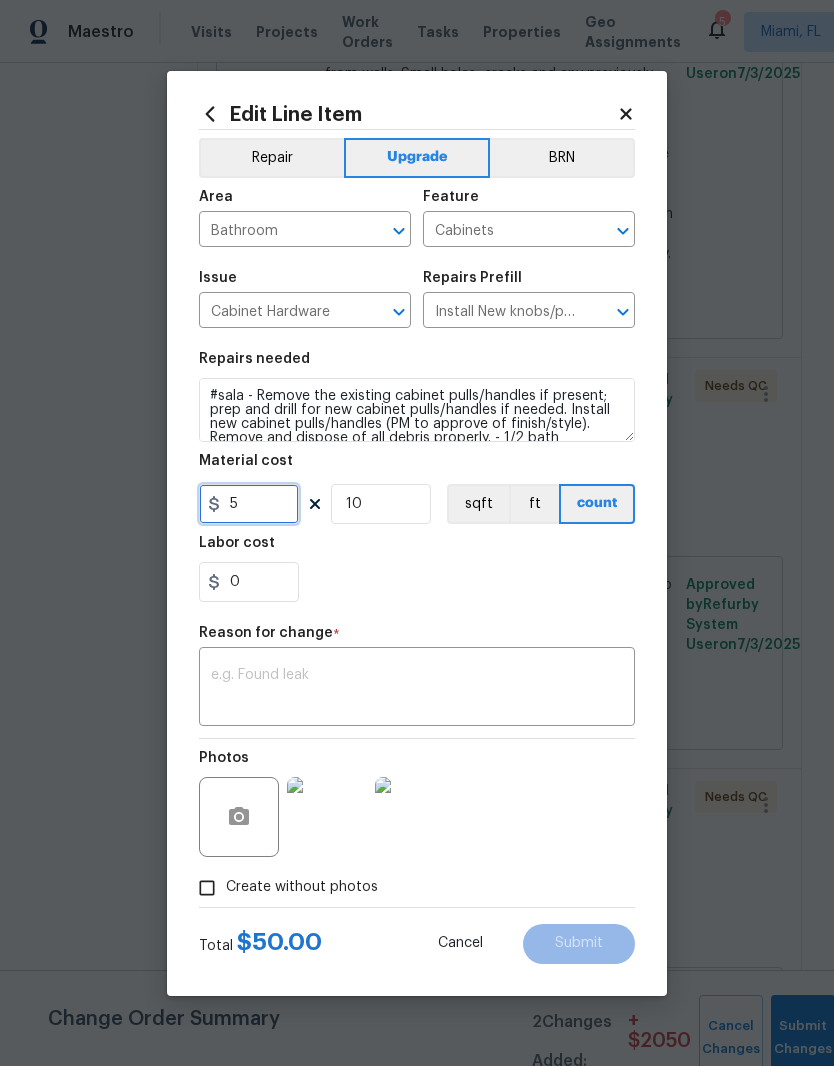 click on "5" at bounding box center (249, 504) 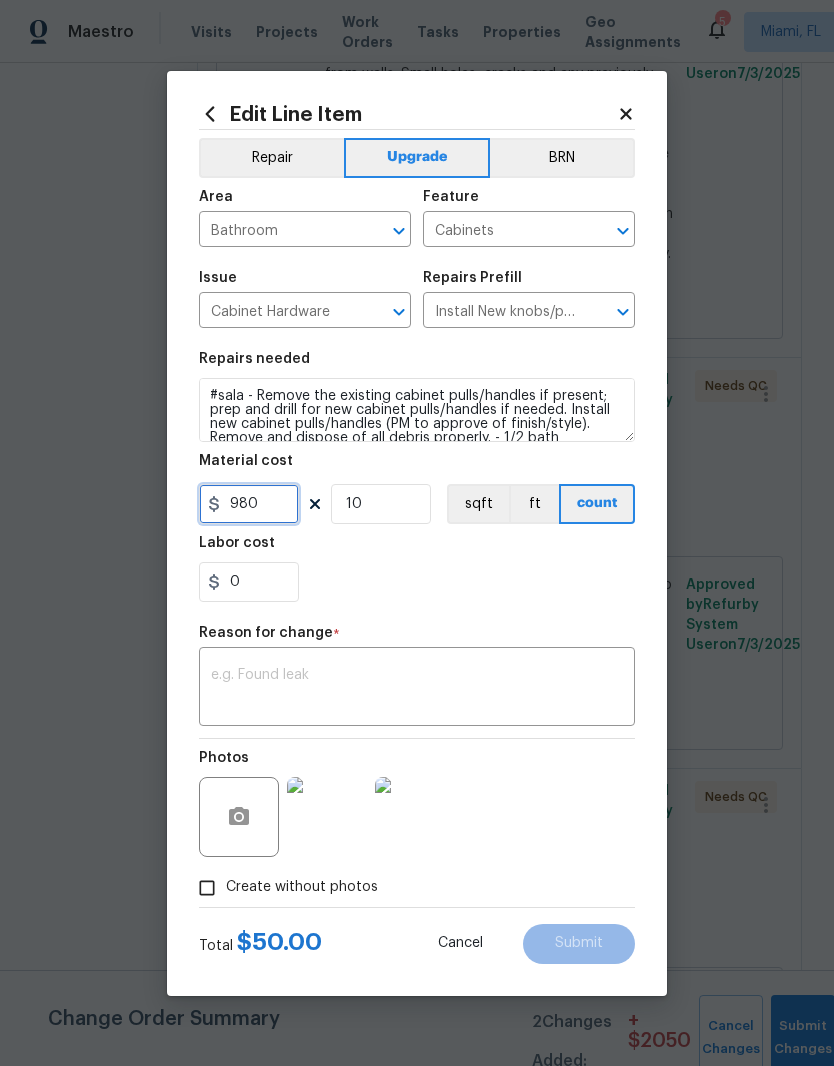 type on "980" 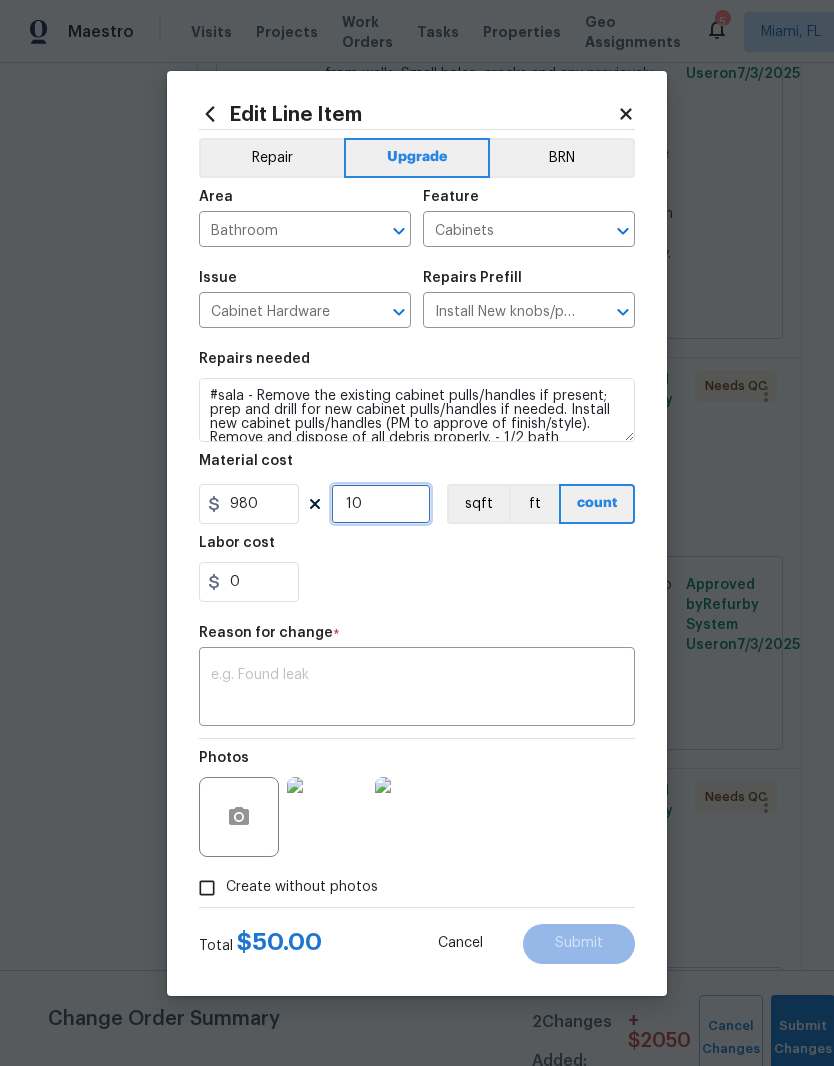 click on "10" at bounding box center [381, 504] 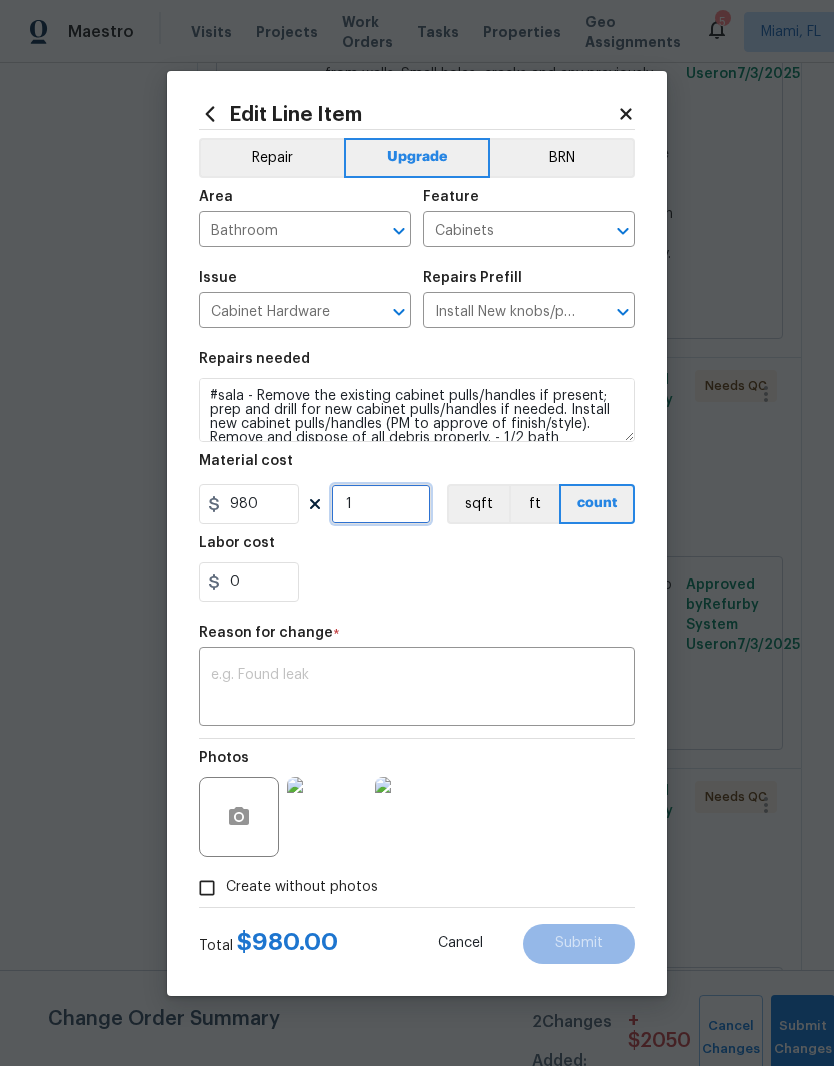 type on "1" 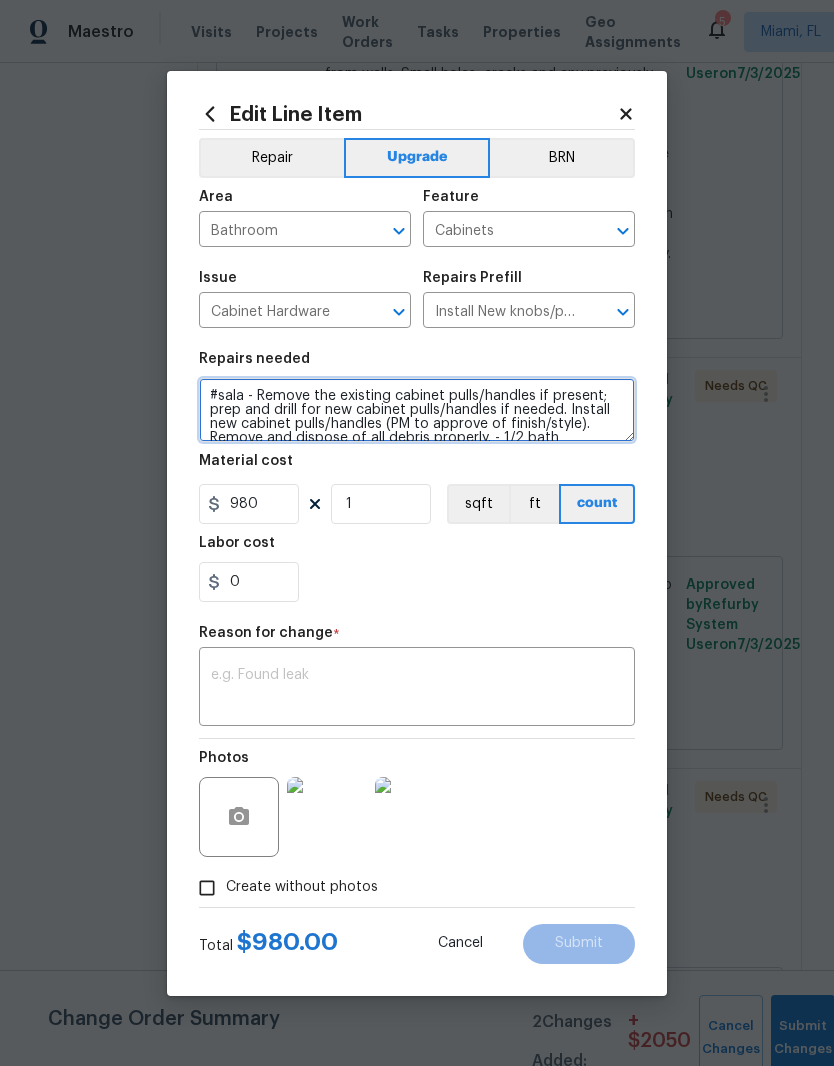 click on "#sala - Remove the existing cabinet pulls/handles if present; prep and drill for new cabinet pulls/handles if needed. Install new cabinet pulls/handles (PM to approve of finish/style). Remove and dispose of all debris properly. - 1/2 bath" at bounding box center [417, 410] 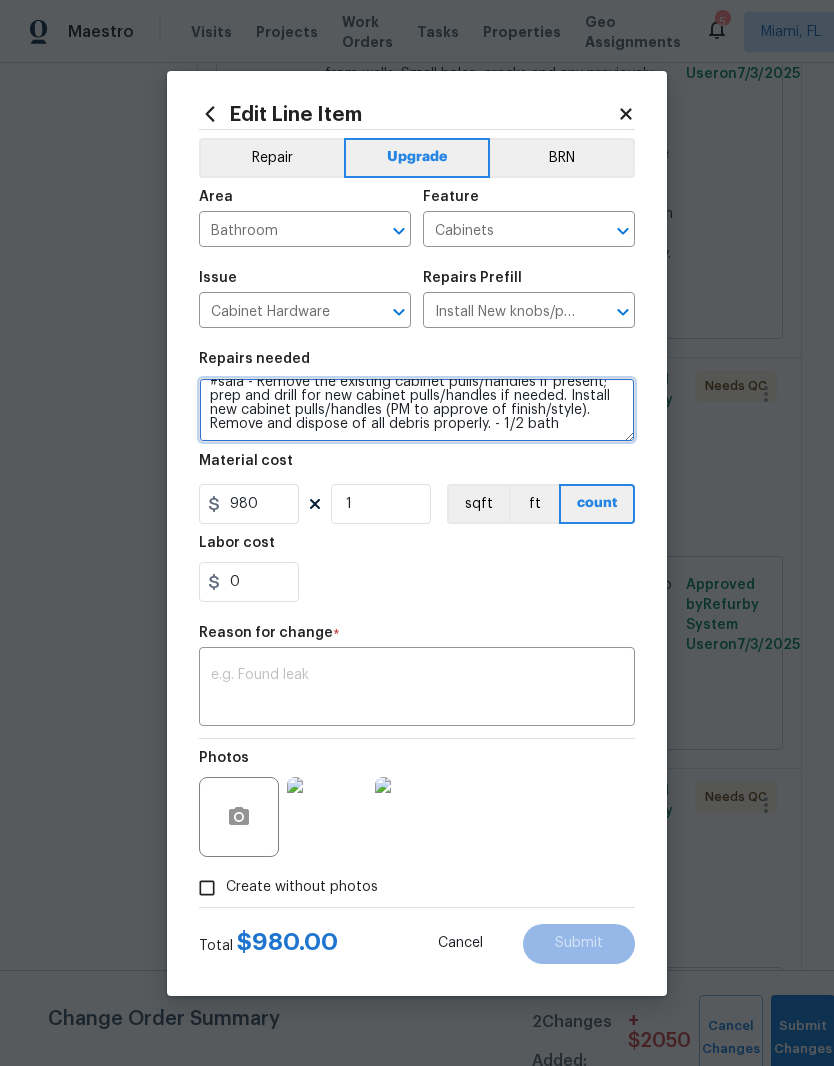 scroll, scrollTop: 47, scrollLeft: 0, axis: vertical 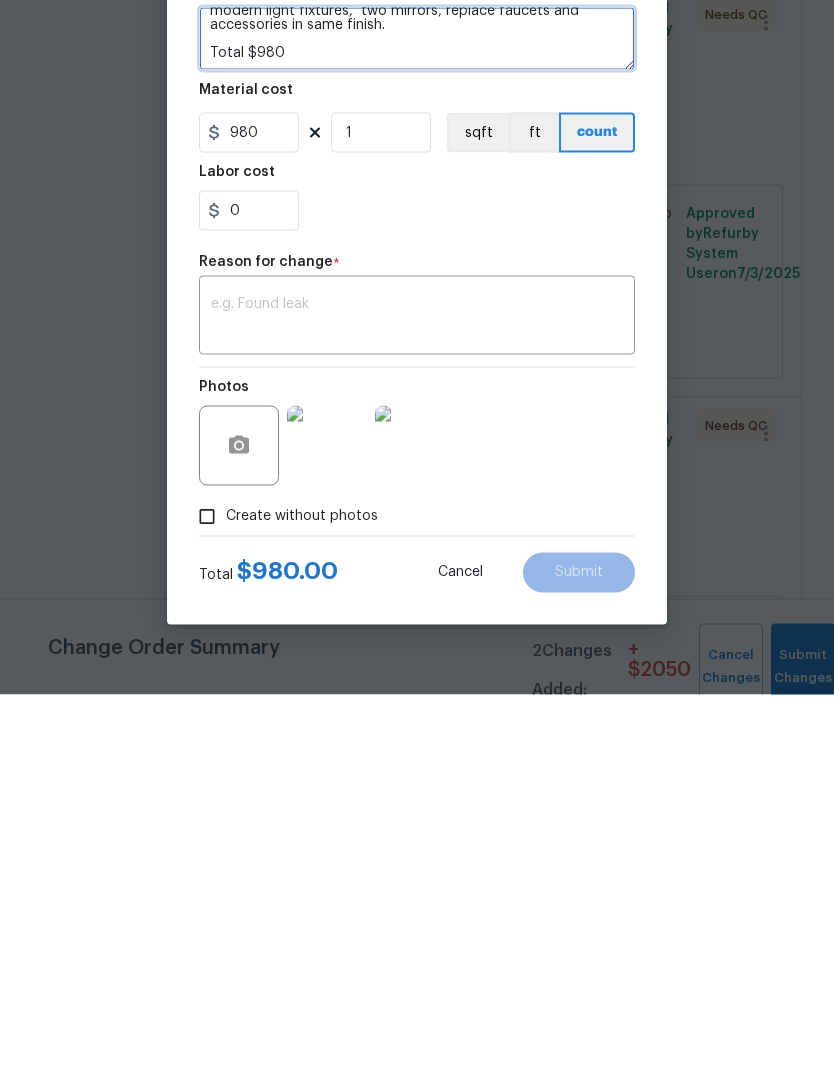 type on "#sala - Remove the existing cabinet pulls/handles if present; prep and drill for new cabinet pulls/handles if needed. Install new cabinet pulls/handles (PM to approve of finish/style). Remove and dispose of all debris properly. - 1/2 bath
Upgrades to the 11087 where approved: Budget👇🏼
Market
Miami
Escalation Reason
Sala recommendations :
Instead of painting countertop and cabinet- Recommendation- Replace vanity and top (granite)
Total $1100
Instead of painting double vanity and top in Main Bath-Replace vanity and top (granite)
Total $2200
Additional recommendations upstairs main bathroom. two modern light fixtures,  two mirrors, replace faucets and accessories in same finish.
Total $980
Additional recommendations upstairs guest bathroom. two modern light fixtures,  two mirrors, replace faucets and accessories in same finish.
Total $980" 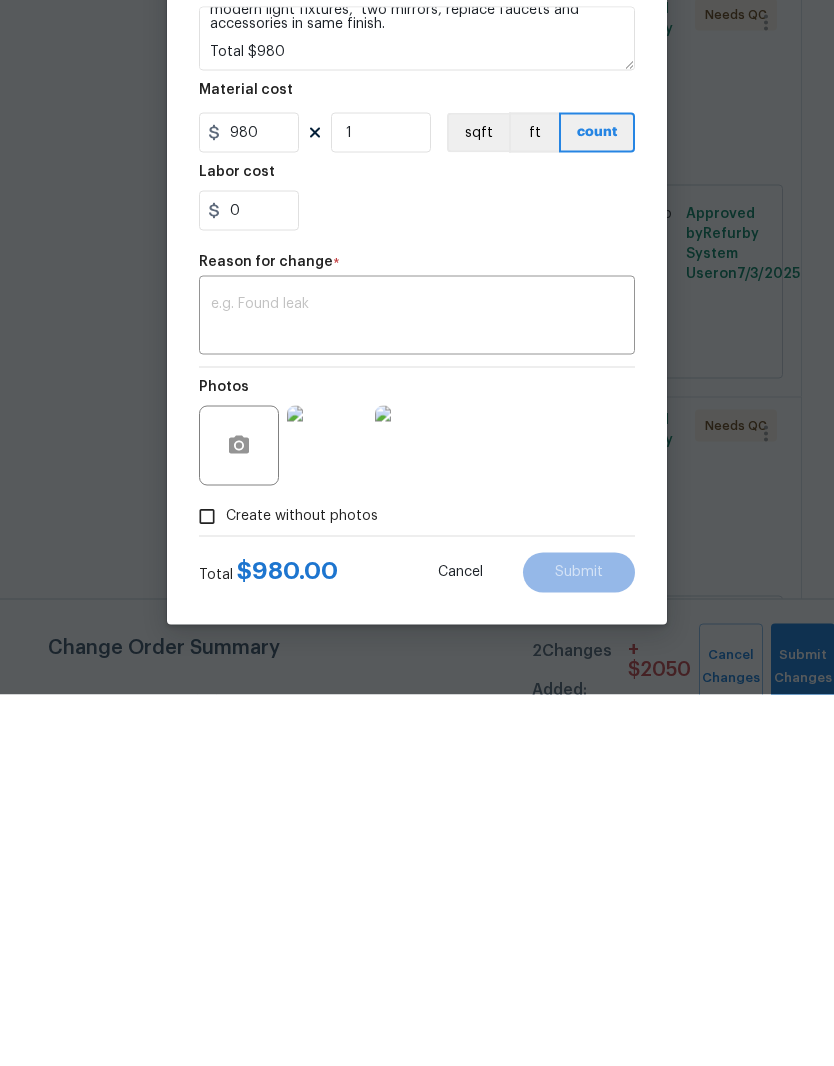 click at bounding box center [417, 689] 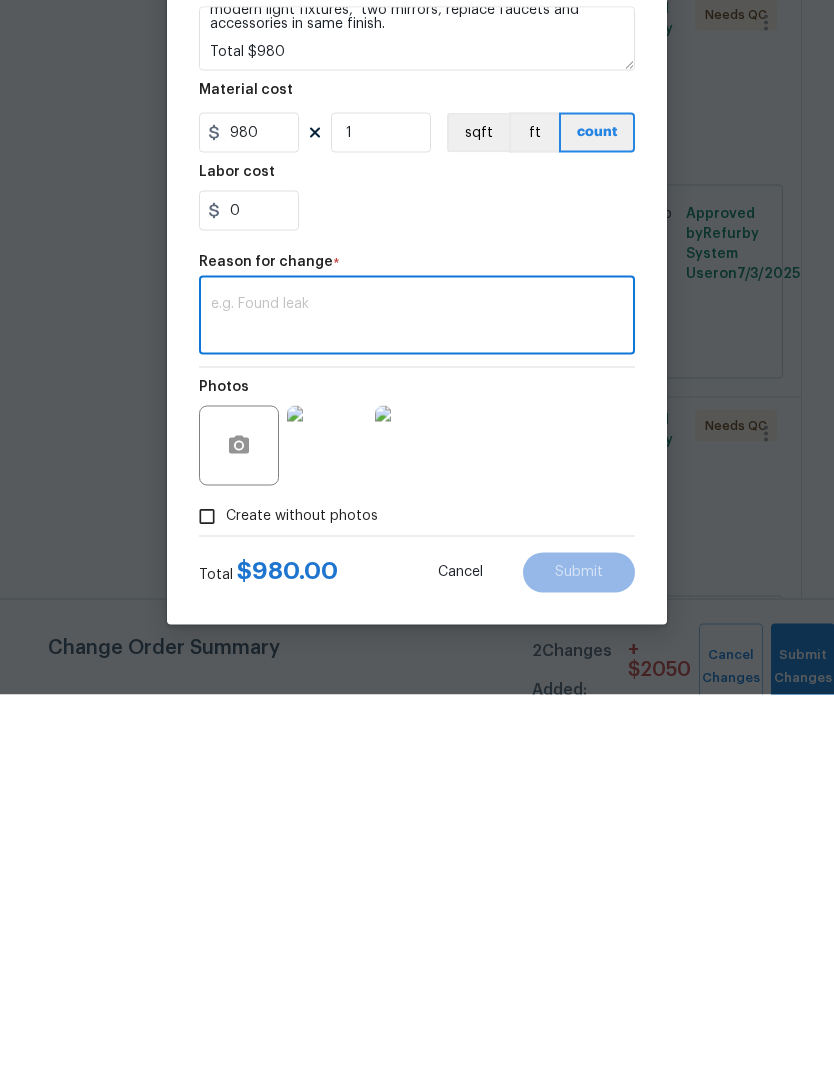 type on "P" 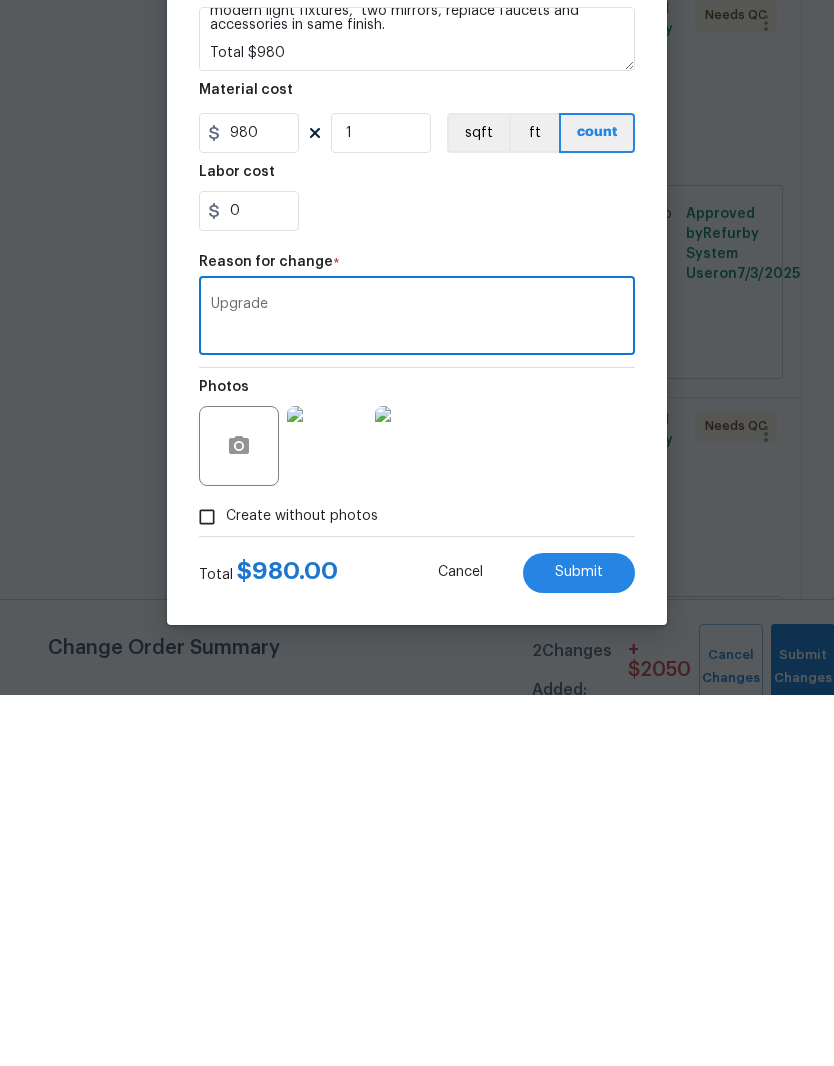 type on "Upgrade" 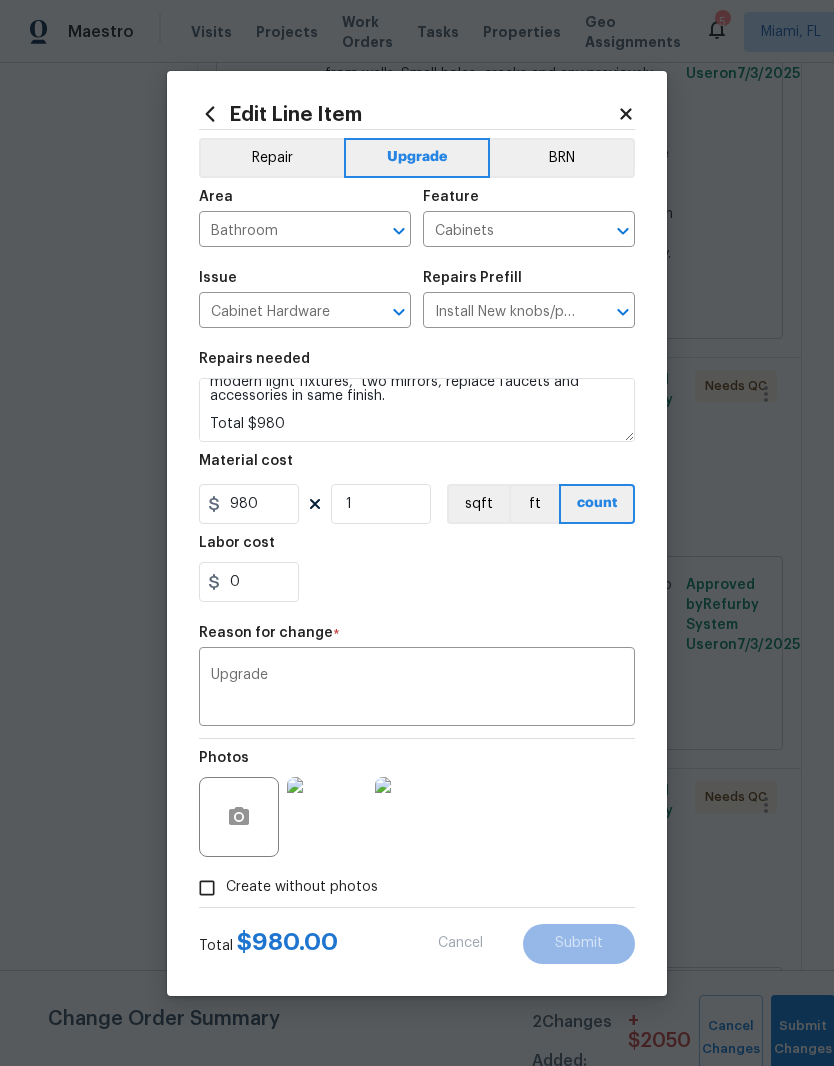 type on "#sala - Remove the existing cabinet pulls/handles if present; prep and drill for new cabinet pulls/handles if needed. Install new cabinet pulls/handles (PM to approve of finish/style). Remove and dispose of all debris properly. - 1/2 bath" 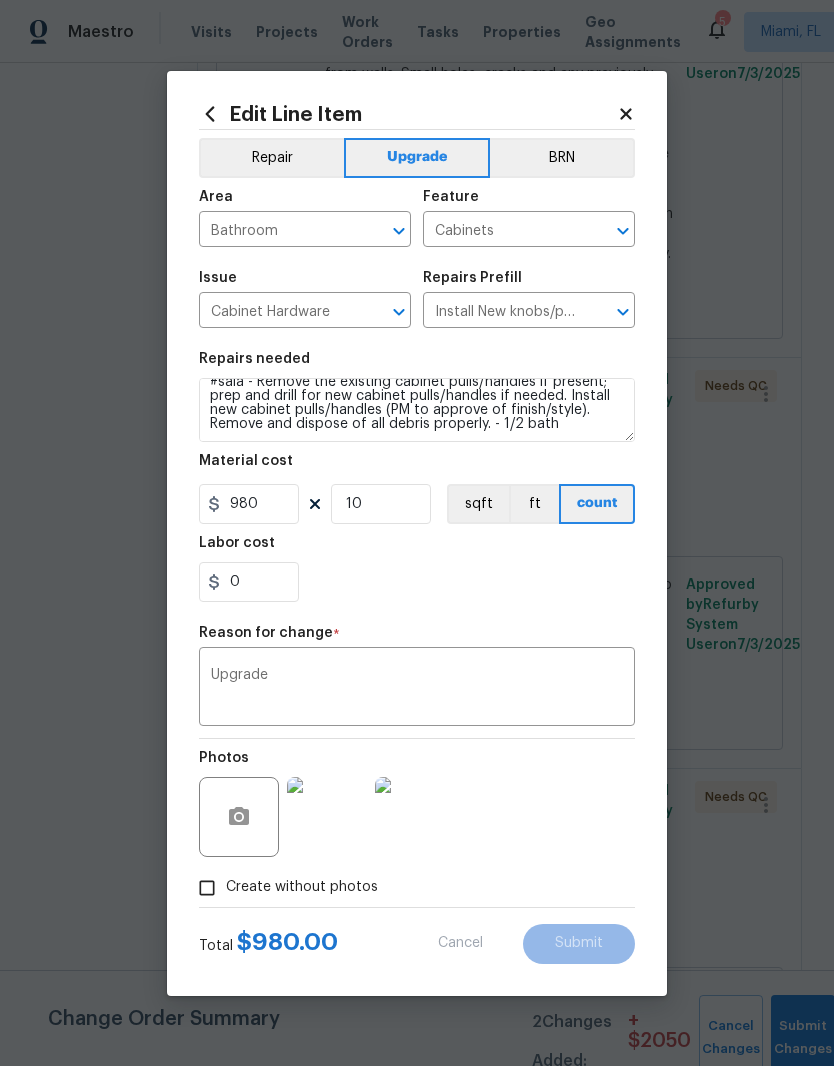 type on "5" 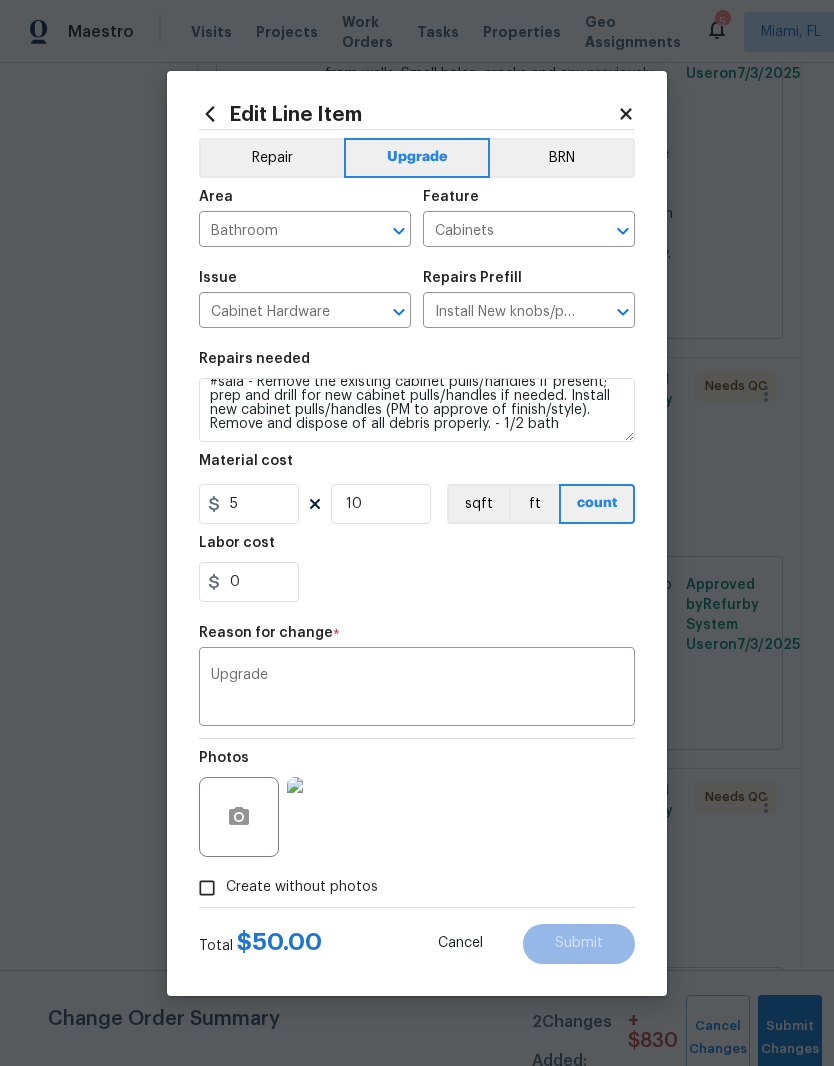 scroll, scrollTop: 14, scrollLeft: 0, axis: vertical 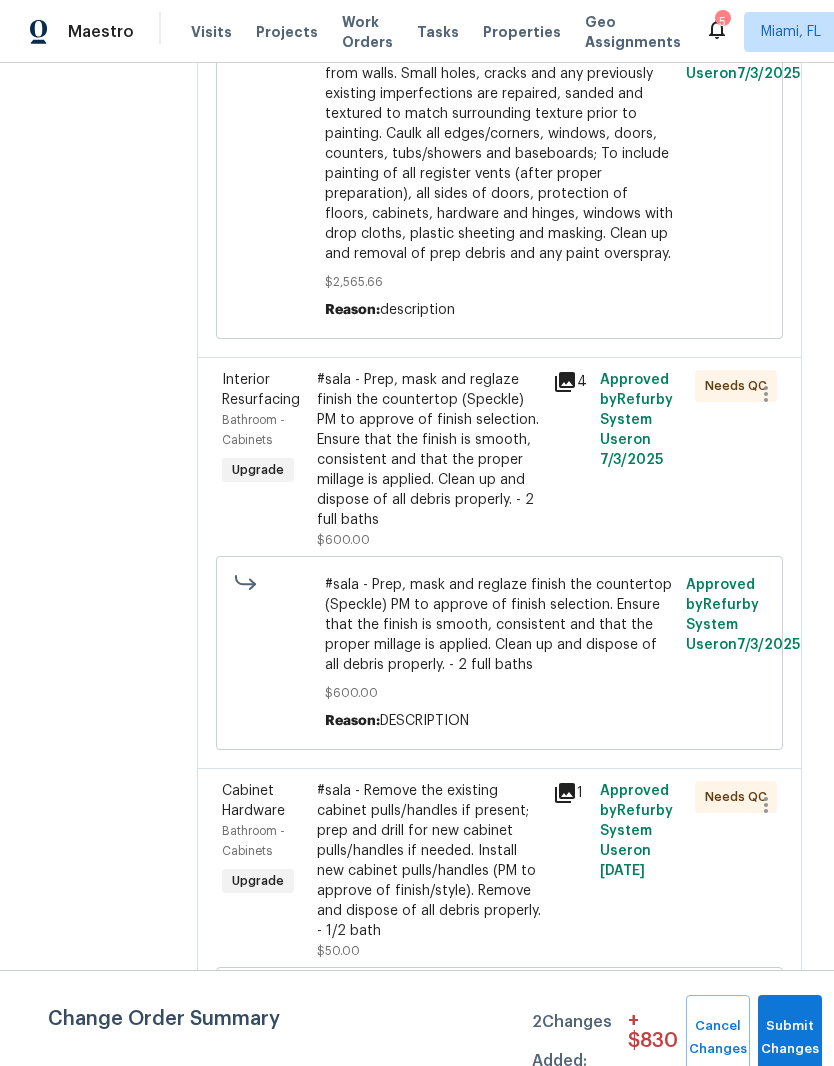 click on "#sala - Remove the existing cabinet pulls/handles if present; prep and drill for new cabinet pulls/handles if needed. Install new cabinet pulls/handles (PM to approve of finish/style). Remove and dispose of all debris properly. - 1/2 bath" at bounding box center [429, 861] 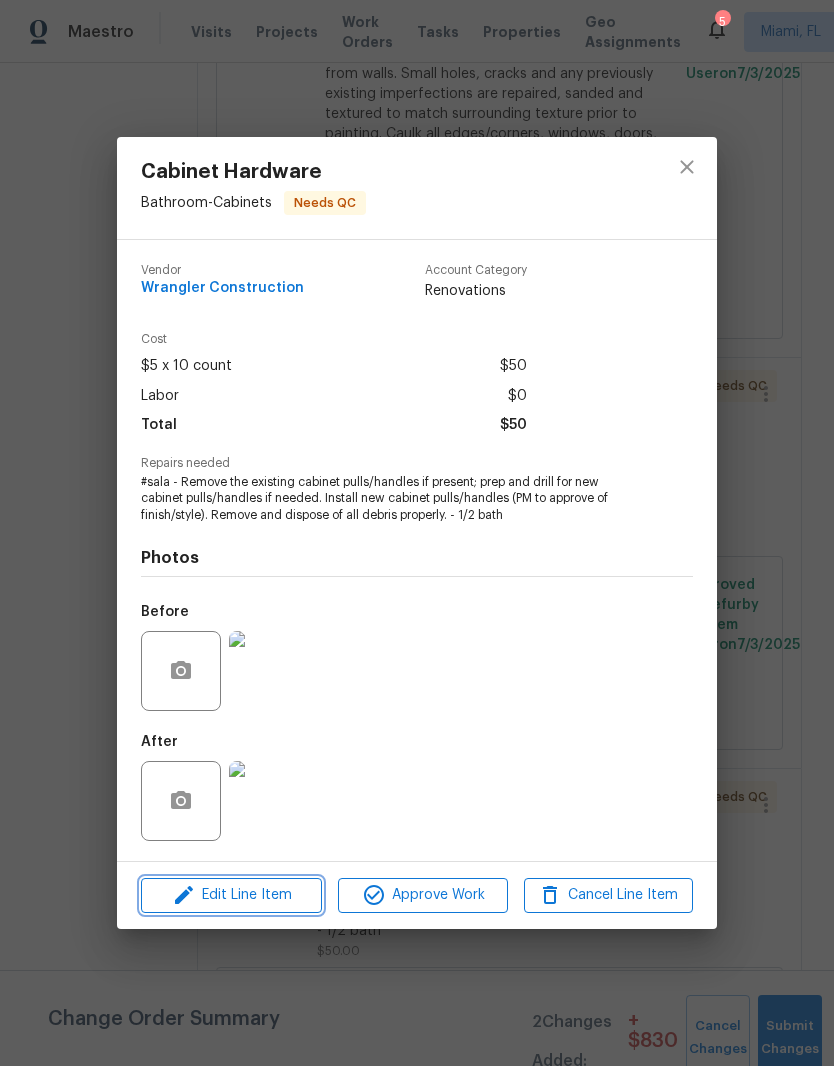 click on "Edit Line Item" at bounding box center [231, 895] 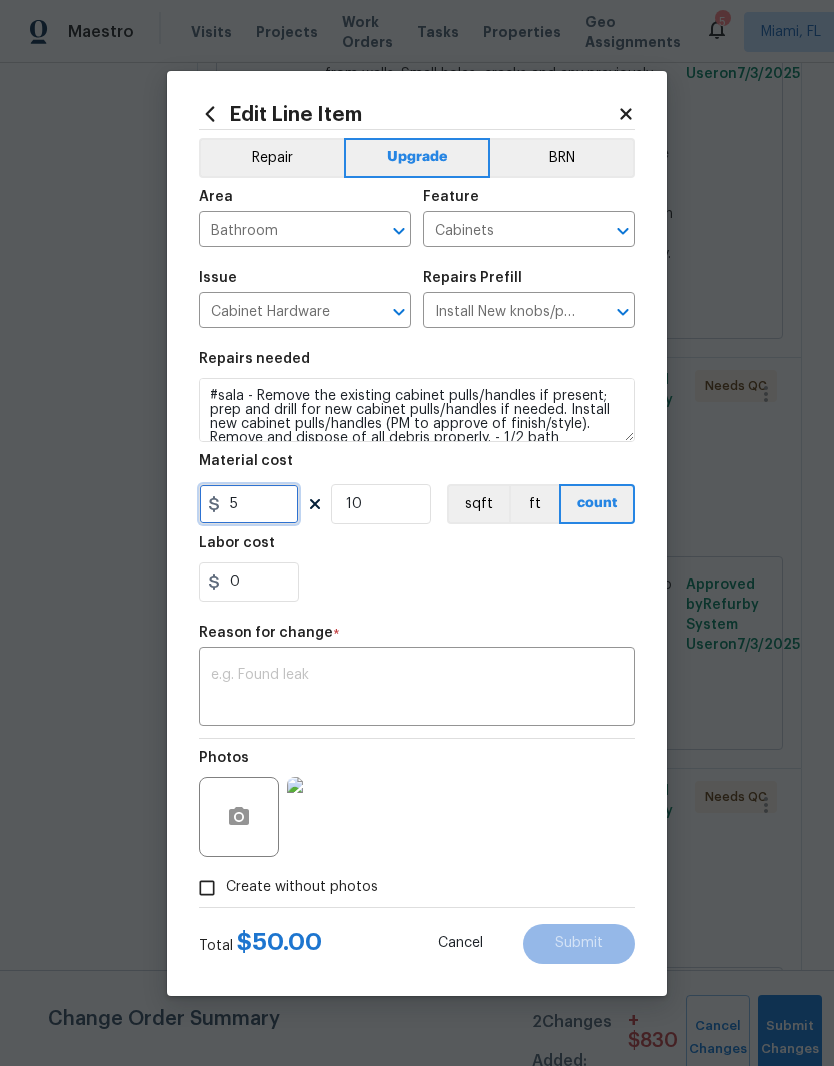 click on "5" at bounding box center [249, 504] 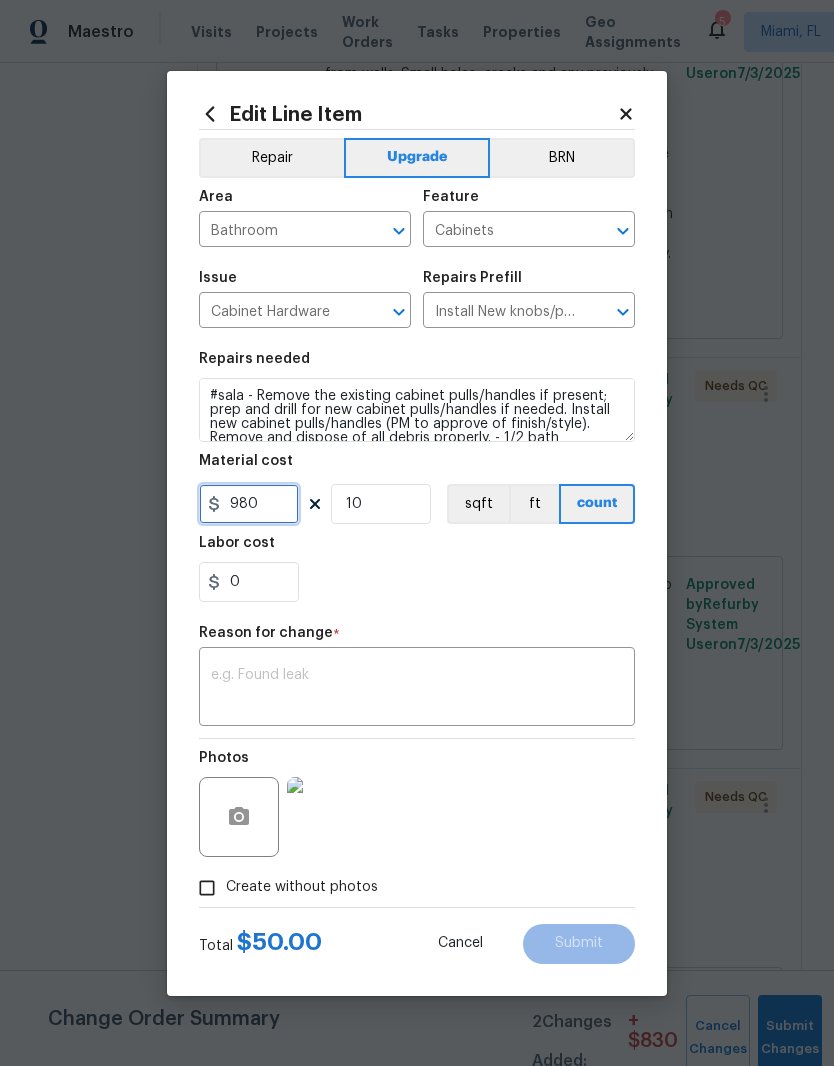 type on "980" 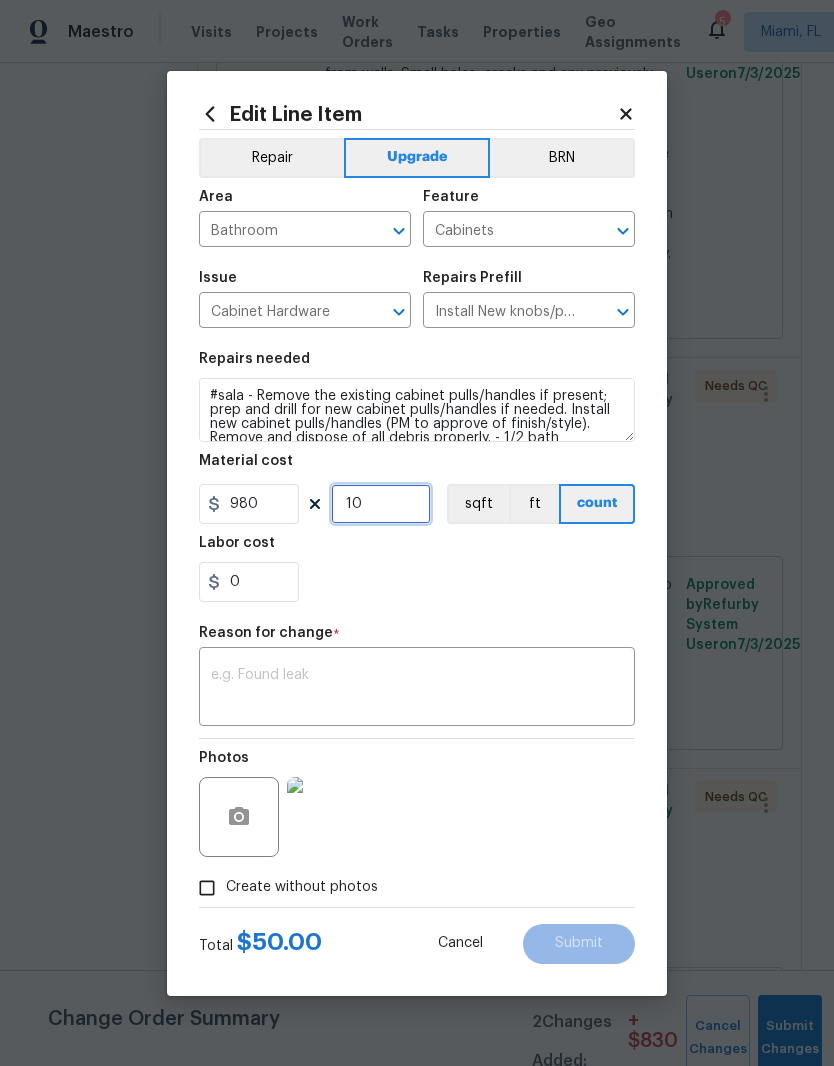 click on "10" at bounding box center (381, 504) 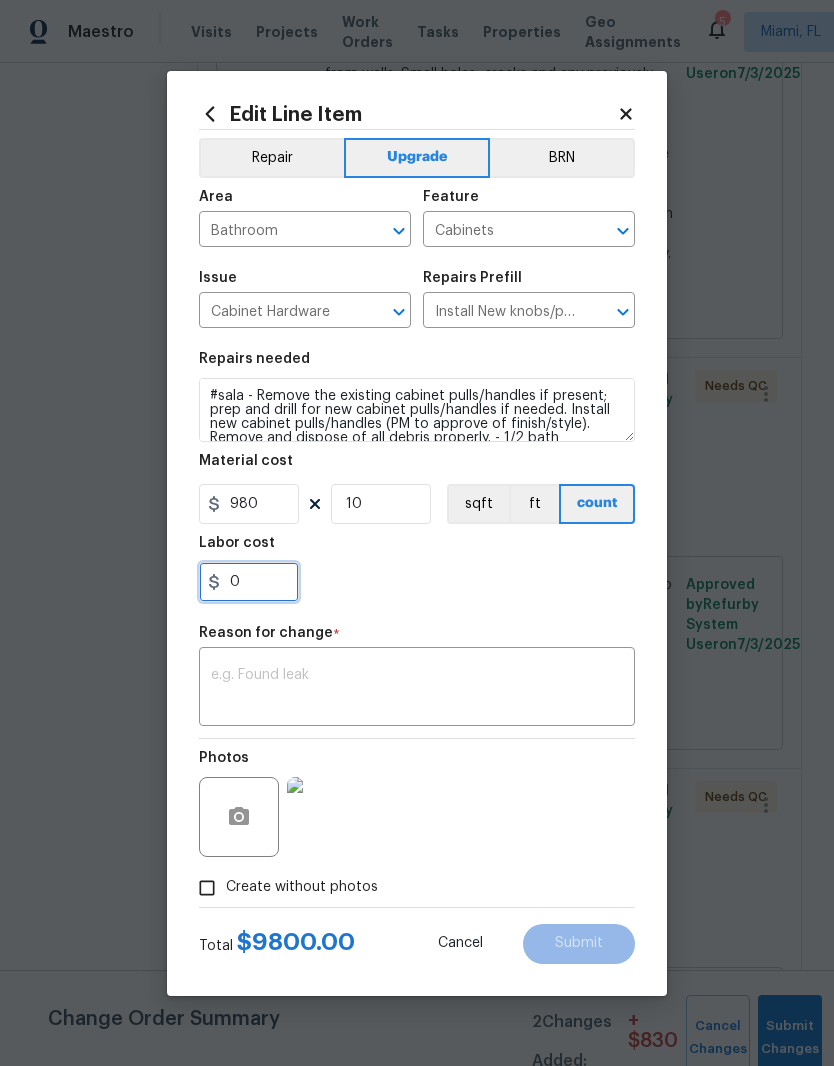 scroll, scrollTop: 0, scrollLeft: 0, axis: both 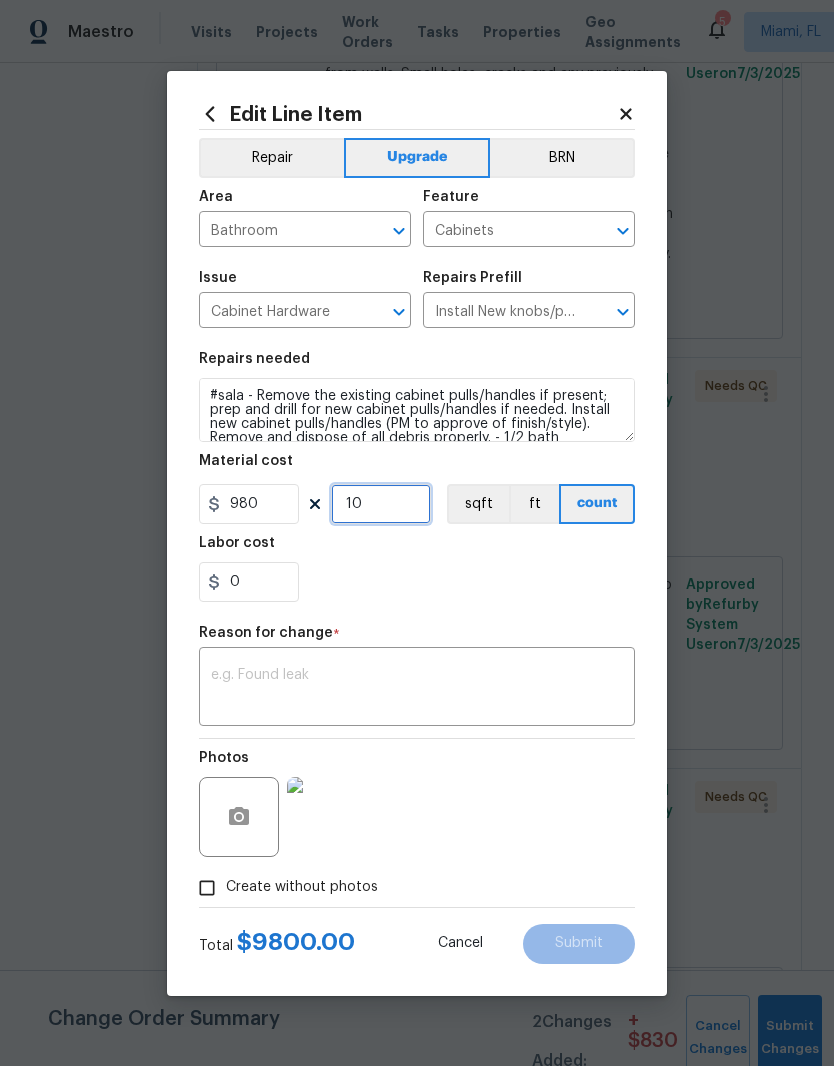 click on "10" at bounding box center (381, 504) 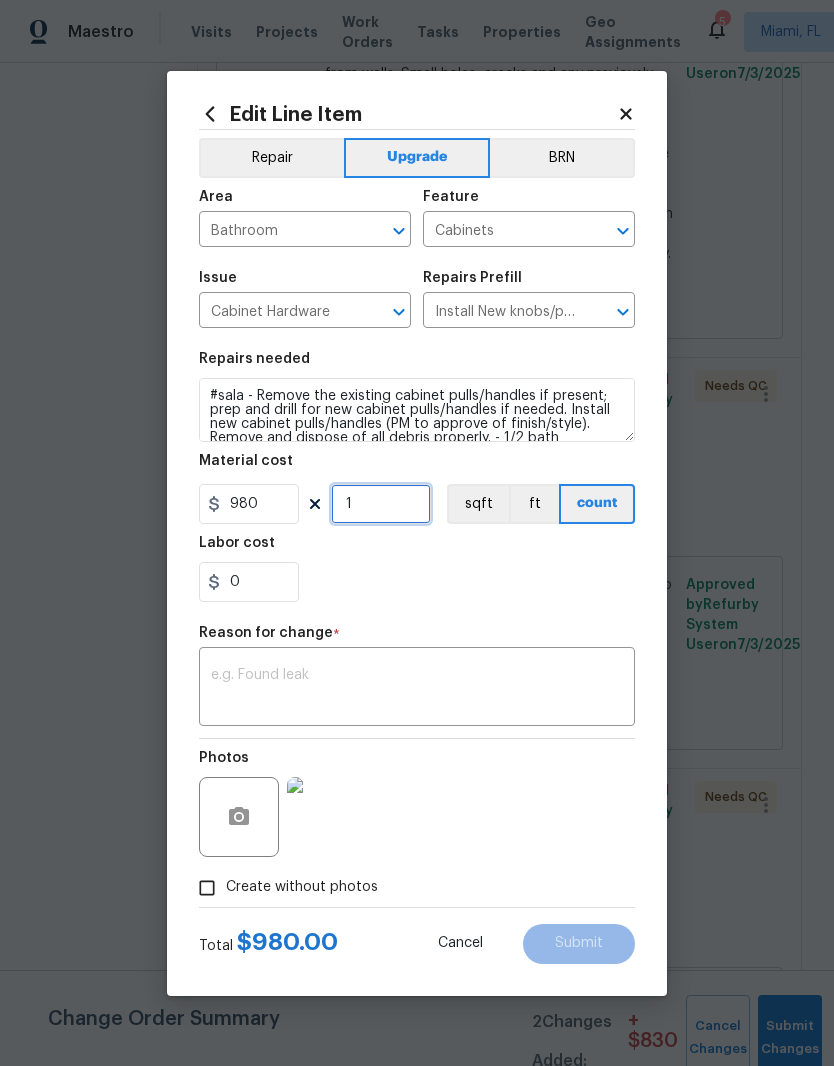 type on "1" 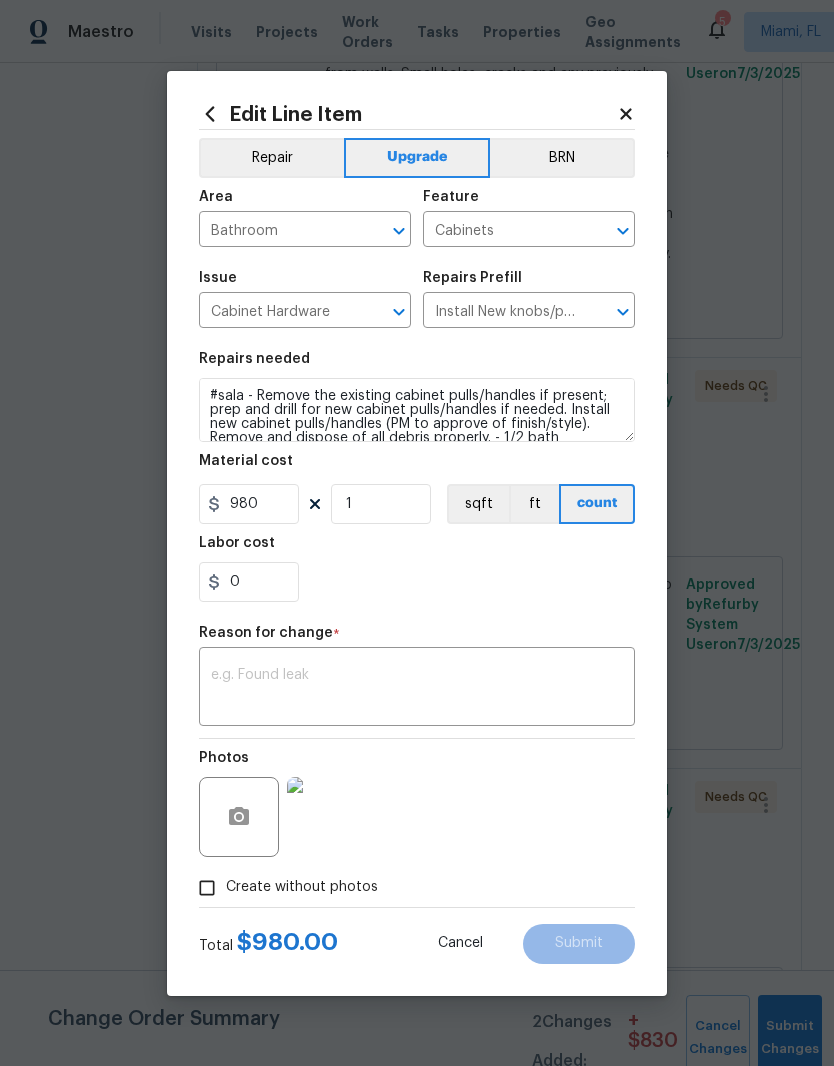 click on "Reason for change *" at bounding box center (417, 639) 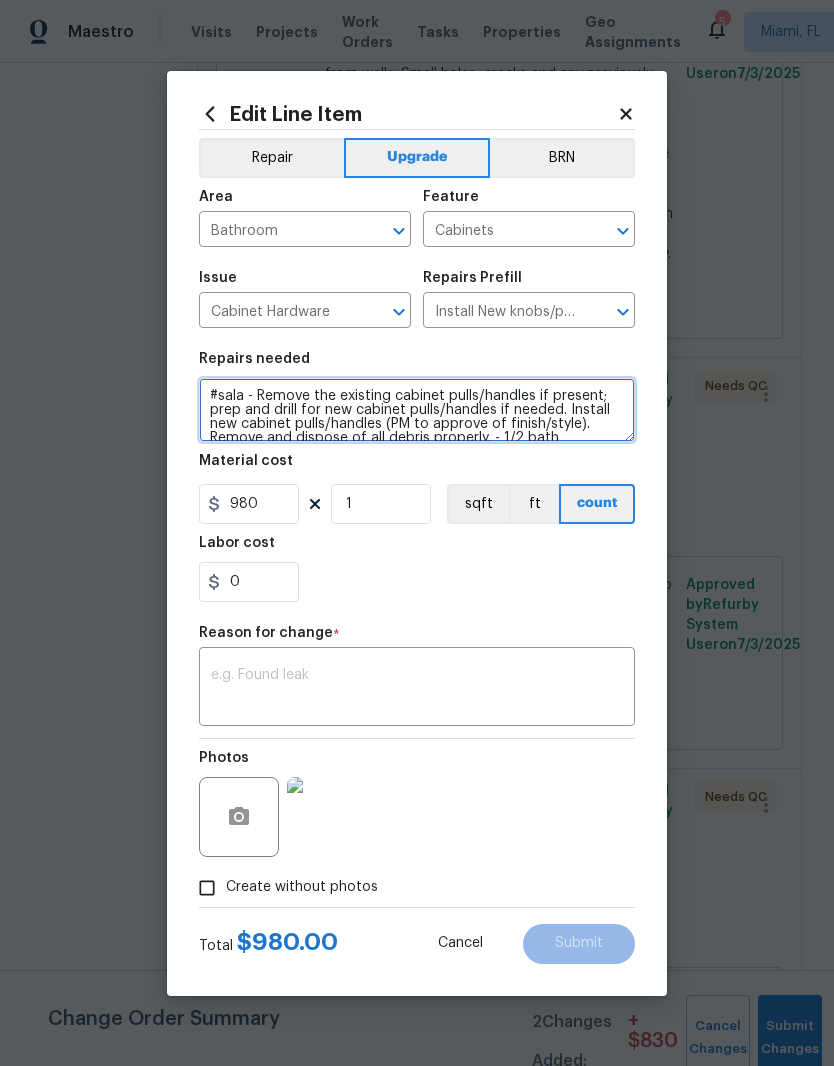 click on "#sala - Remove the existing cabinet pulls/handles if present; prep and drill for new cabinet pulls/handles if needed. Install new cabinet pulls/handles (PM to approve of finish/style). Remove and dispose of all debris properly. - 1/2 bath" at bounding box center [417, 410] 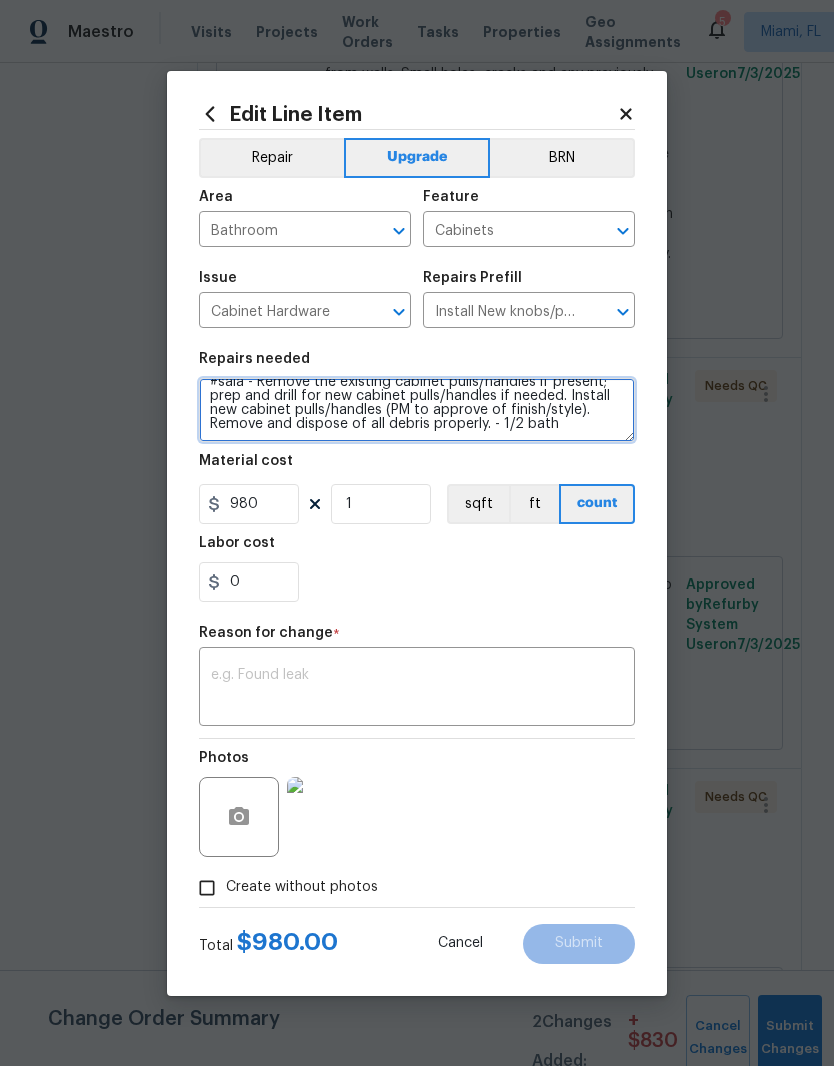 scroll, scrollTop: 14, scrollLeft: 0, axis: vertical 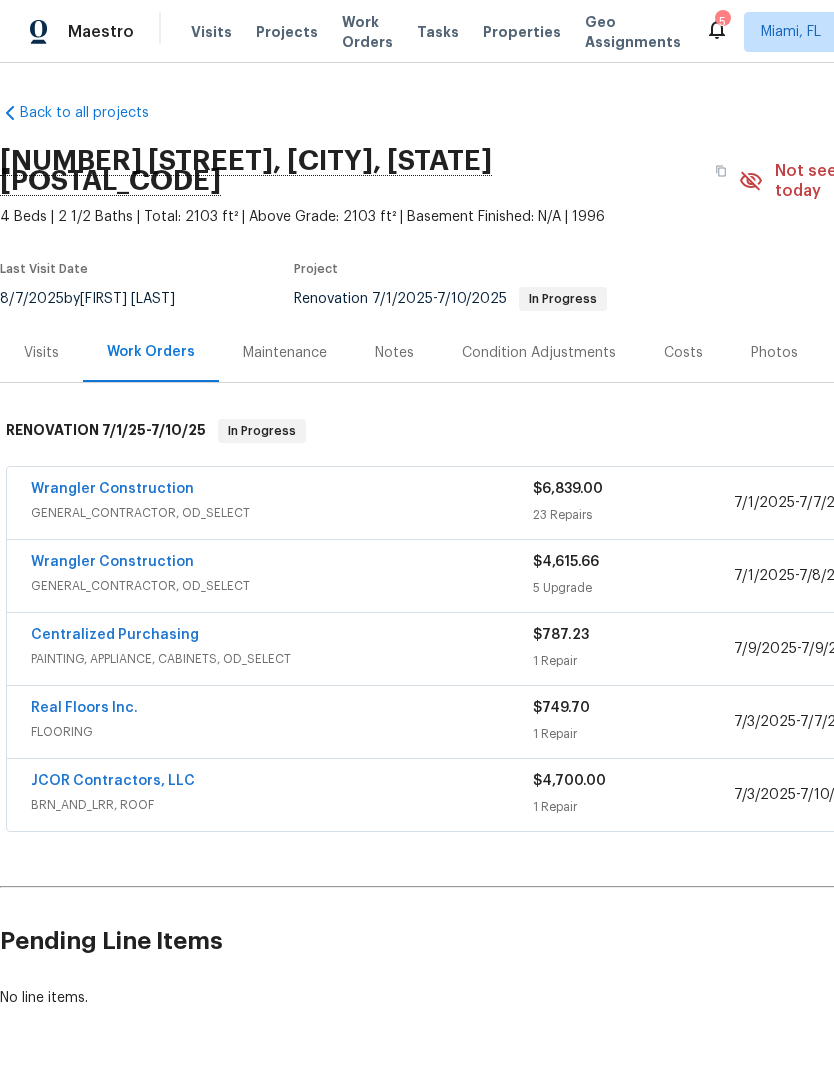click on "Wrangler Construction" at bounding box center [282, 564] 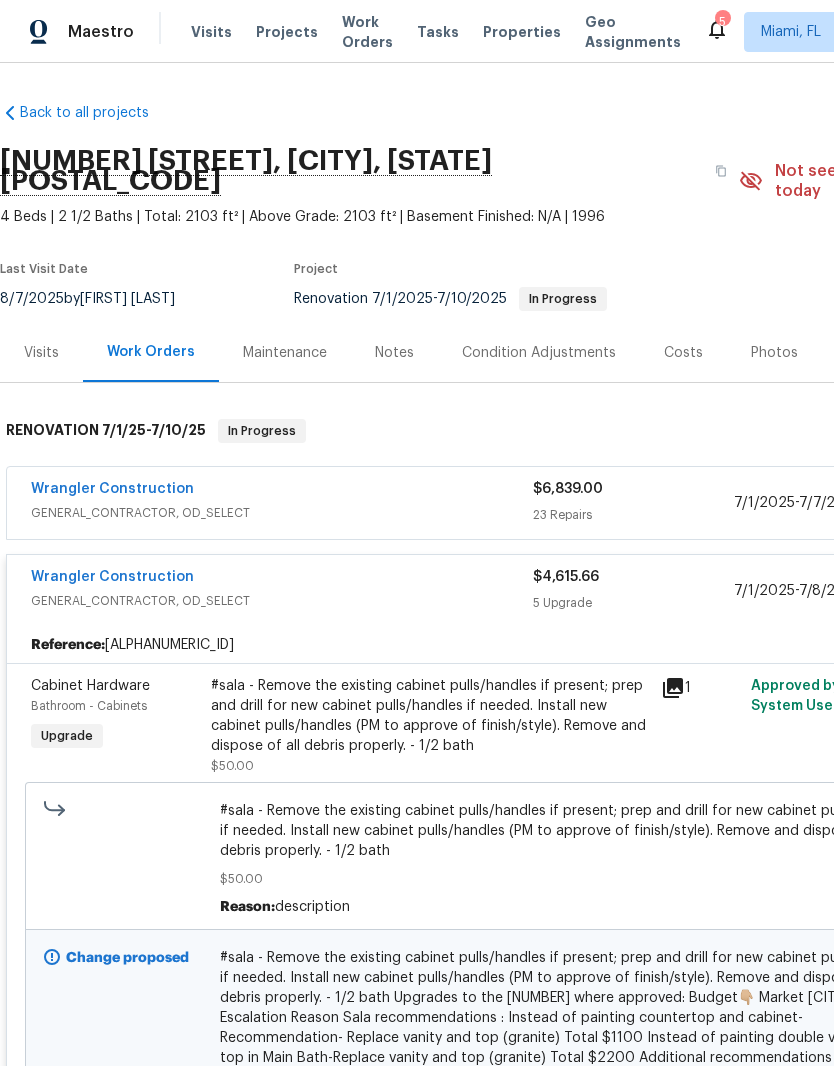 scroll, scrollTop: 0, scrollLeft: 0, axis: both 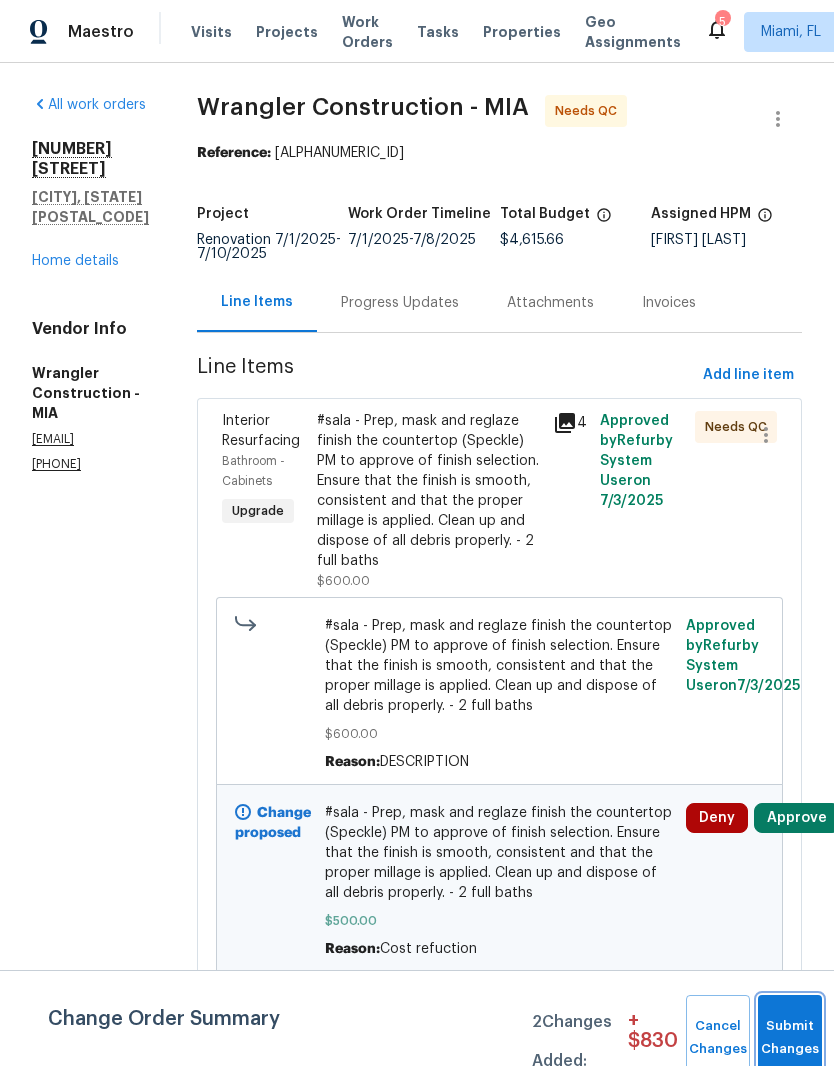 click on "Submit Changes" at bounding box center [790, 1038] 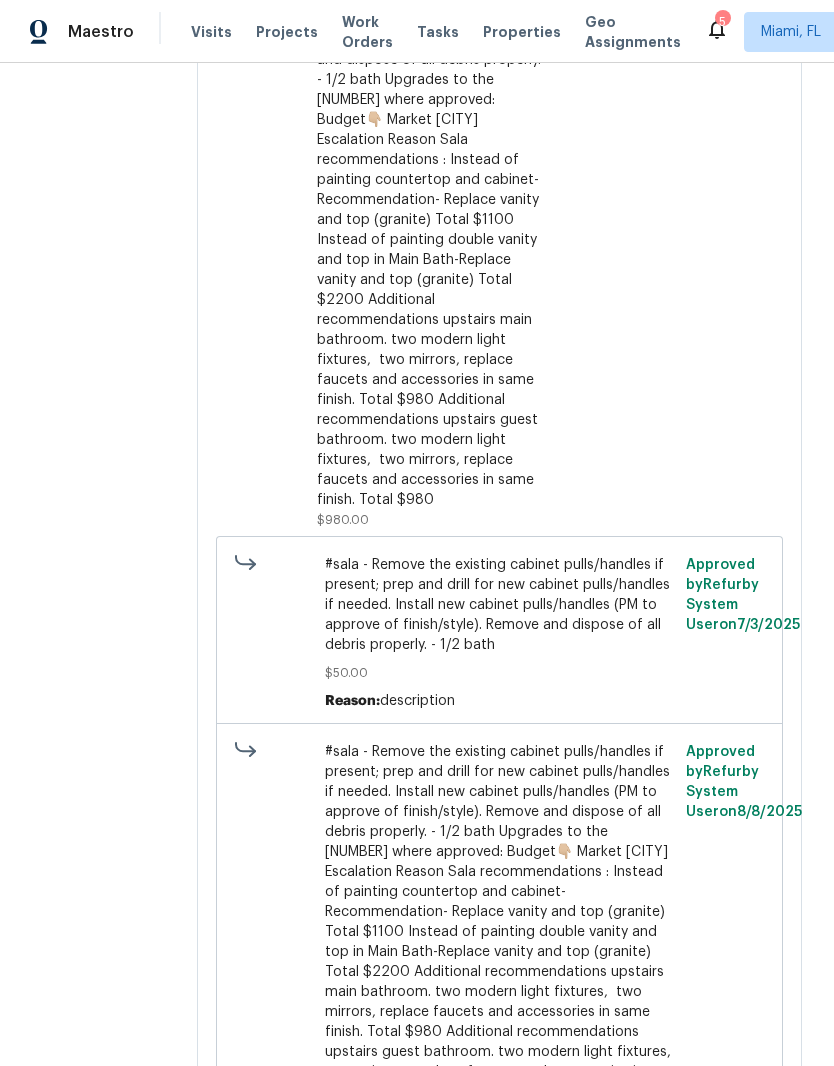 scroll, scrollTop: 2898, scrollLeft: 0, axis: vertical 